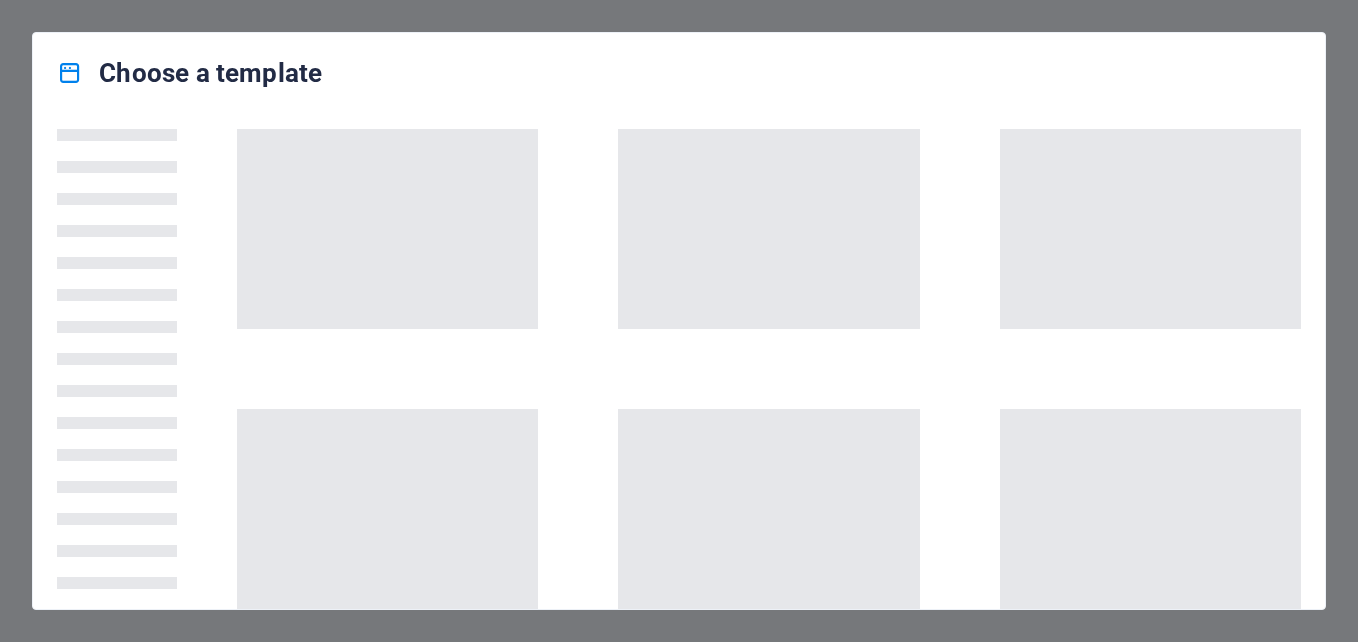 scroll, scrollTop: 0, scrollLeft: 0, axis: both 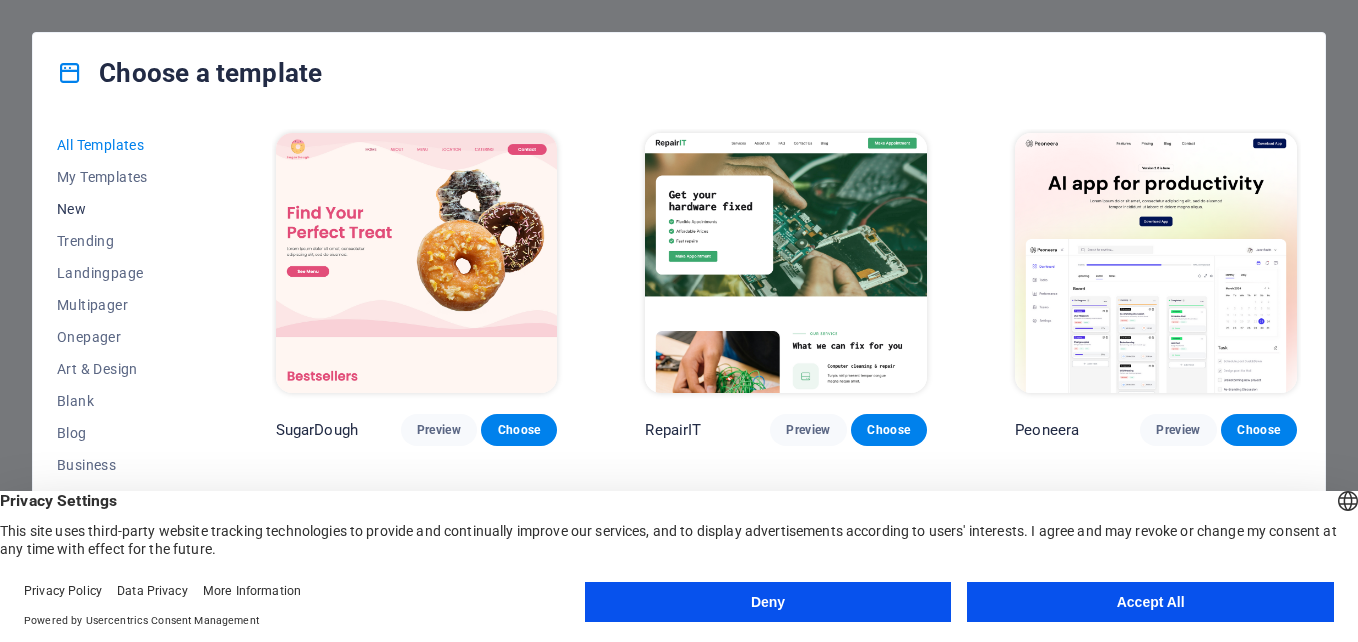 click on "New" at bounding box center (122, 209) 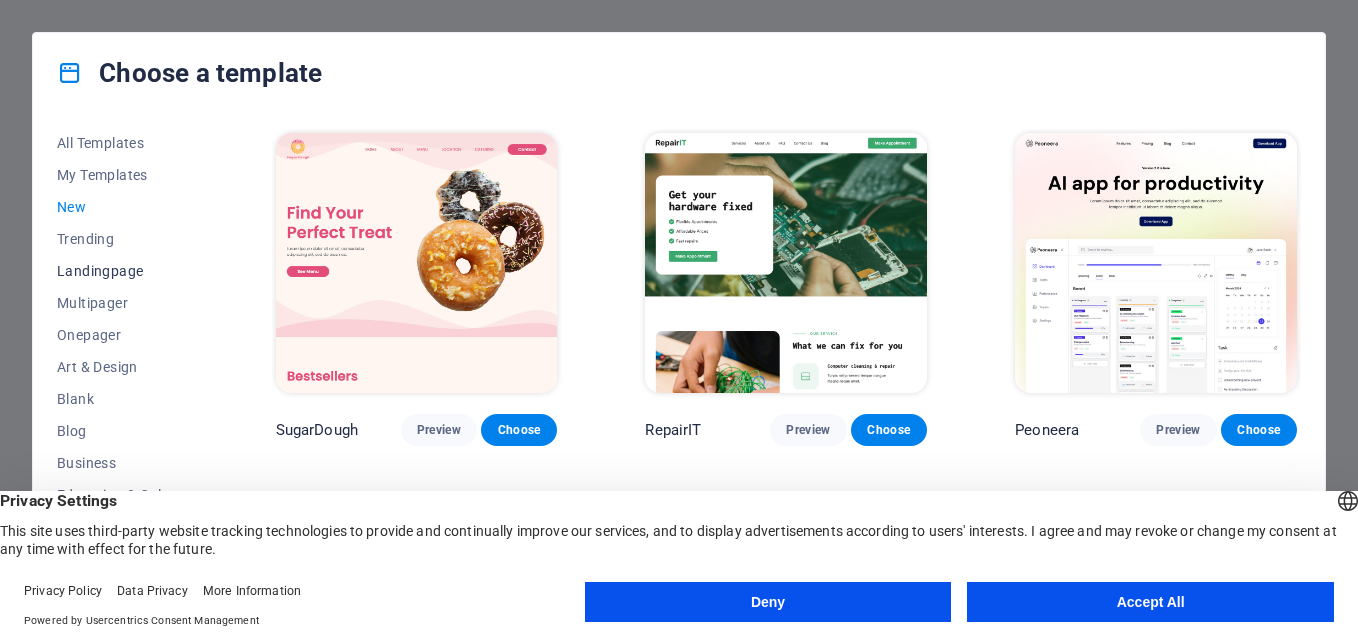 scroll, scrollTop: 0, scrollLeft: 0, axis: both 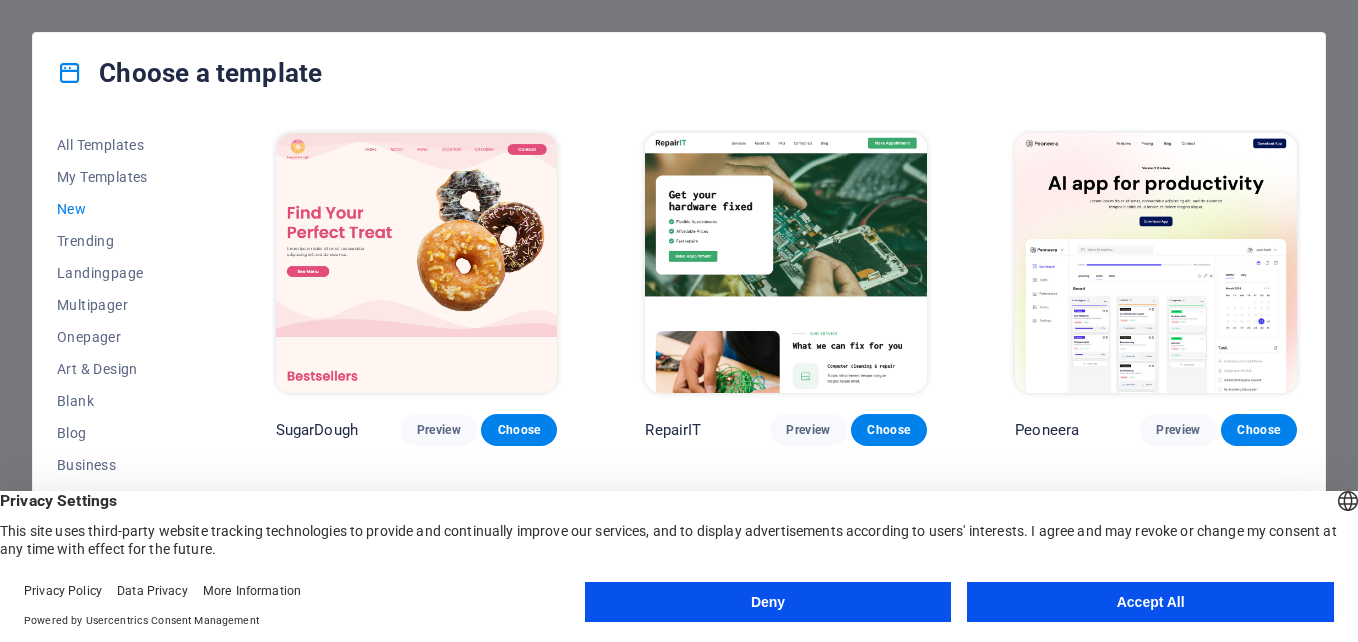click on "New" at bounding box center [122, 209] 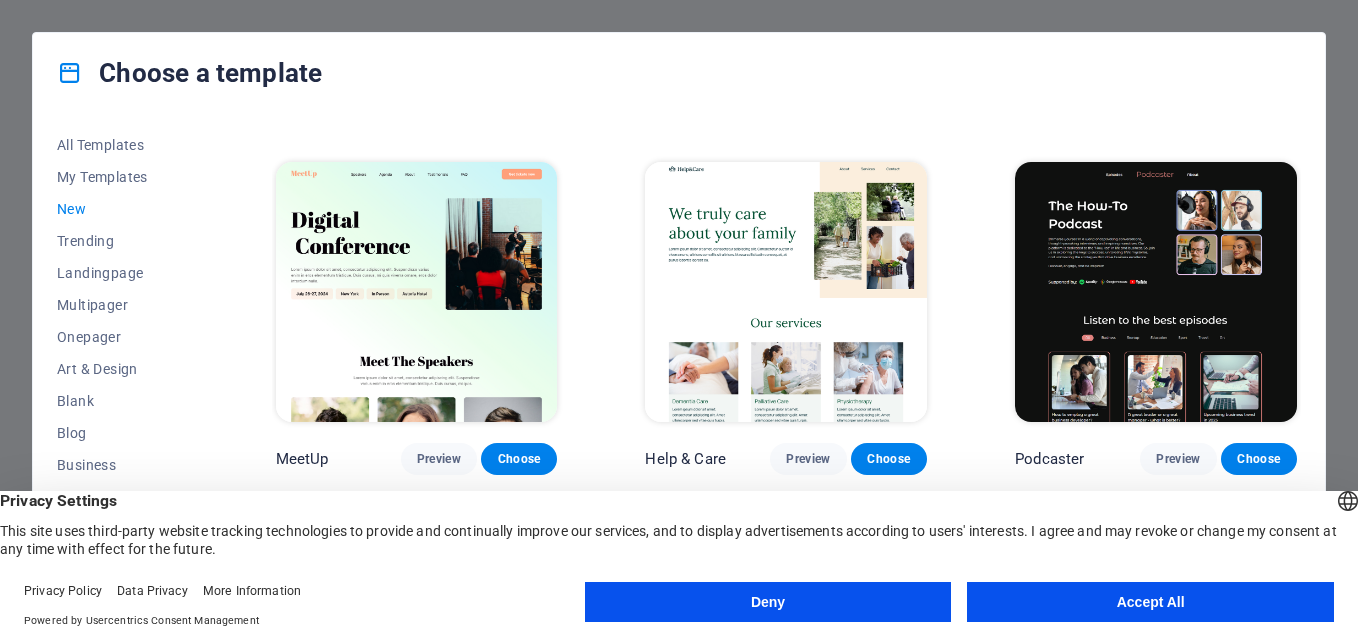 scroll, scrollTop: 1163, scrollLeft: 0, axis: vertical 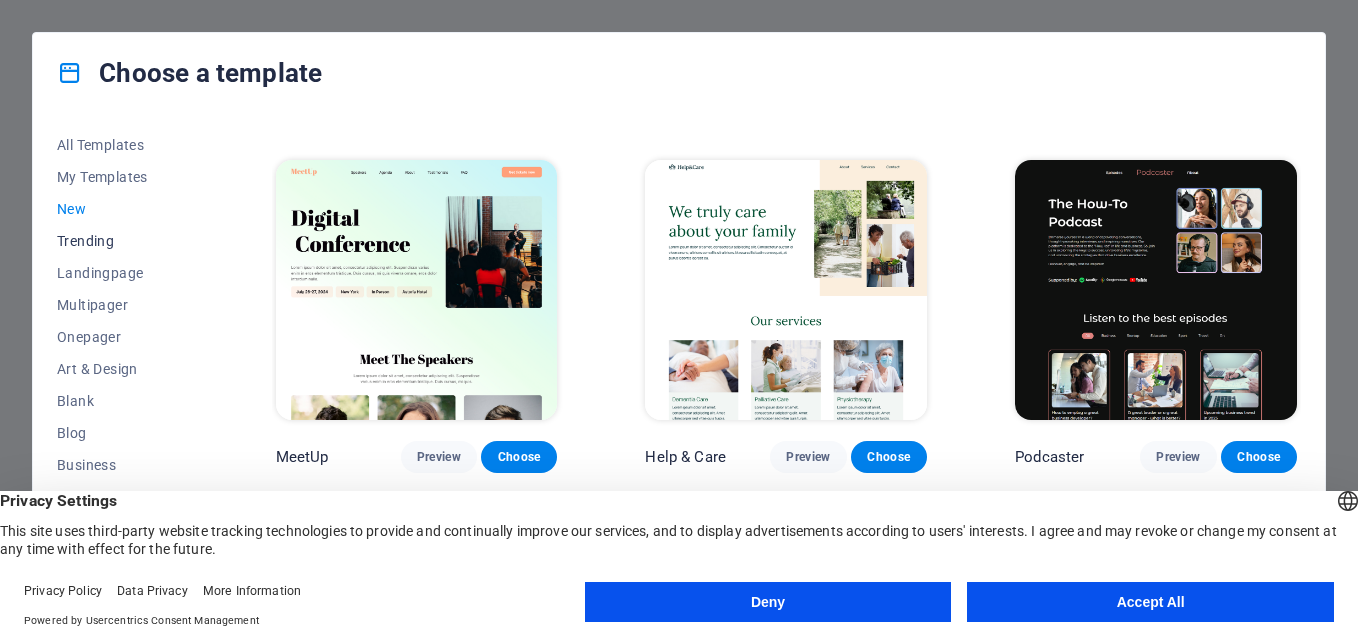 click on "Trending" at bounding box center [122, 241] 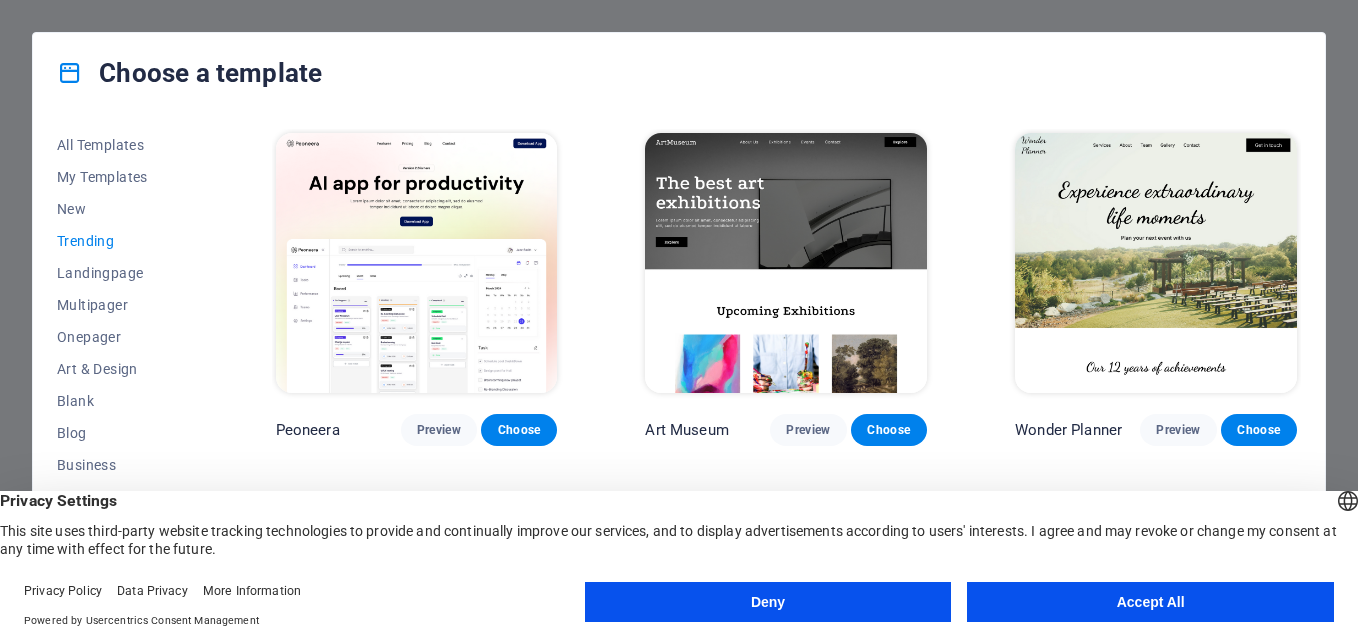 scroll, scrollTop: 1, scrollLeft: 0, axis: vertical 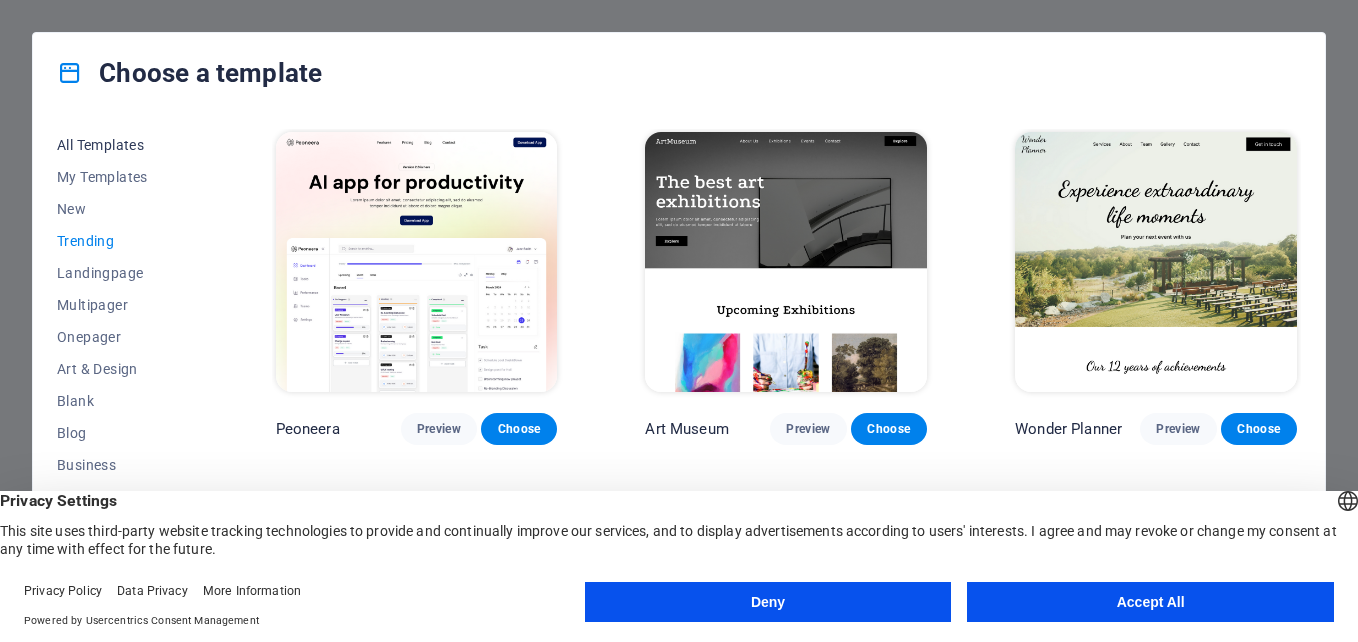 click on "All Templates" at bounding box center [122, 145] 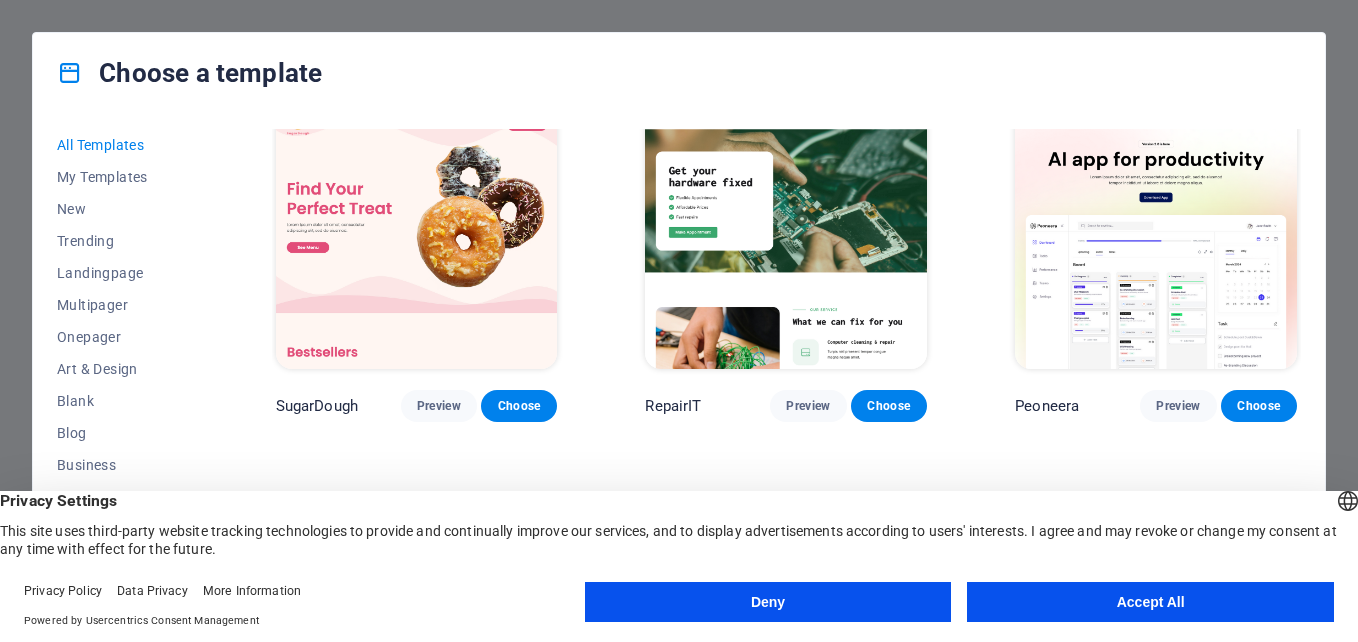 scroll, scrollTop: 0, scrollLeft: 0, axis: both 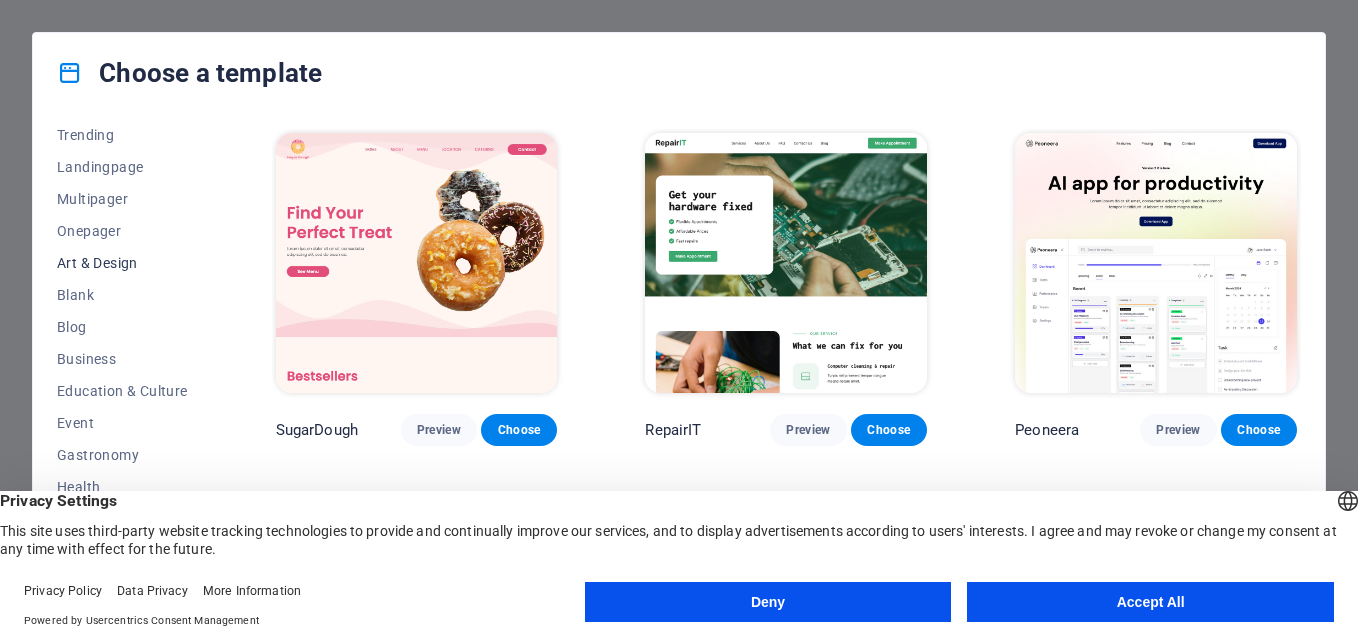 click on "Art & Design" at bounding box center [122, 263] 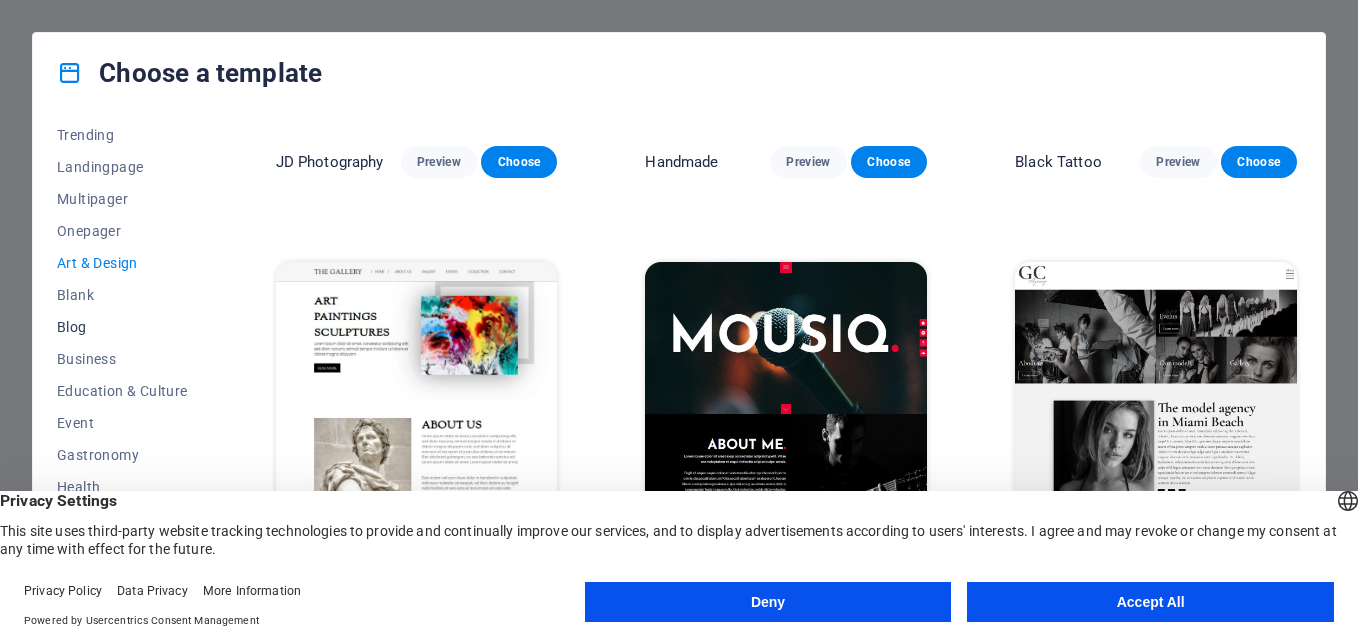 scroll, scrollTop: 666, scrollLeft: 0, axis: vertical 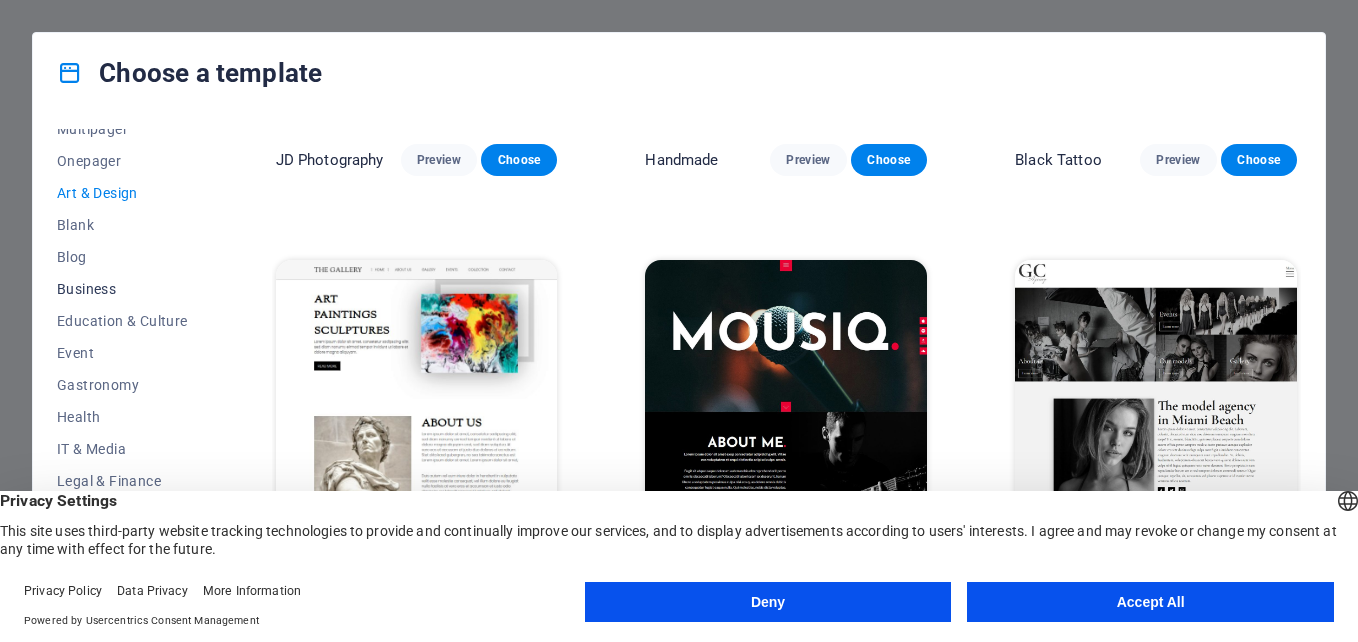 click on "Business" at bounding box center (122, 289) 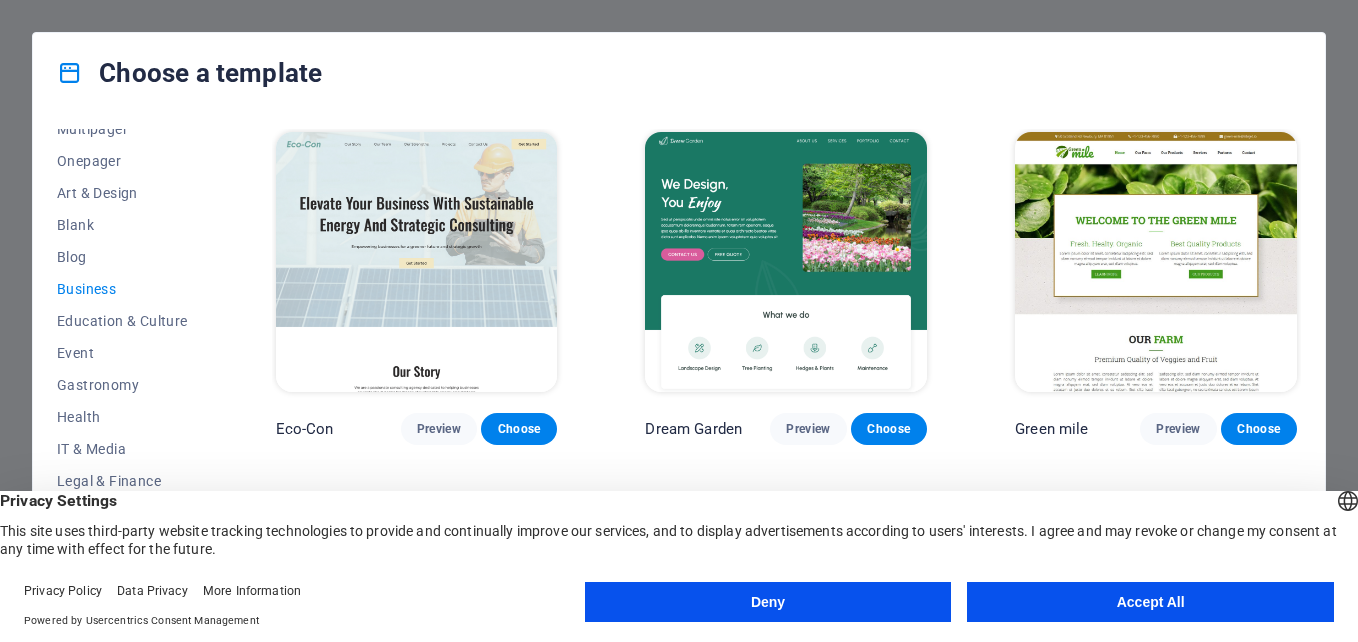 scroll, scrollTop: 0, scrollLeft: 0, axis: both 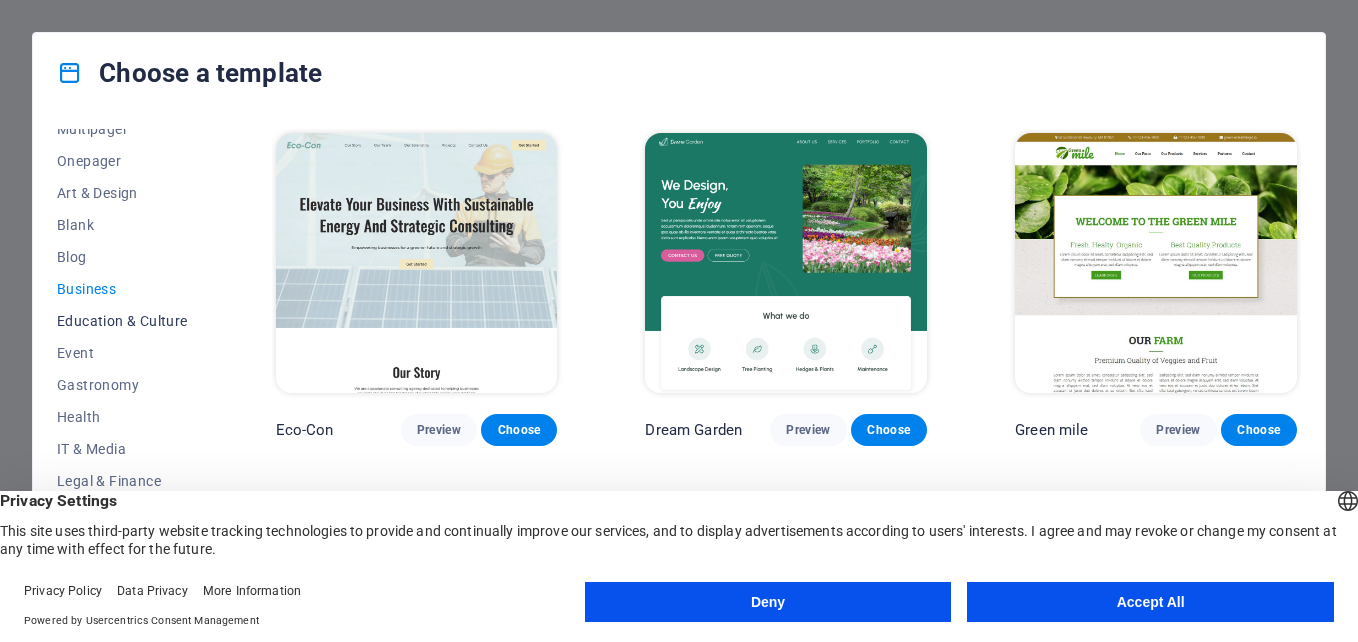 click on "Education & Culture" at bounding box center [122, 321] 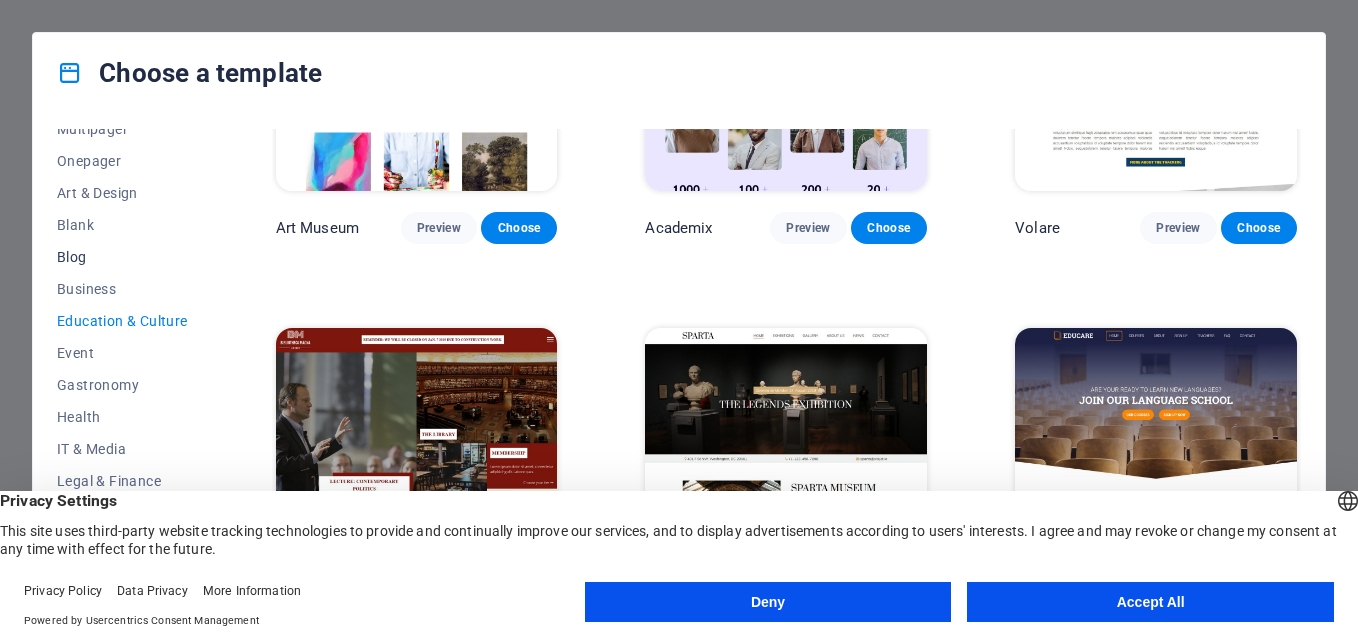 scroll, scrollTop: 200, scrollLeft: 0, axis: vertical 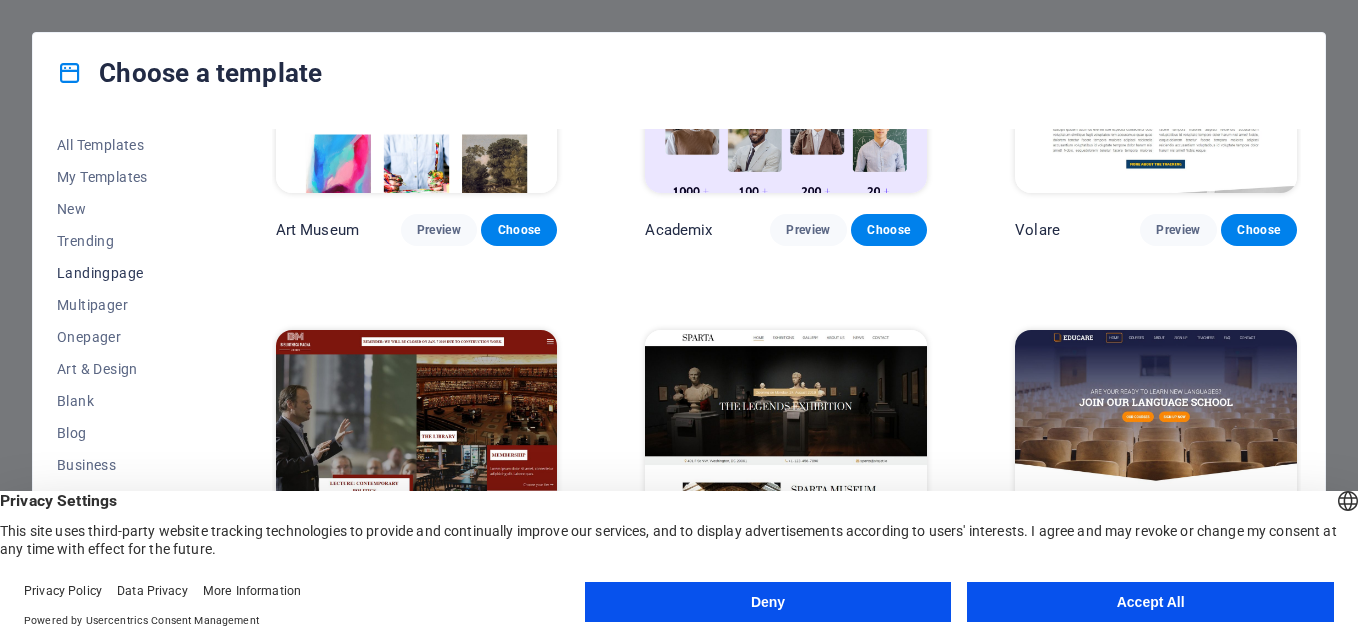 click on "Landingpage" at bounding box center [122, 273] 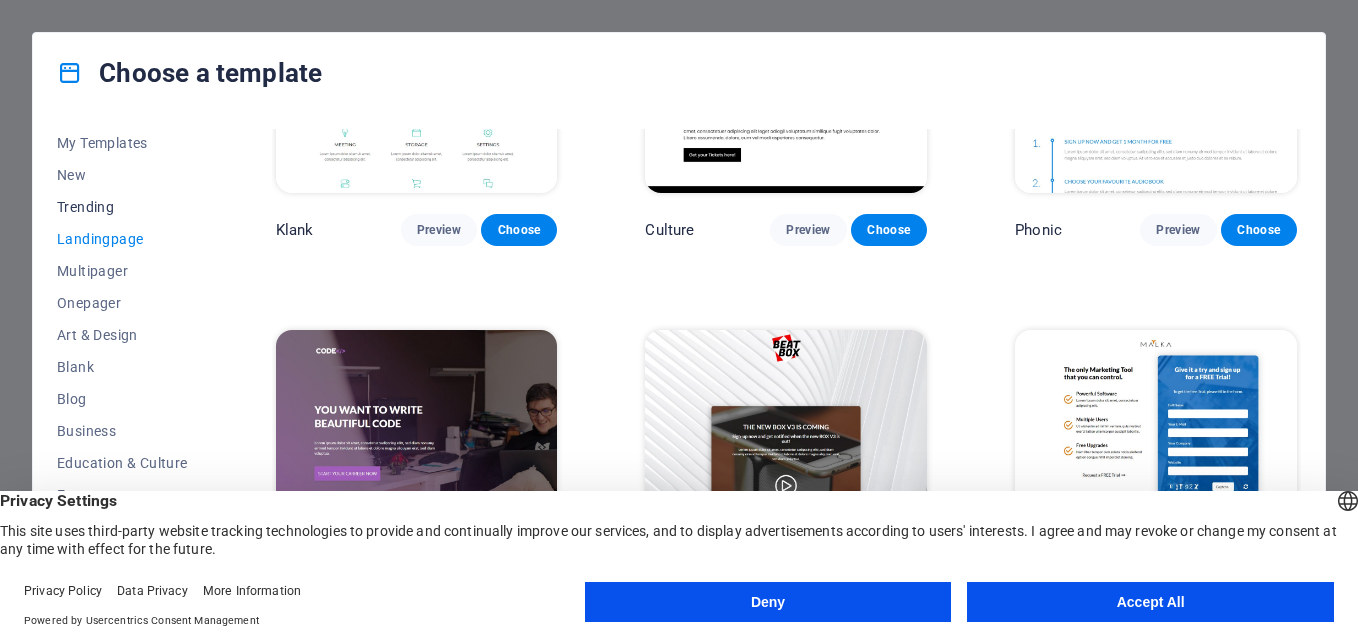 scroll, scrollTop: 40, scrollLeft: 0, axis: vertical 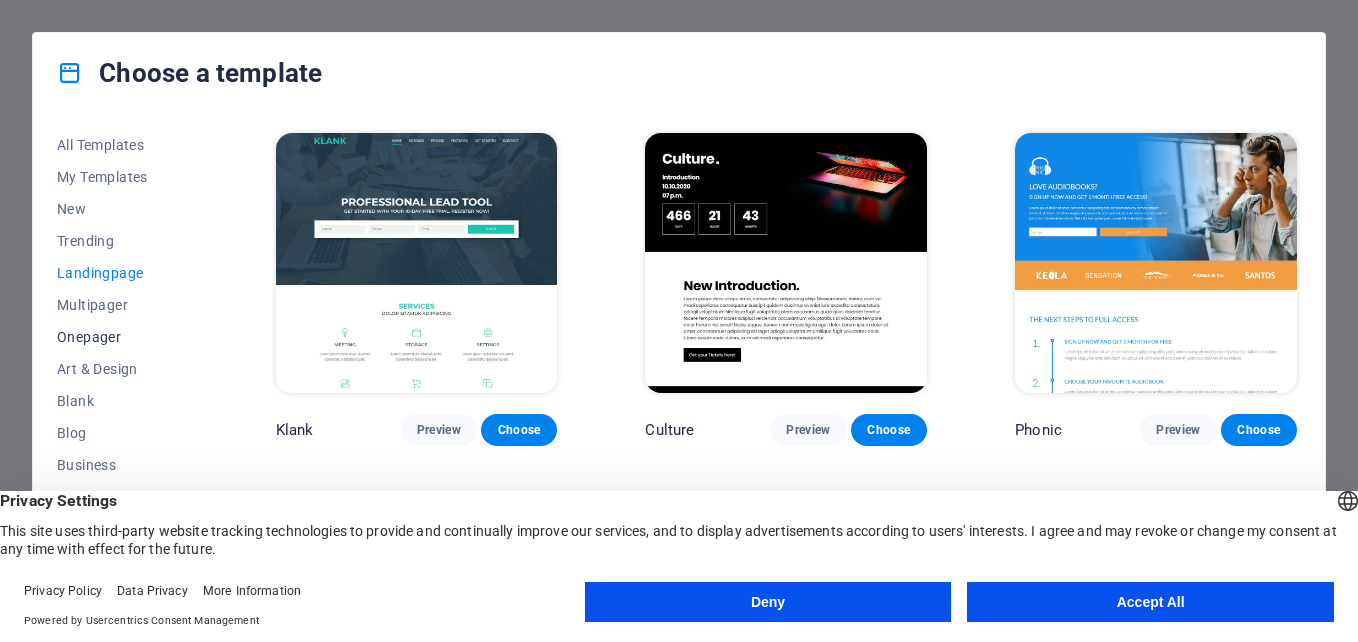 click on "Onepager" at bounding box center (122, 337) 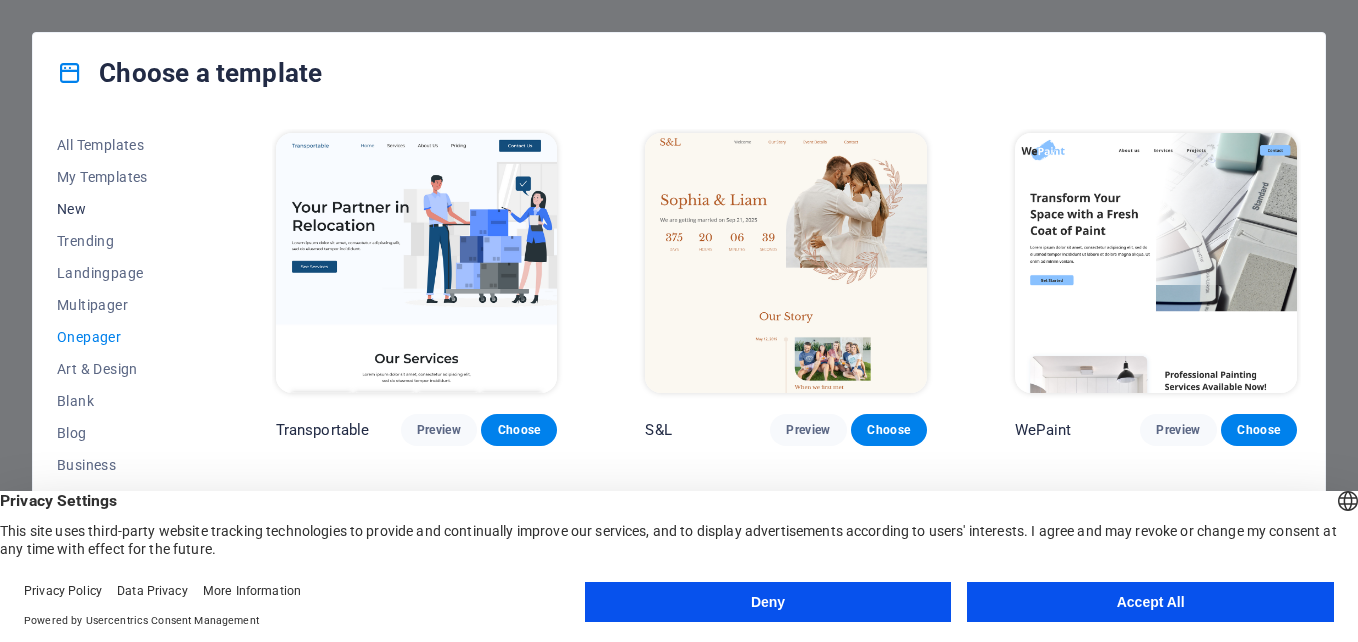 click on "New" at bounding box center (122, 209) 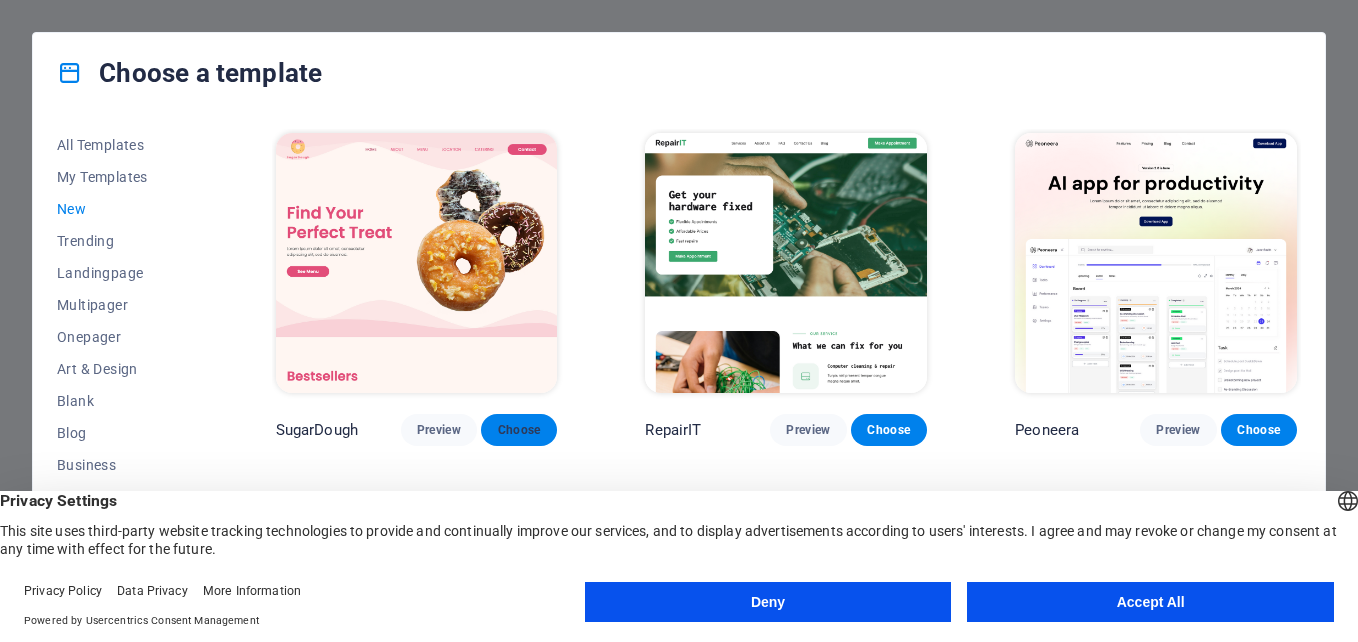 click on "Choose" at bounding box center [519, 430] 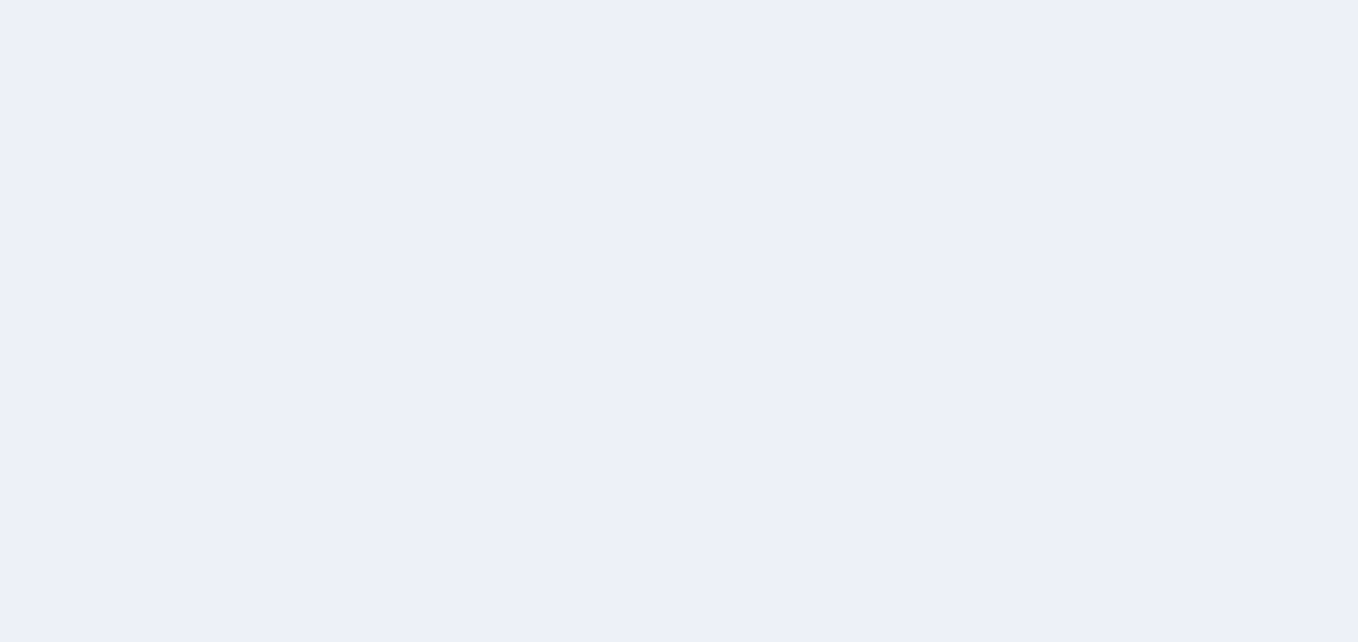 scroll, scrollTop: 0, scrollLeft: 0, axis: both 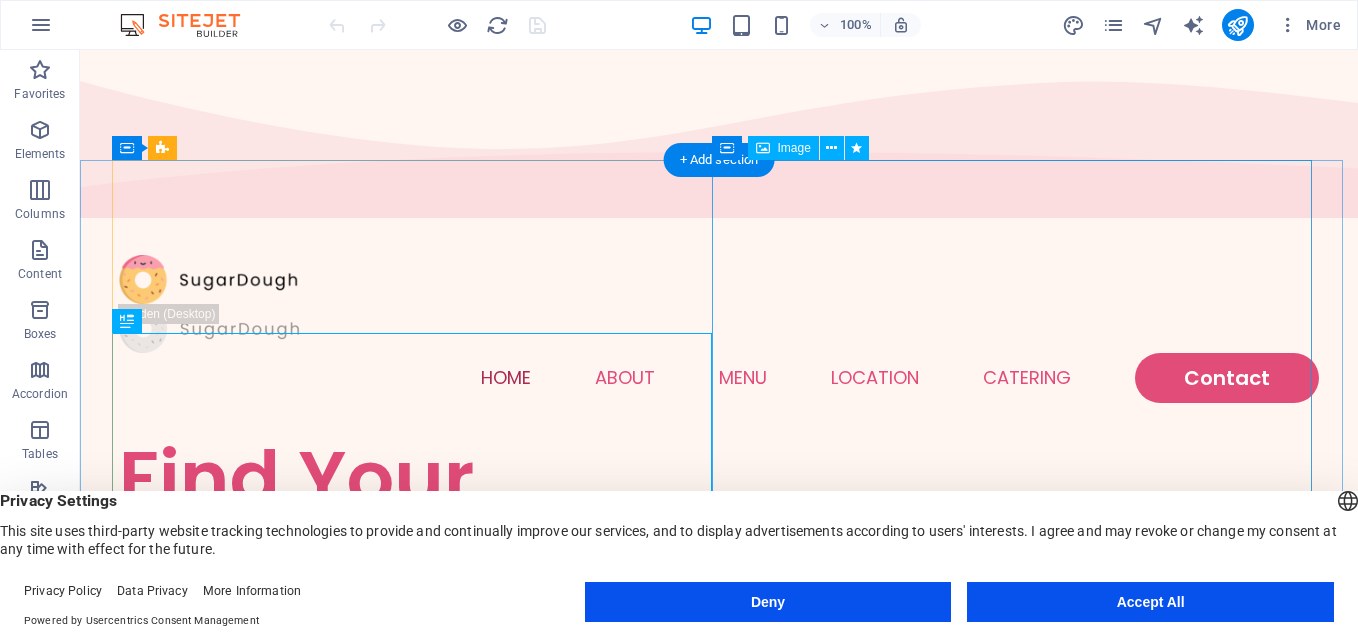 click at bounding box center (419, 1358) 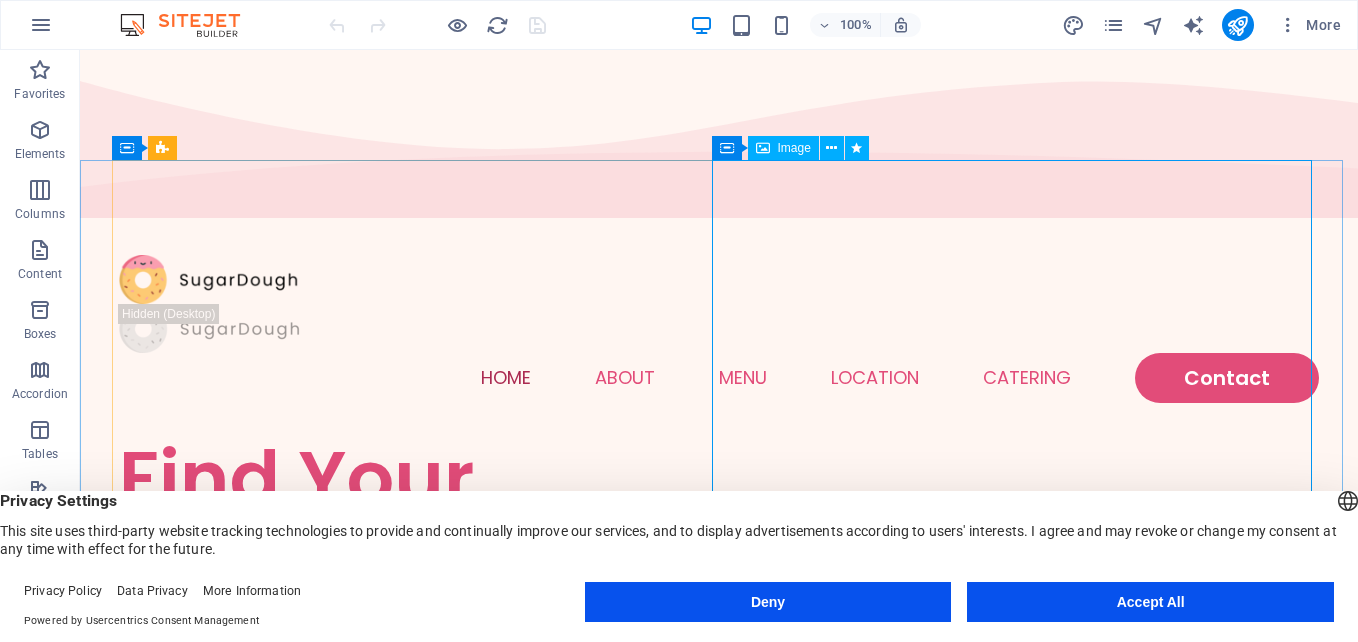 click at bounding box center (763, 148) 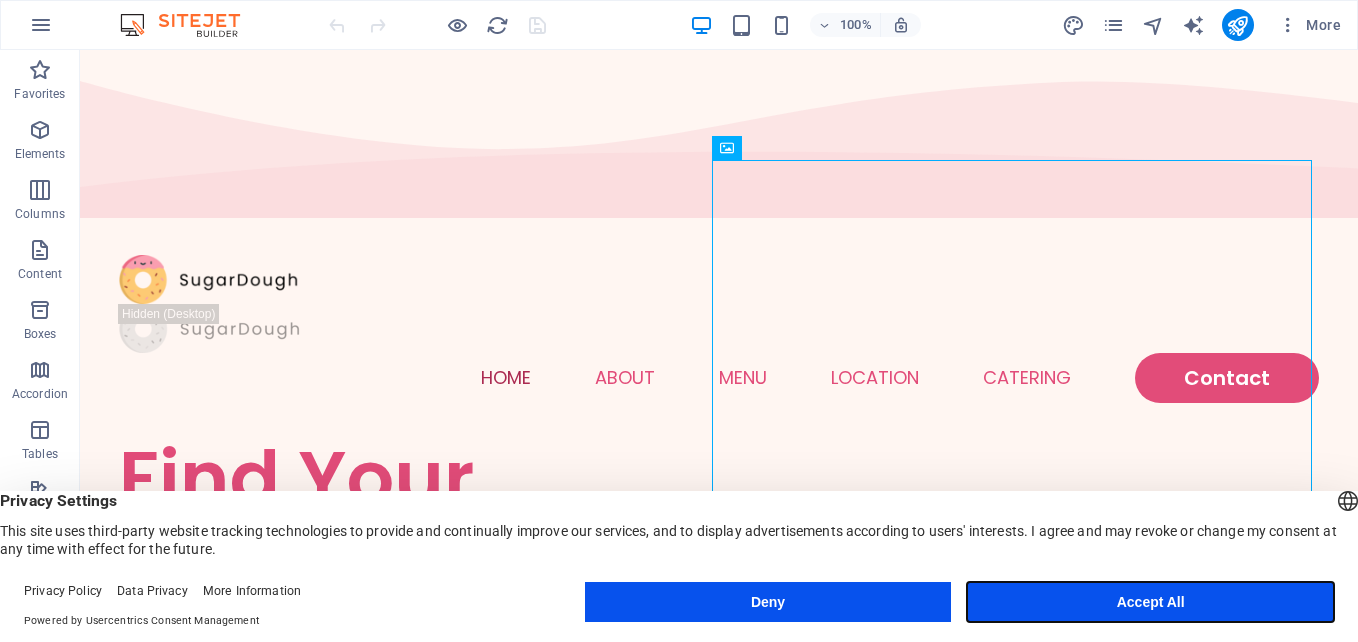 click on "Accept All" at bounding box center [1150, 602] 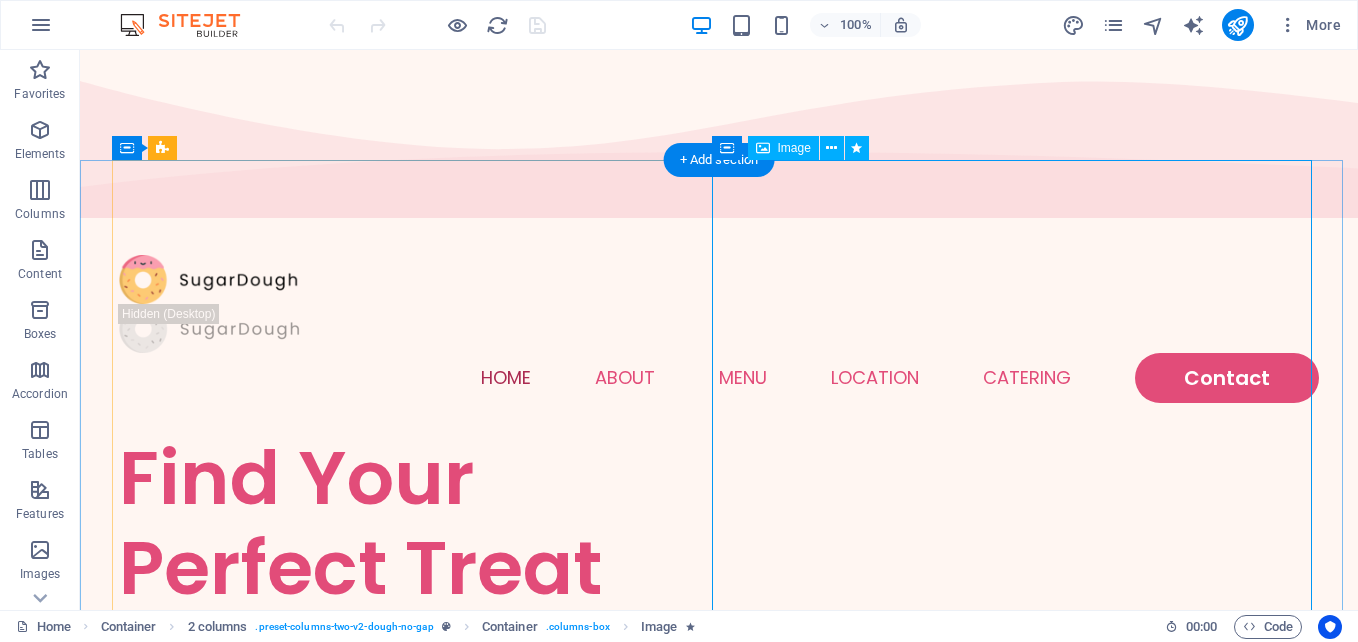 click at bounding box center [419, 1358] 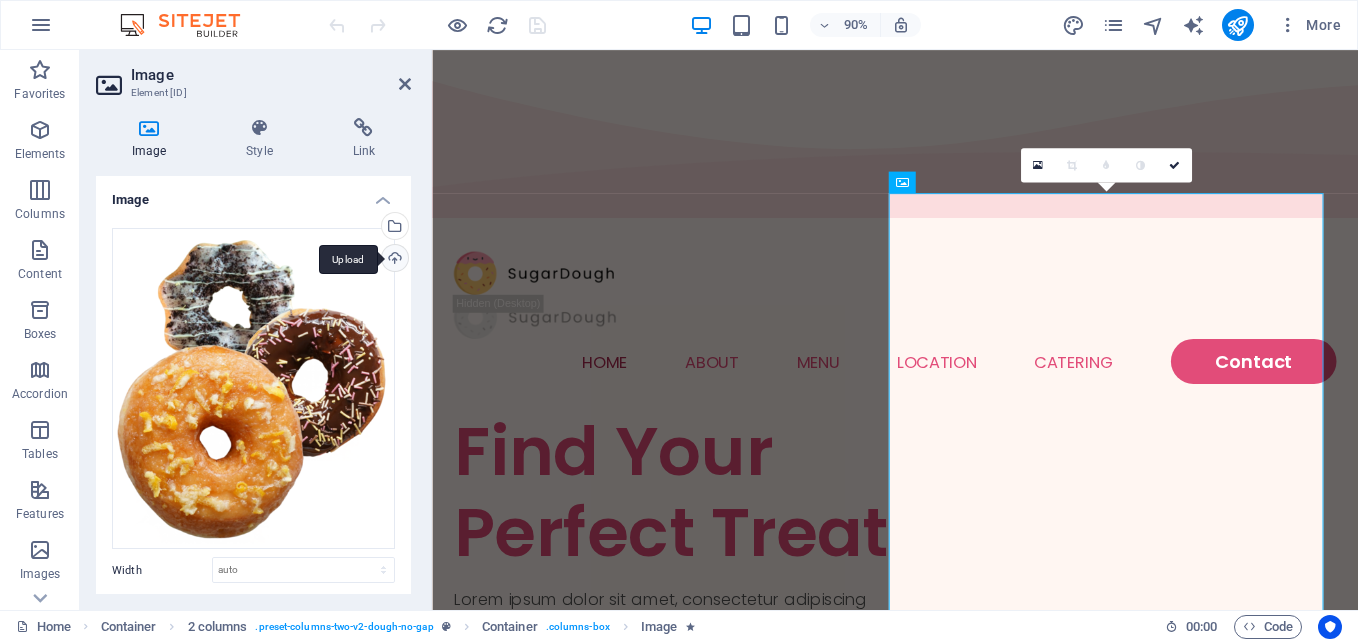 click on "Upload" at bounding box center (393, 260) 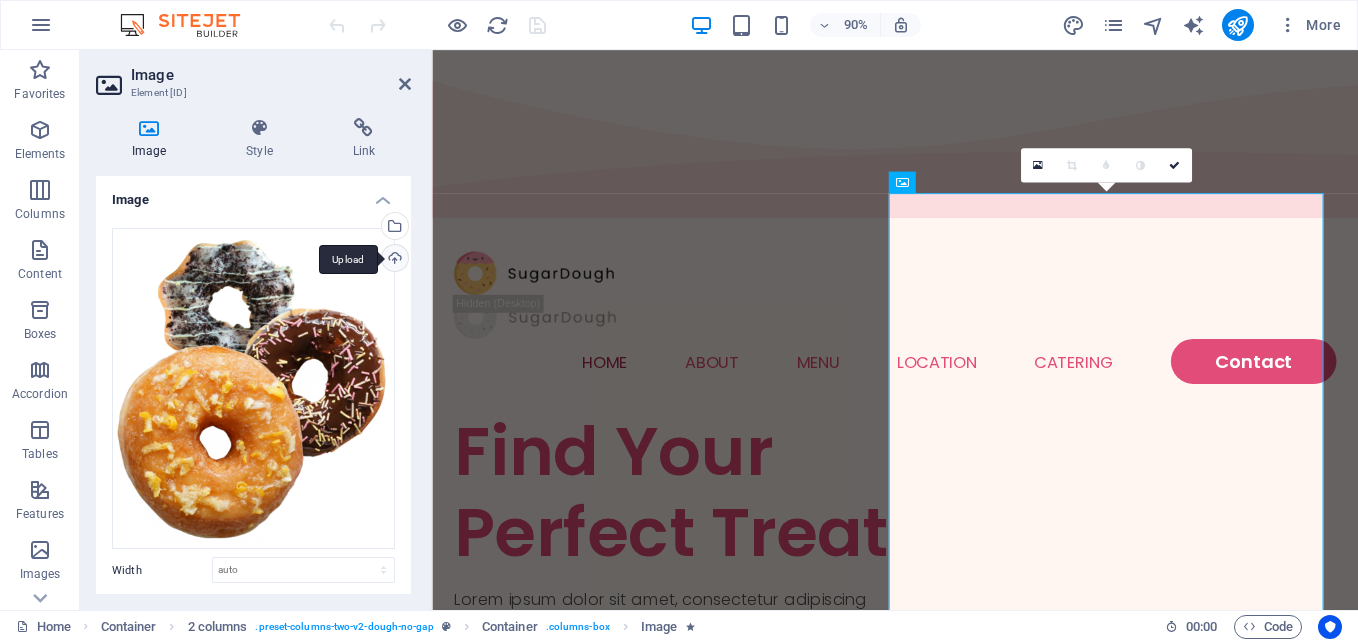 click on "Upload" at bounding box center (393, 260) 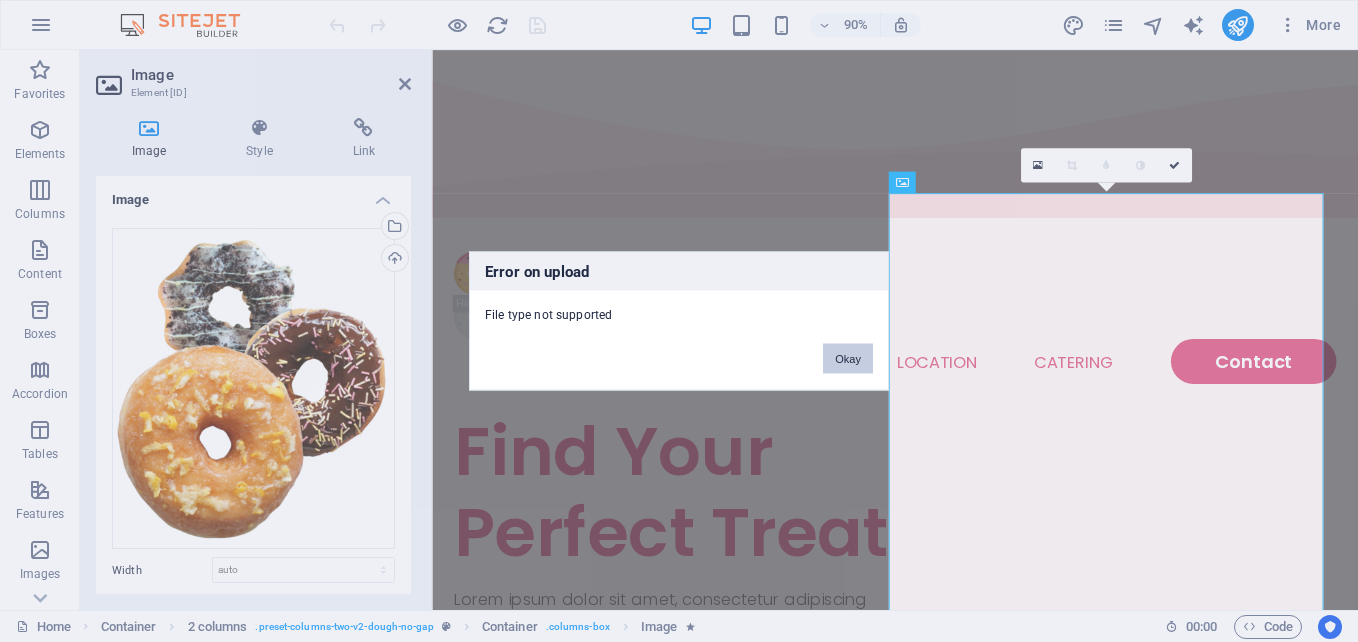 click on "Okay" at bounding box center [848, 359] 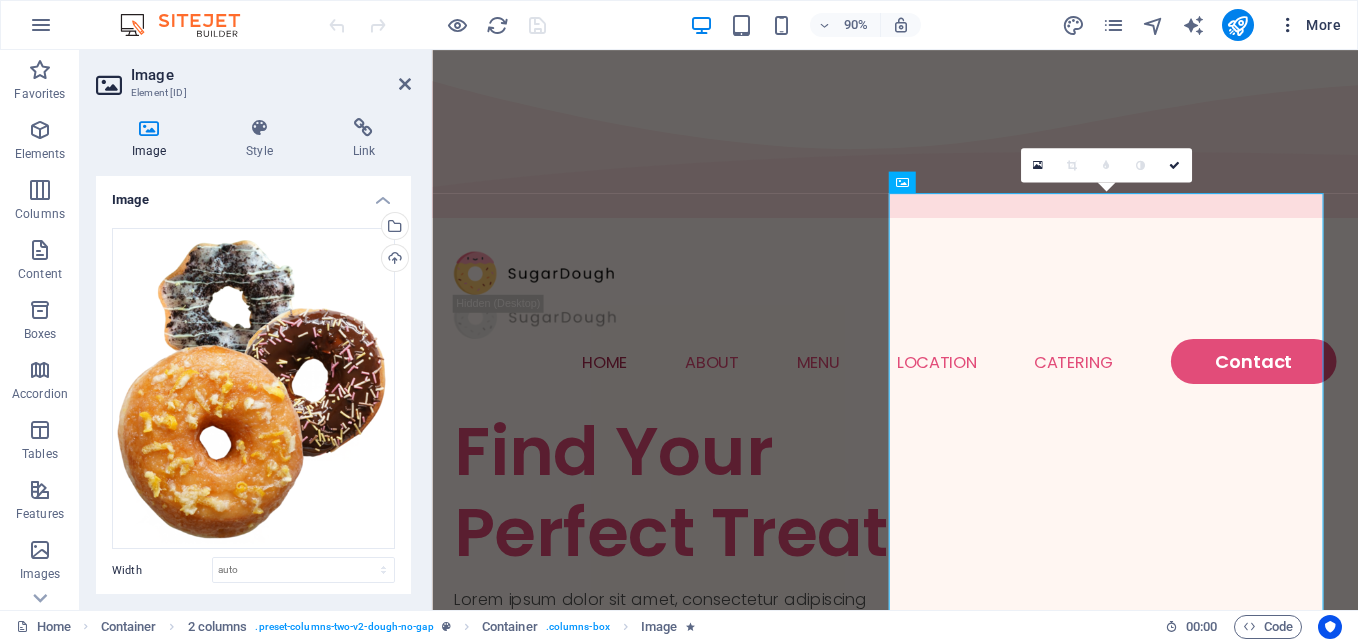 click on "More" at bounding box center [1309, 25] 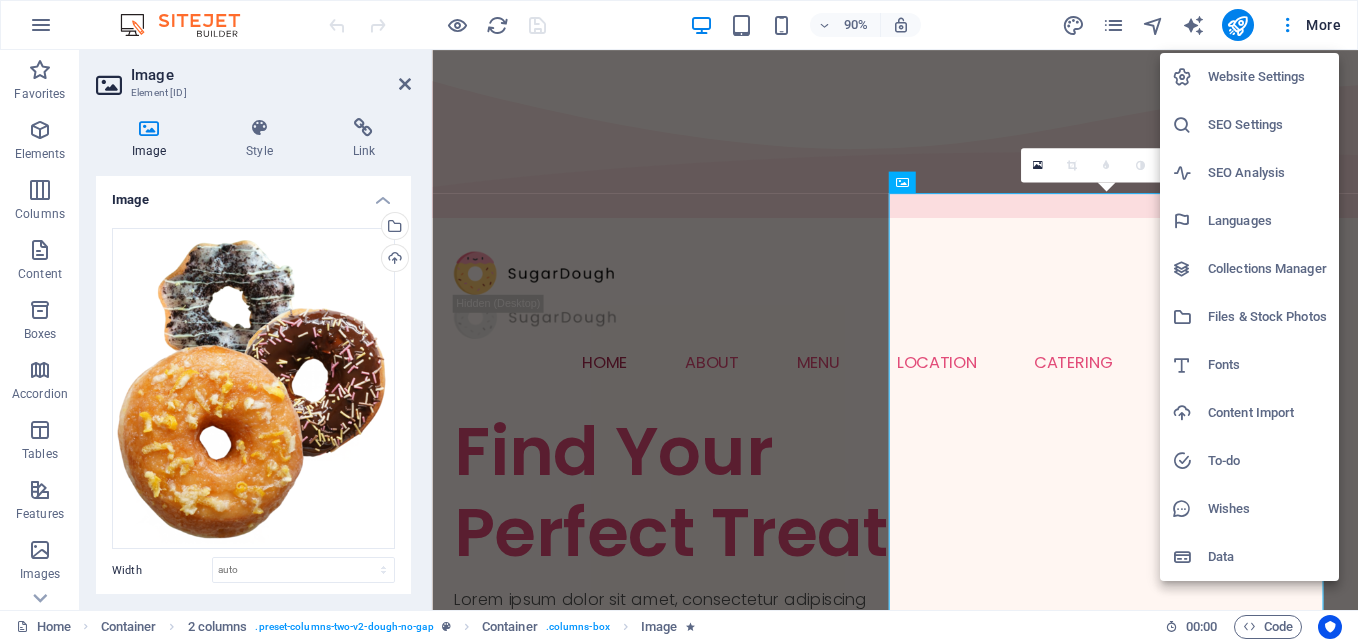 click at bounding box center (679, 321) 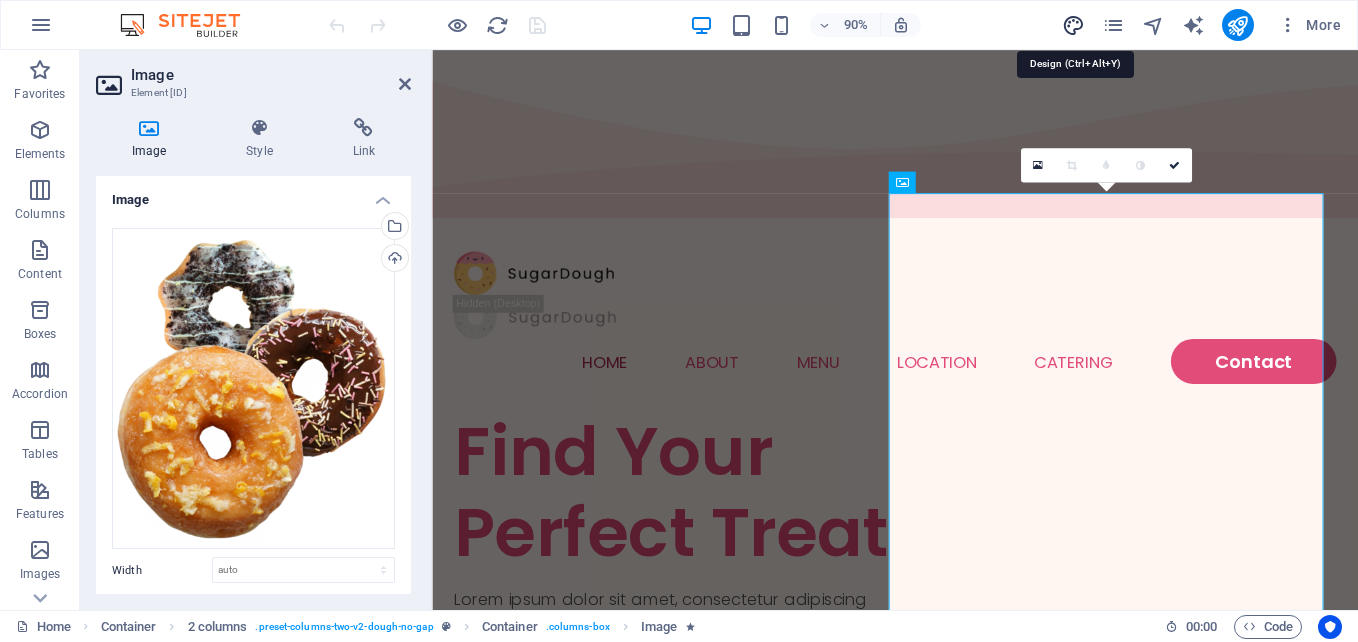 click at bounding box center (1073, 25) 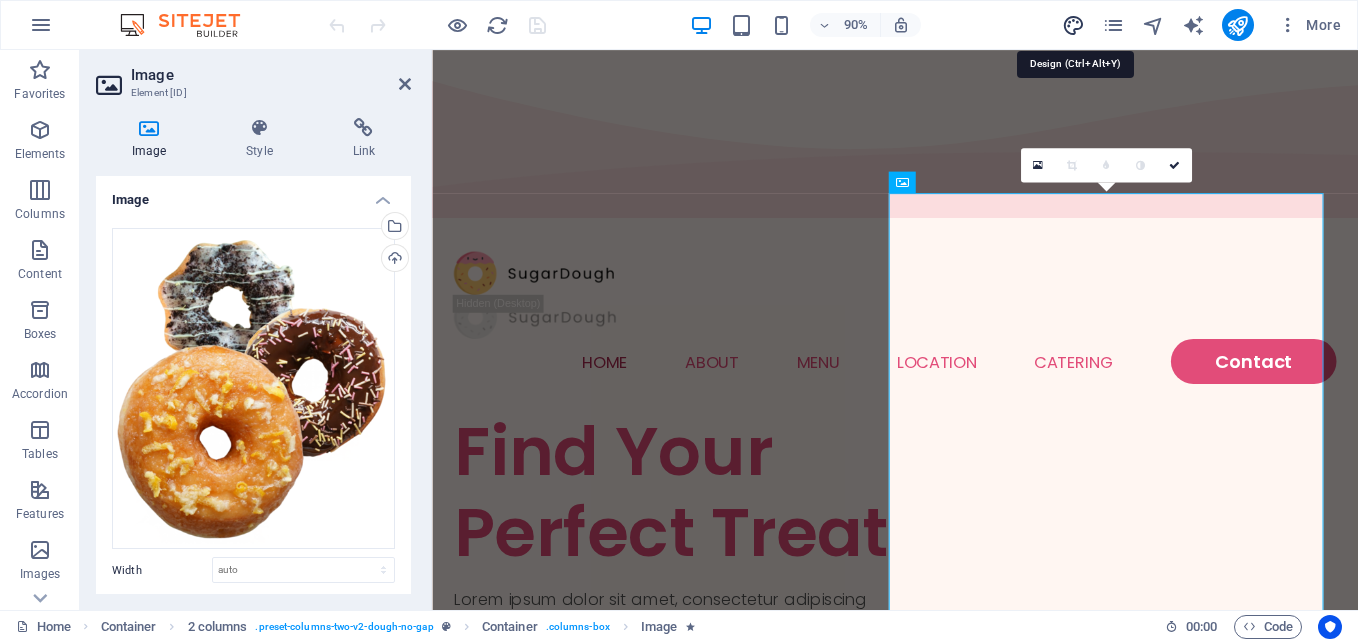 select on "px" 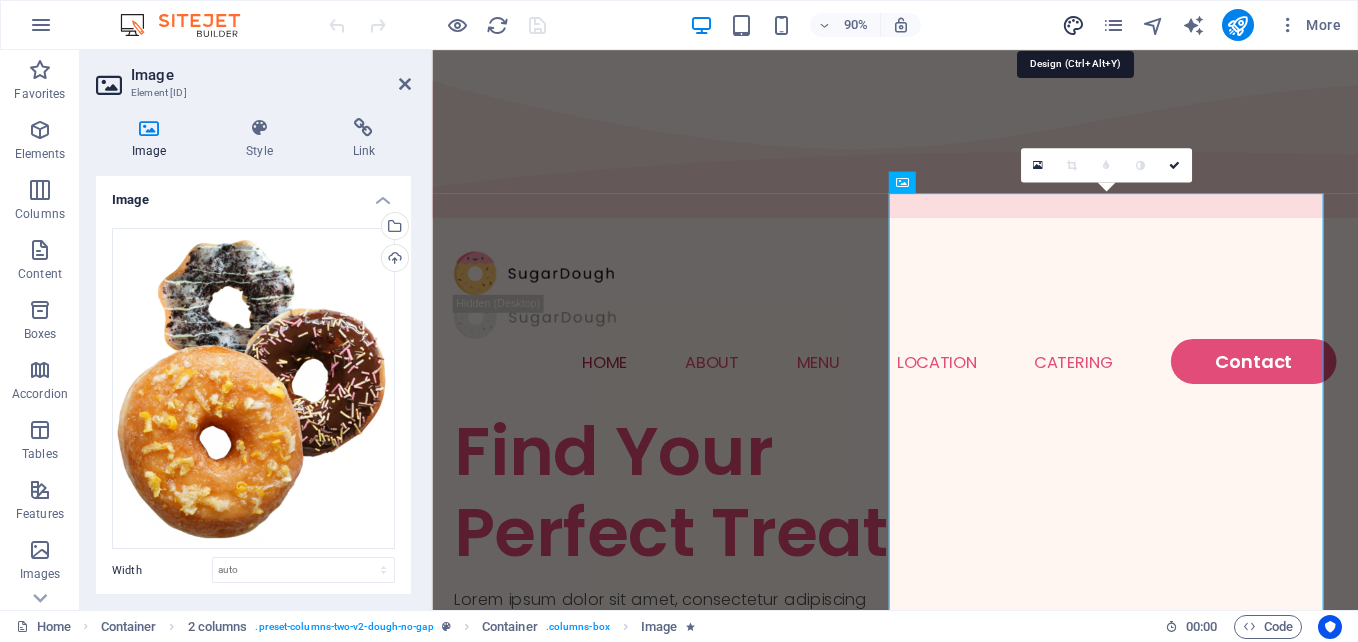 select on "300" 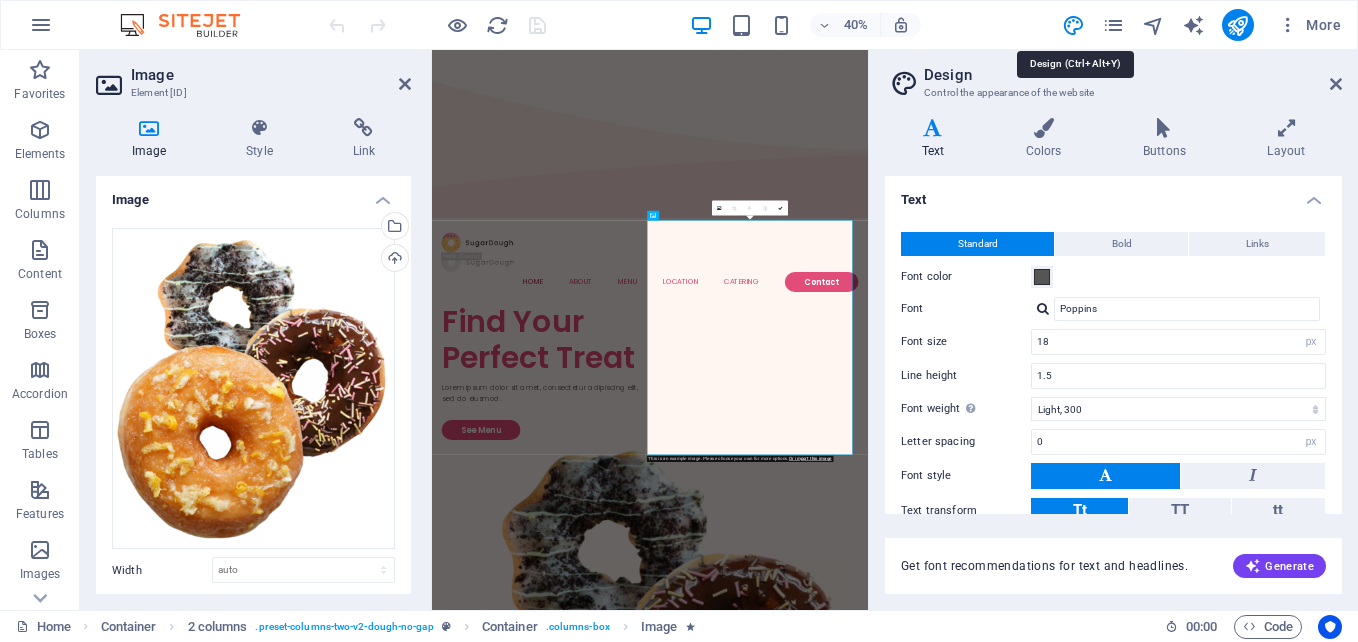 click on "Design Control the appearance of the website Variants  Text  Colors  Buttons  Layout Text Standard Bold Links Font color Font Poppins Font size 18 rem px Line height 1.5 Font weight To display the font weight correctly, it may need to be enabled.  Manage Fonts Thin, 100 Extra-light, 200 Light, 300 Regular, 400 Medium, 500 Semi-bold, 600 Bold, 700 Extra-bold, 800 Black, 900 Letter spacing 0 rem px Font style Text transform Tt TT tt Text align Font weight To display the font weight correctly, it may need to be enabled.  Manage Fonts Thin, 100 Extra-light, 200 Light, 300 Regular, 400 Medium, 500 Semi-bold, 600 Bold, 700 Extra-bold, 800 Black, 900 Default Hover / Active Font color Font color Decoration None Decoration None Transition duration 0.3 s Transition function Ease Ease In Ease Out Ease In/Ease Out Linear Headlines All H1 / Textlogo H2 H3 H4 H5 H6 Font color Font Poppins Line height 1.2 Font weight To display the font weight correctly, it may need to be enabled.  Manage Fonts Thin, 100 Extra-light, 200 0" at bounding box center [1113, 330] 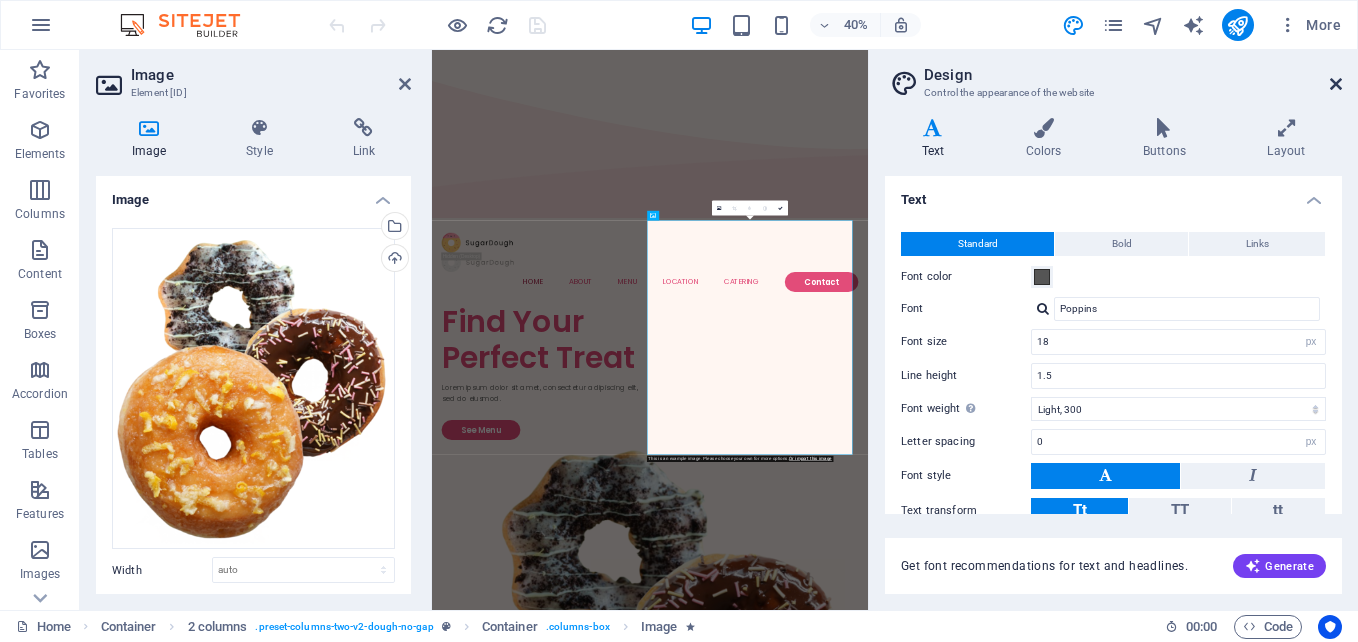 click at bounding box center [1336, 84] 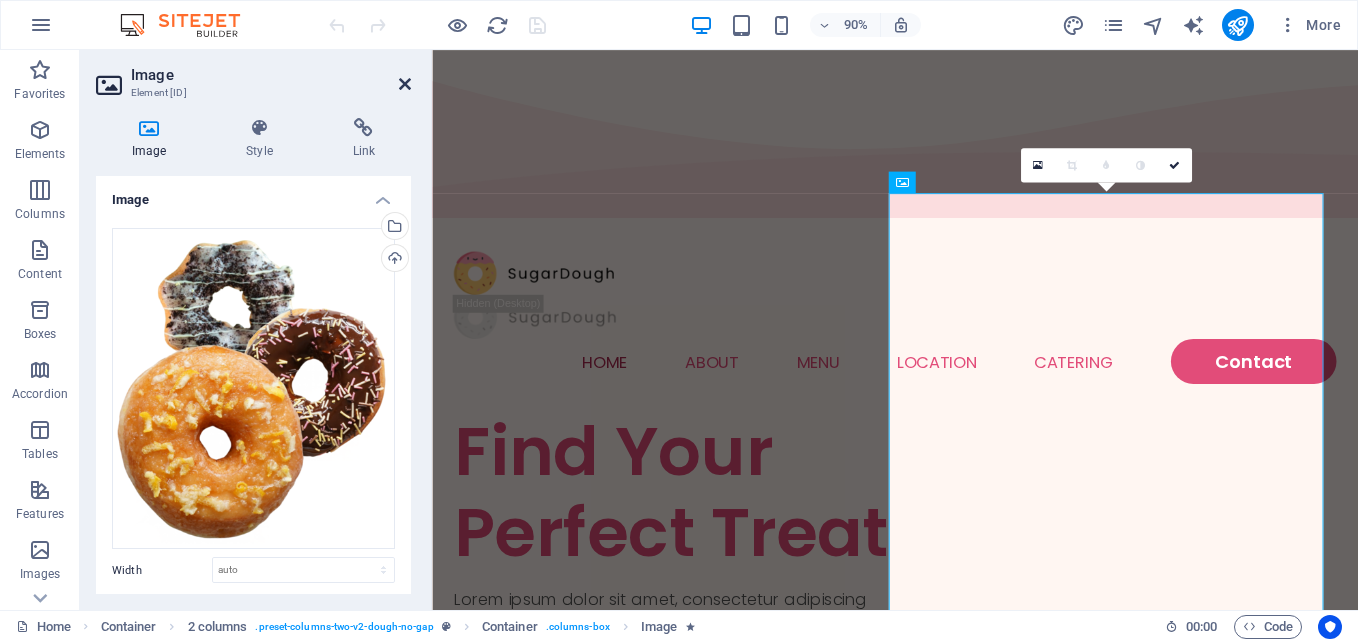 click at bounding box center [405, 84] 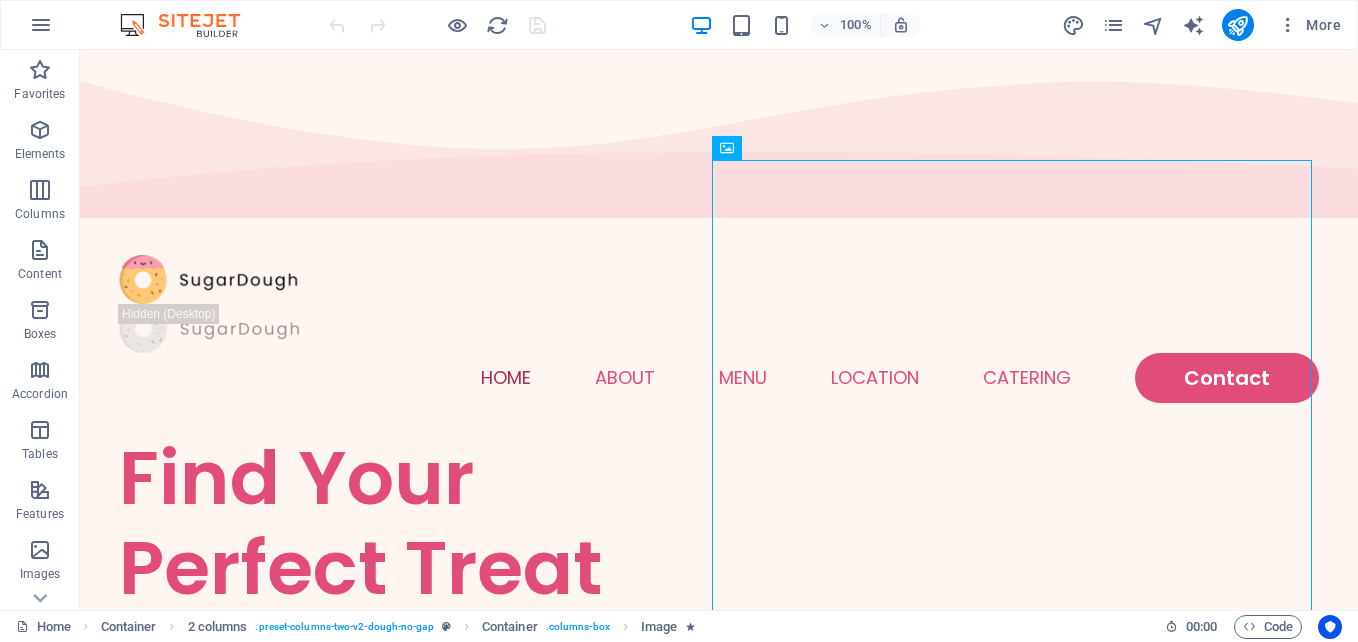 click at bounding box center (190, 25) 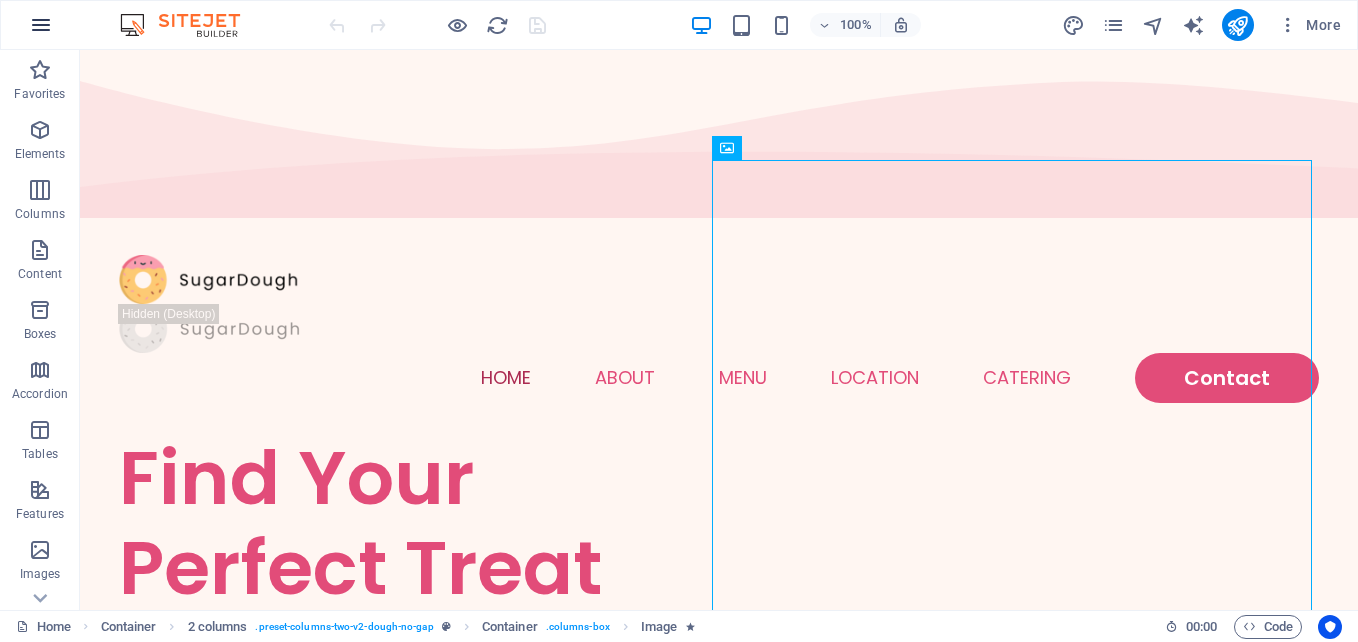click at bounding box center (41, 25) 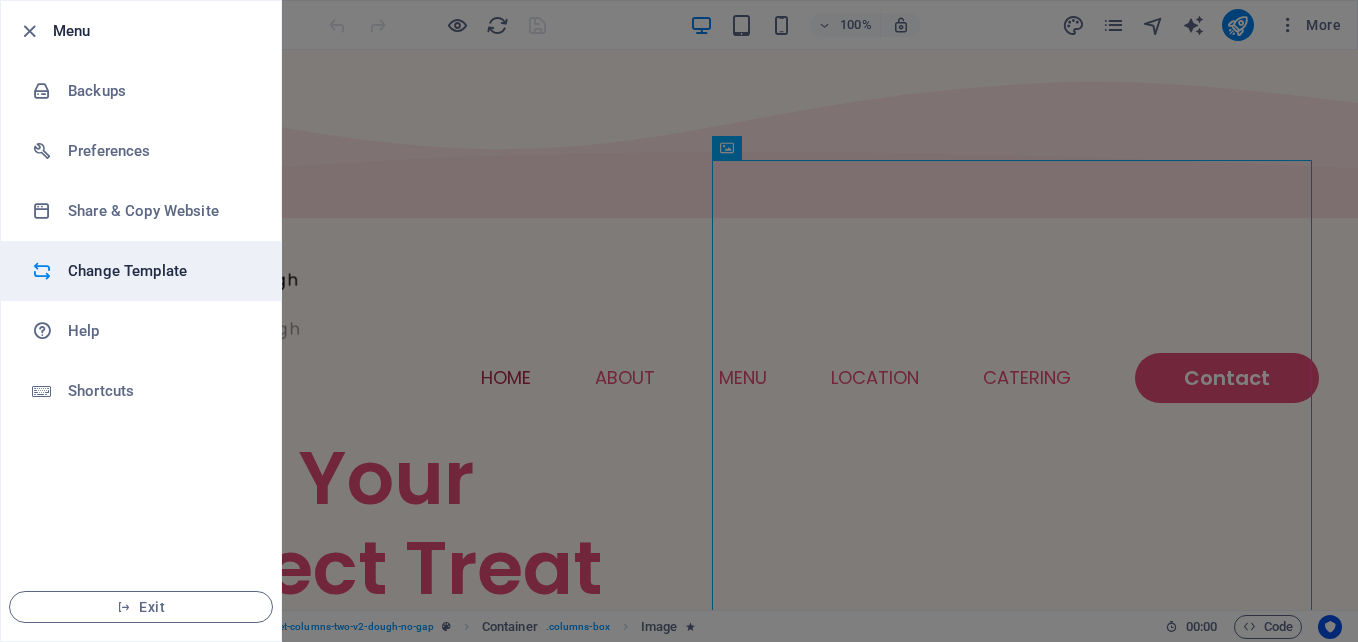 click on "Change Template" at bounding box center (160, 271) 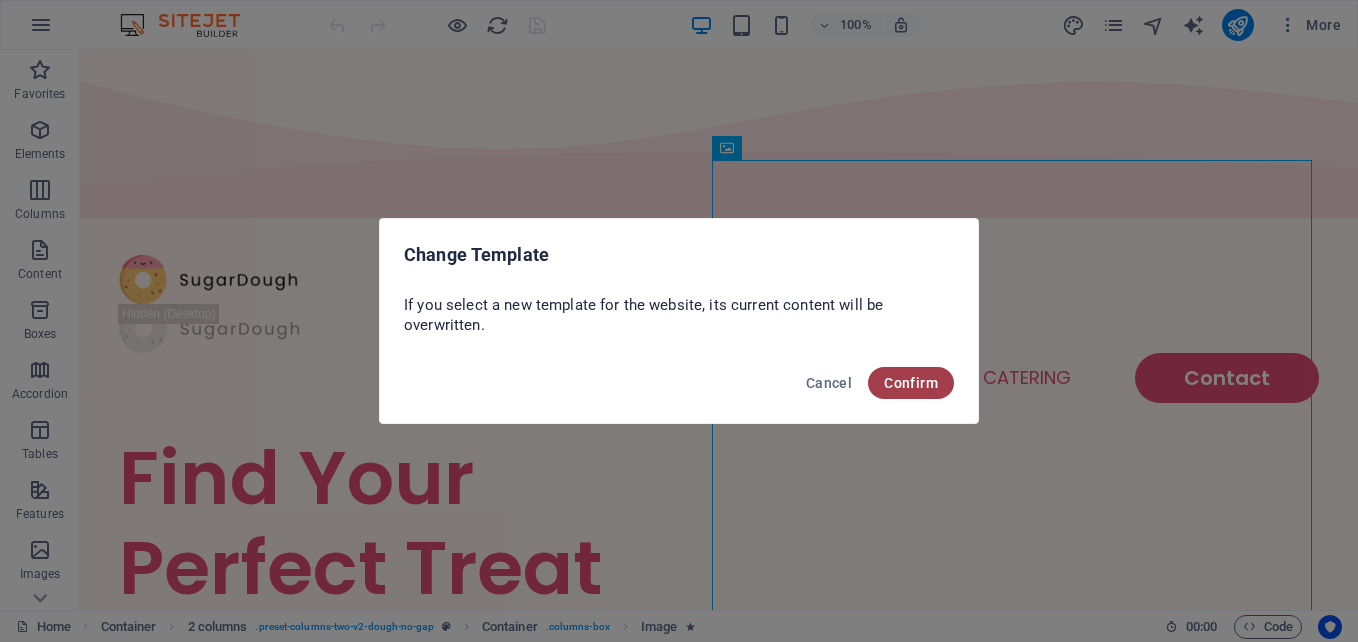 click on "Confirm" at bounding box center (911, 383) 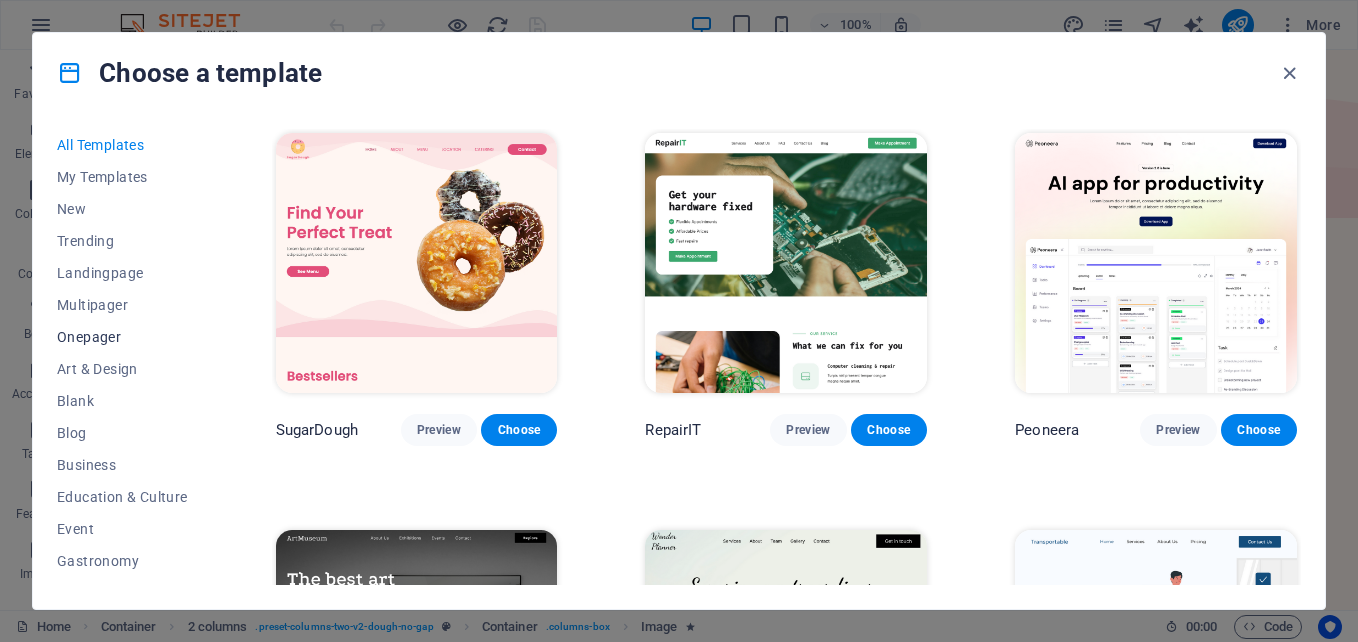 click on "Onepager" at bounding box center (122, 337) 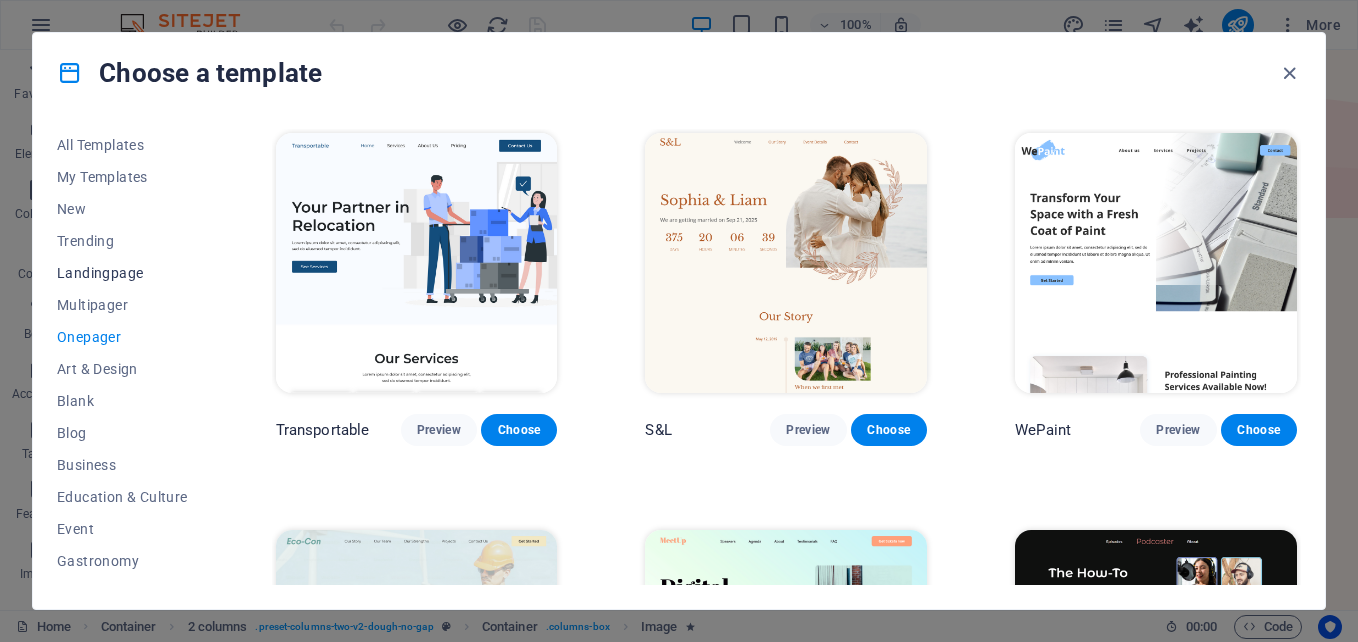 click on "Landingpage" at bounding box center (122, 273) 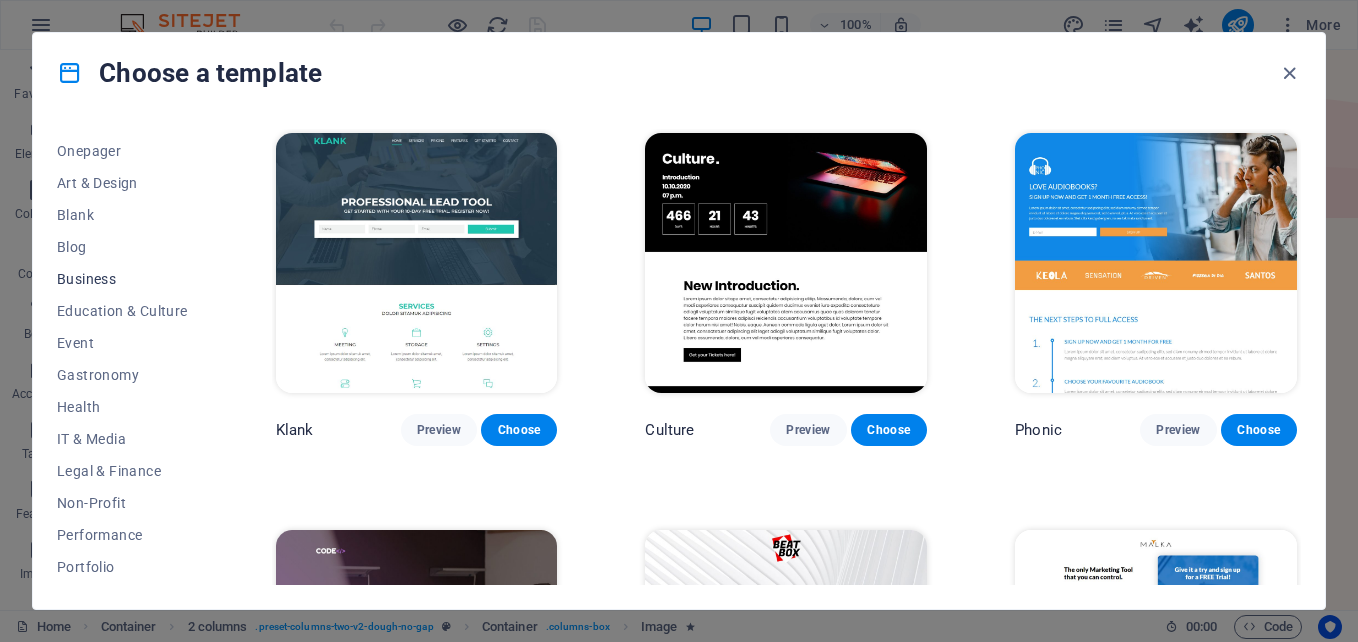scroll, scrollTop: 344, scrollLeft: 0, axis: vertical 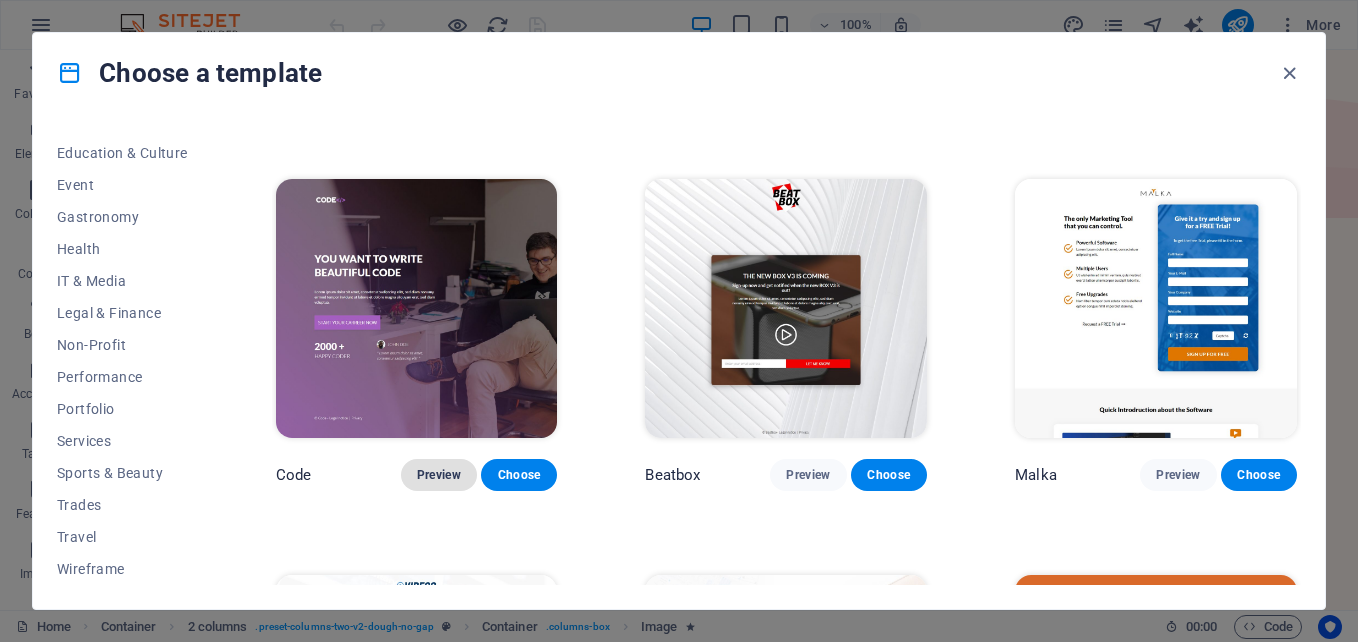 click on "Preview" at bounding box center [439, 475] 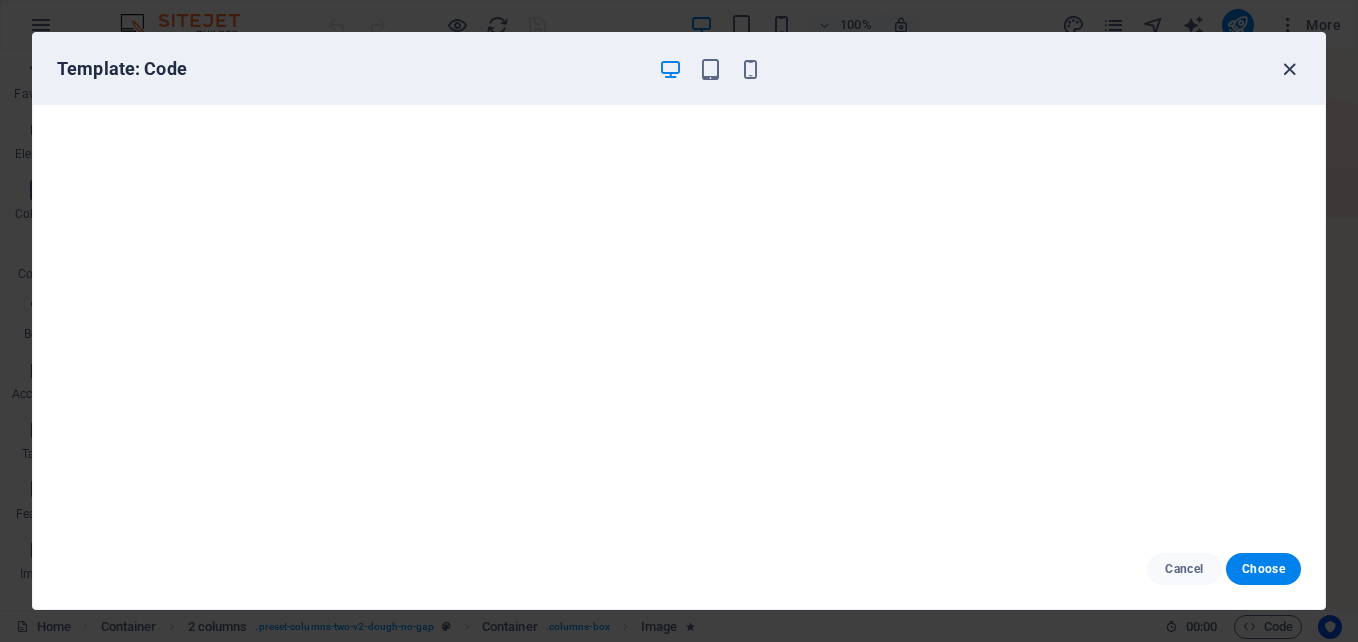 click at bounding box center (1289, 69) 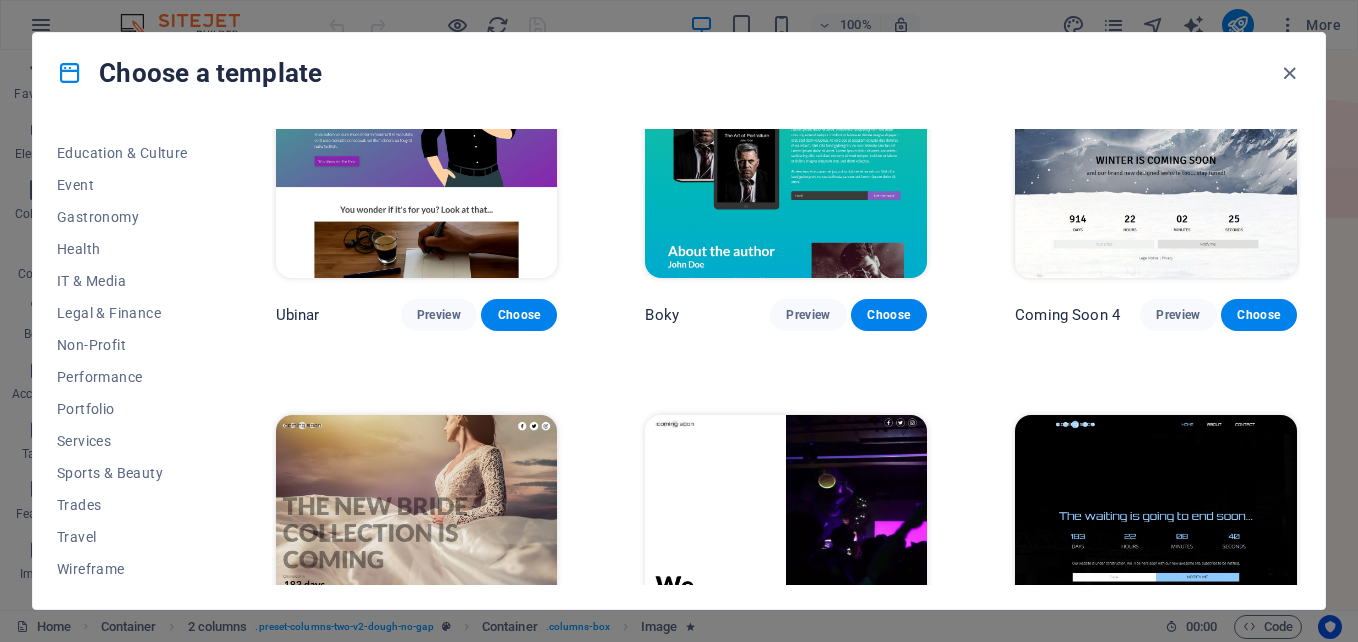 scroll, scrollTop: 2883, scrollLeft: 0, axis: vertical 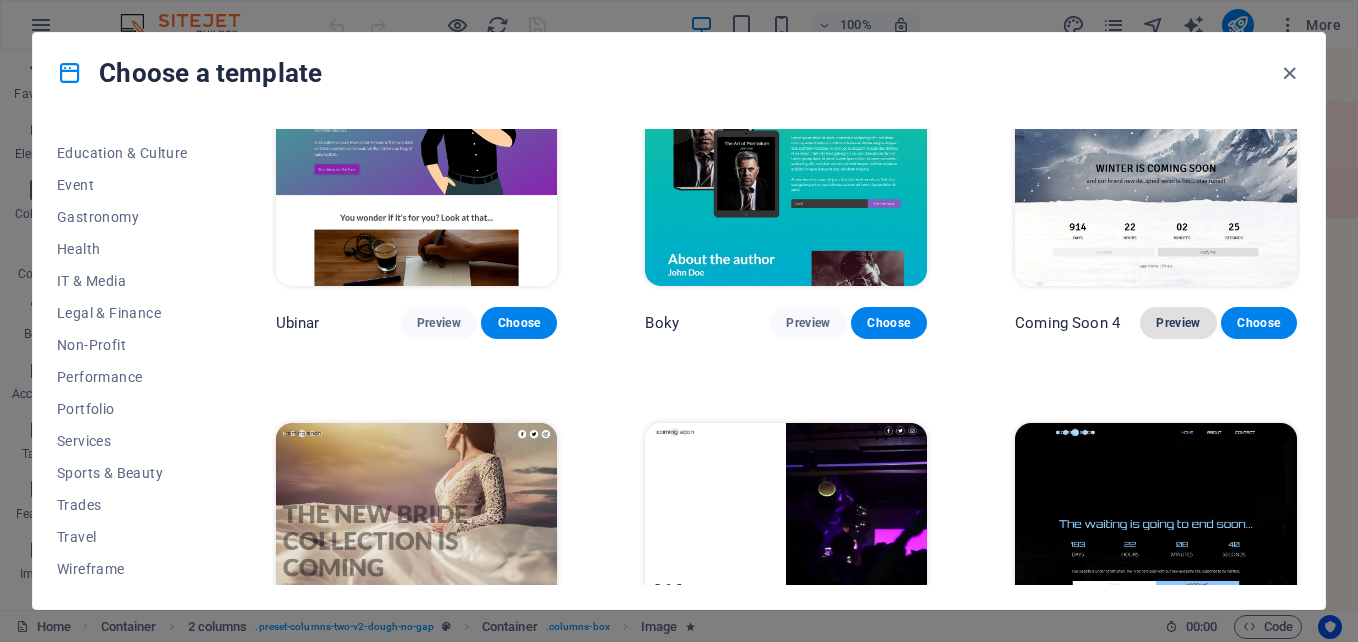 click on "Preview" at bounding box center (1178, 323) 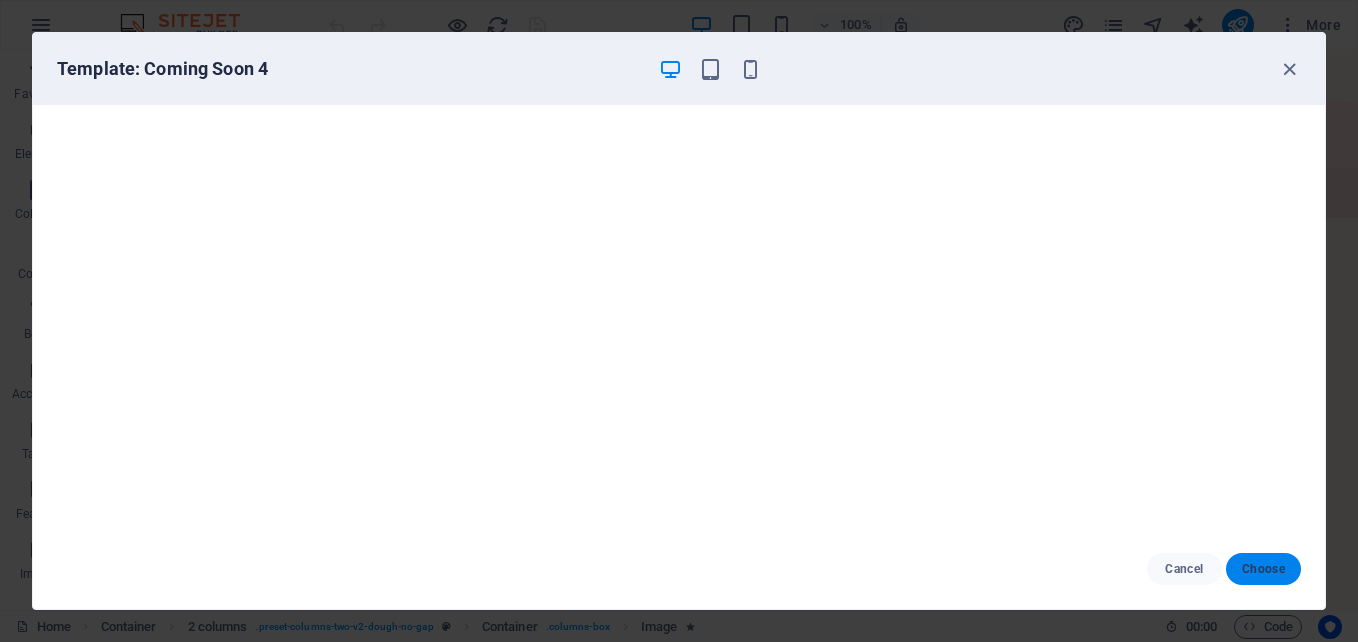 click on "Choose" at bounding box center (1263, 569) 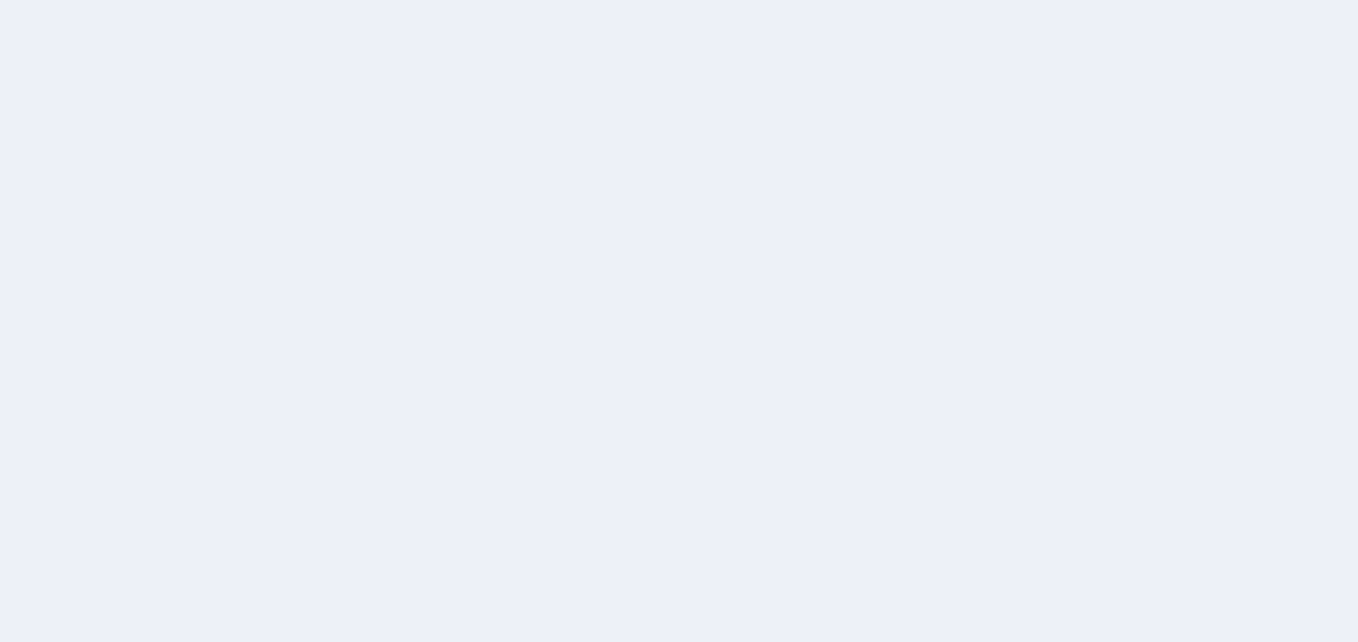 scroll, scrollTop: 0, scrollLeft: 0, axis: both 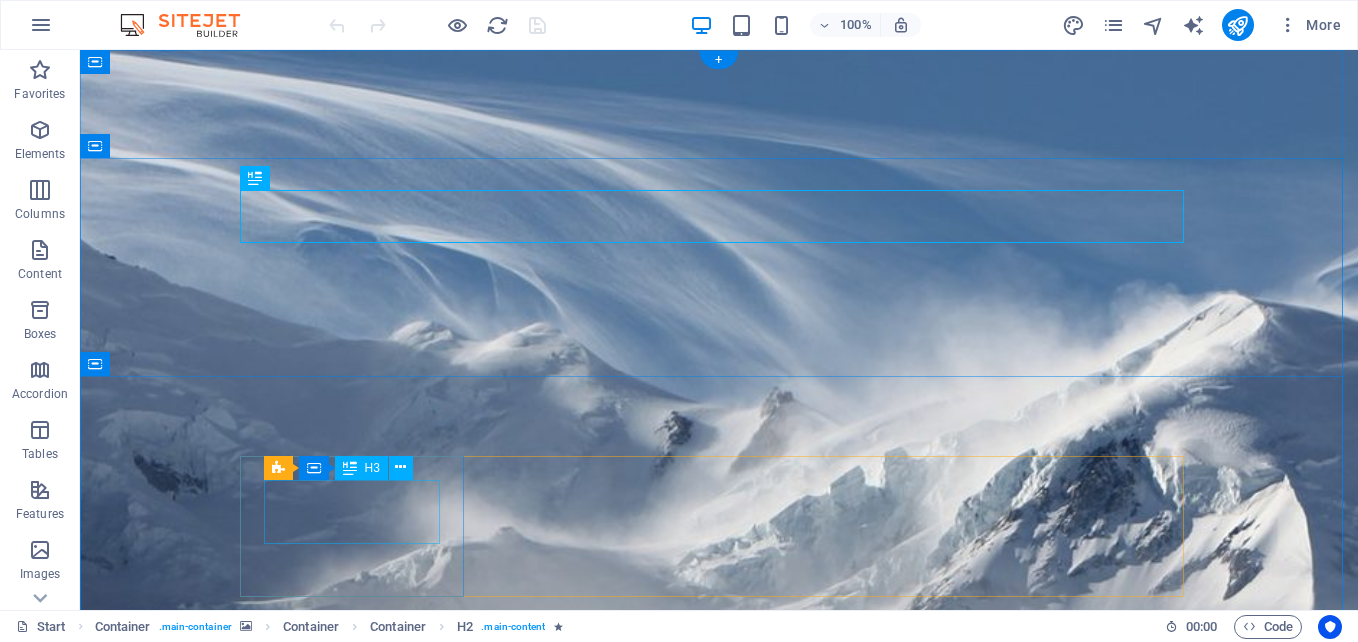 click on "0" at bounding box center (359, 2389) 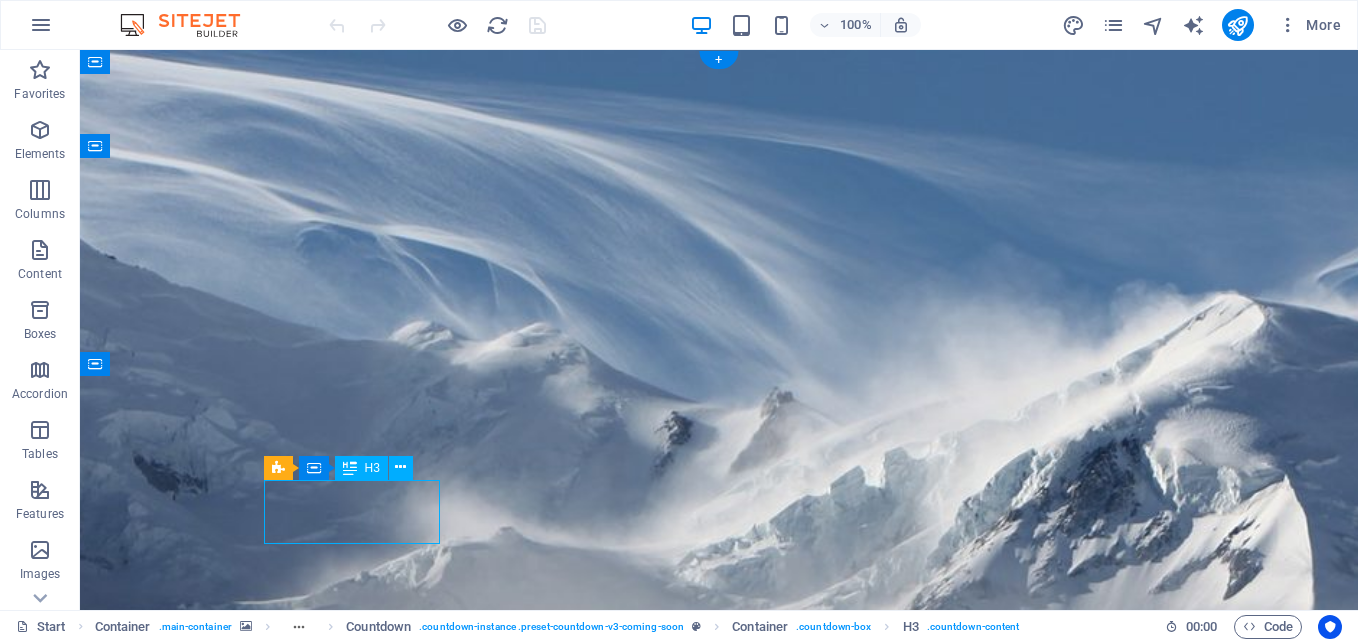 click on "0" at bounding box center (359, 2389) 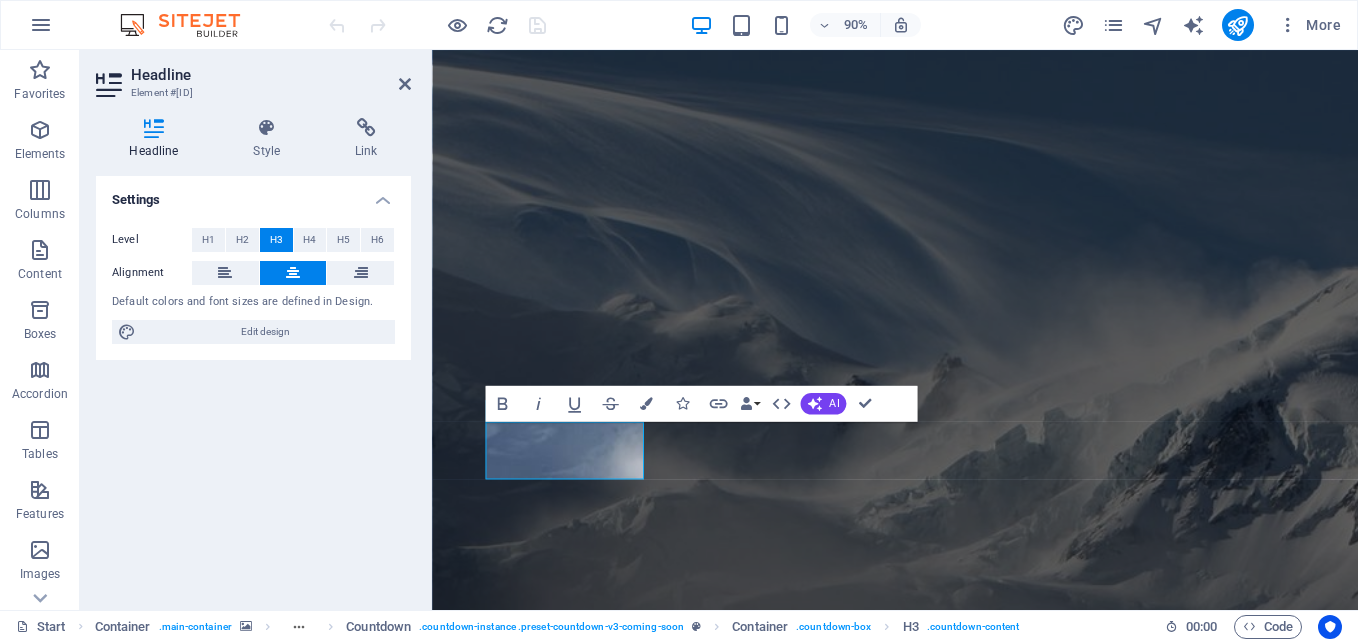 type 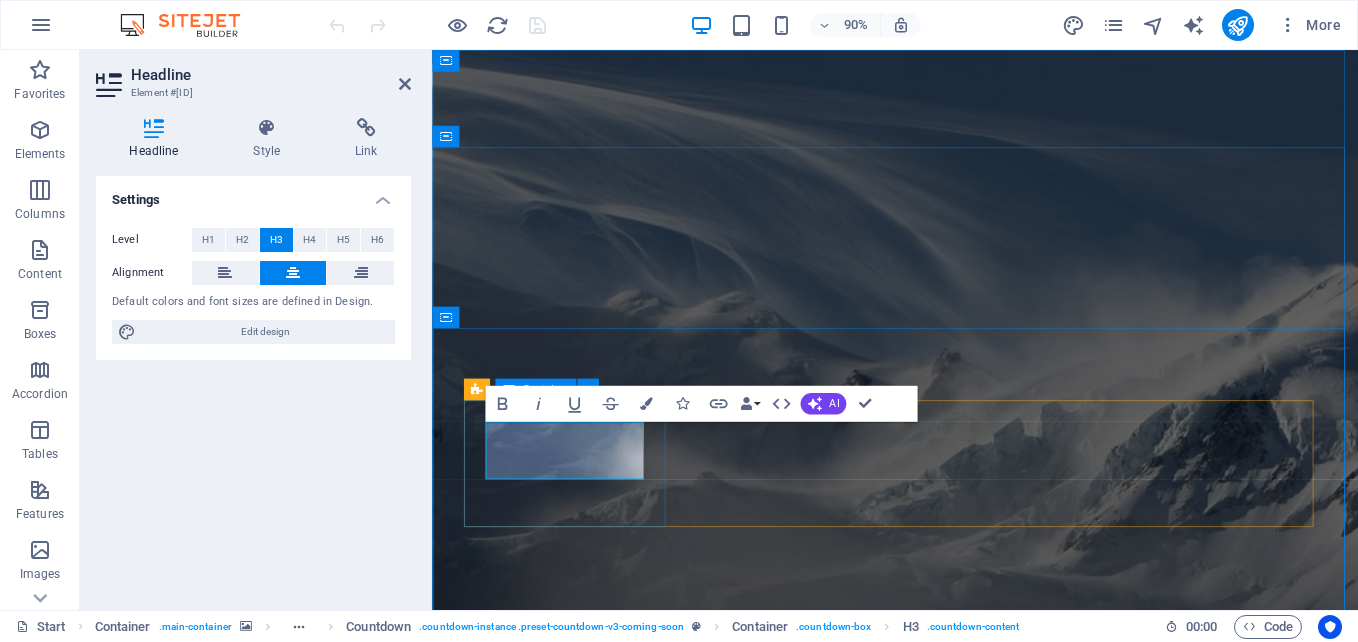 drag, startPoint x: 626, startPoint y: 567, endPoint x: 959, endPoint y: 519, distance: 336.44168 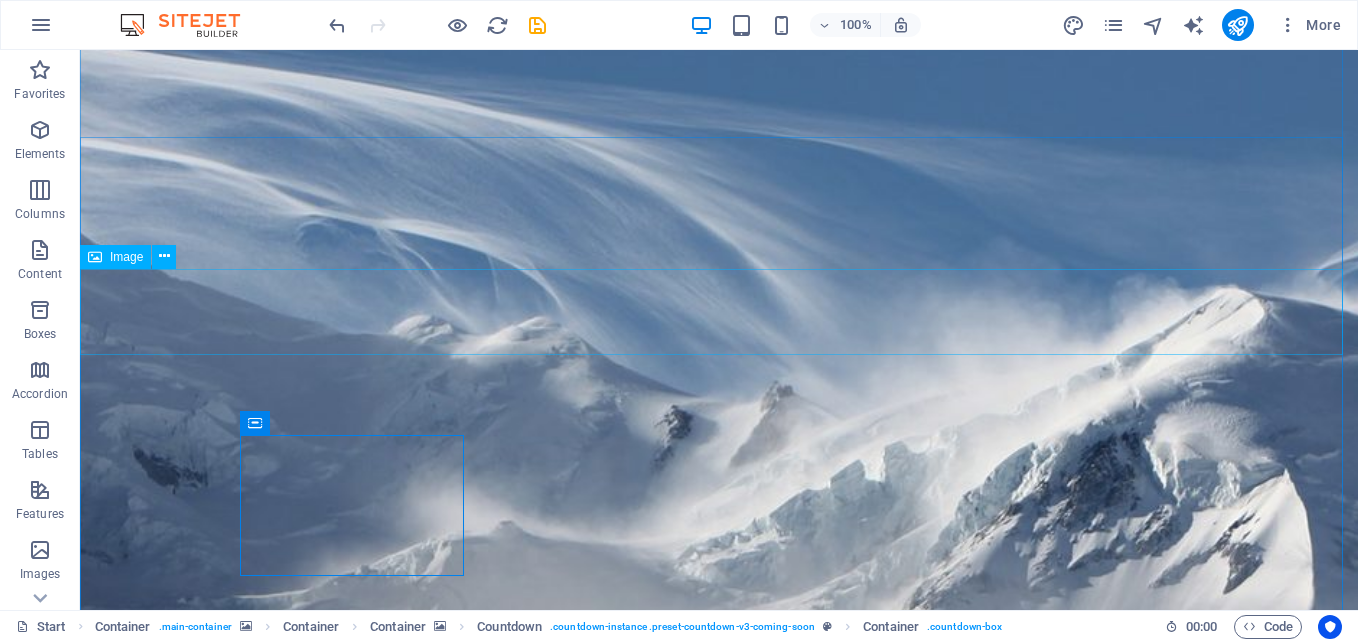 scroll, scrollTop: 0, scrollLeft: 0, axis: both 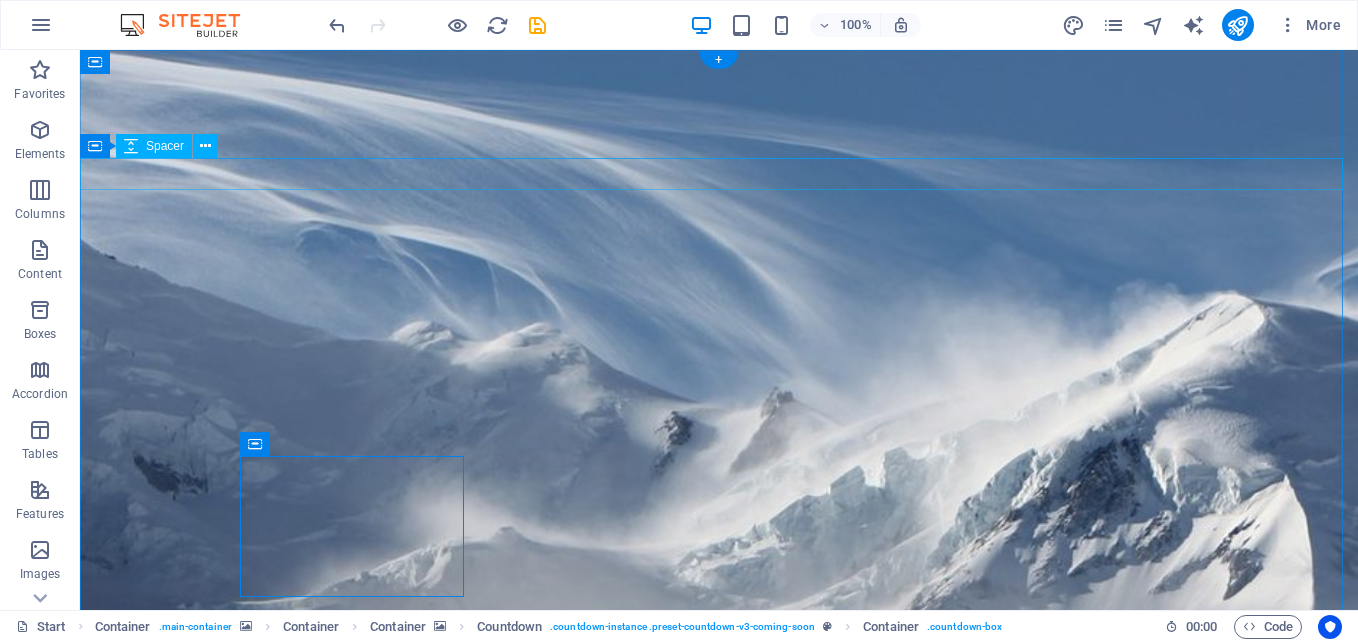 click at bounding box center [719, 1374] 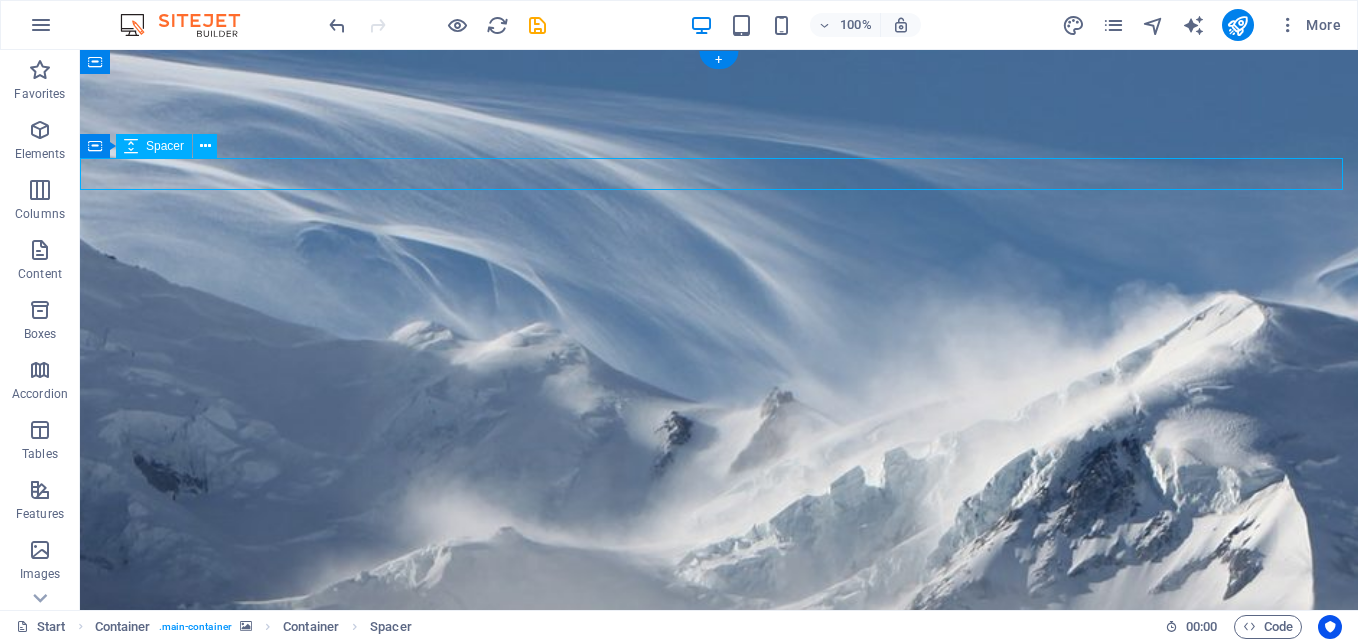 click at bounding box center [719, 1374] 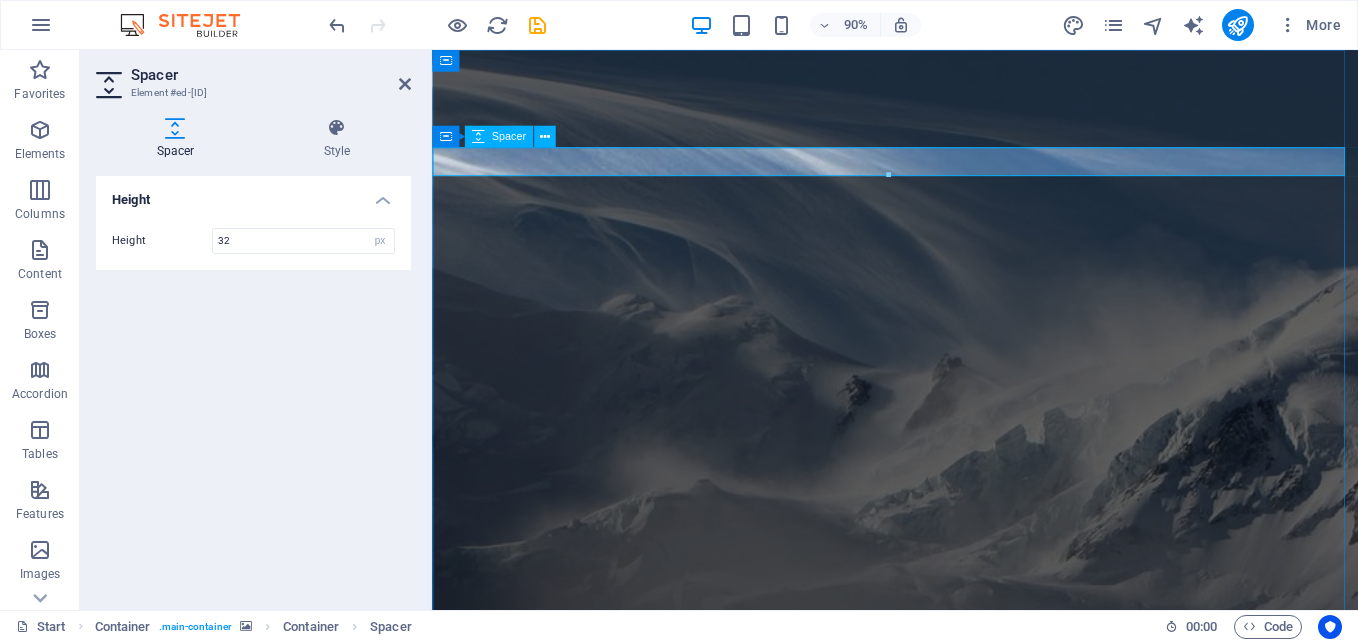 click at bounding box center [946, 1374] 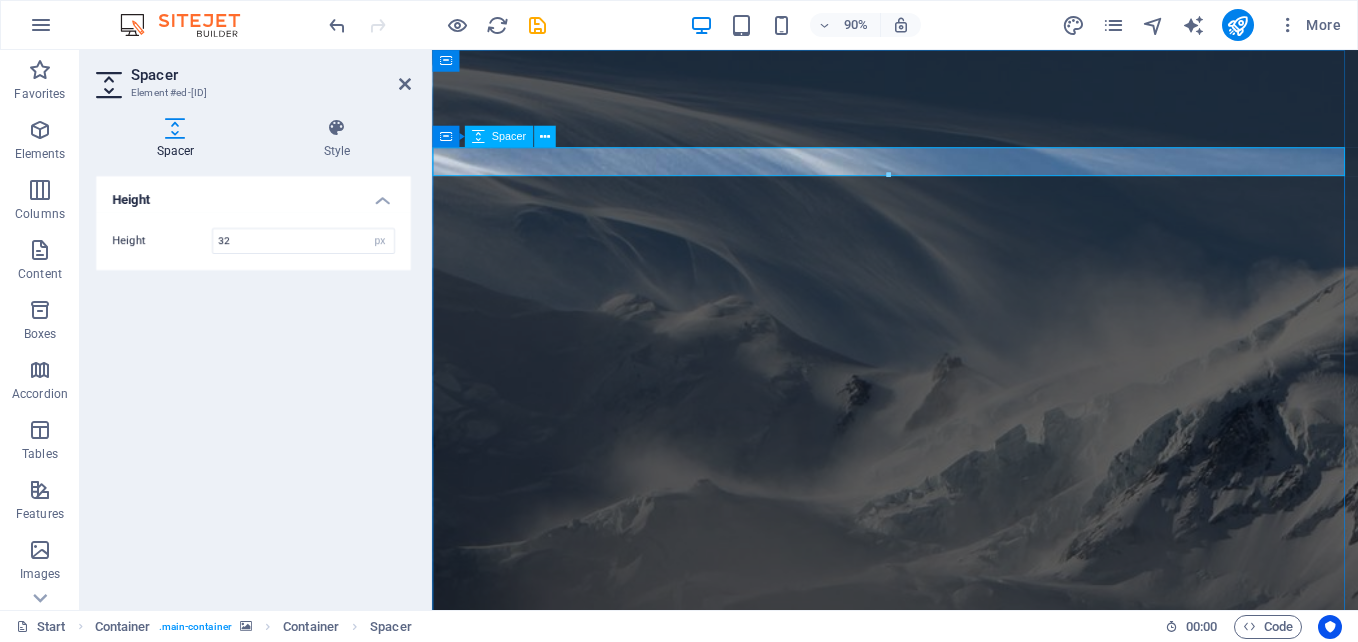 click at bounding box center [946, 1374] 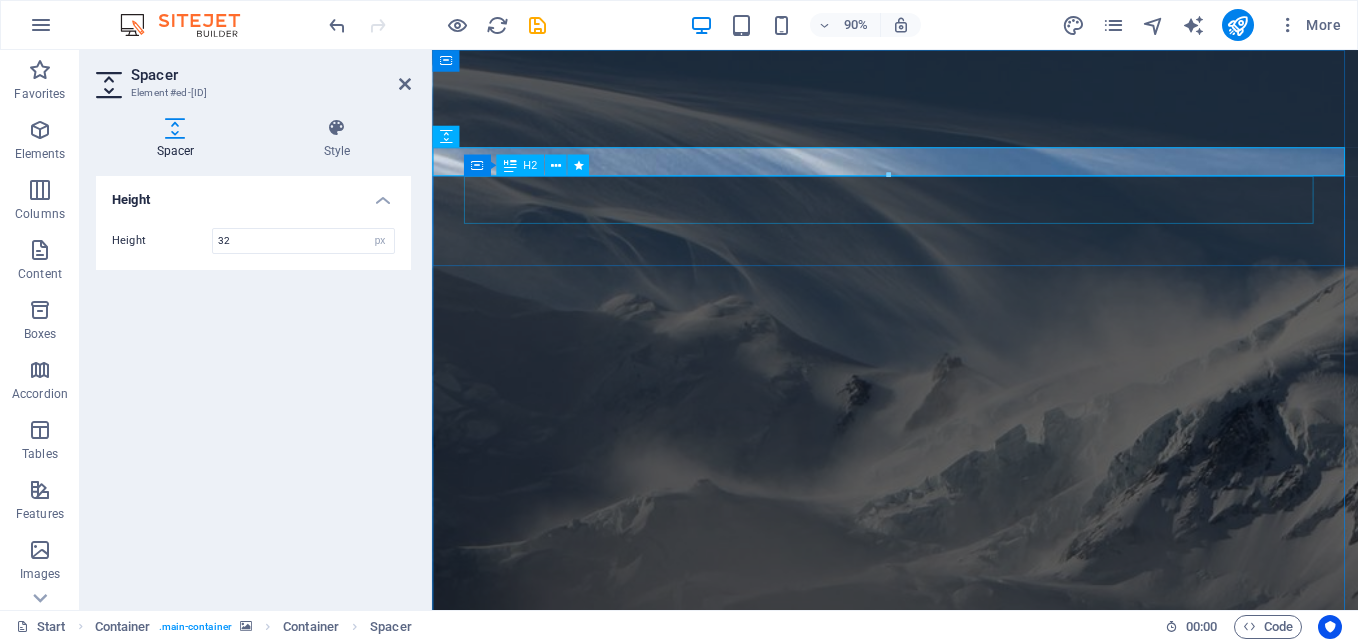 click on "Winter is coming soon" at bounding box center (947, 1416) 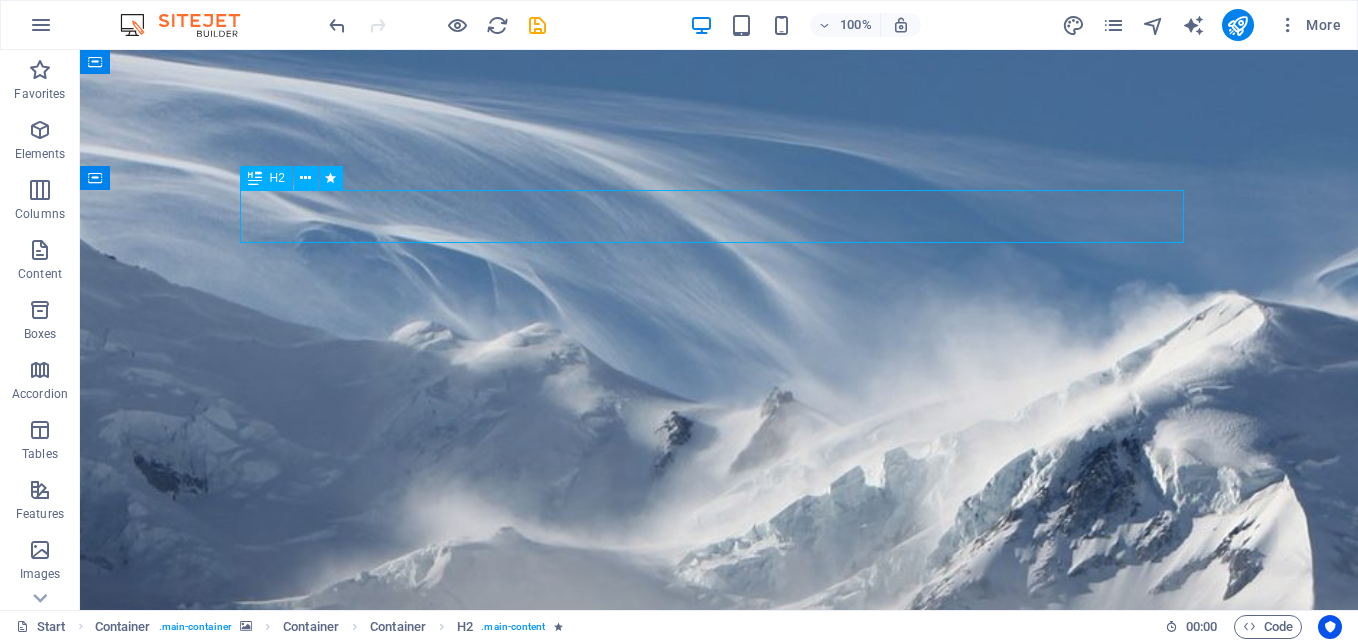click on "Winter is coming soon" at bounding box center (719, 1416) 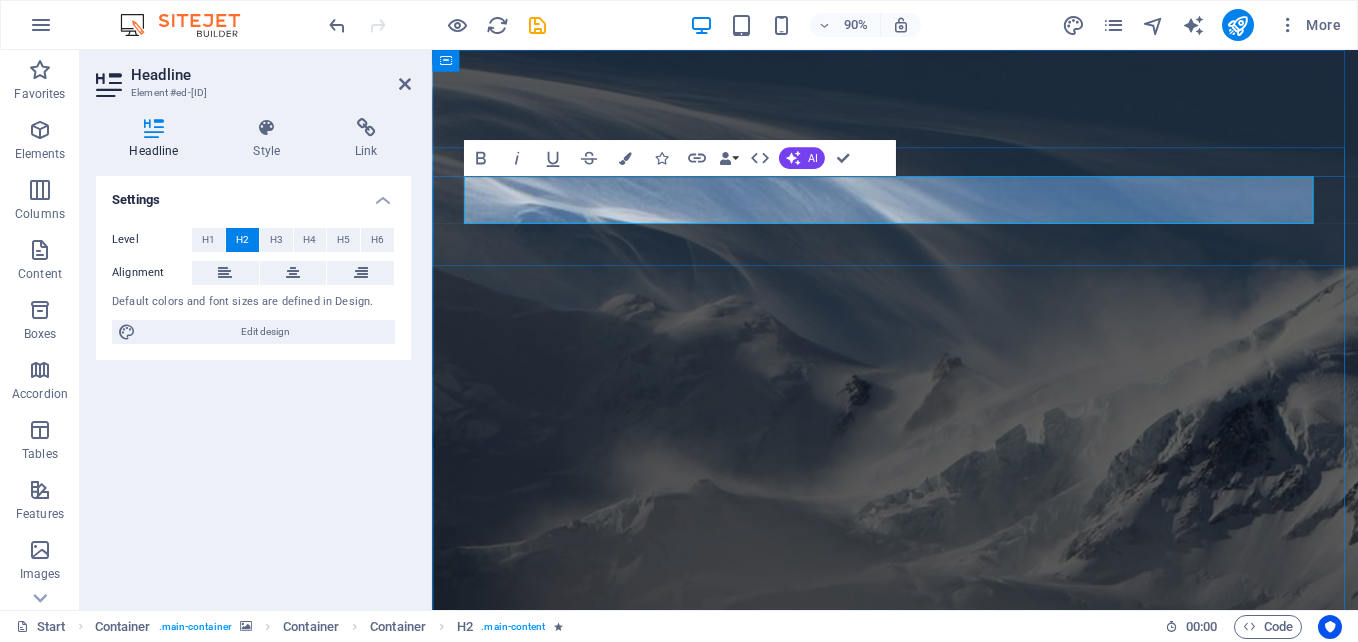 click on "Winter is coming soon" at bounding box center (947, 1416) 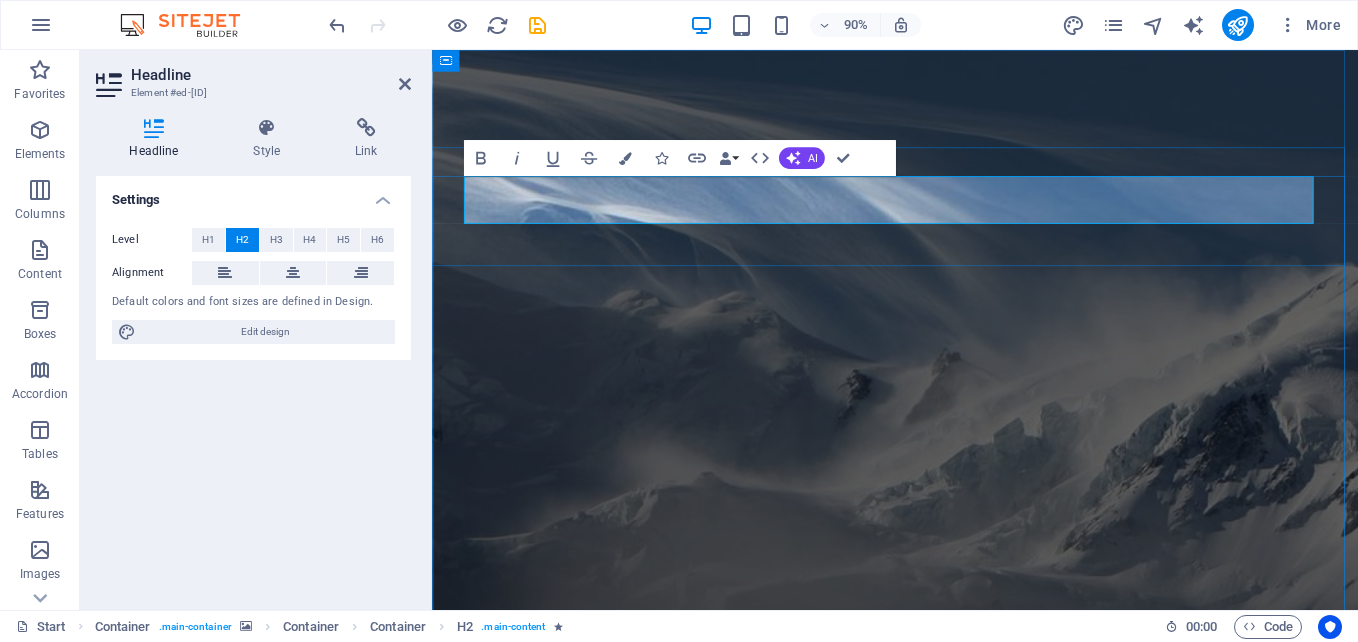 type 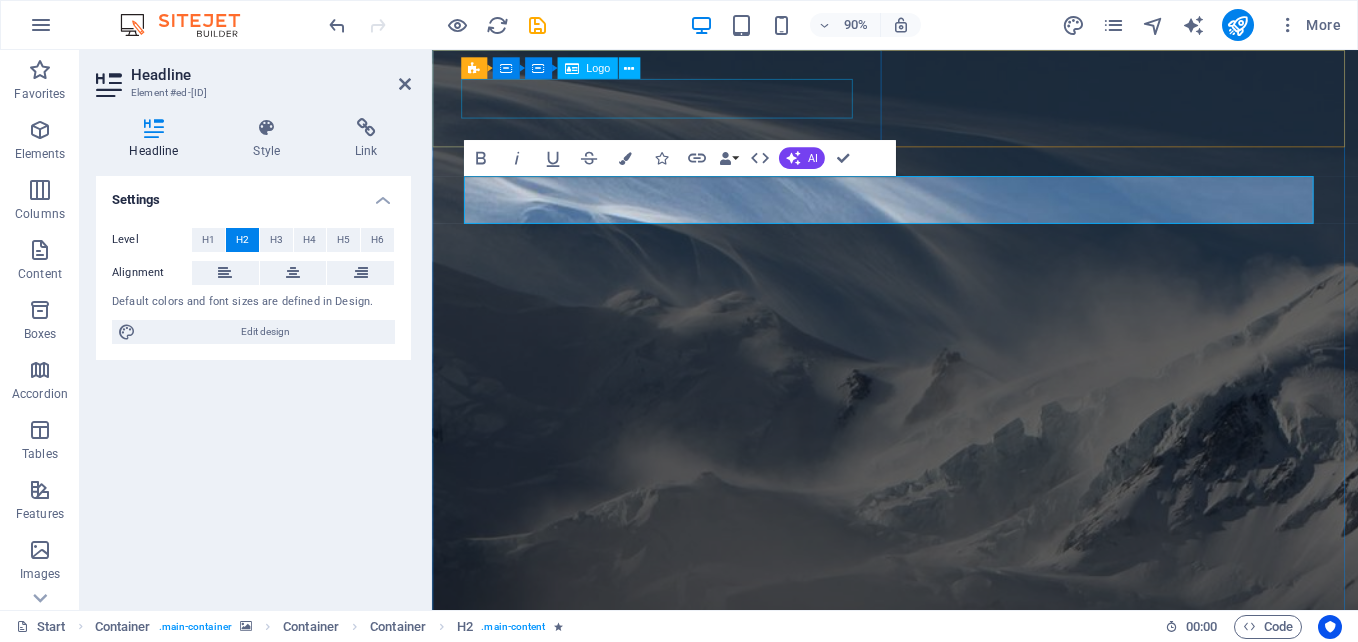 click at bounding box center (946, 1097) 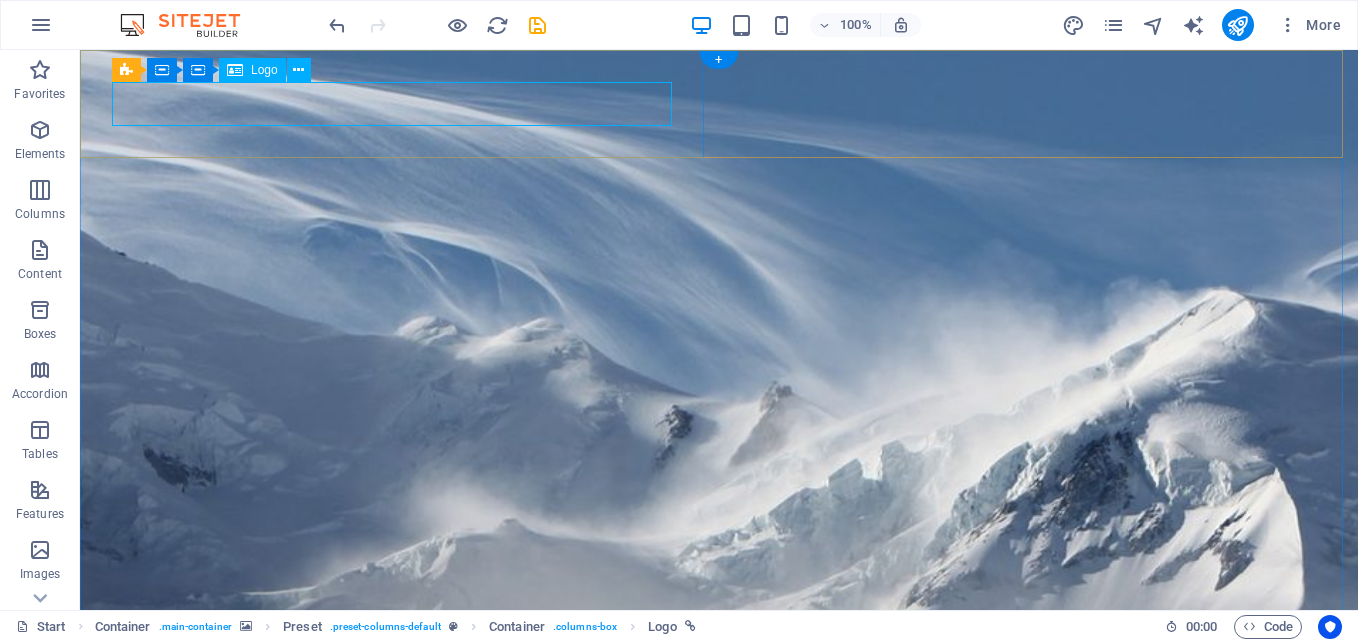 click at bounding box center [719, 1097] 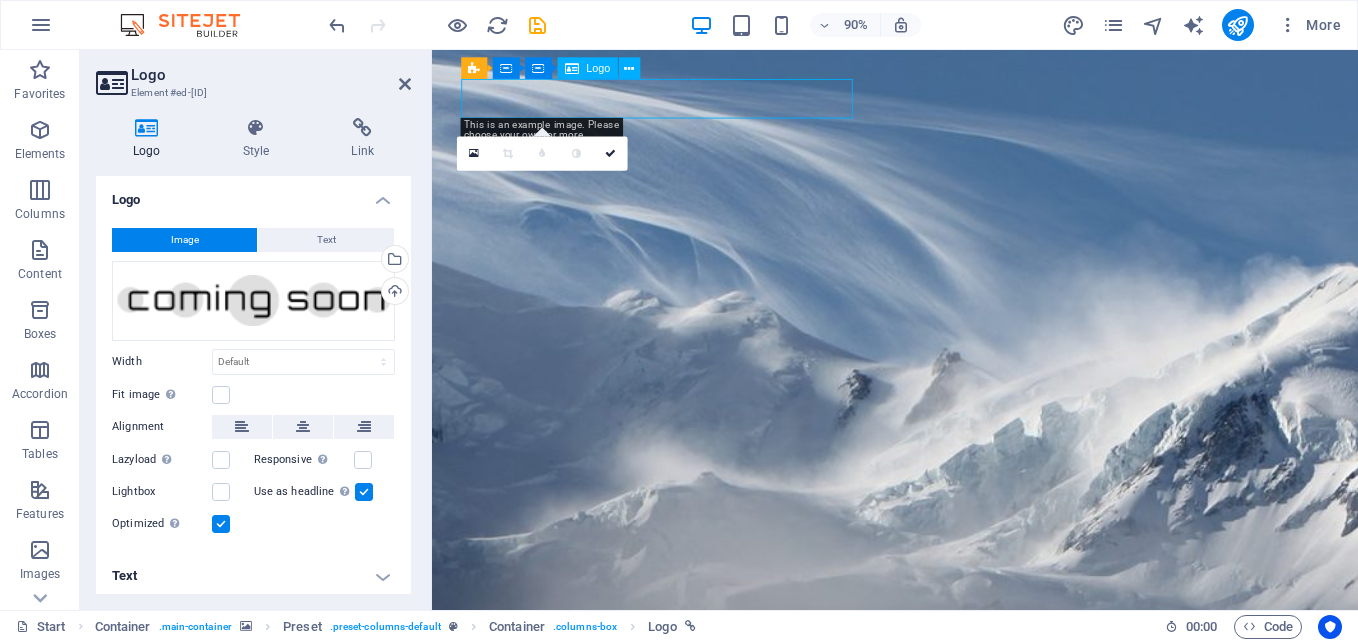 click at bounding box center [946, 1097] 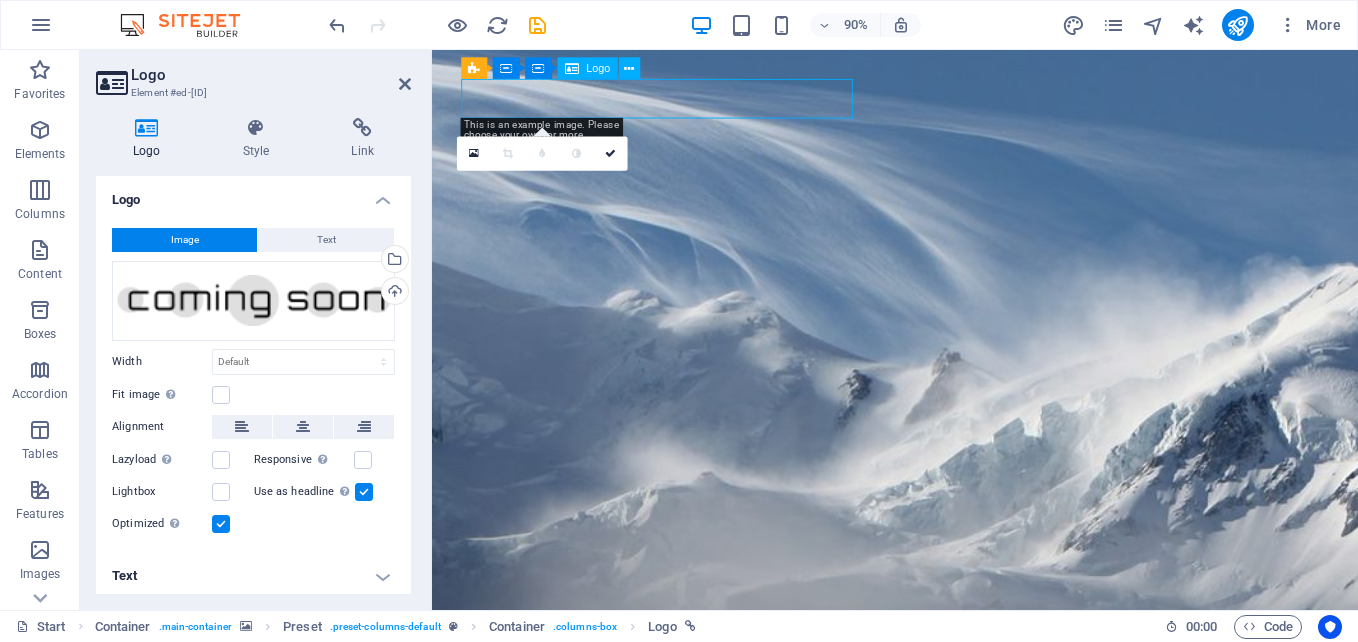 click at bounding box center [946, 1097] 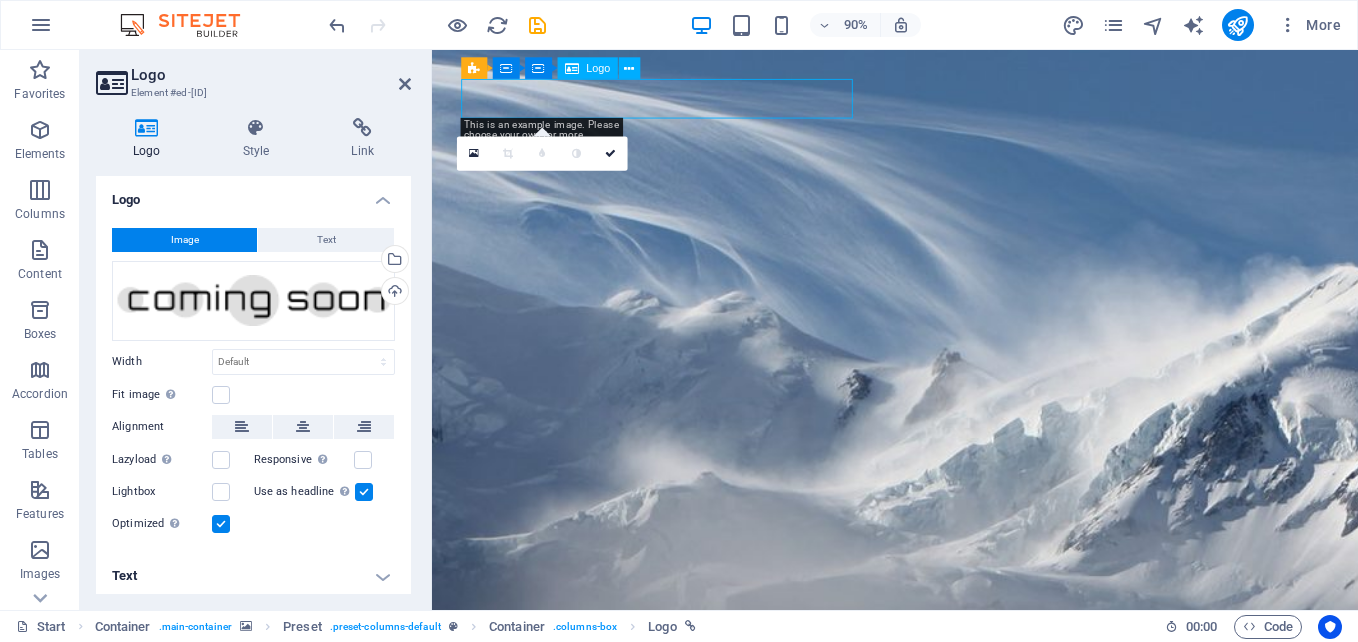 click at bounding box center (946, 1097) 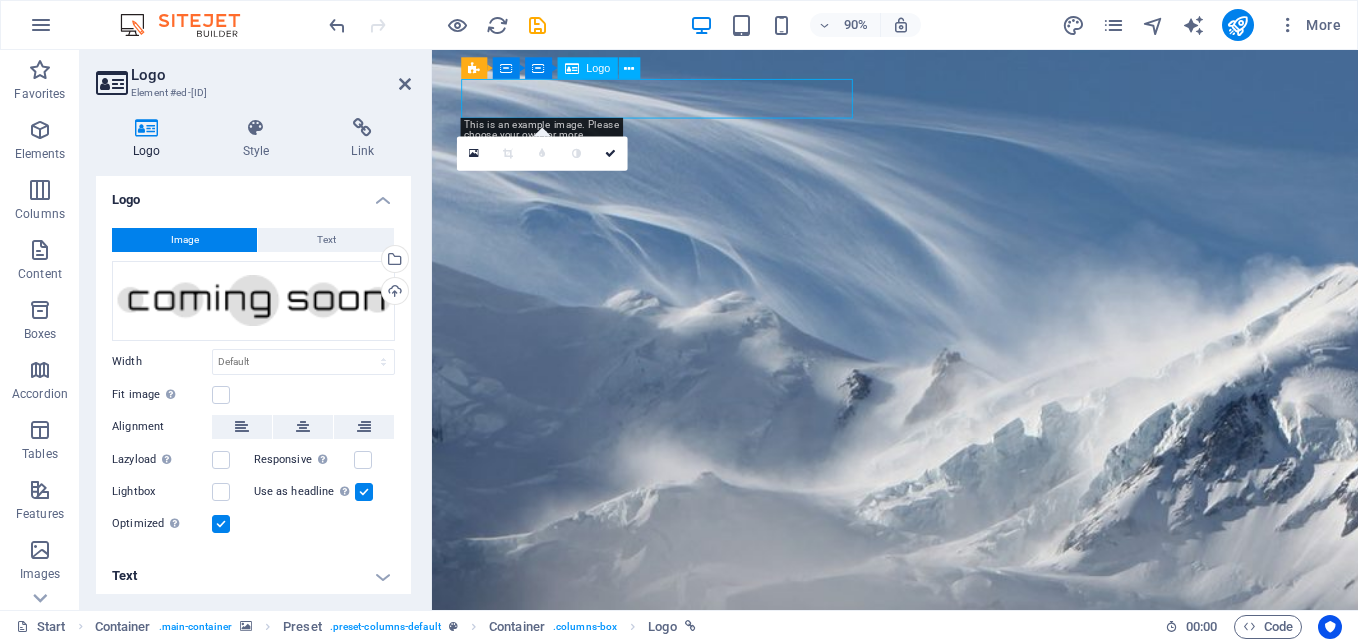 click at bounding box center [946, 1097] 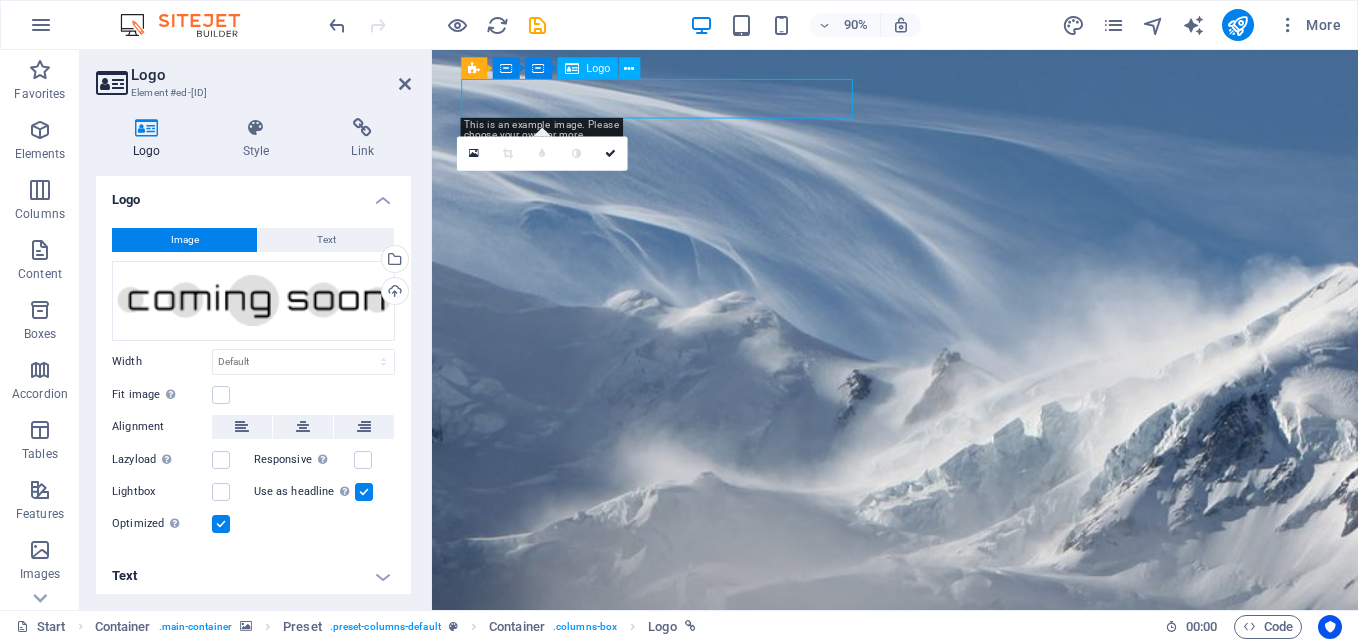 click at bounding box center [946, 1097] 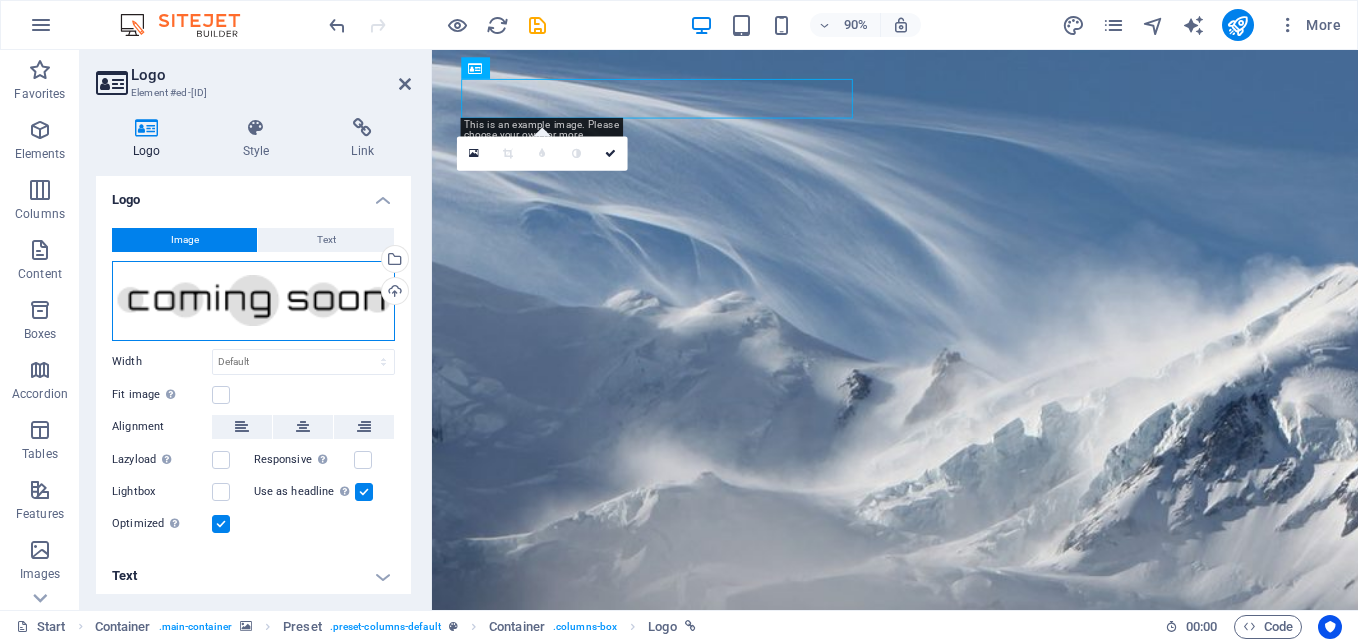 click on "Drag files here, click to choose files or select files from Files or our free stock photos & videos" at bounding box center (253, 301) 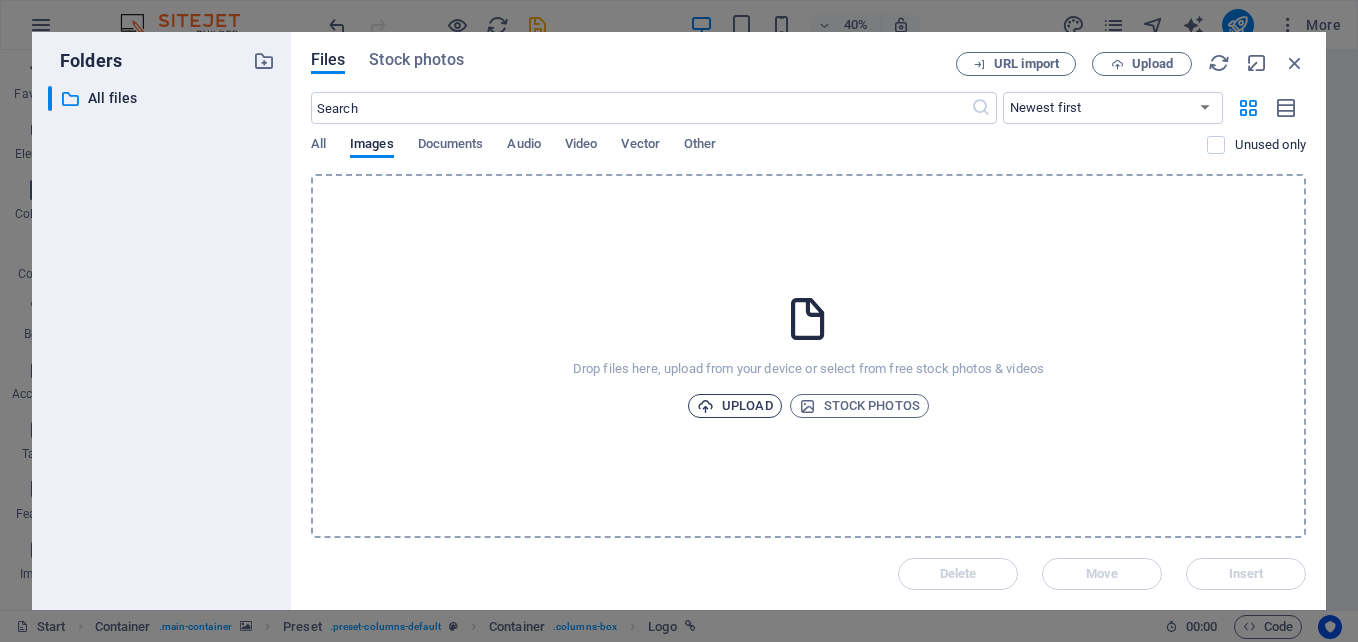 click on "Upload" at bounding box center (735, 406) 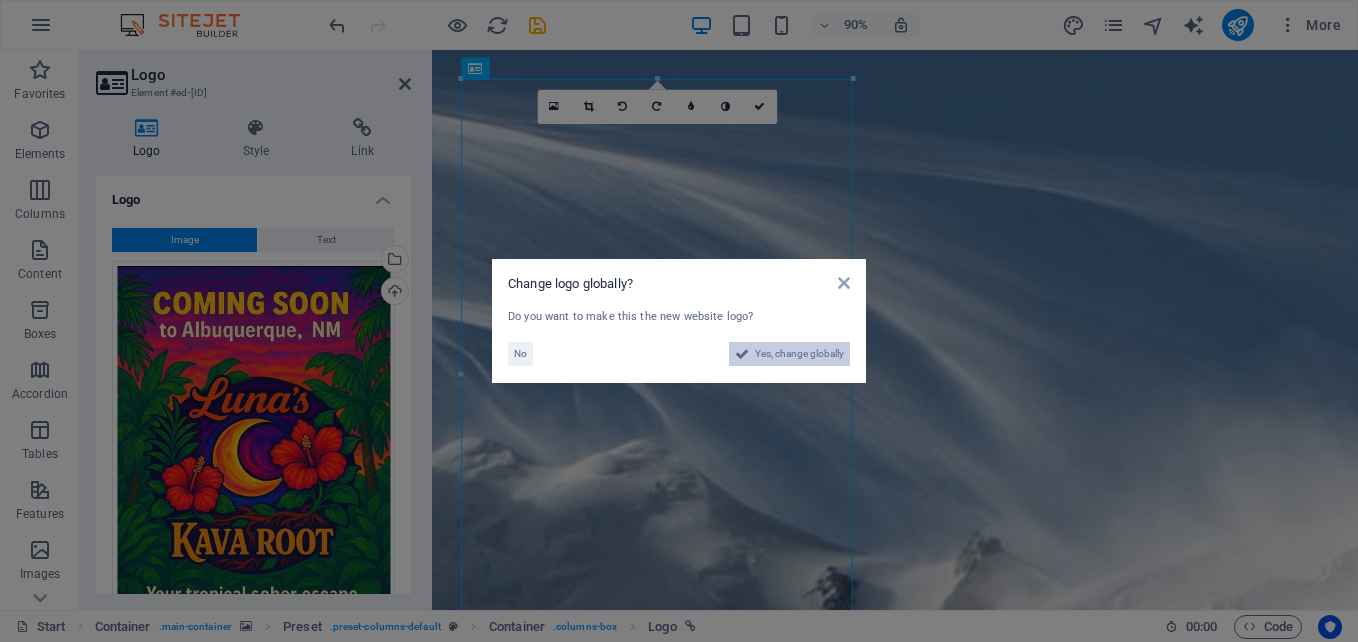 click on "Yes, change globally" at bounding box center [799, 354] 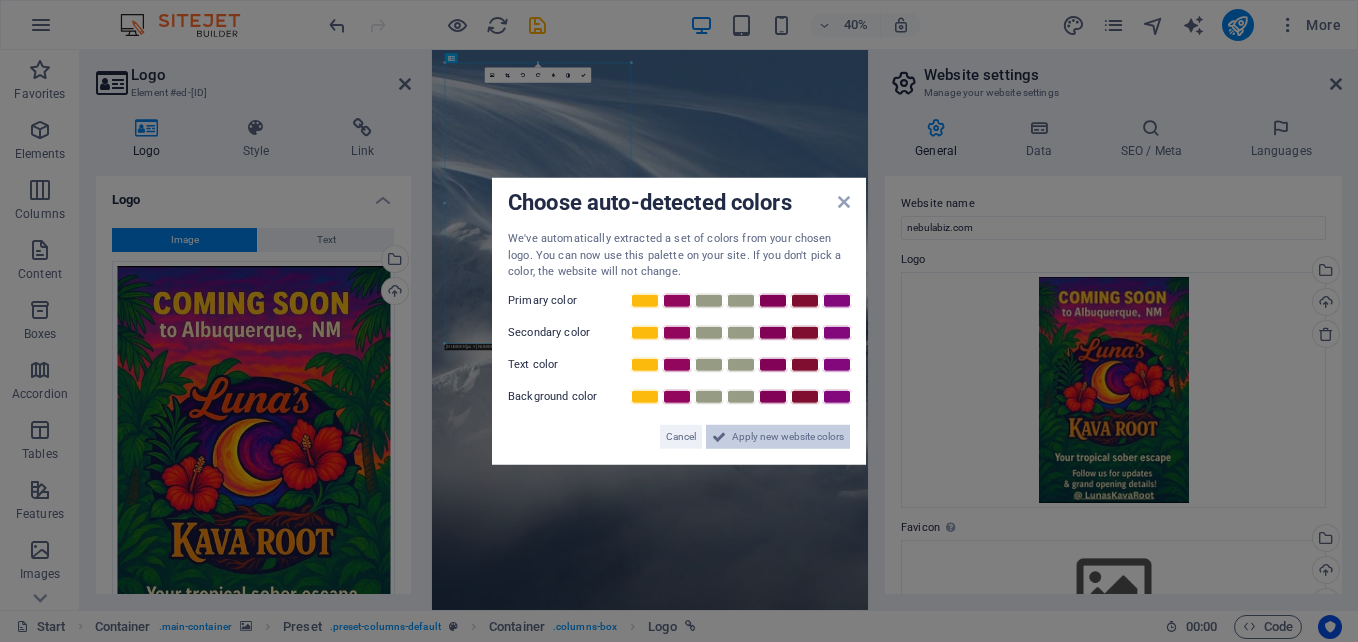 click on "Apply new website colors" at bounding box center (788, 436) 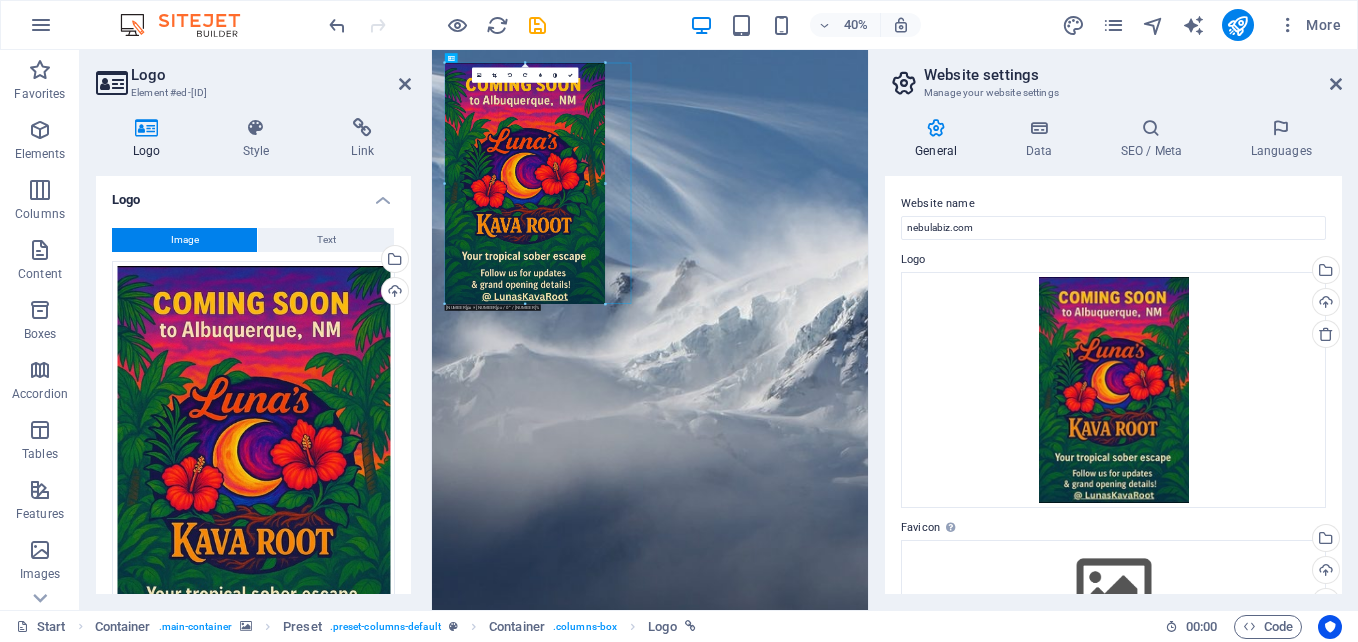 drag, startPoint x: 630, startPoint y: 64, endPoint x: 562, endPoint y: 305, distance: 250.40967 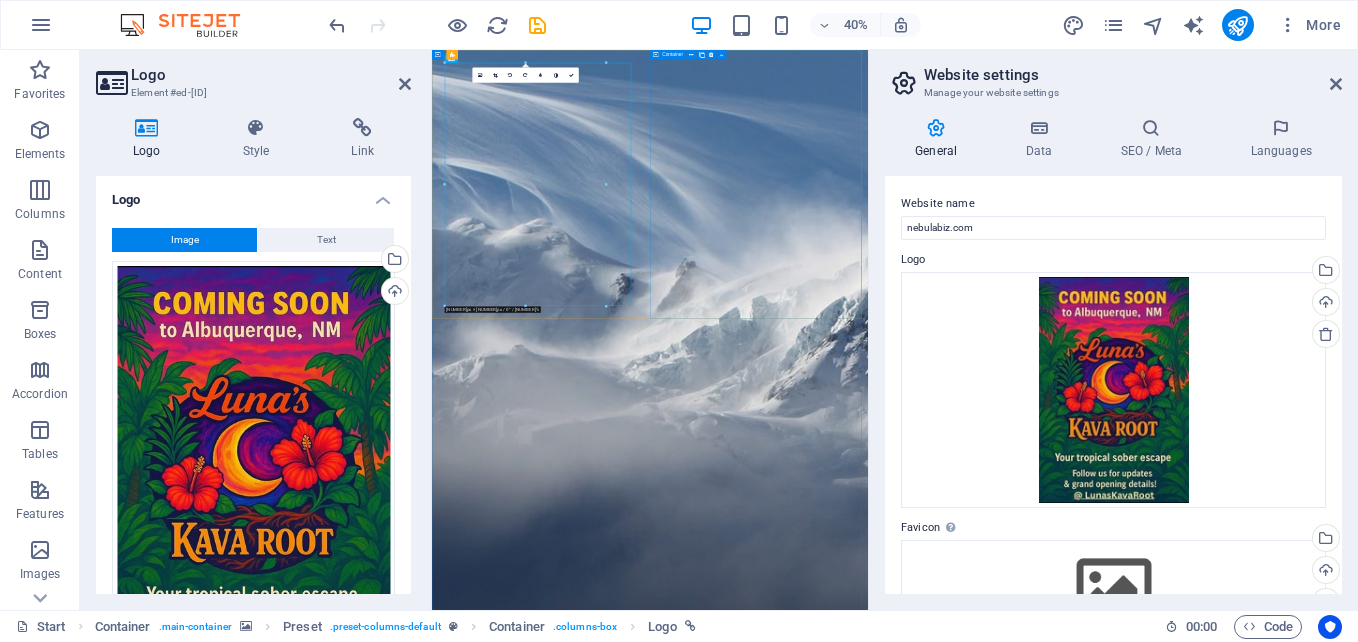 drag, startPoint x: 1139, startPoint y: 512, endPoint x: 1225, endPoint y: 282, distance: 245.55244 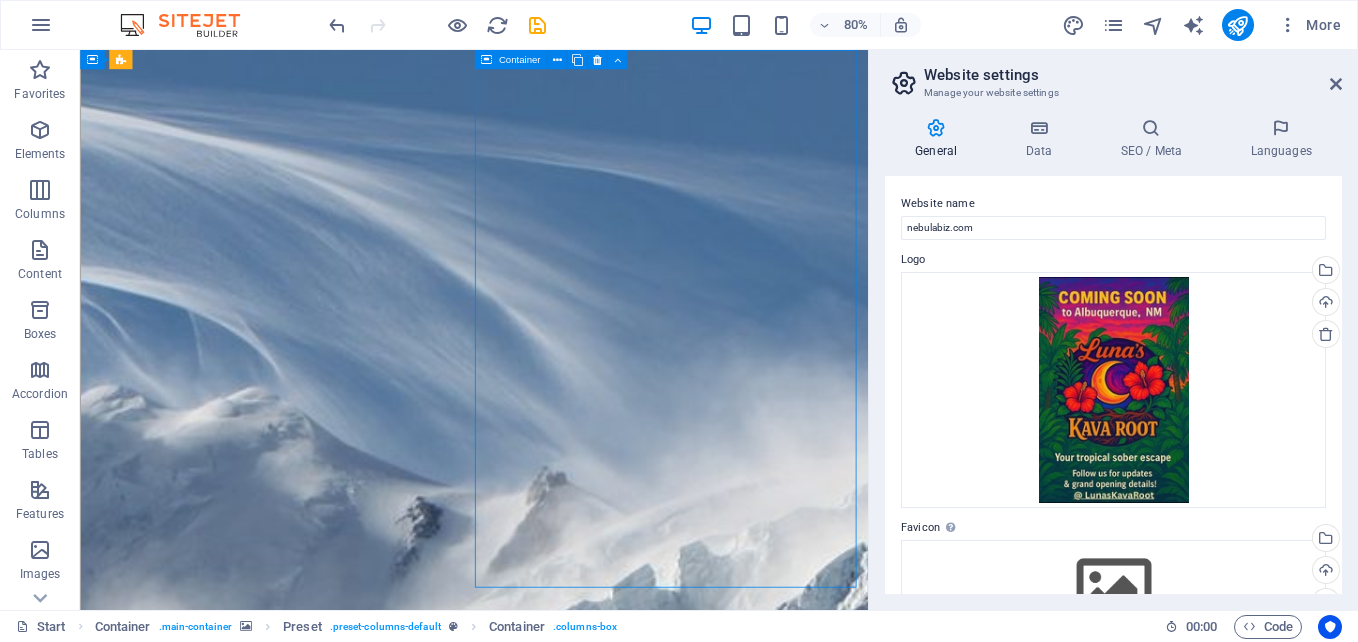 click at bounding box center [572, 2382] 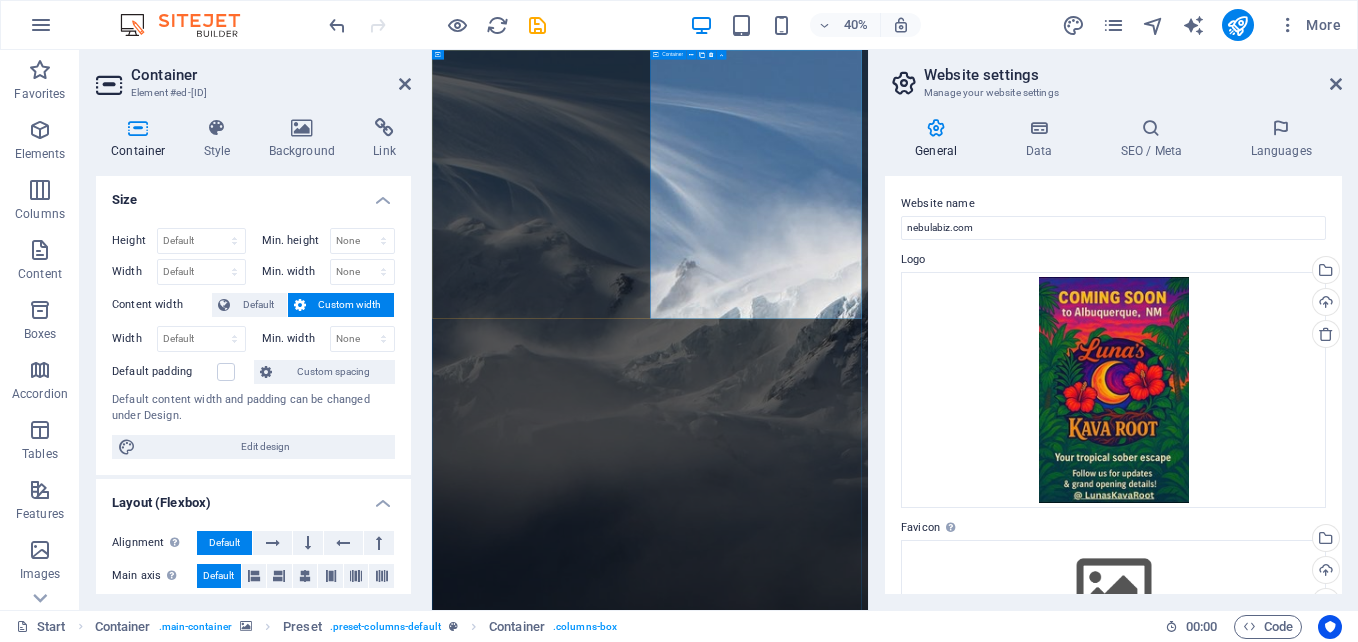 click at bounding box center [977, 2382] 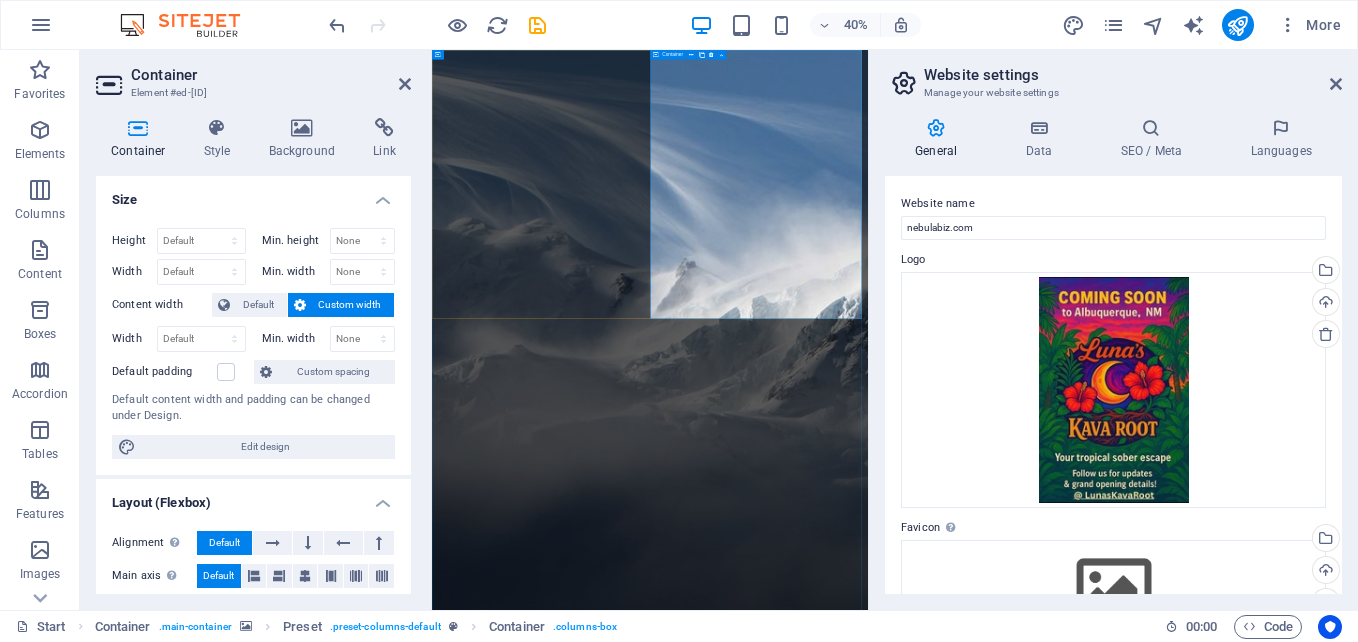 click at bounding box center (977, 2382) 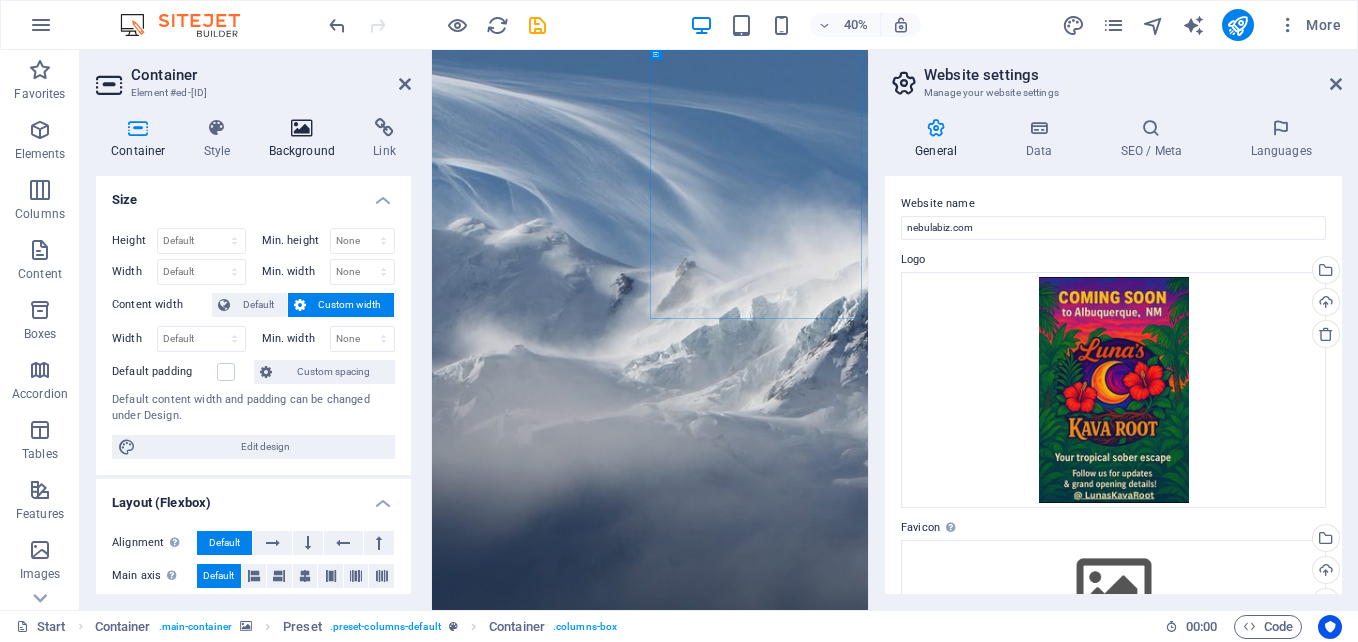 click on "Background" at bounding box center [306, 139] 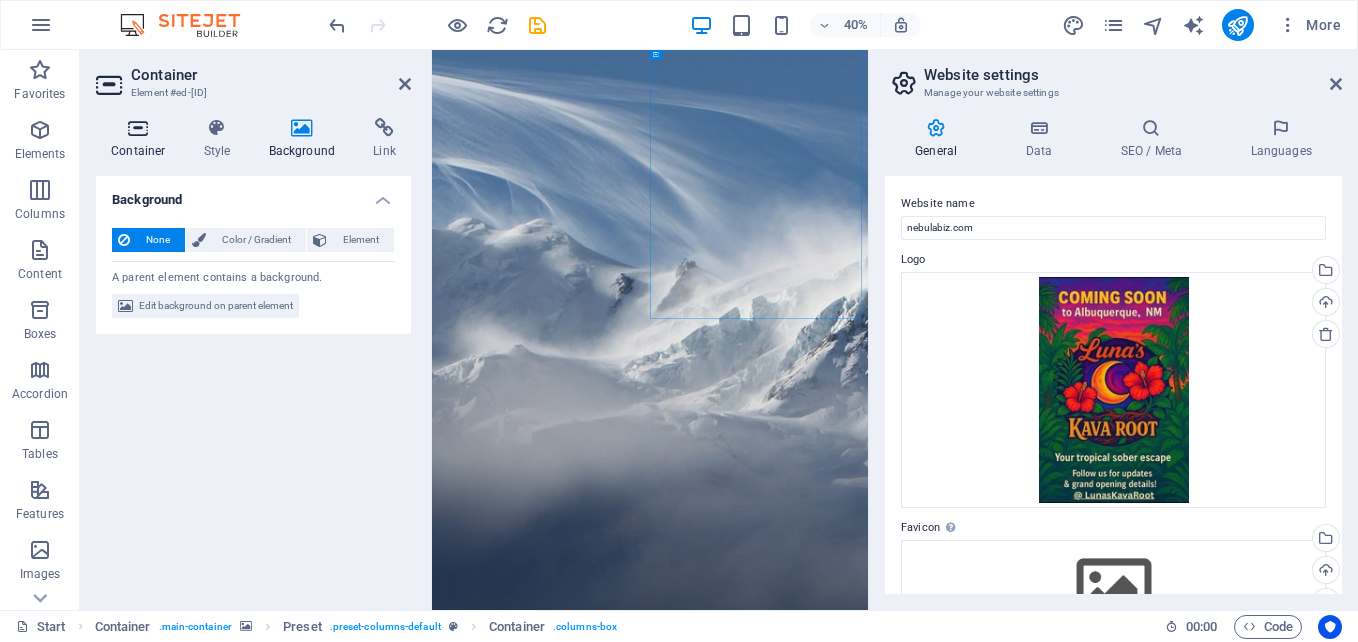 click on "Container" at bounding box center (142, 139) 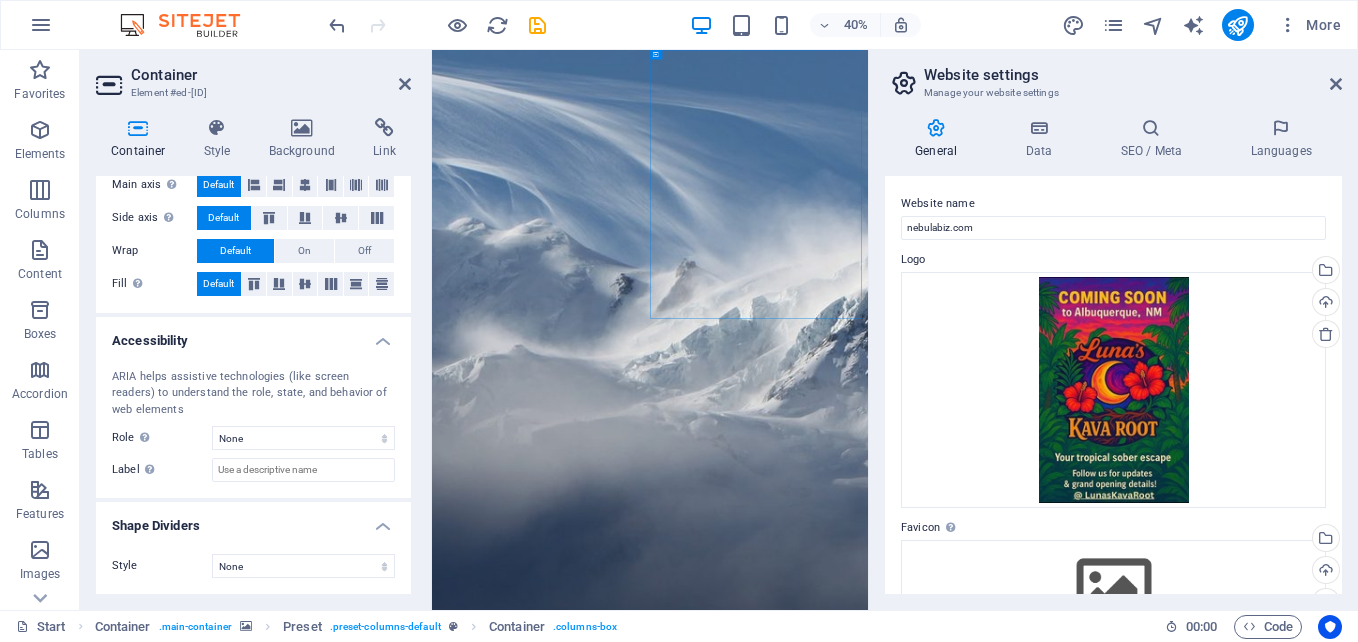scroll, scrollTop: 390, scrollLeft: 0, axis: vertical 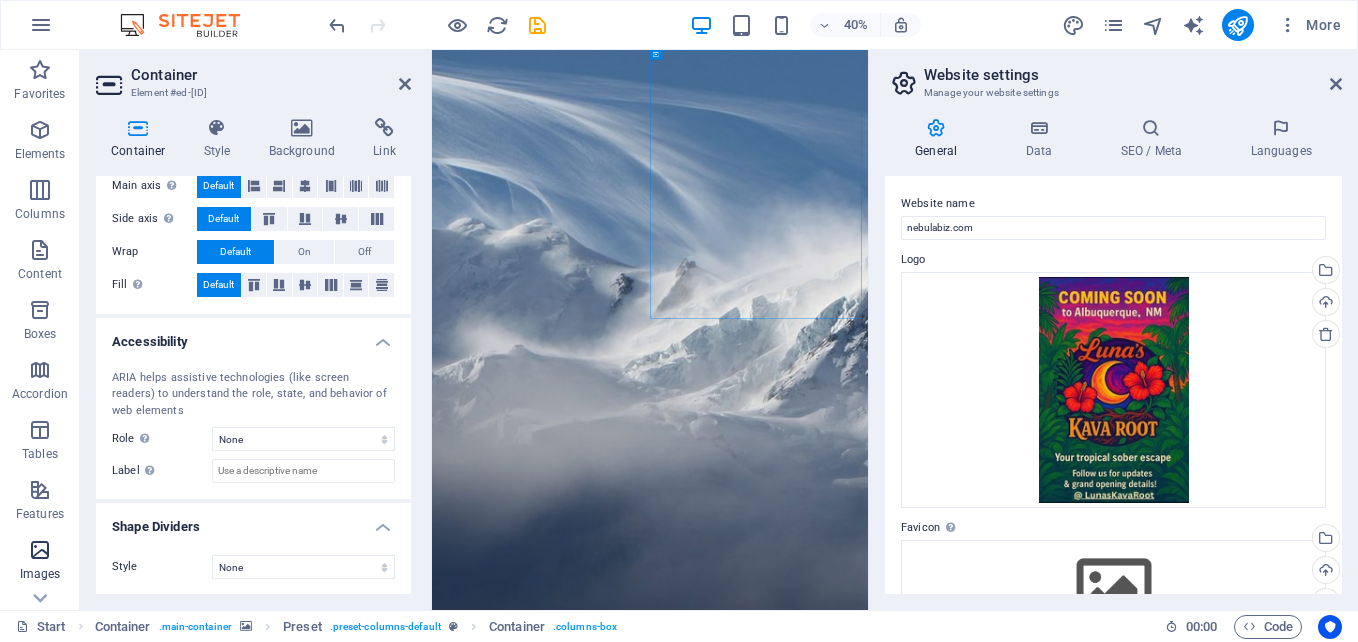 click on "Images" at bounding box center [40, 574] 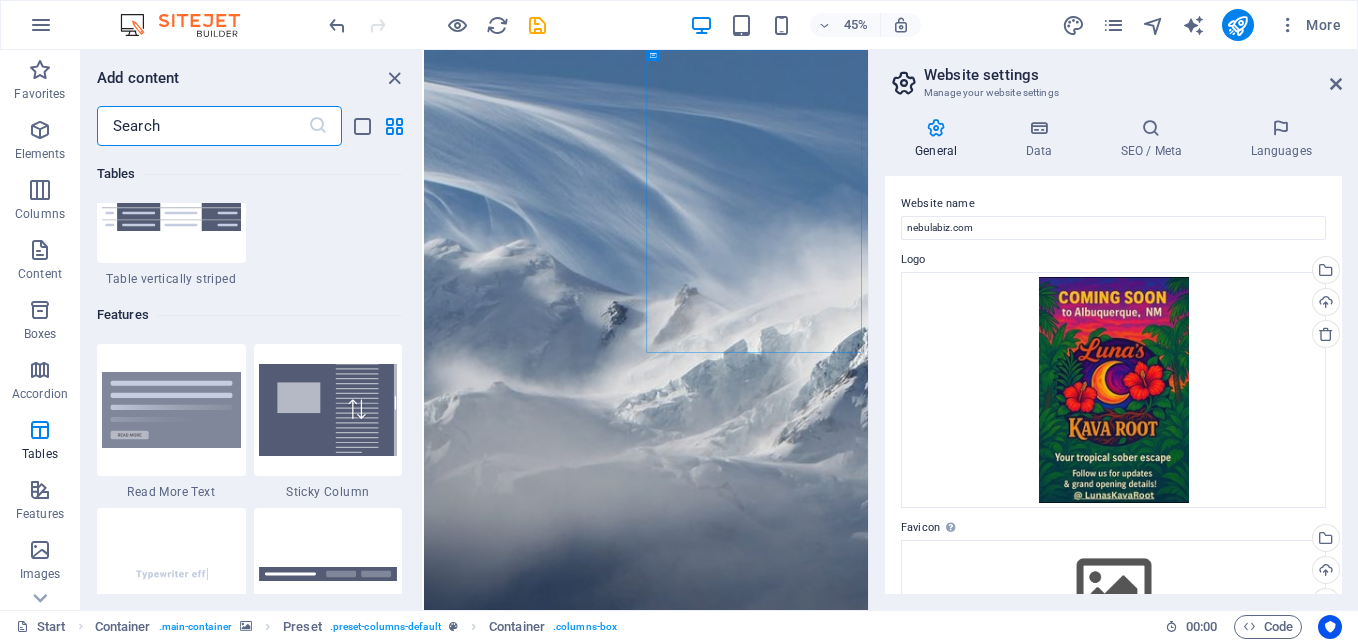 scroll, scrollTop: 7571, scrollLeft: 0, axis: vertical 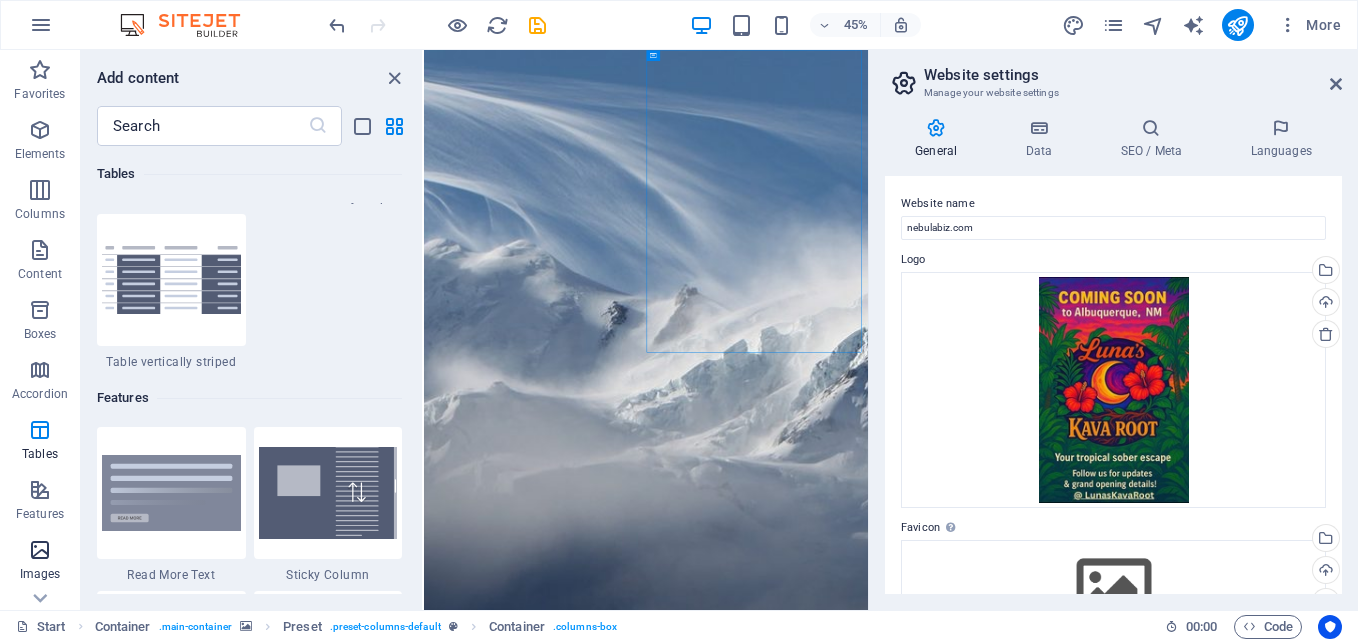 click on "Images" at bounding box center (40, 562) 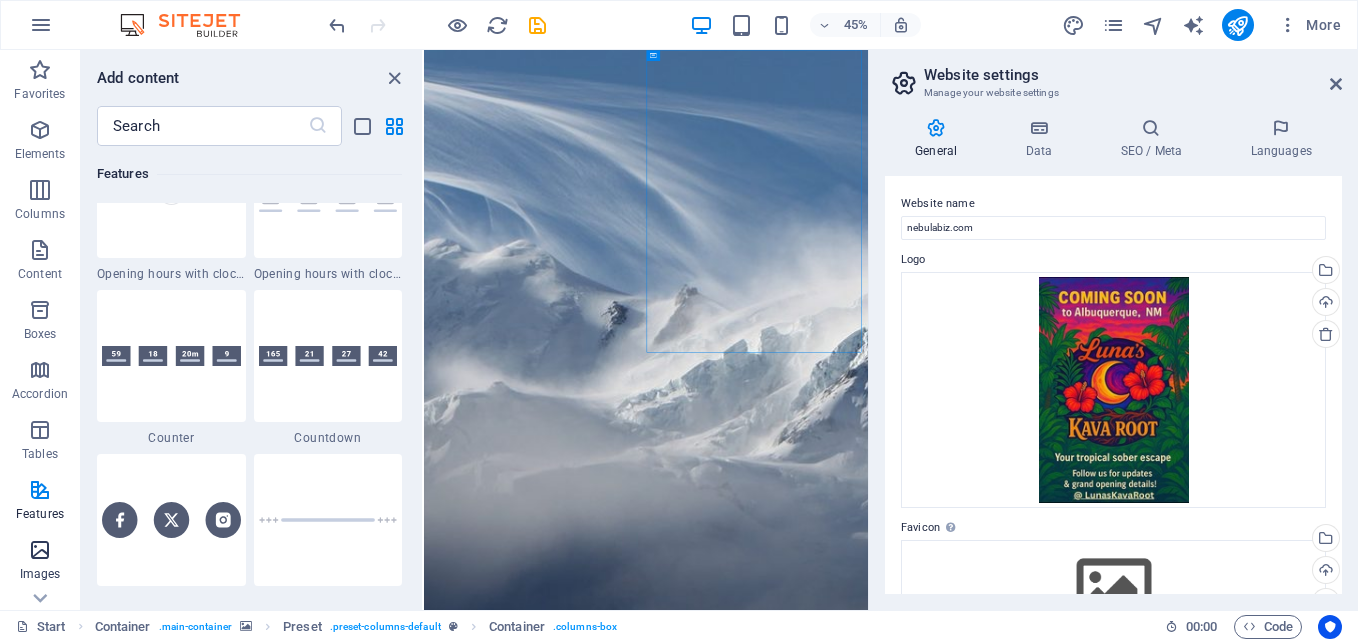 scroll, scrollTop: 10140, scrollLeft: 0, axis: vertical 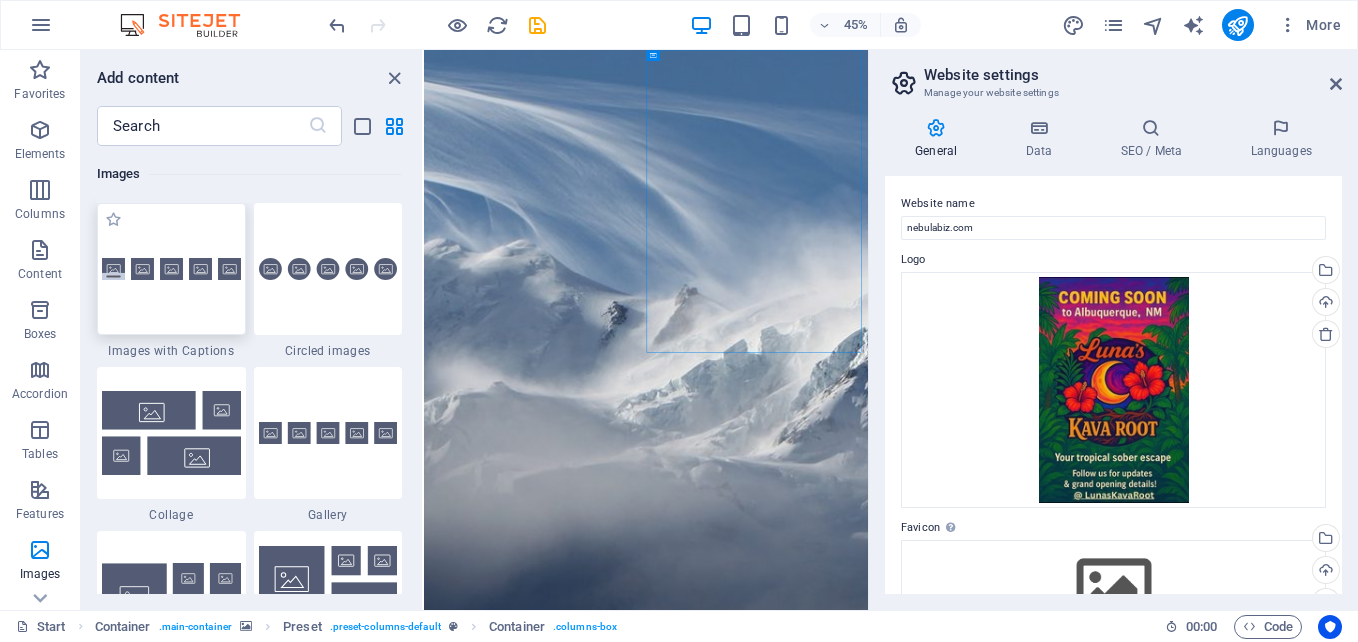 click at bounding box center [171, 269] 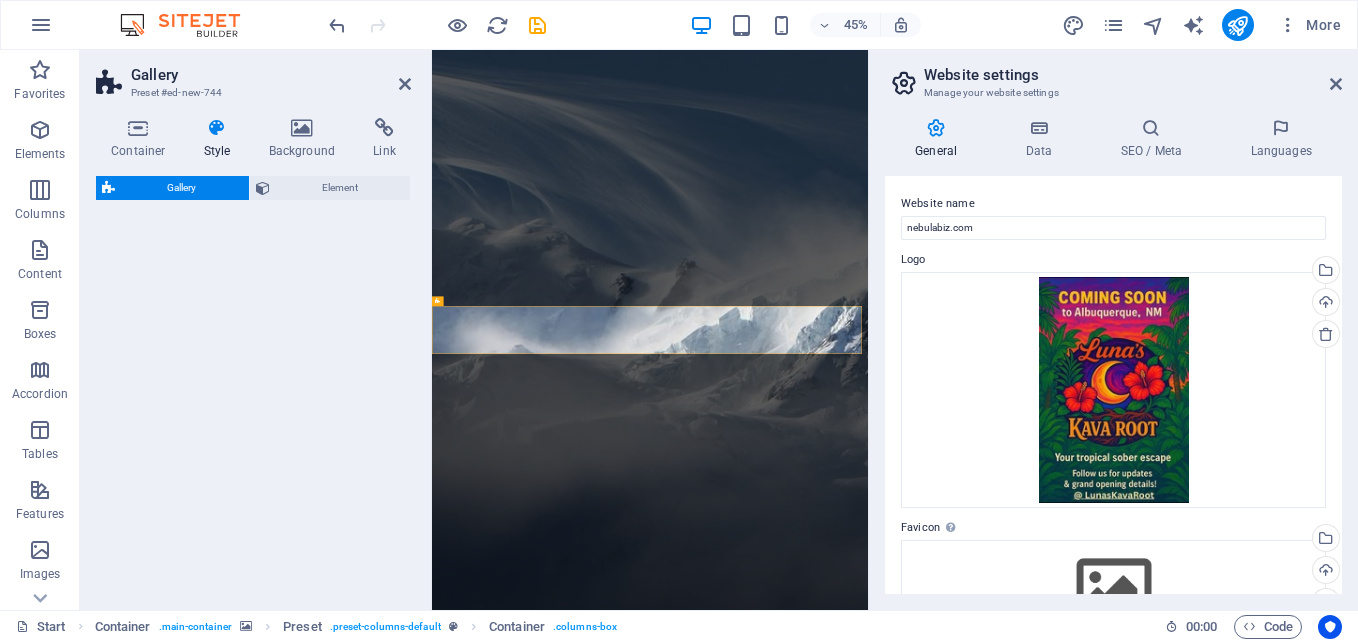 select on "rem" 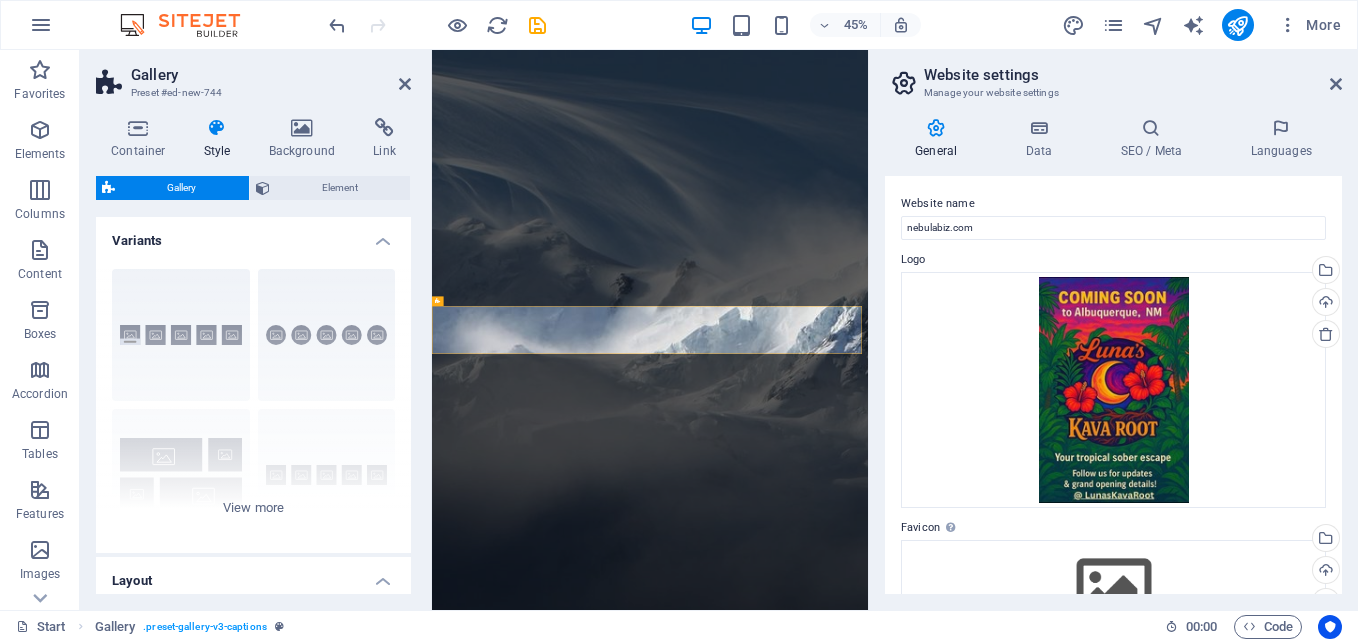scroll, scrollTop: 921, scrollLeft: 0, axis: vertical 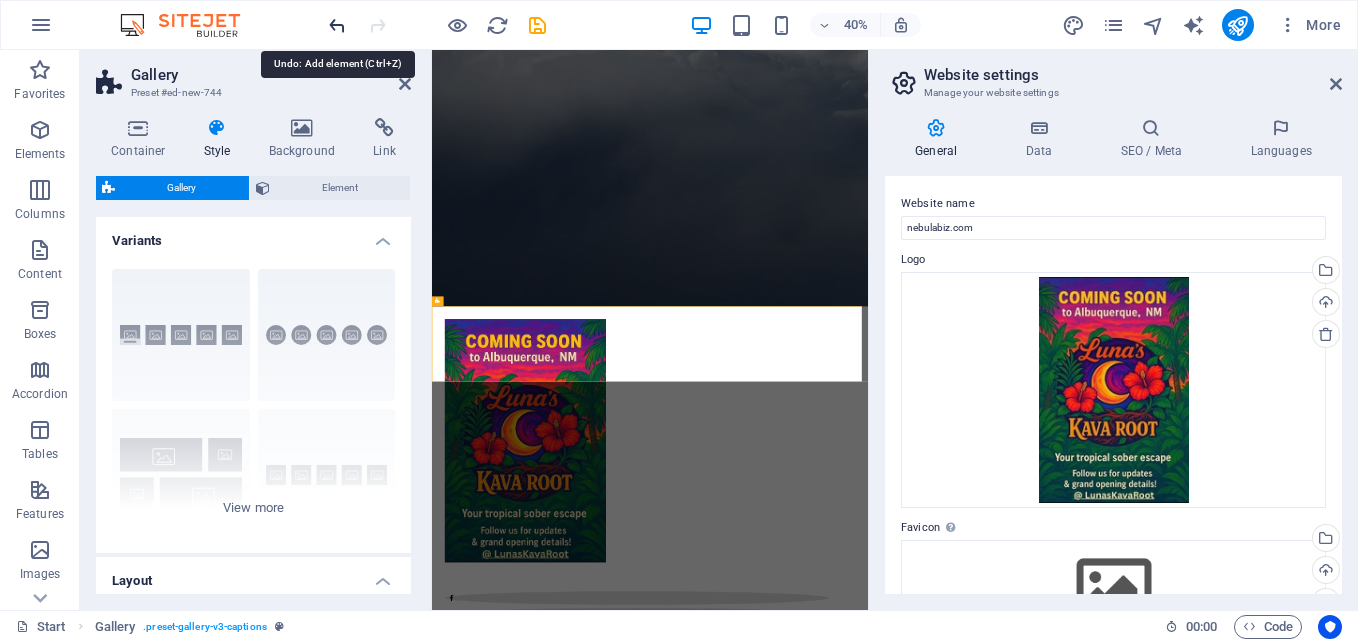 click at bounding box center (337, 25) 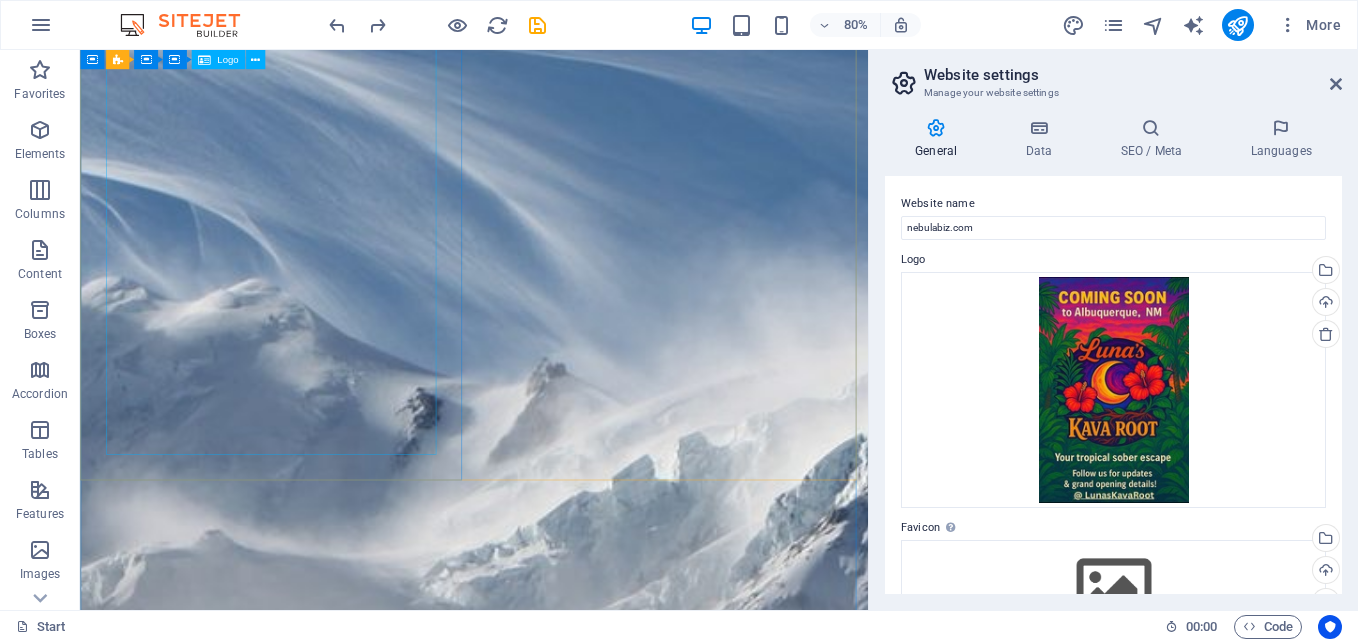 scroll, scrollTop: 133, scrollLeft: 0, axis: vertical 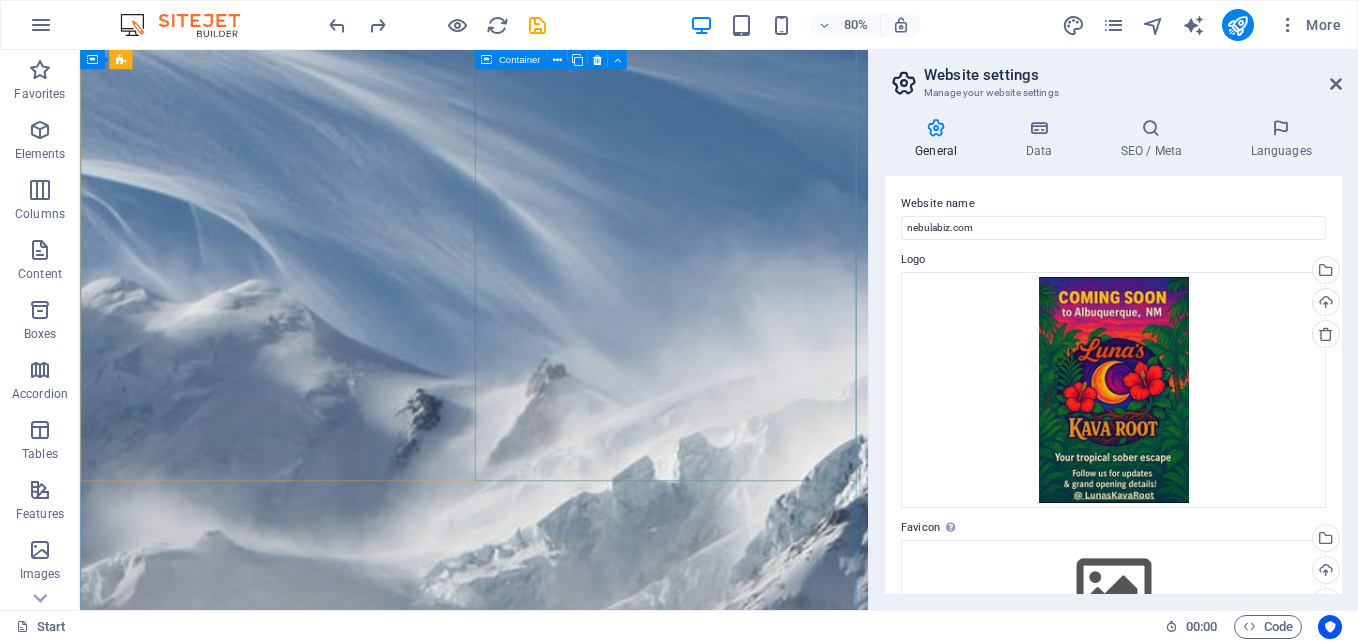 click at bounding box center [572, 2242] 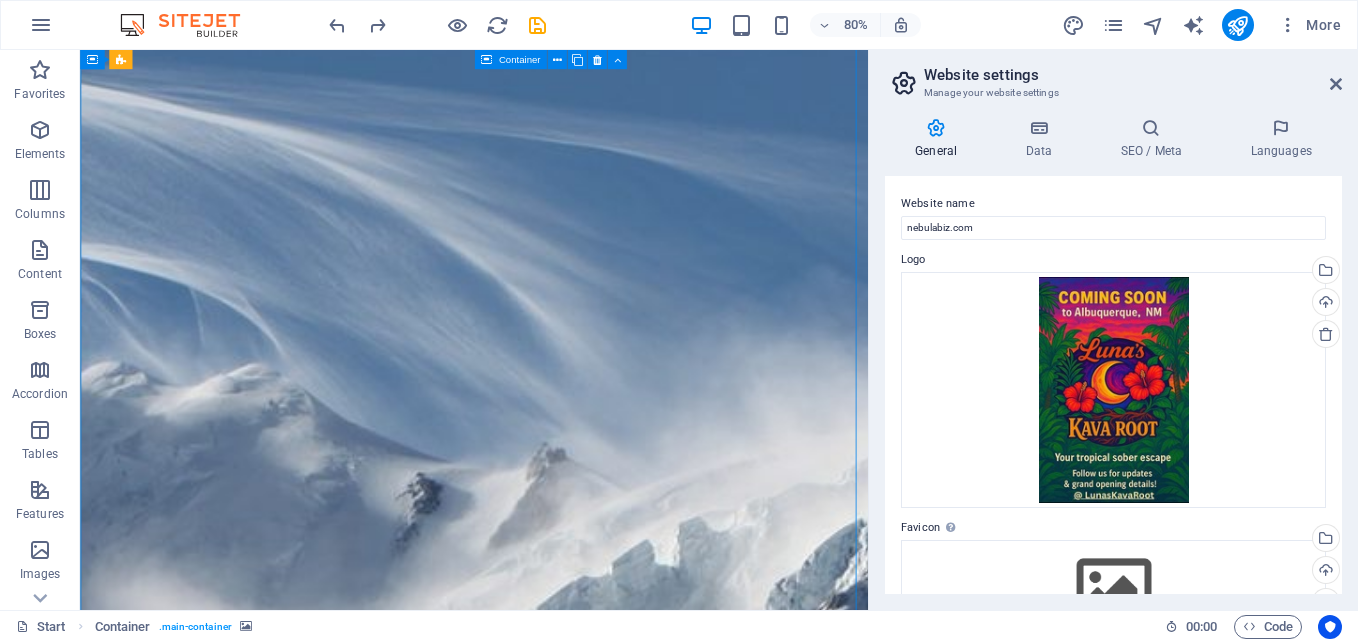 scroll, scrollTop: 0, scrollLeft: 0, axis: both 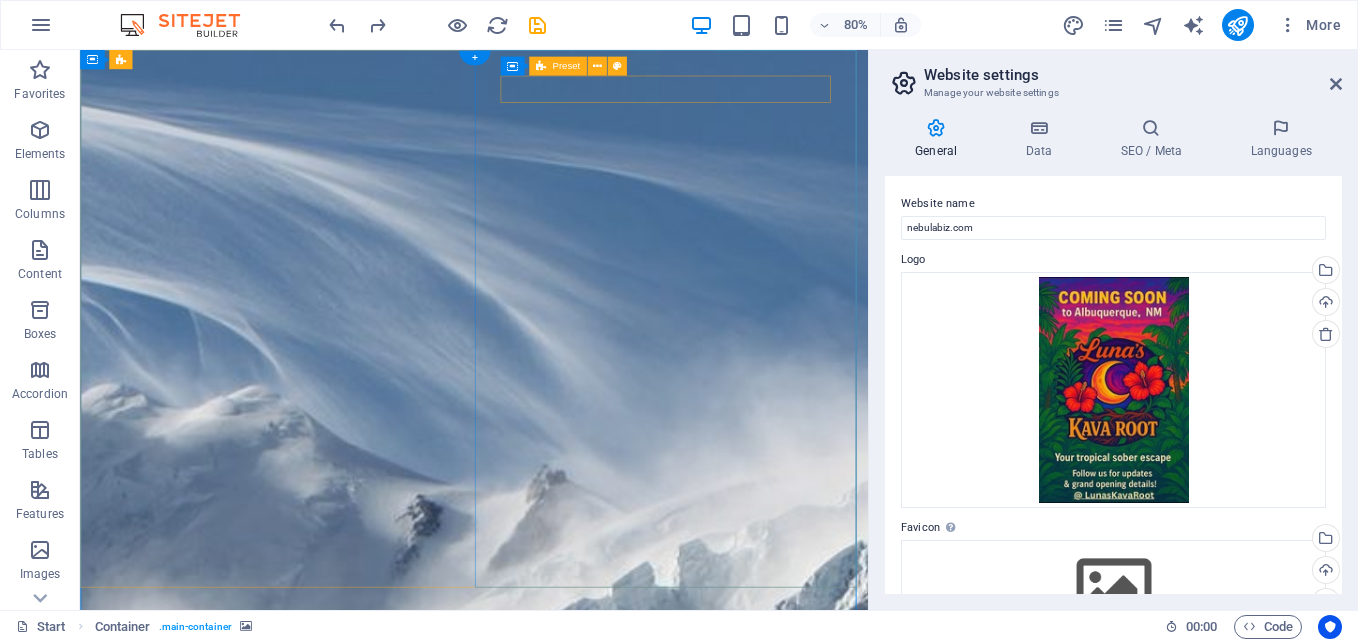 click at bounding box center (572, 2375) 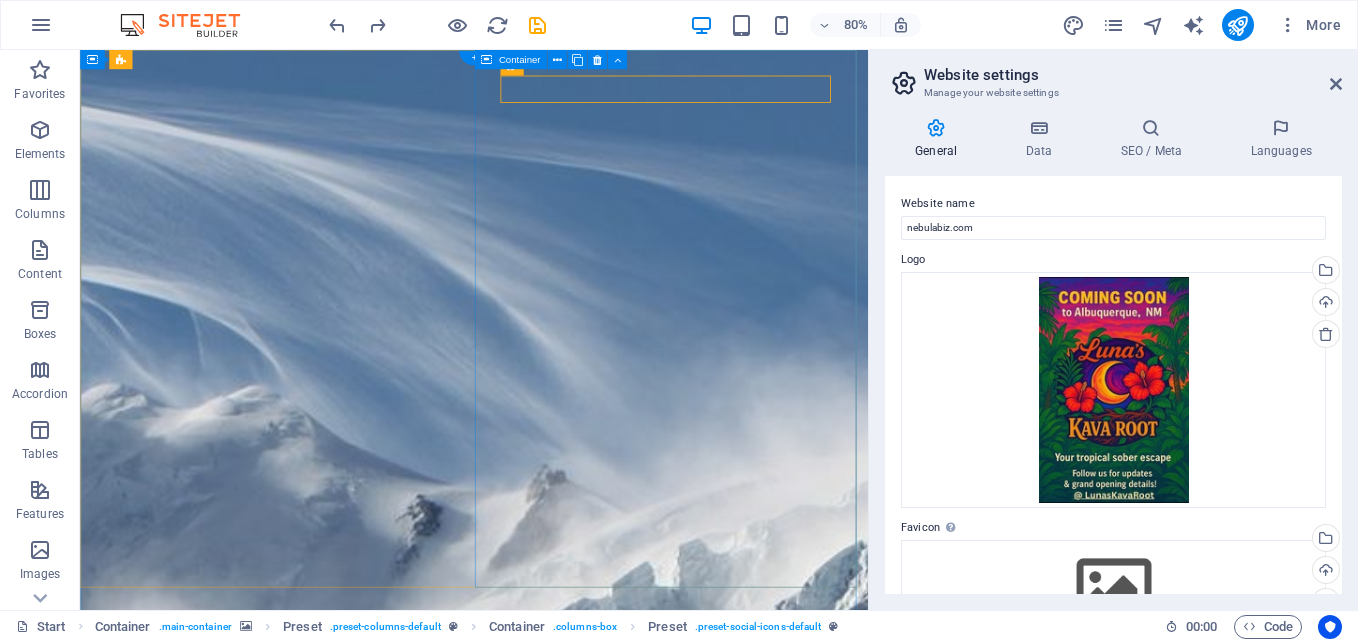 click at bounding box center (572, 2375) 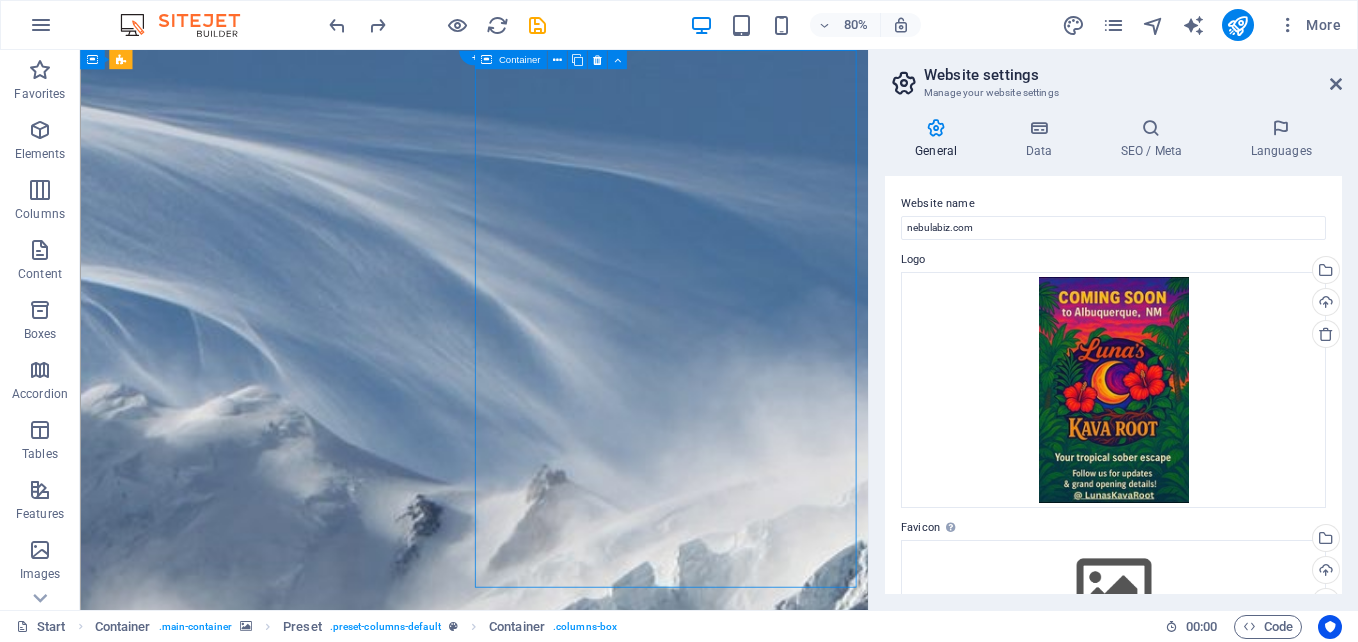 click at bounding box center [572, 2375] 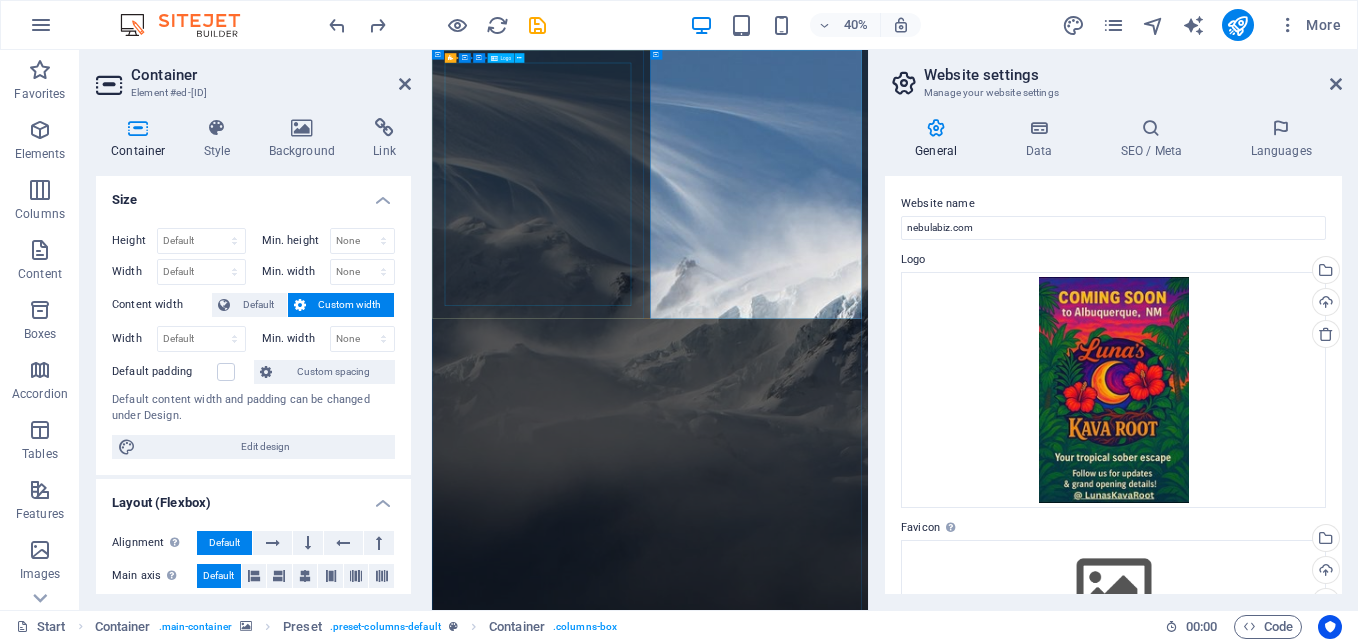 click at bounding box center [977, 2035] 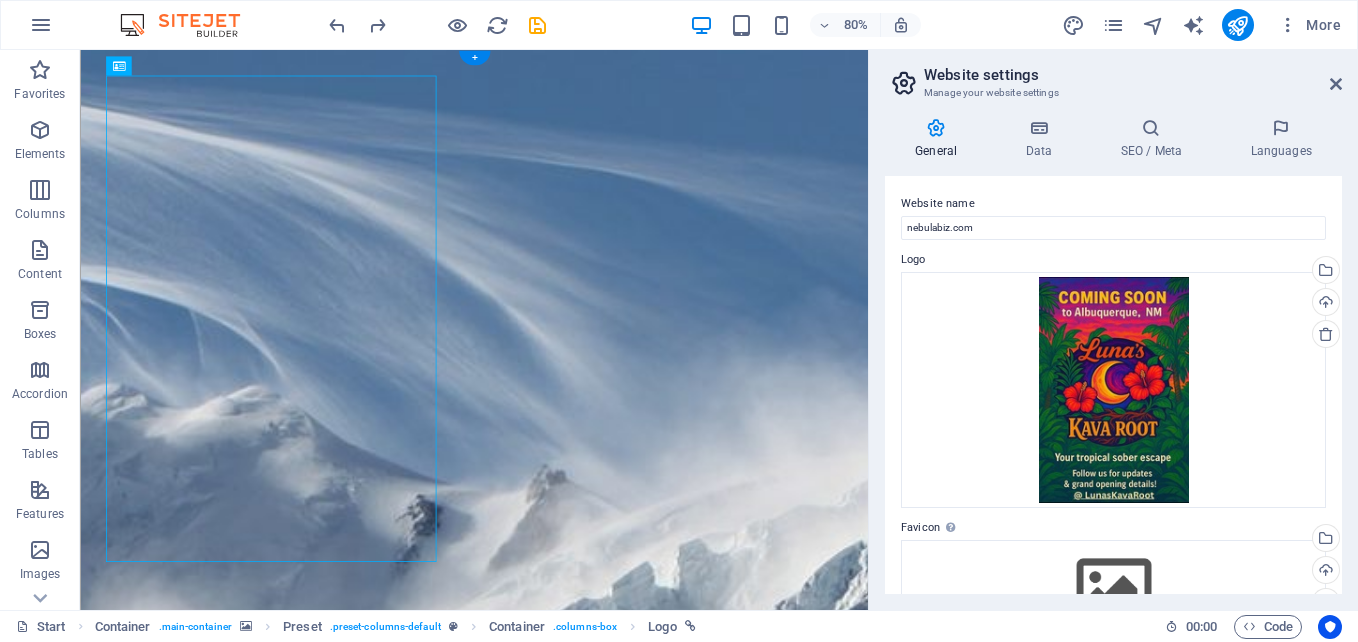 click at bounding box center (572, 2375) 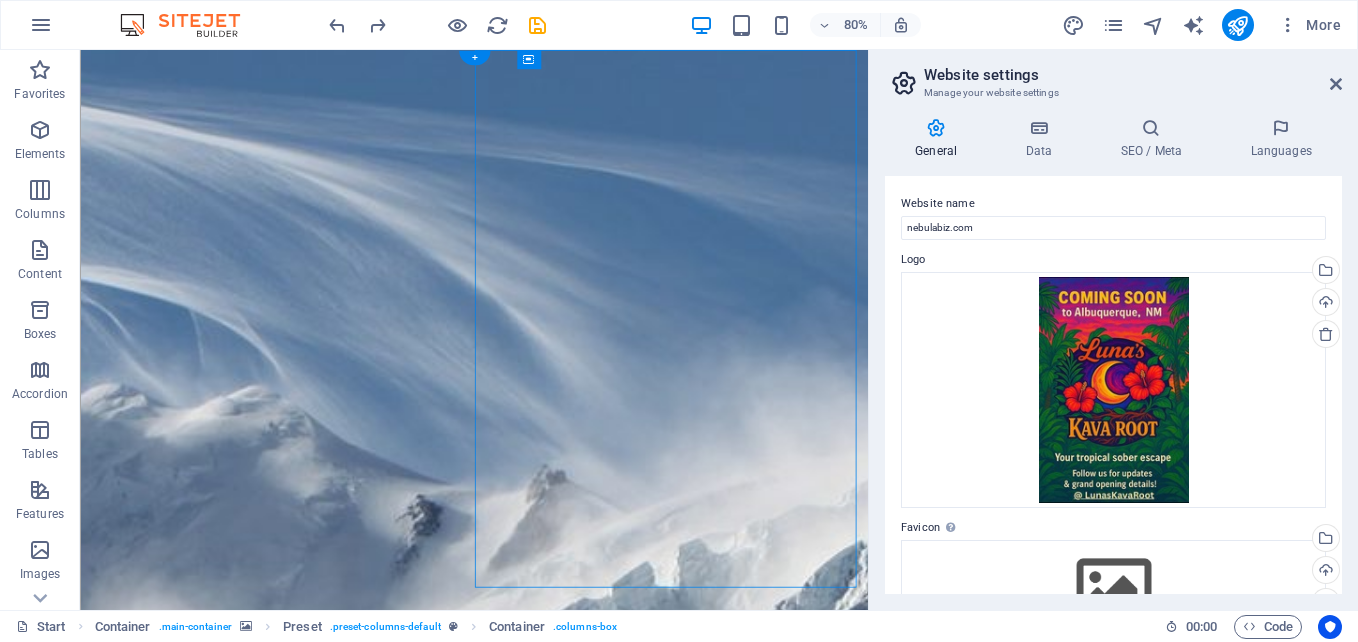 click at bounding box center [572, 2375] 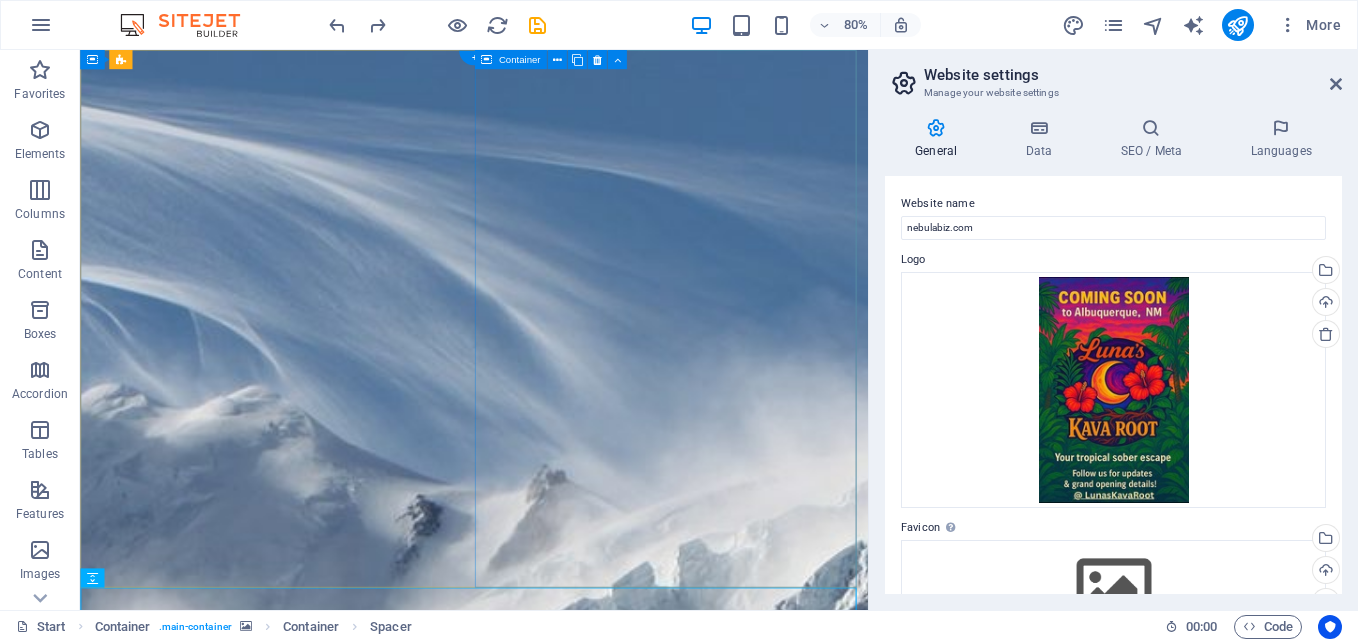 click at bounding box center (572, 2375) 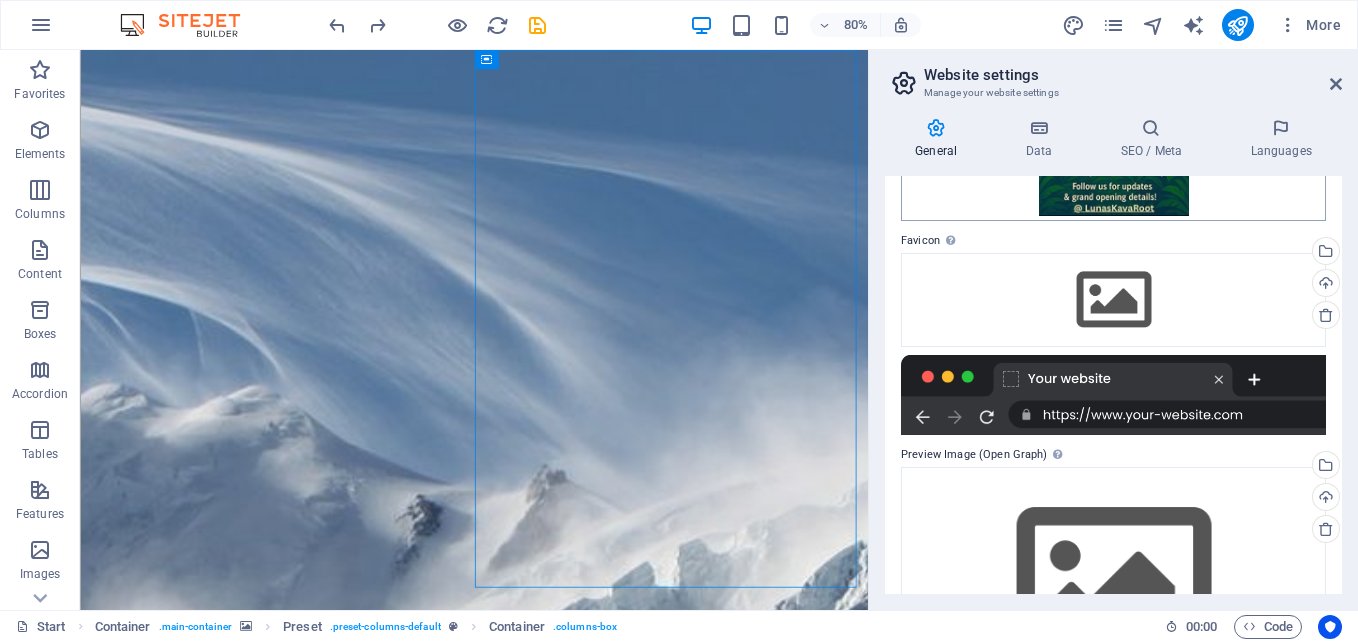 scroll, scrollTop: 286, scrollLeft: 0, axis: vertical 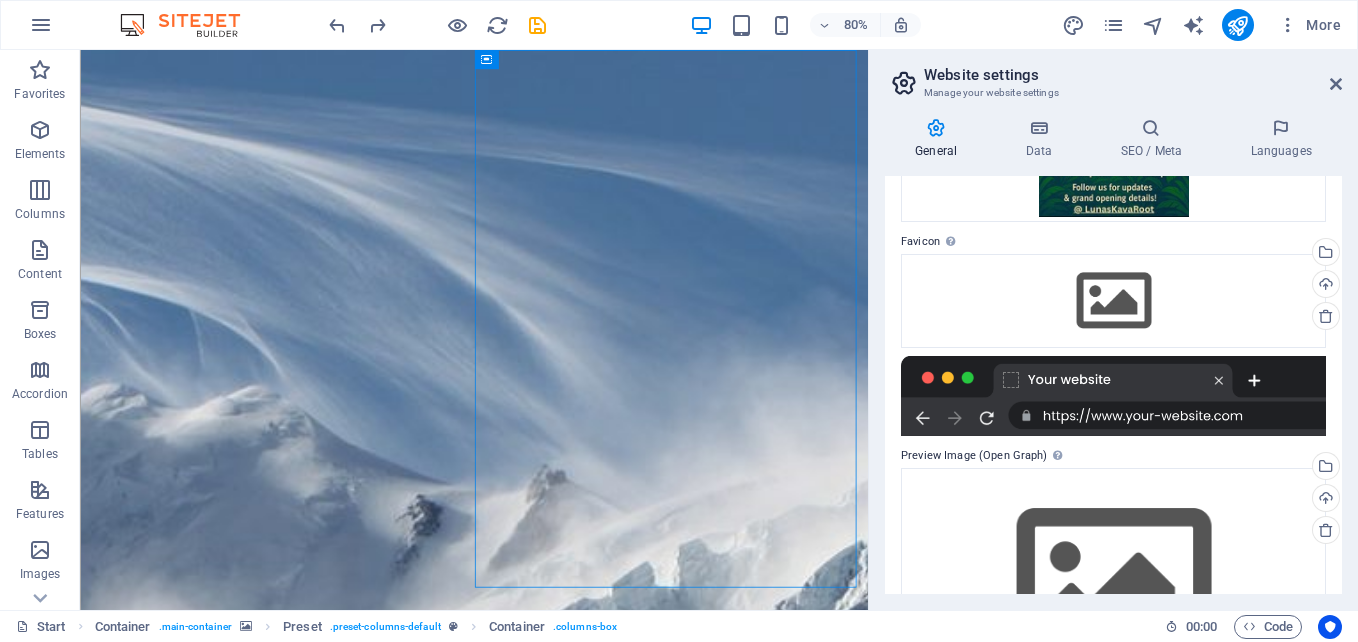 click at bounding box center [1113, 396] 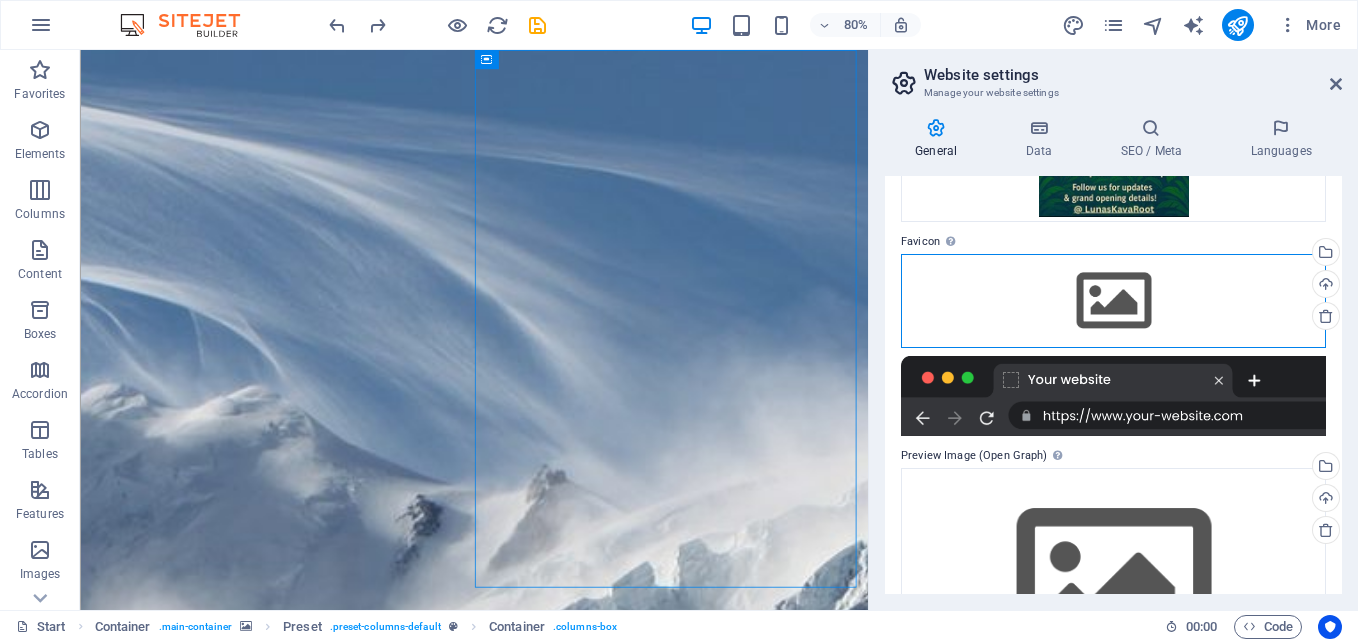 click on "Drag files here, click to choose files or select files from Files or our free stock photos & videos" at bounding box center (1113, 301) 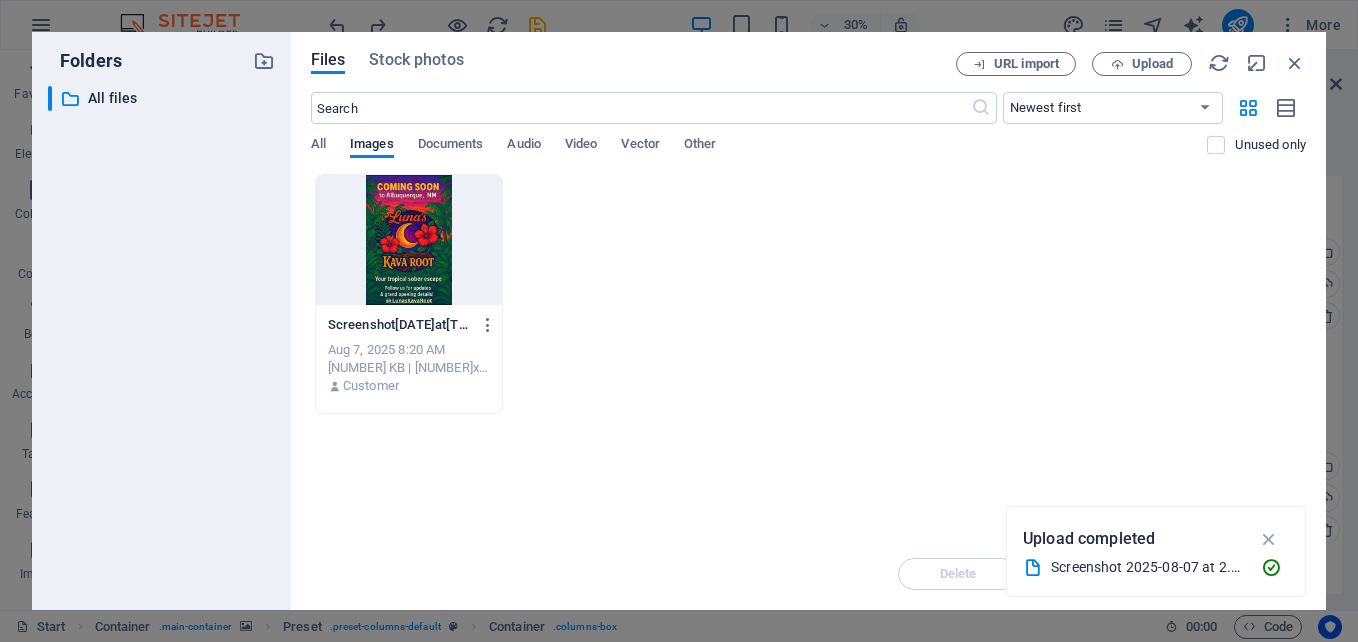 click at bounding box center [409, 240] 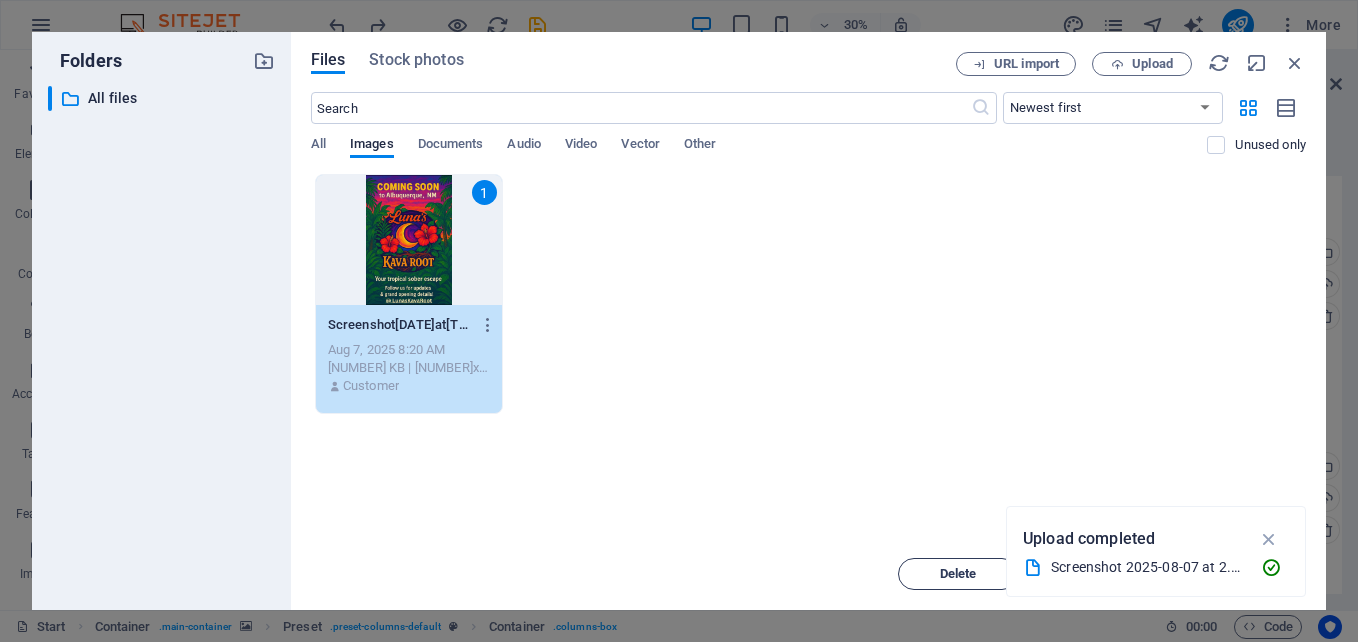 drag, startPoint x: 958, startPoint y: 569, endPoint x: 921, endPoint y: 579, distance: 38.327538 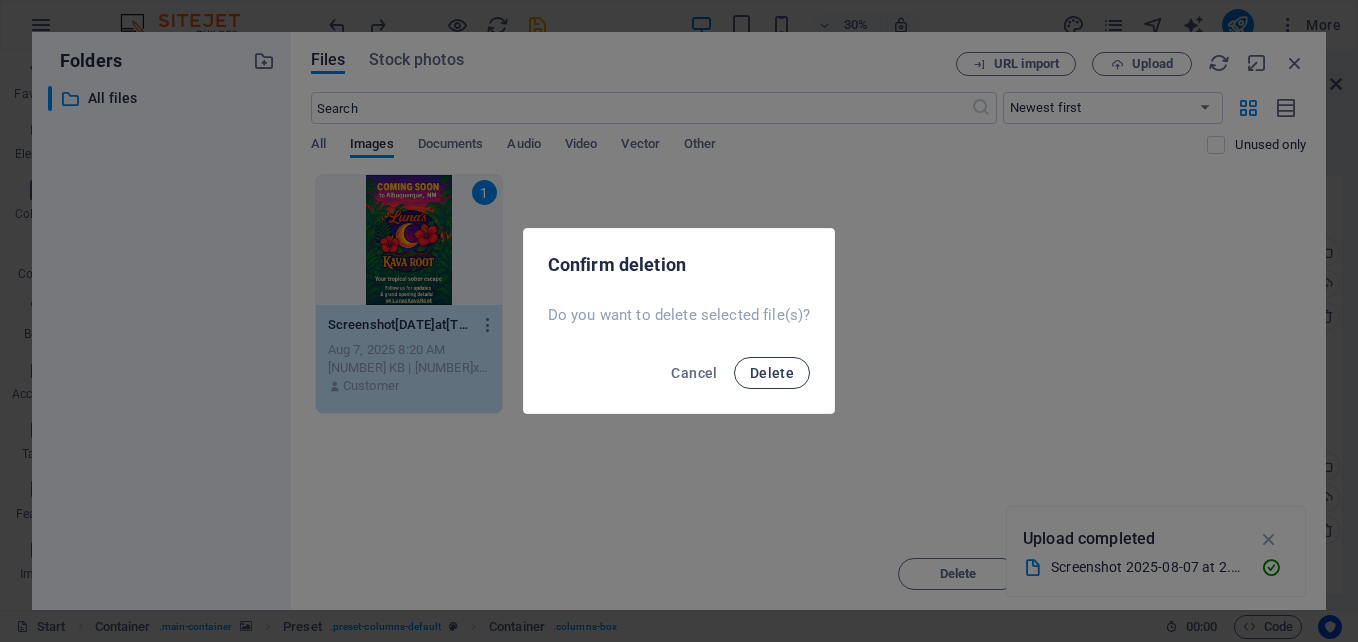 click on "Delete" at bounding box center (772, 373) 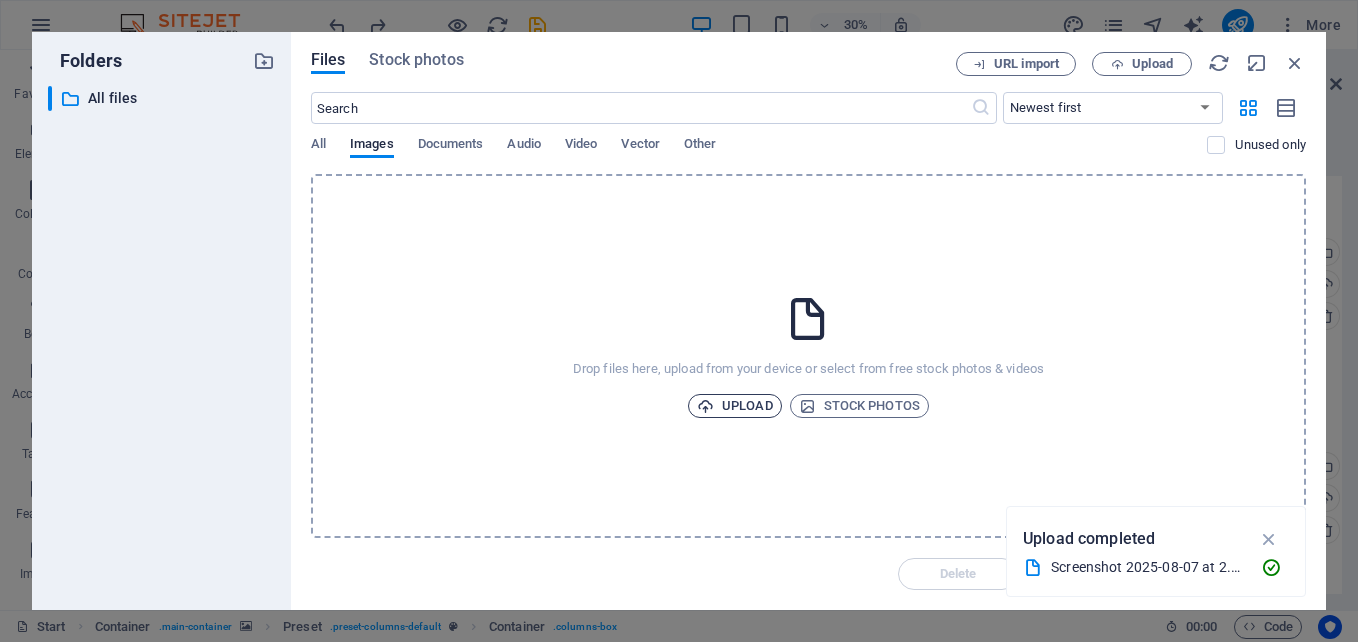 click on "Upload" at bounding box center [735, 406] 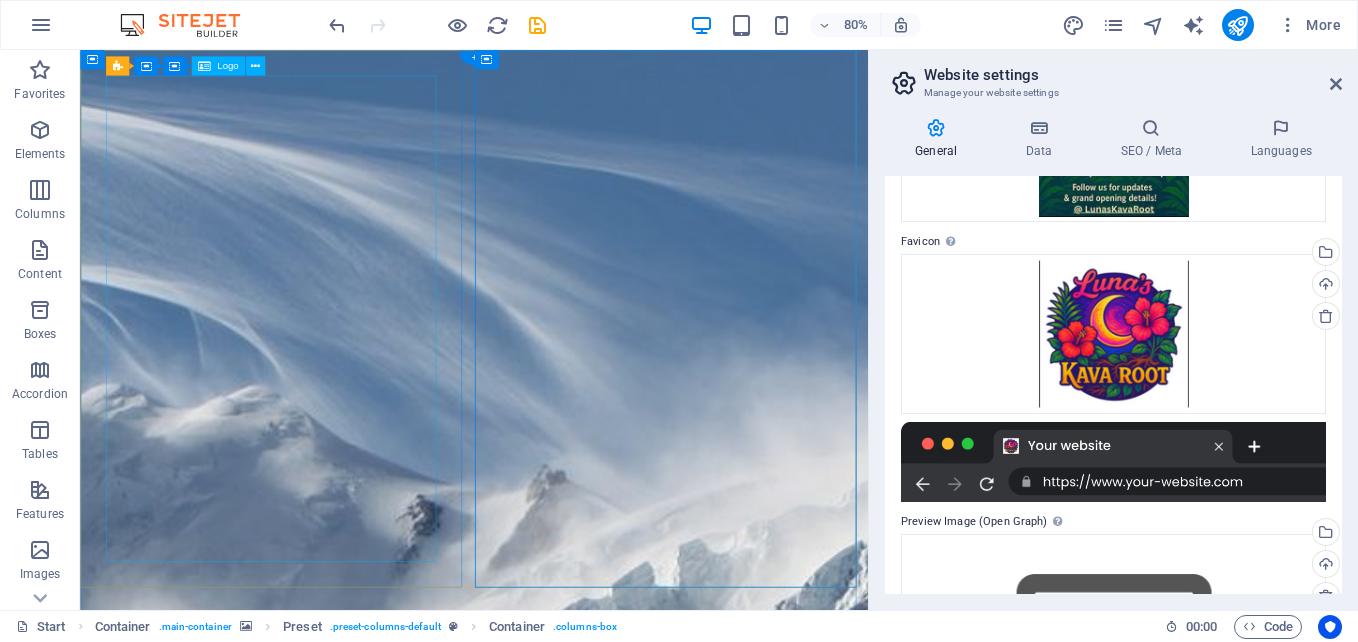 click at bounding box center [572, 1940] 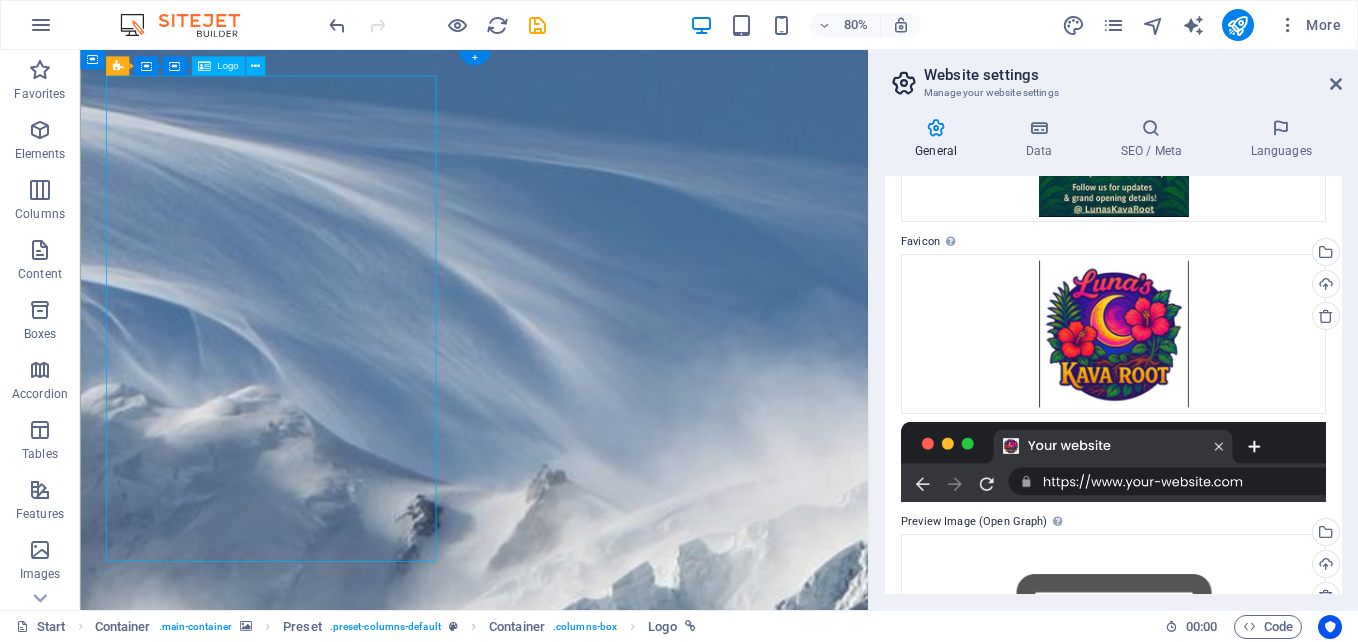 click at bounding box center [572, 1940] 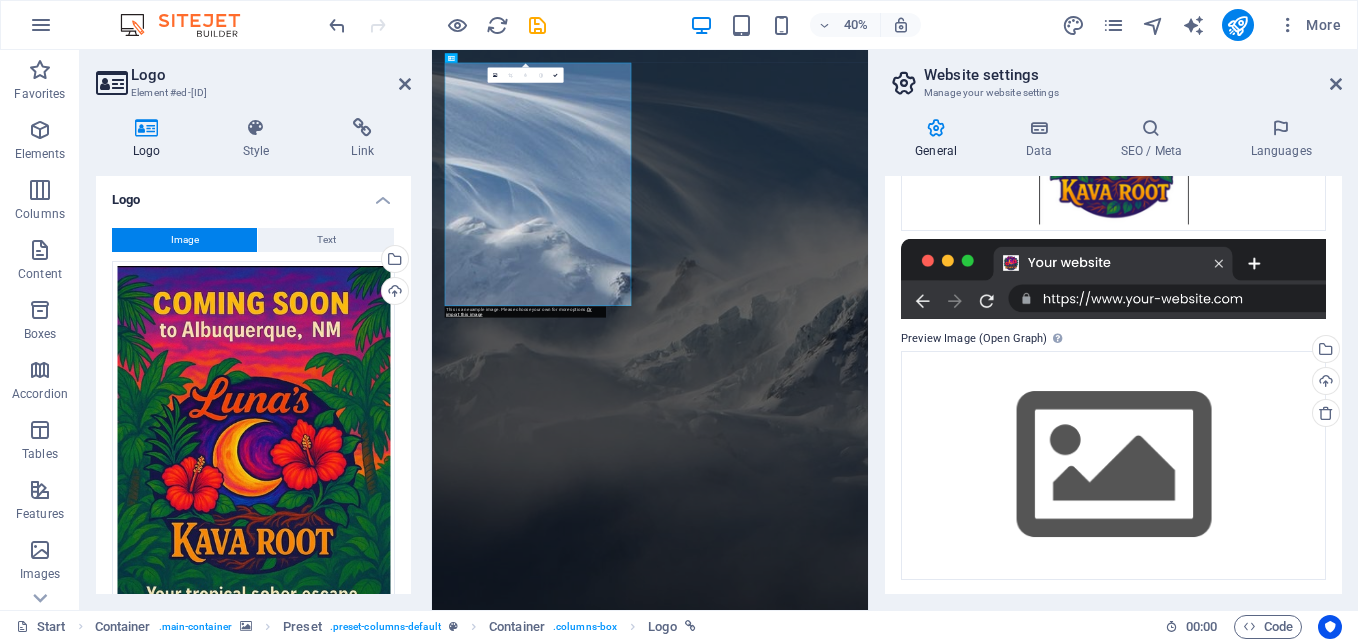 scroll, scrollTop: 471, scrollLeft: 0, axis: vertical 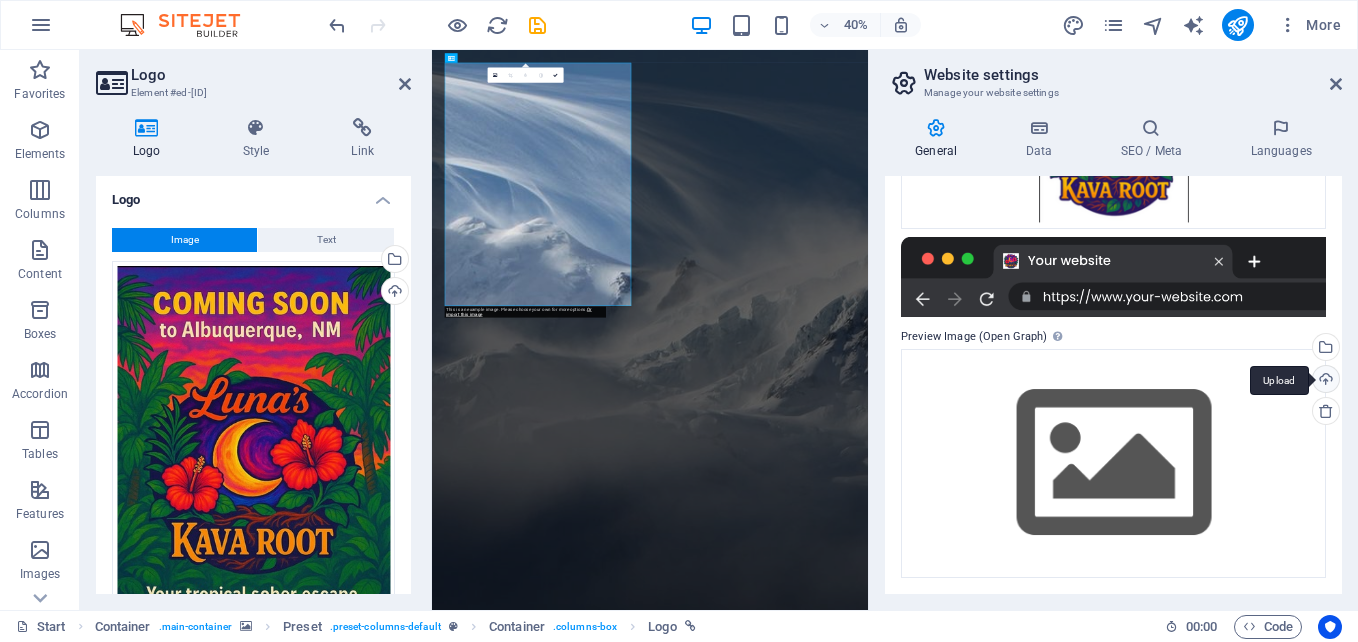click on "Upload" at bounding box center (1324, 381) 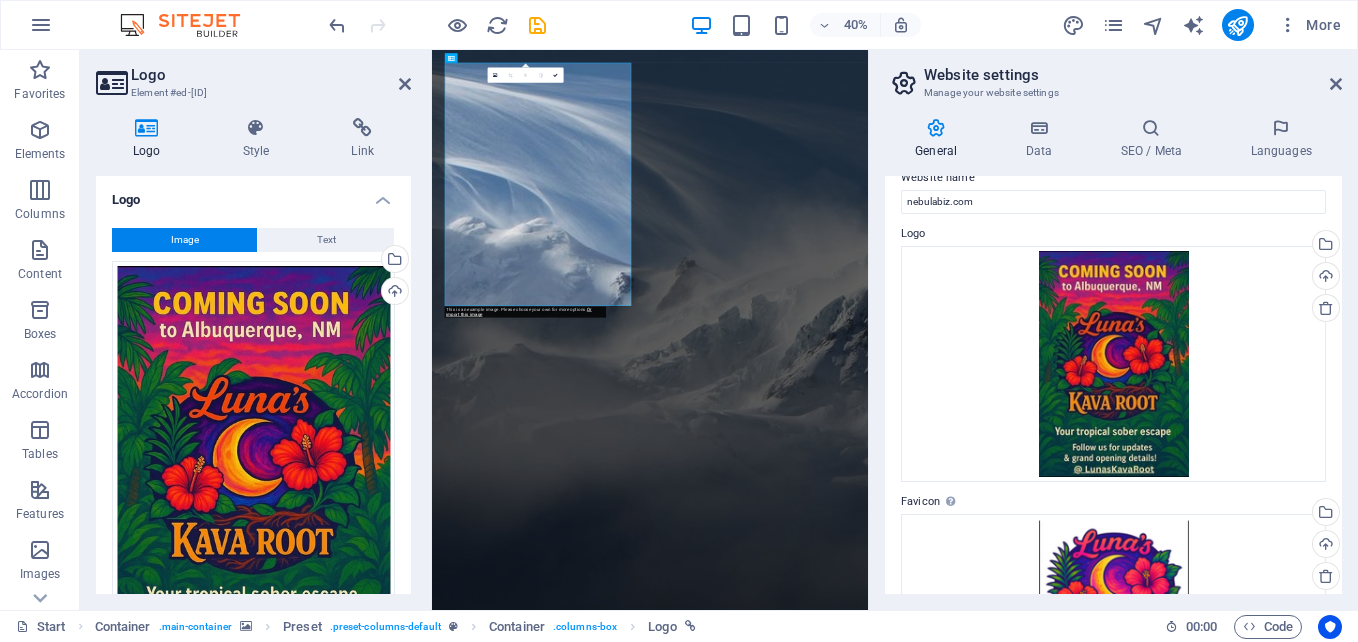 scroll, scrollTop: 0, scrollLeft: 0, axis: both 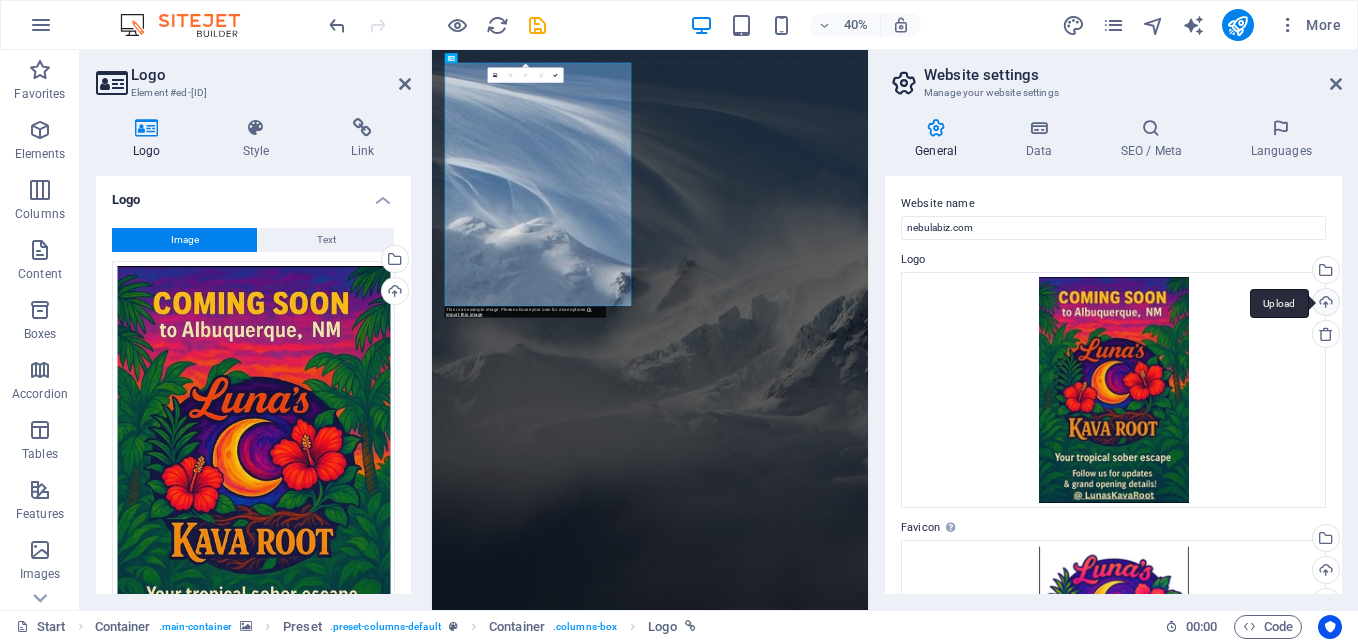 click on "Upload" at bounding box center (1324, 304) 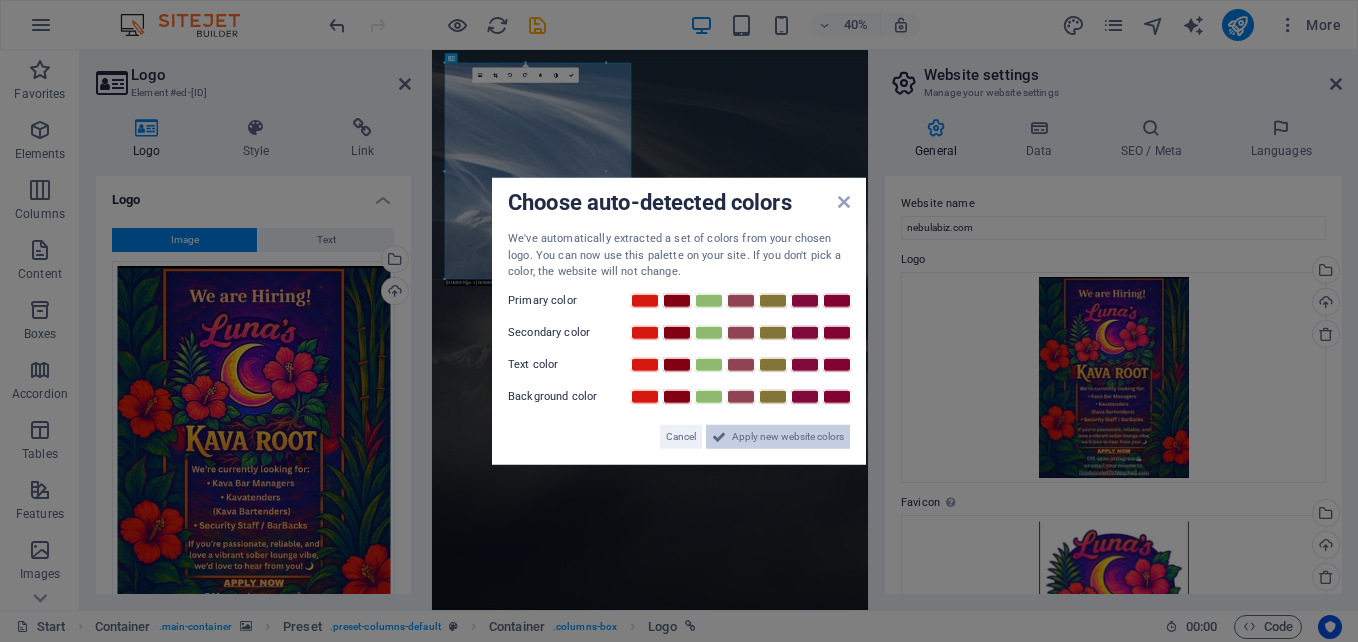 click on "Apply new website colors" at bounding box center (788, 436) 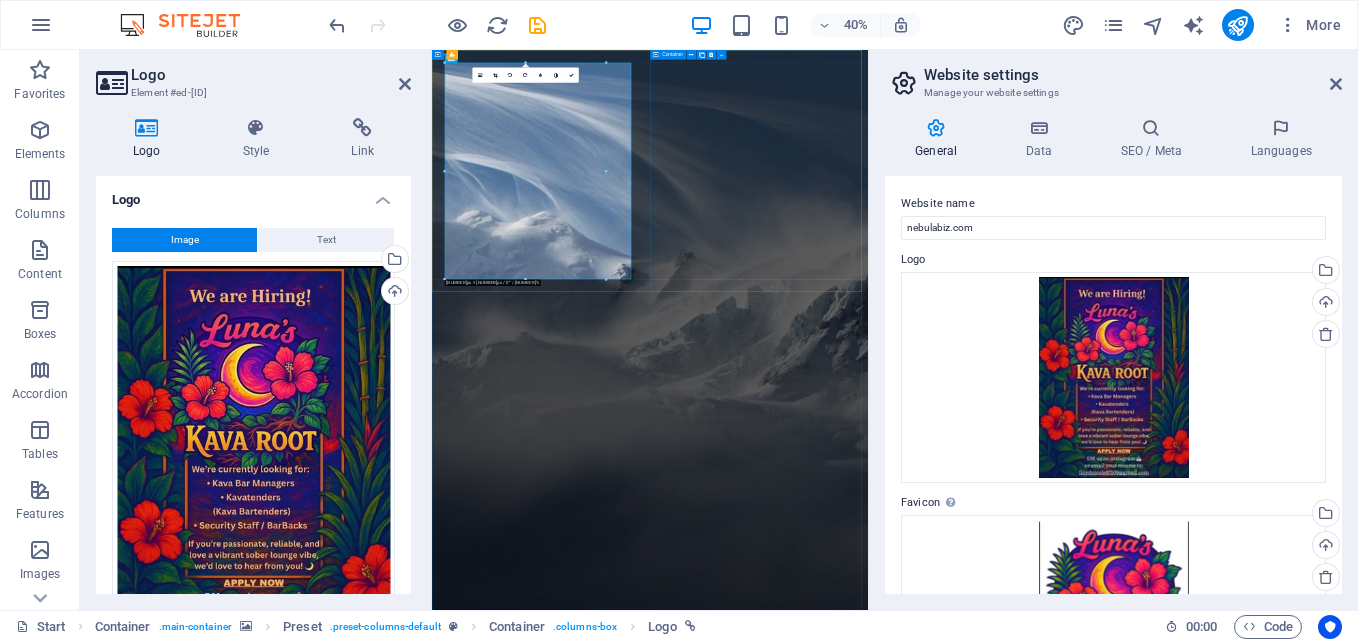 click at bounding box center (977, 2248) 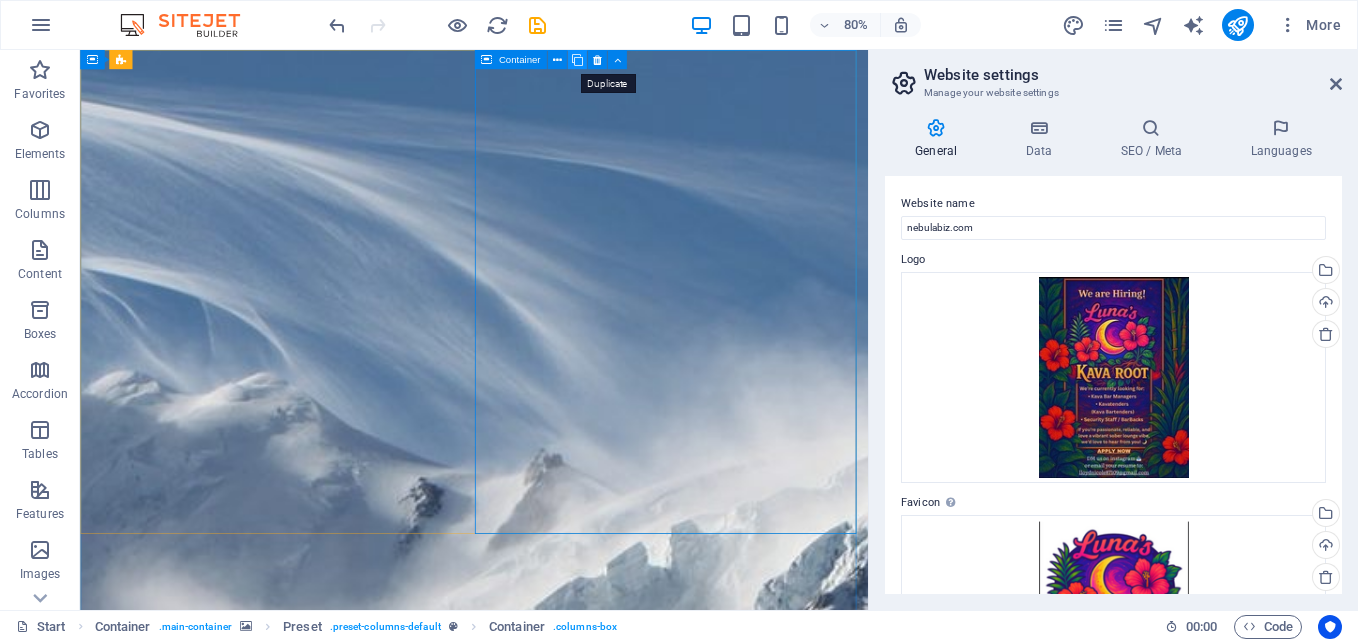 click at bounding box center (576, 59) 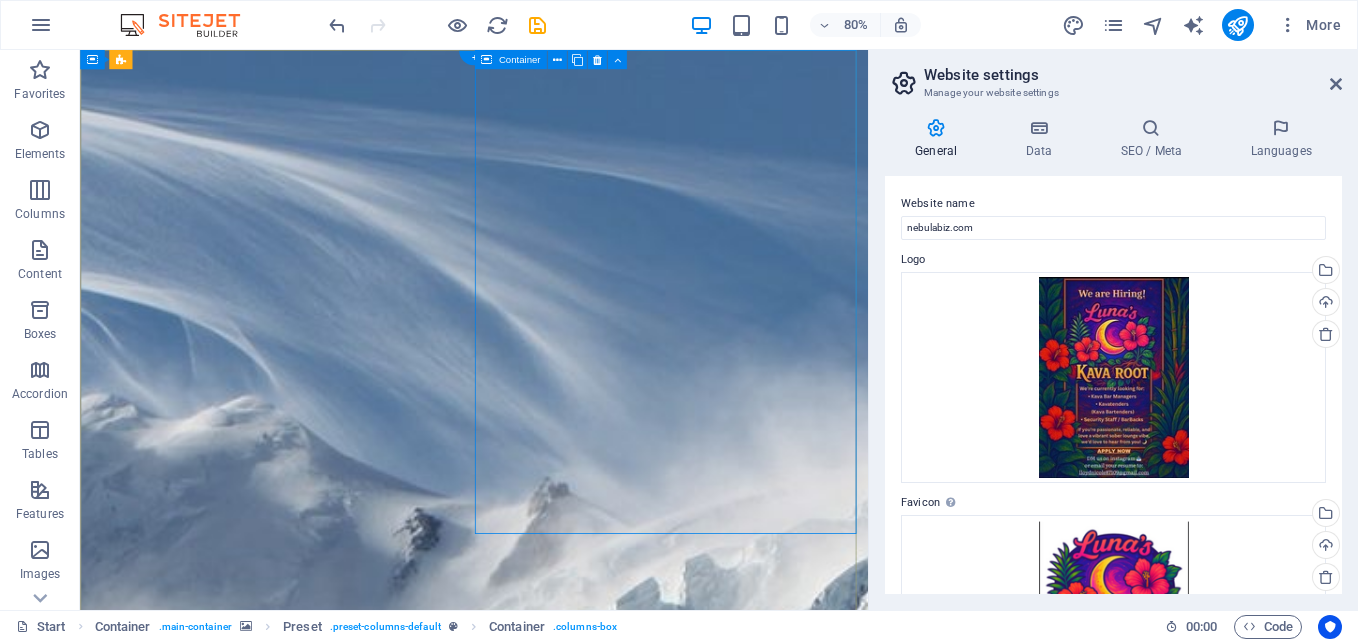 click at bounding box center (572, 2355) 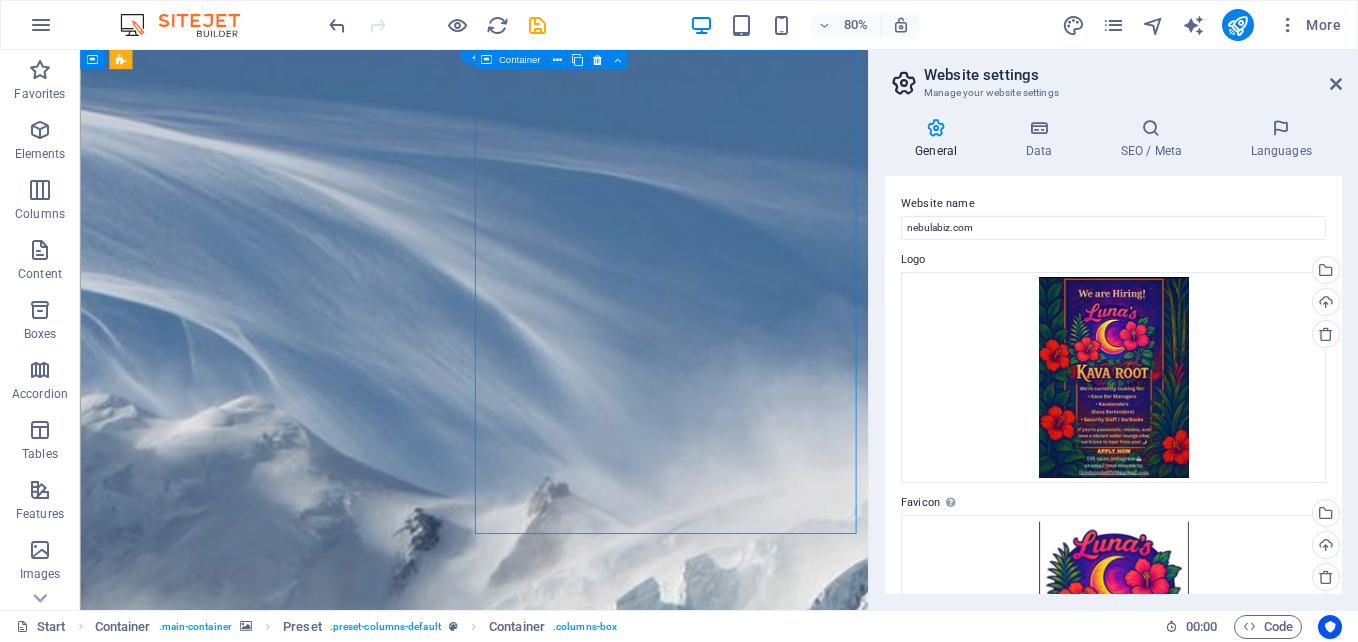 click at bounding box center [572, 2355] 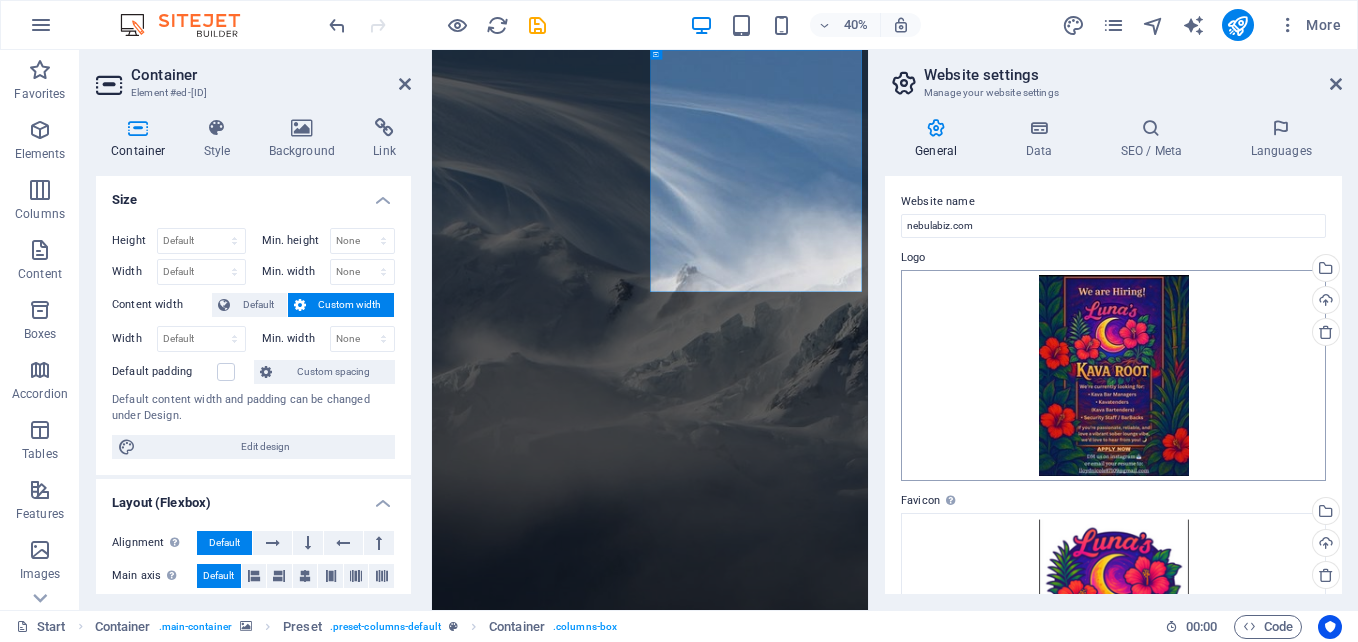 scroll, scrollTop: 0, scrollLeft: 0, axis: both 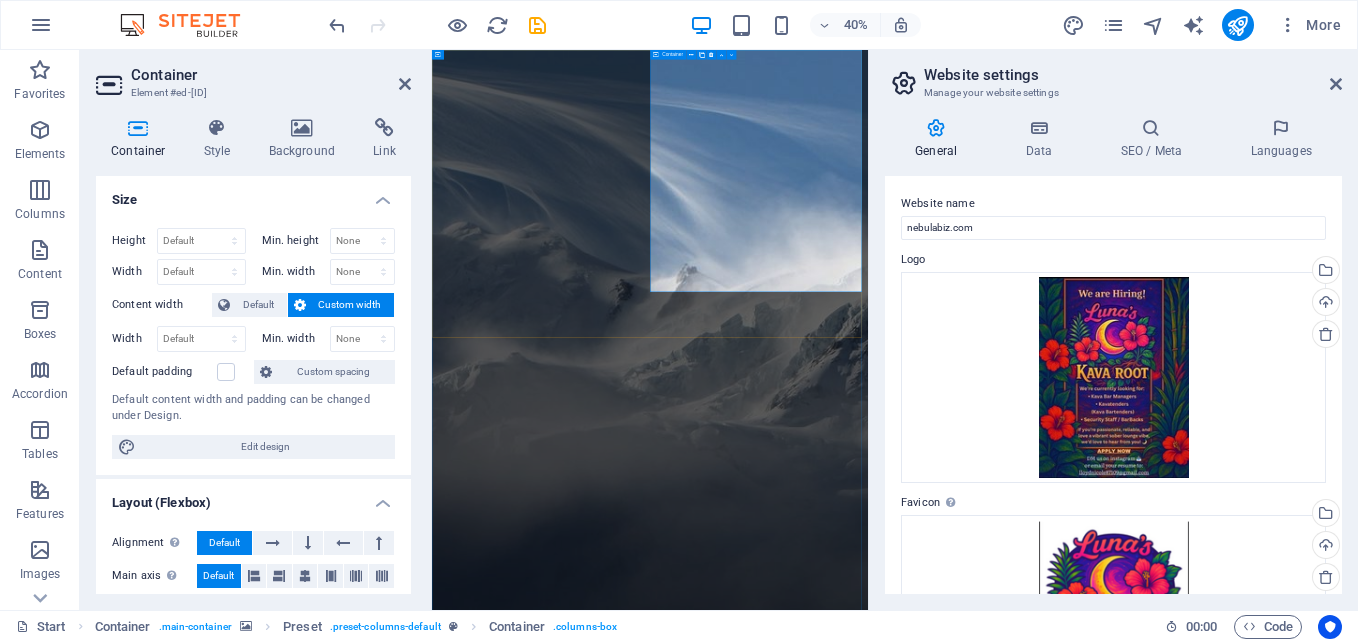 click at bounding box center (977, 2355) 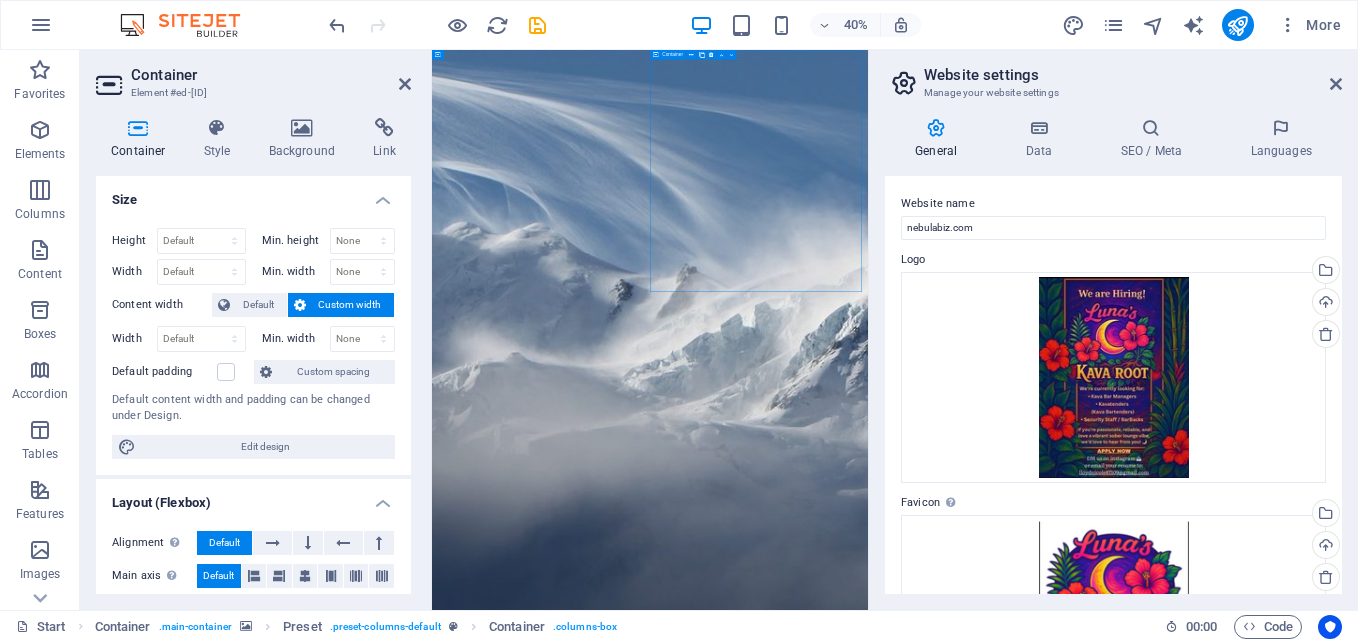 click at bounding box center (977, 2355) 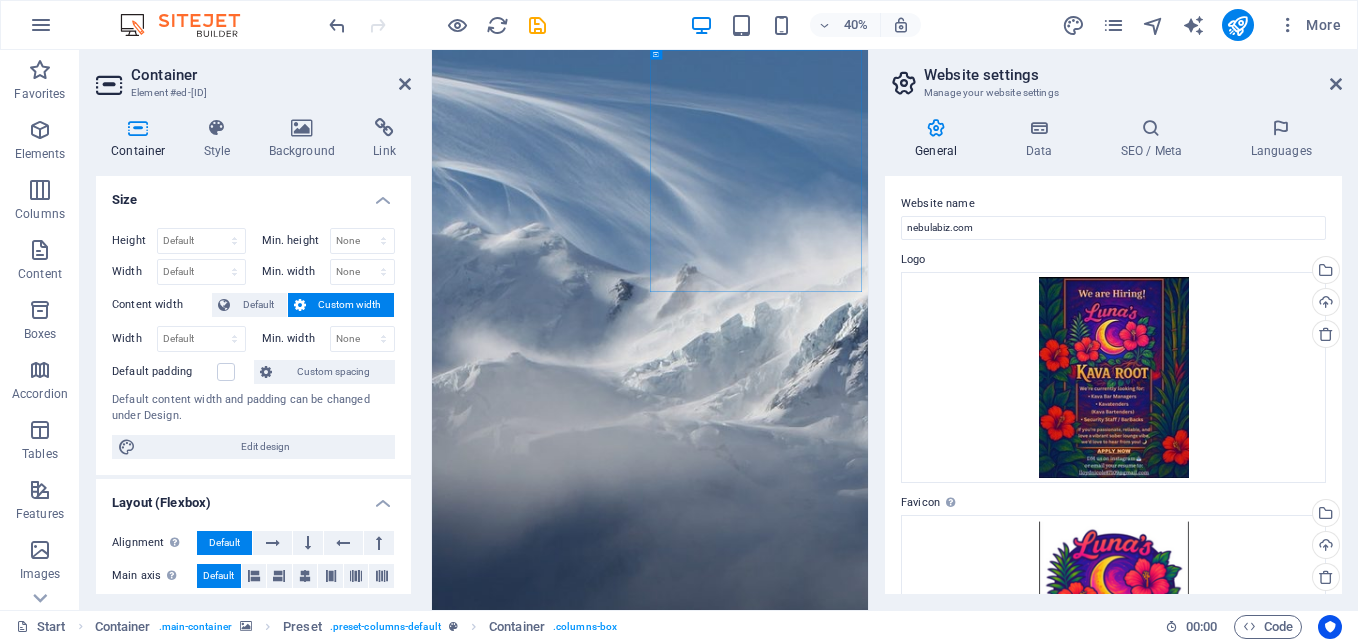 click on "Custom width" at bounding box center [350, 305] 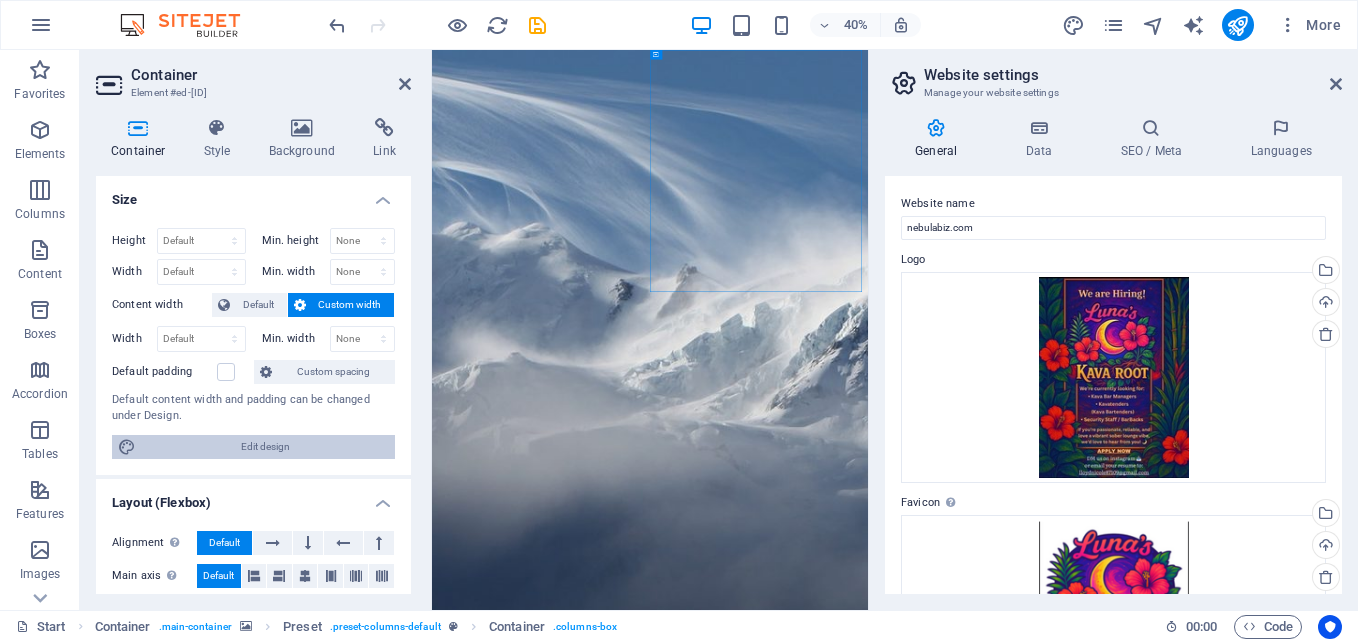 click on "Edit design" at bounding box center (265, 447) 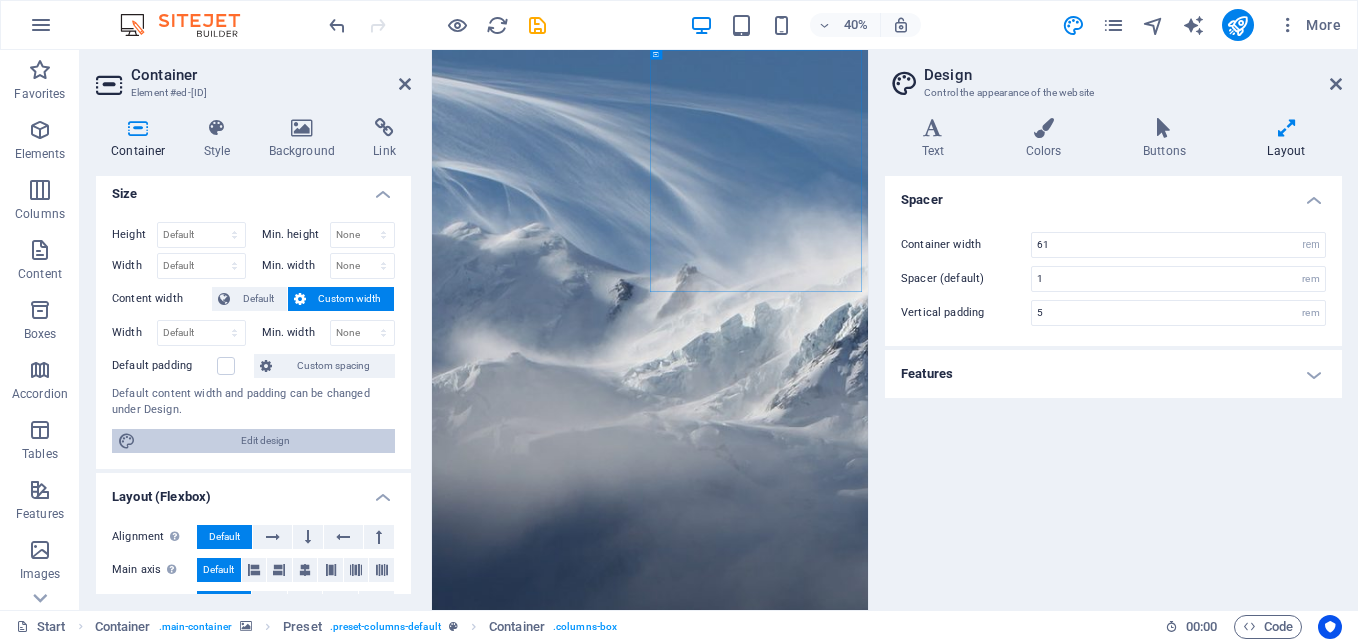 scroll, scrollTop: 0, scrollLeft: 0, axis: both 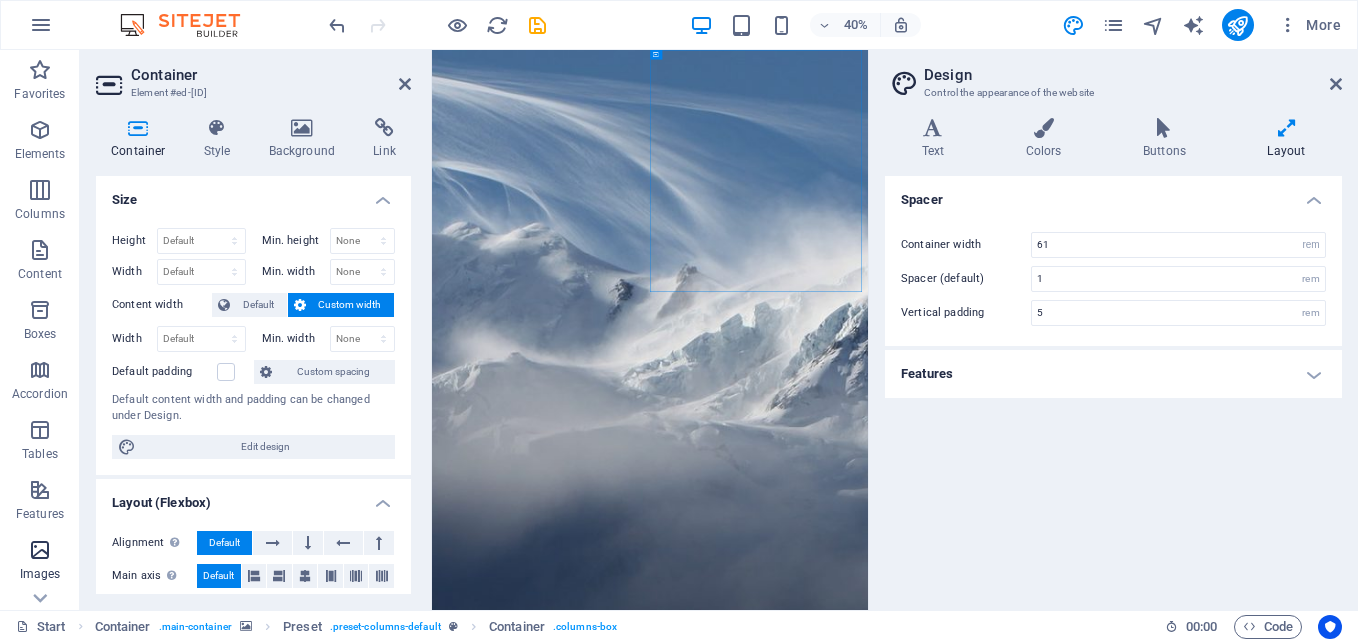 click at bounding box center [40, 550] 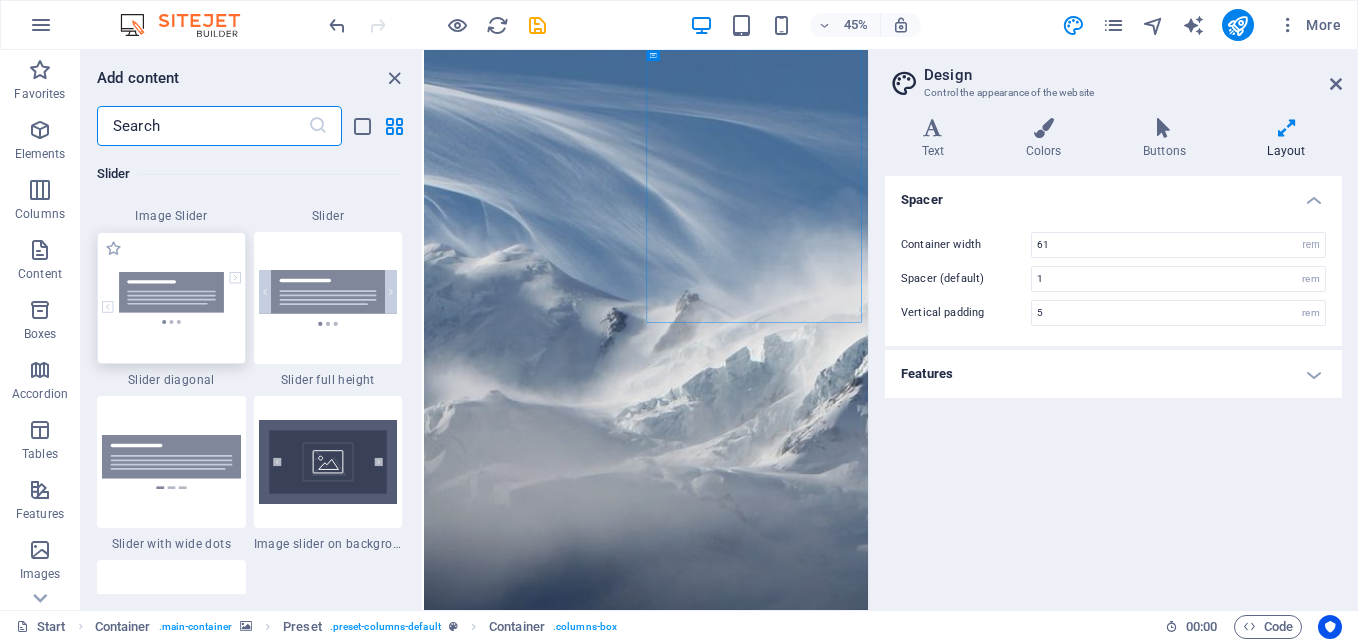 scroll, scrollTop: 11473, scrollLeft: 0, axis: vertical 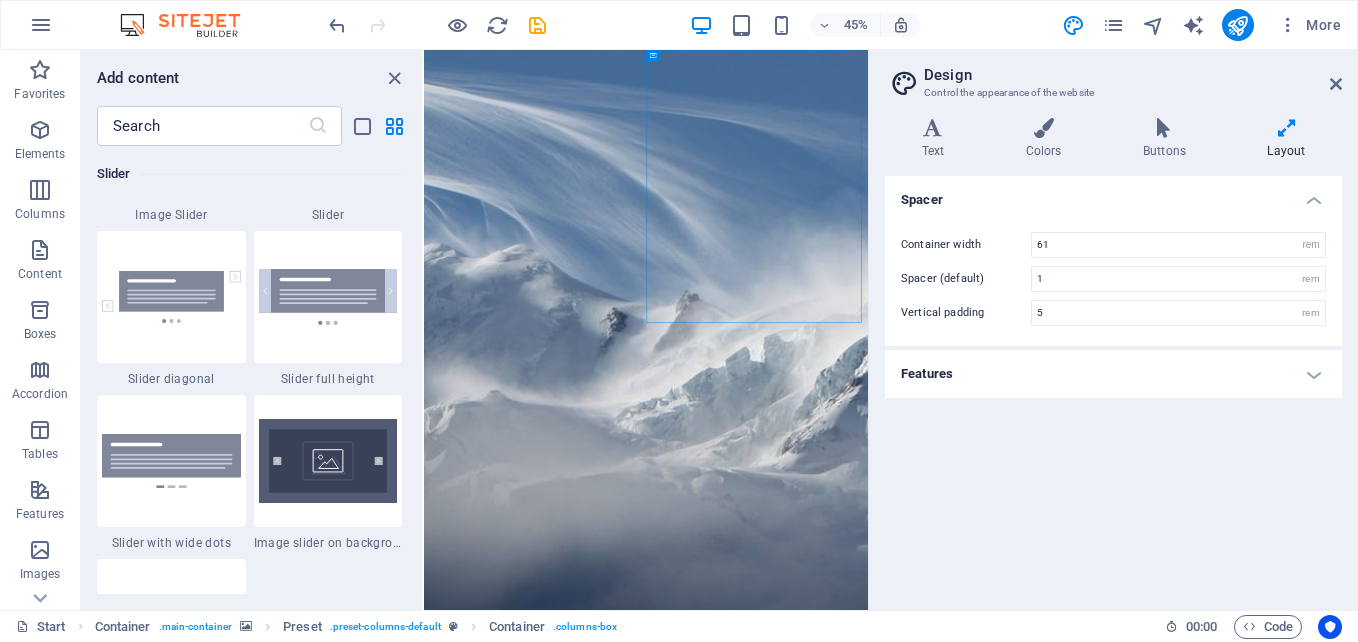 click at bounding box center [328, 461] 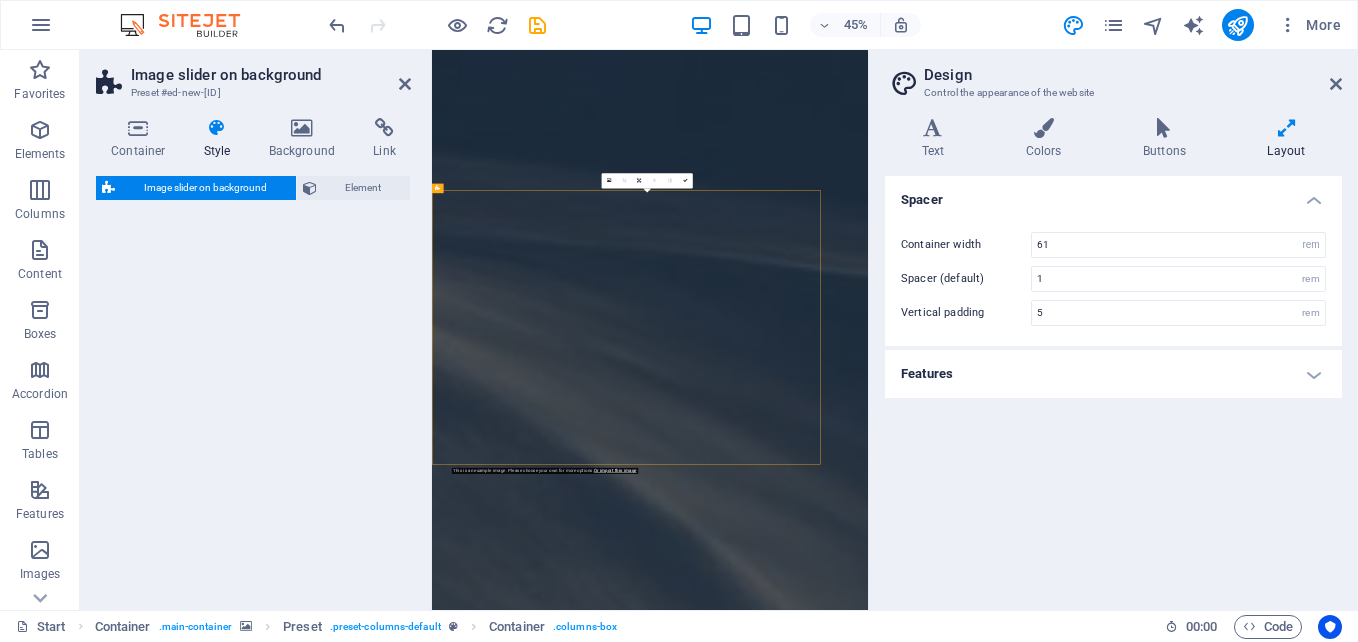 select on "rem" 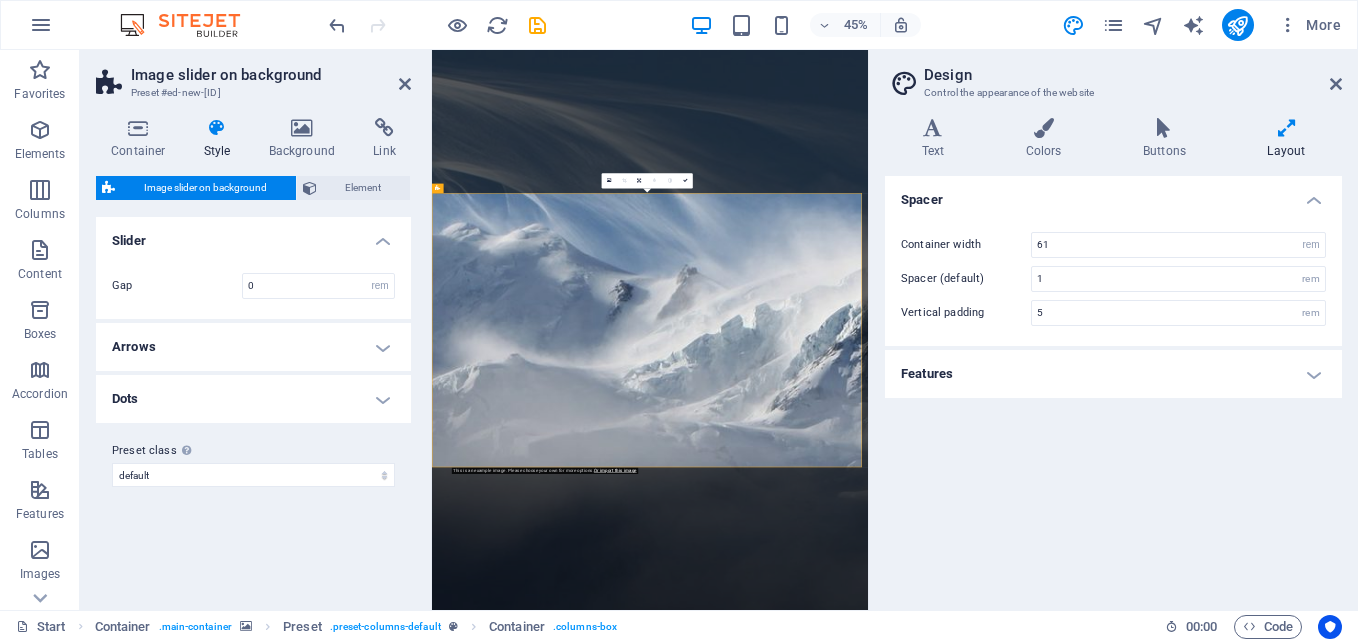 scroll, scrollTop: 1250, scrollLeft: 0, axis: vertical 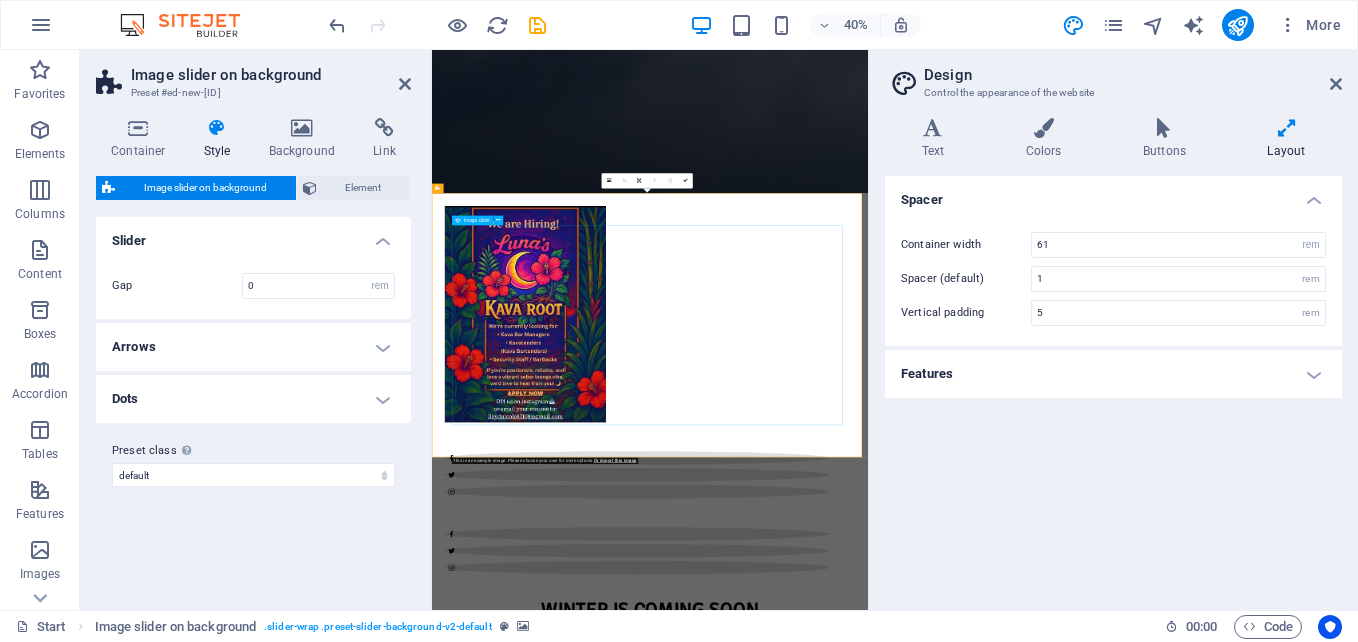 click at bounding box center (57, 5320) 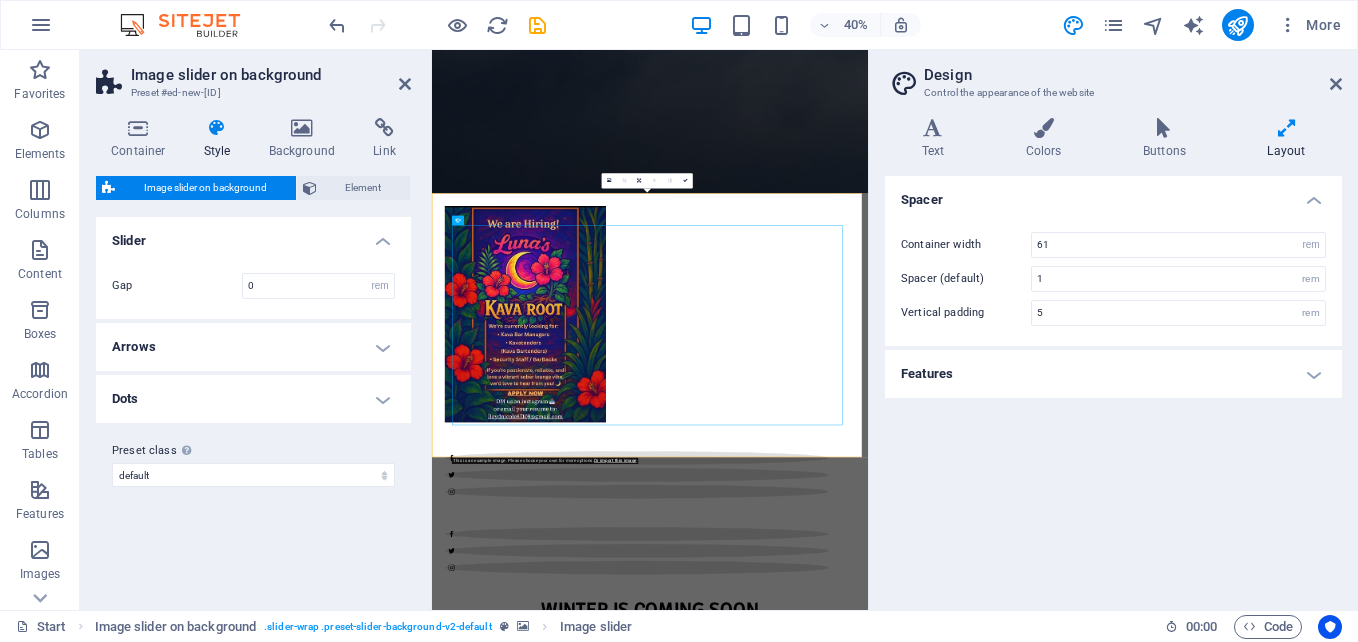 click at bounding box center (608, 180) 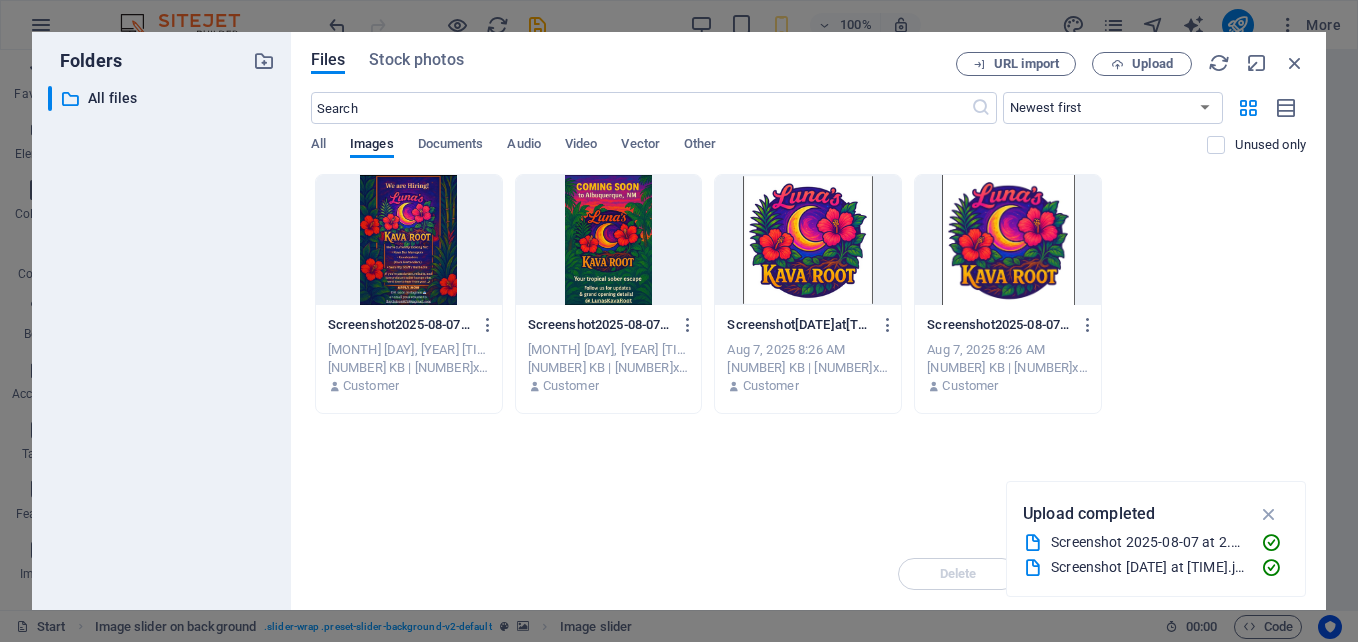 click at bounding box center (409, 240) 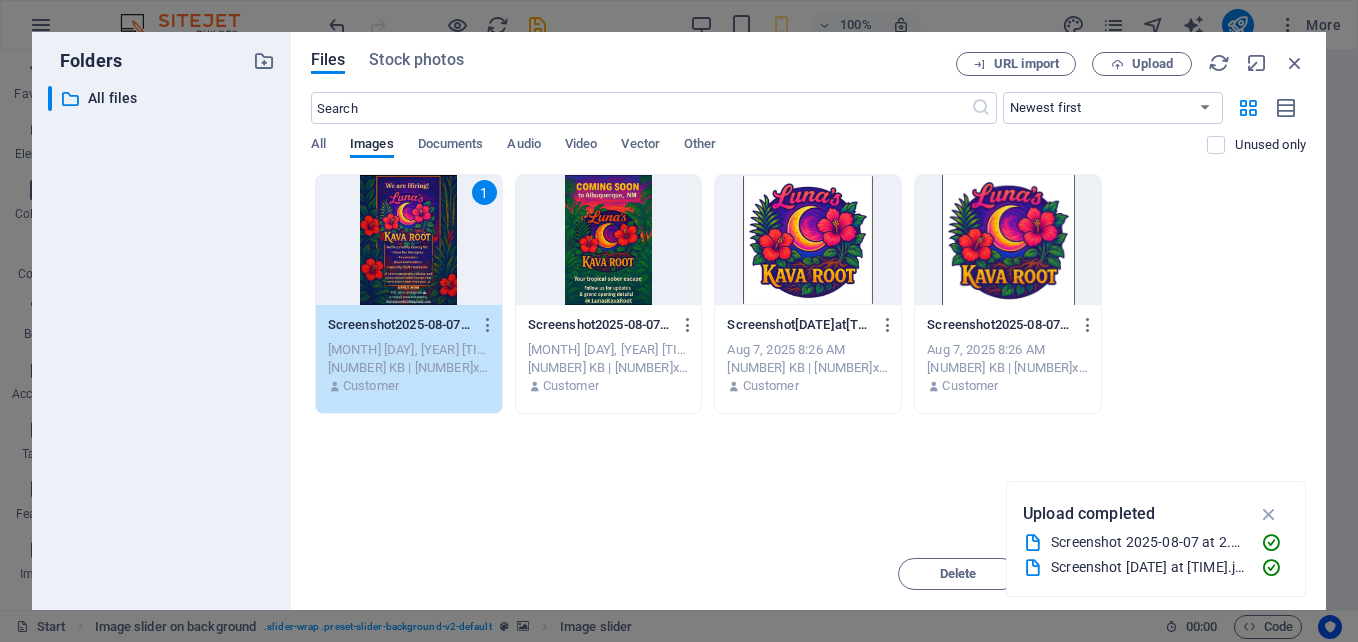click at bounding box center [609, 240] 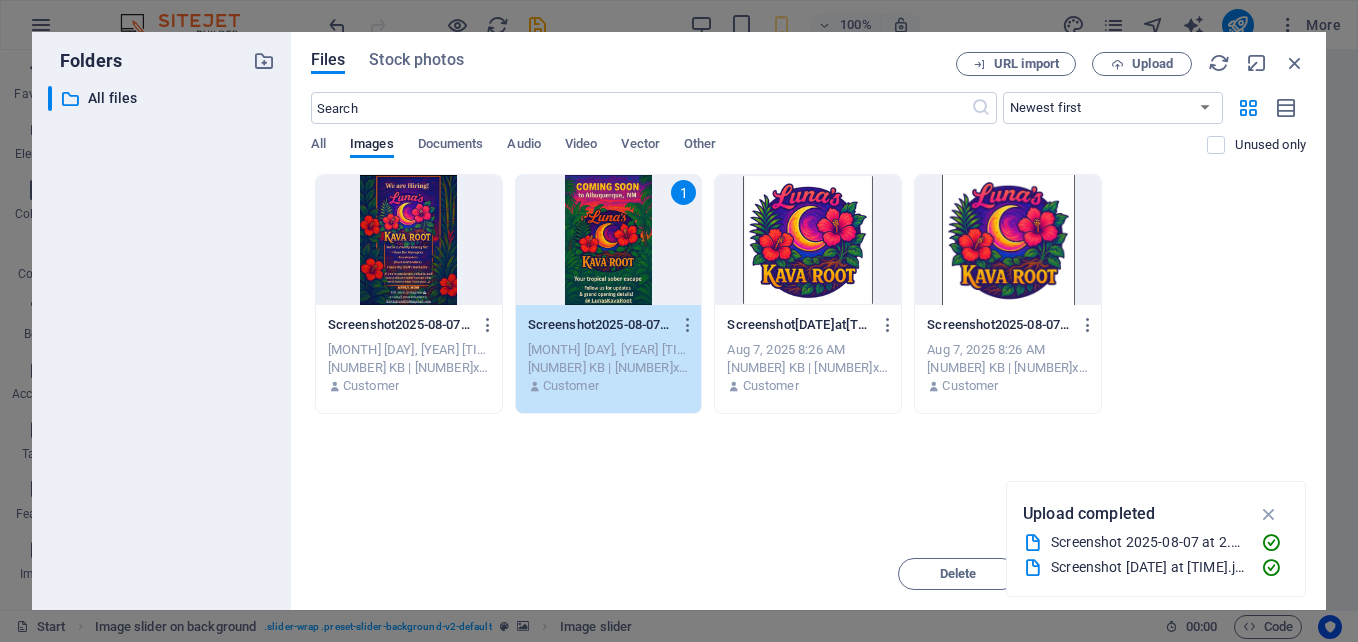 click at bounding box center (409, 240) 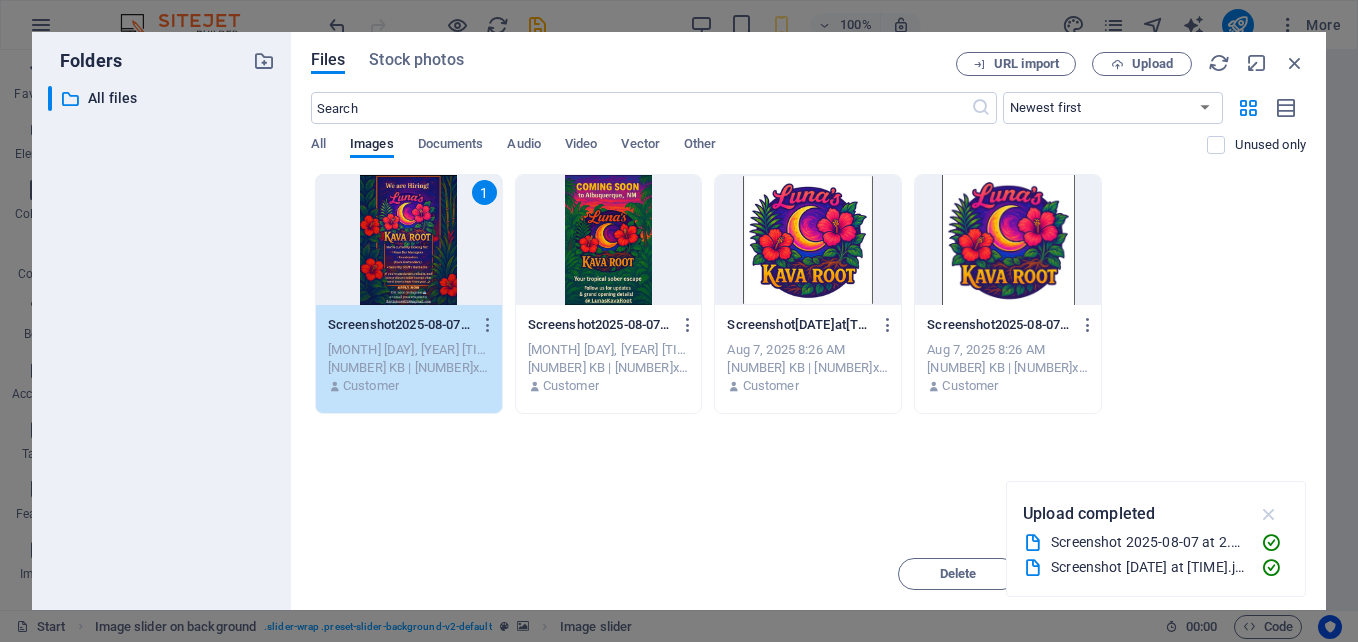 click at bounding box center (1269, 514) 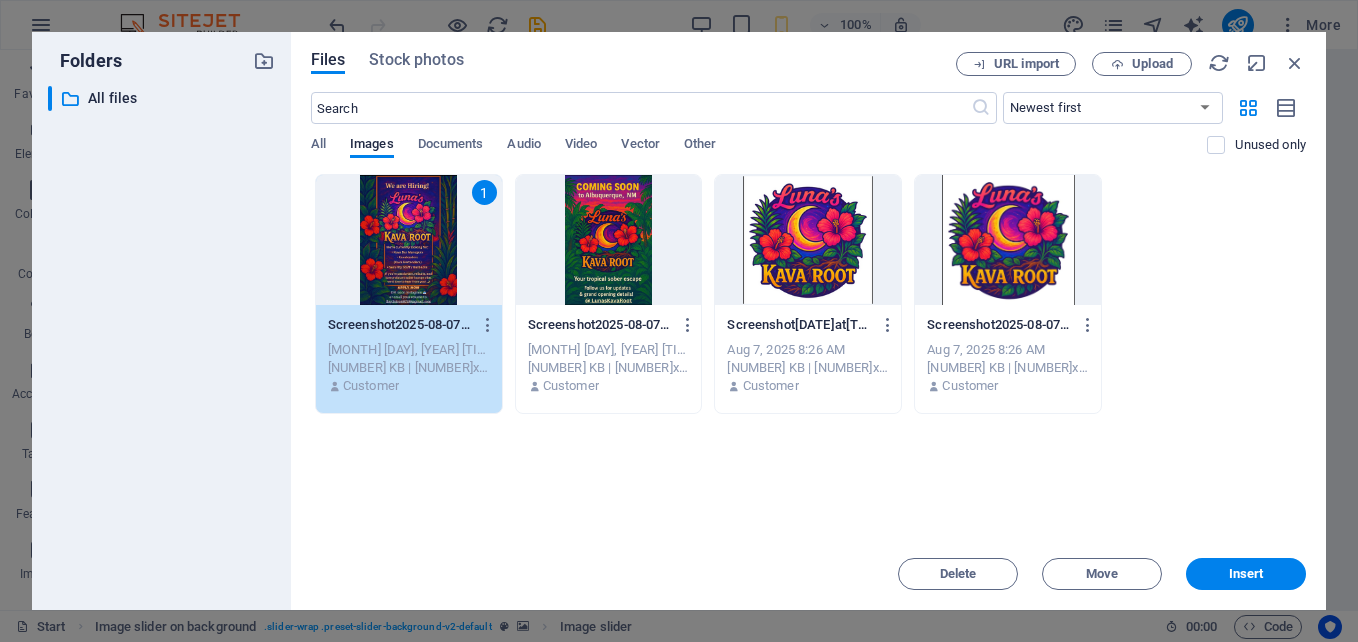 click at bounding box center (609, 240) 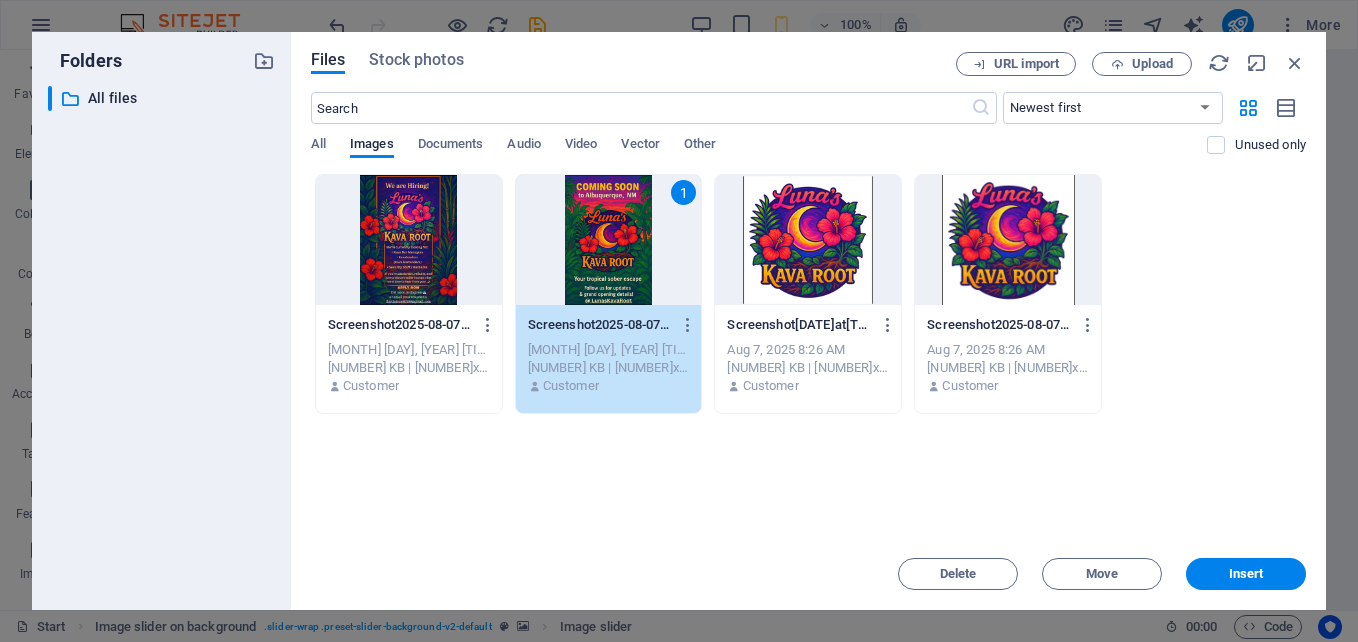 click at bounding box center (409, 240) 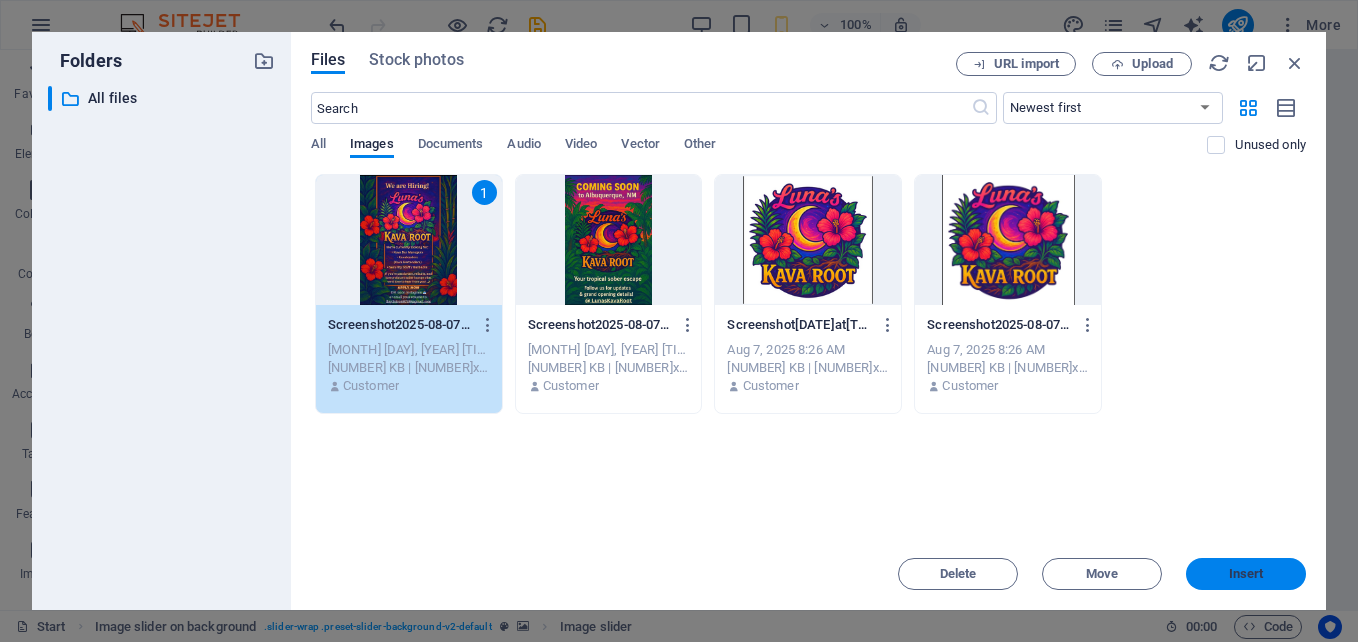click on "Insert" at bounding box center [1246, 574] 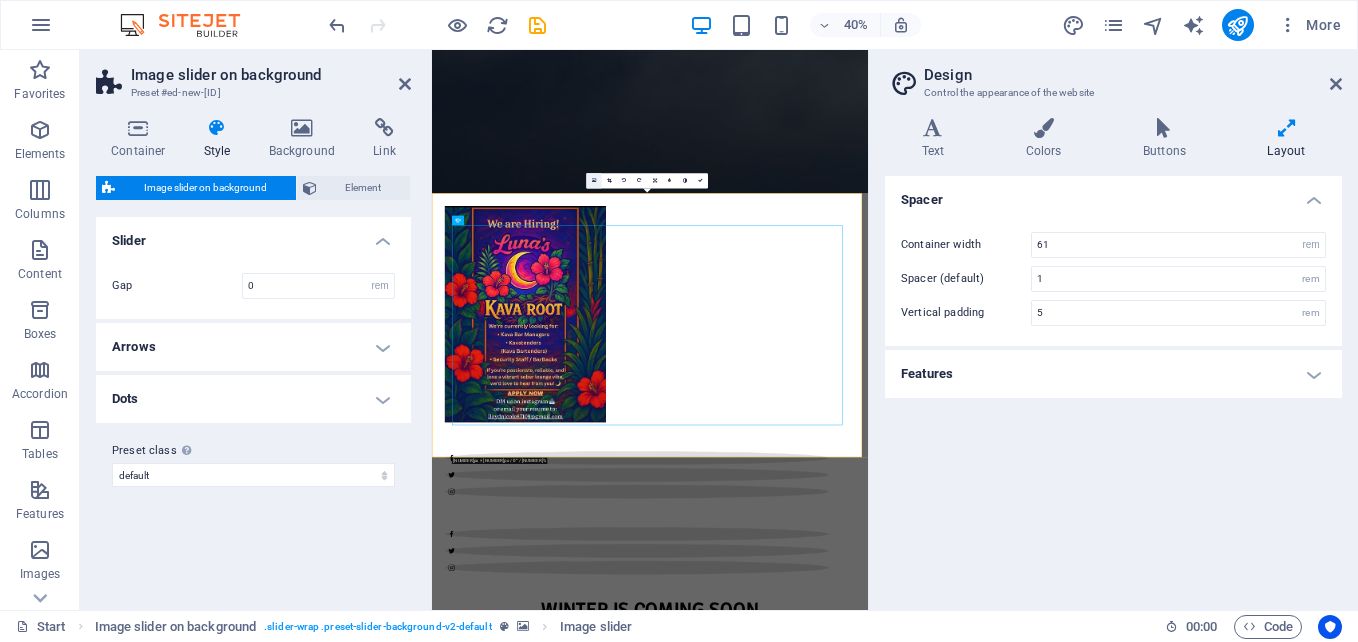 click at bounding box center (594, 181) 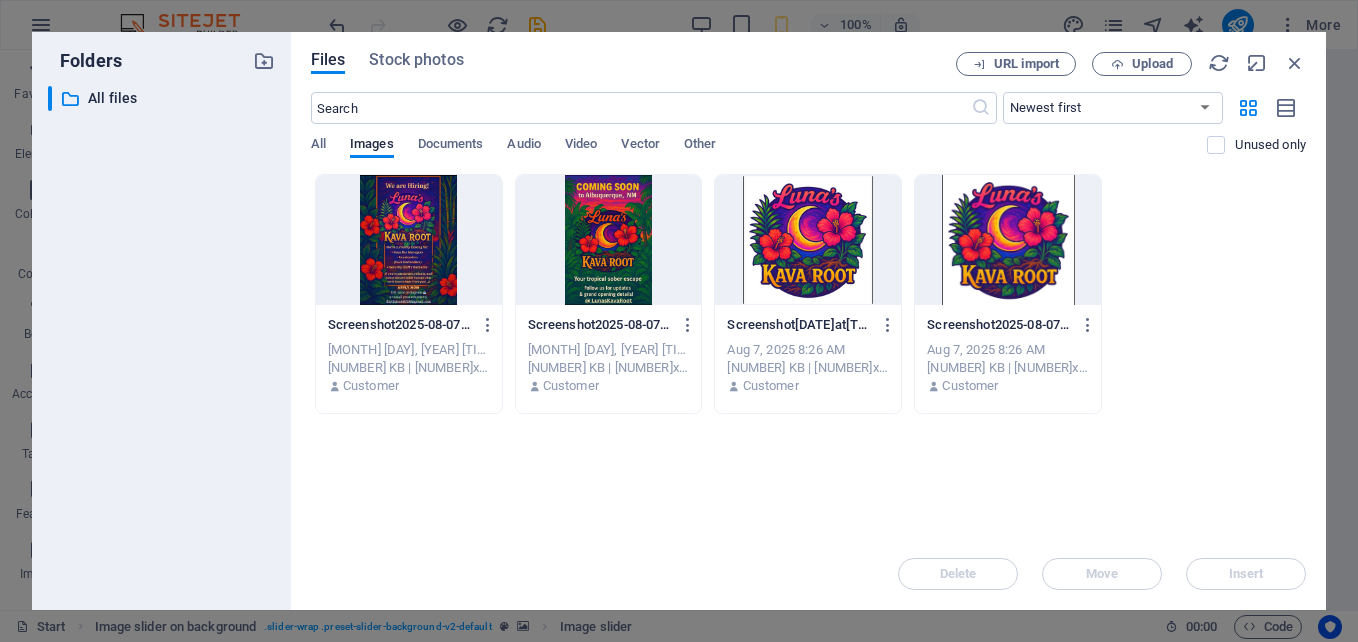 click at bounding box center (609, 240) 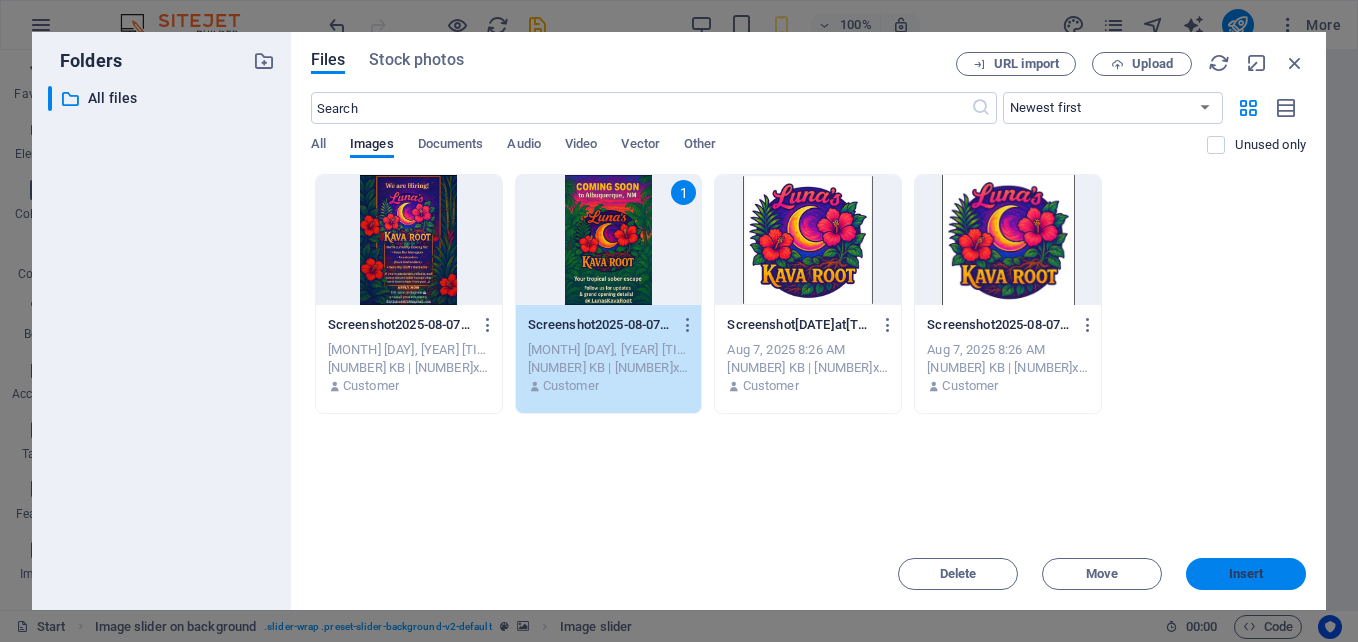 click on "Insert" at bounding box center (1246, 574) 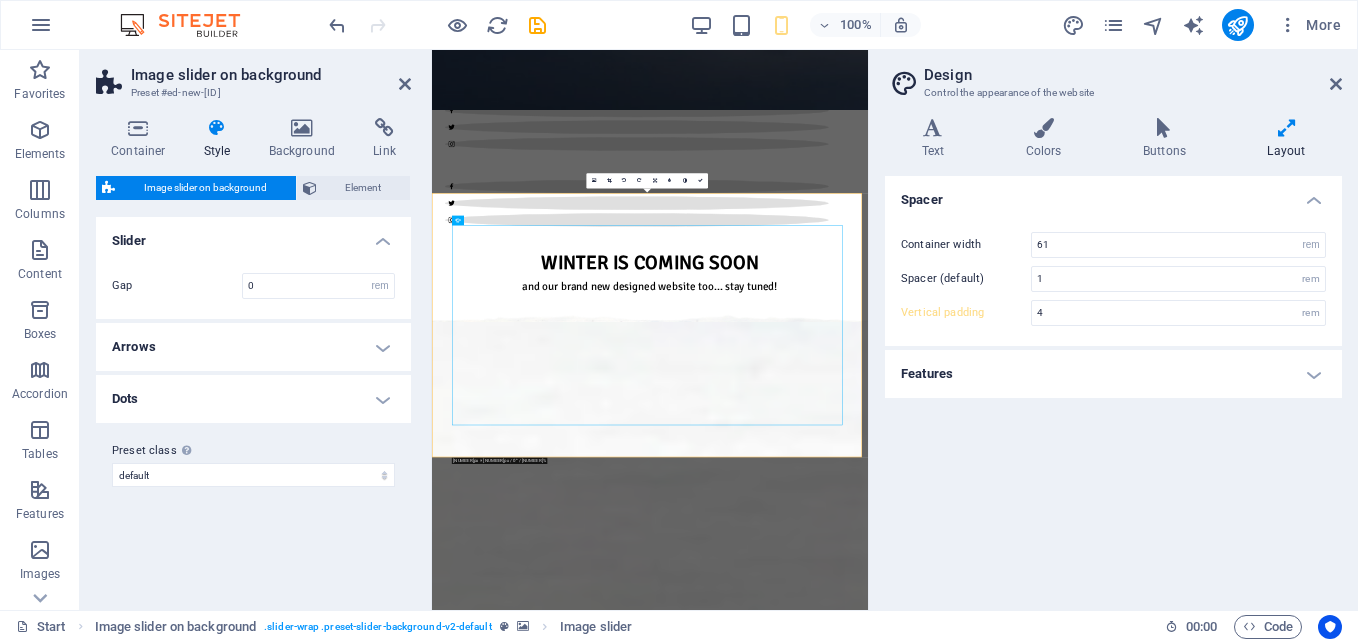 type on "5" 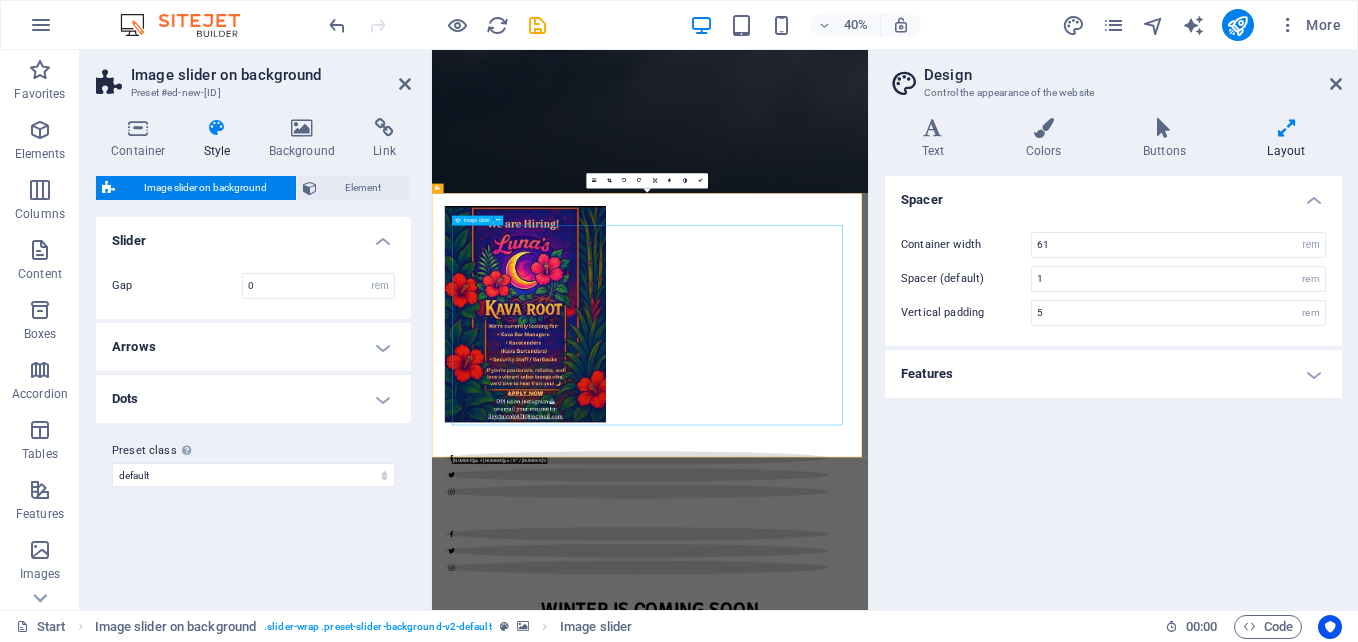 click at bounding box center (25, 5320) 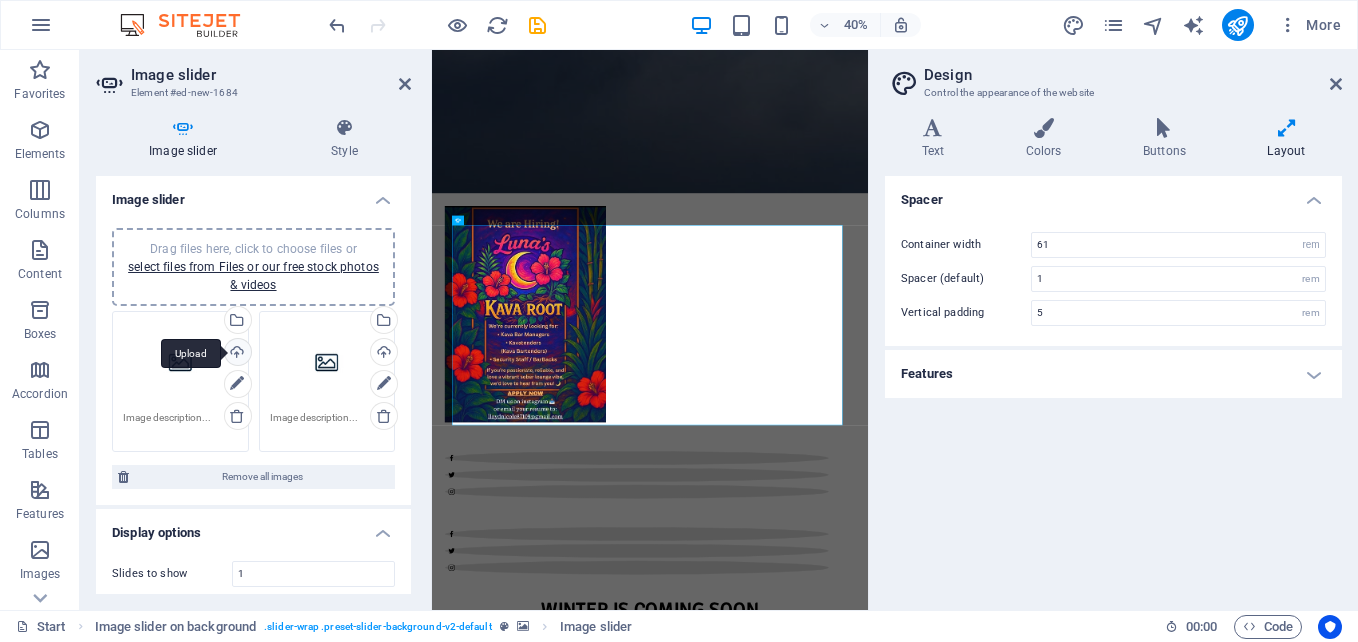 click on "Upload" at bounding box center [236, 354] 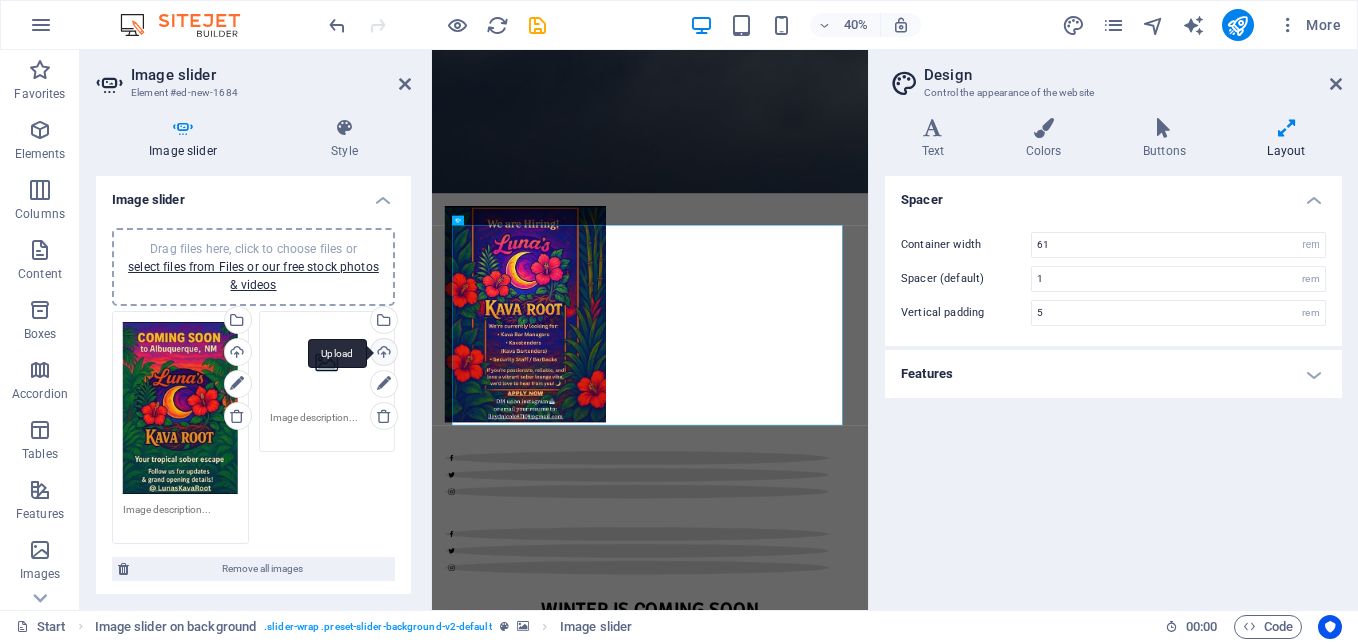 click on "Upload" at bounding box center [382, 354] 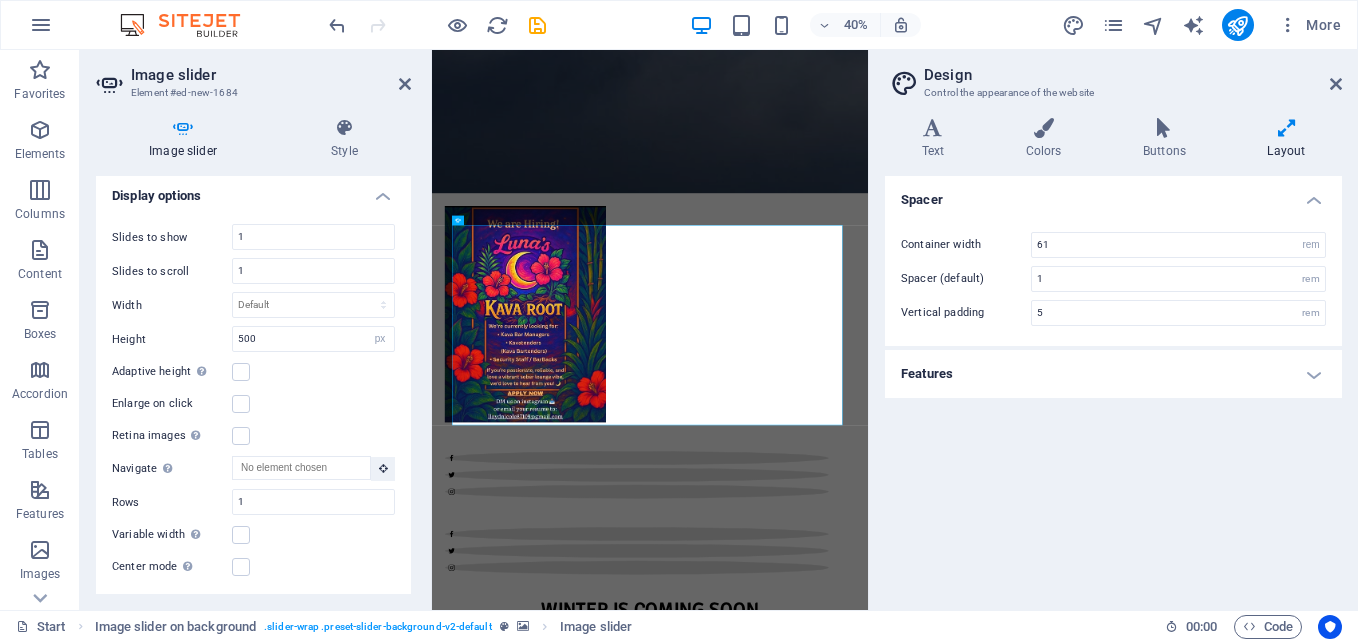 scroll, scrollTop: 433, scrollLeft: 0, axis: vertical 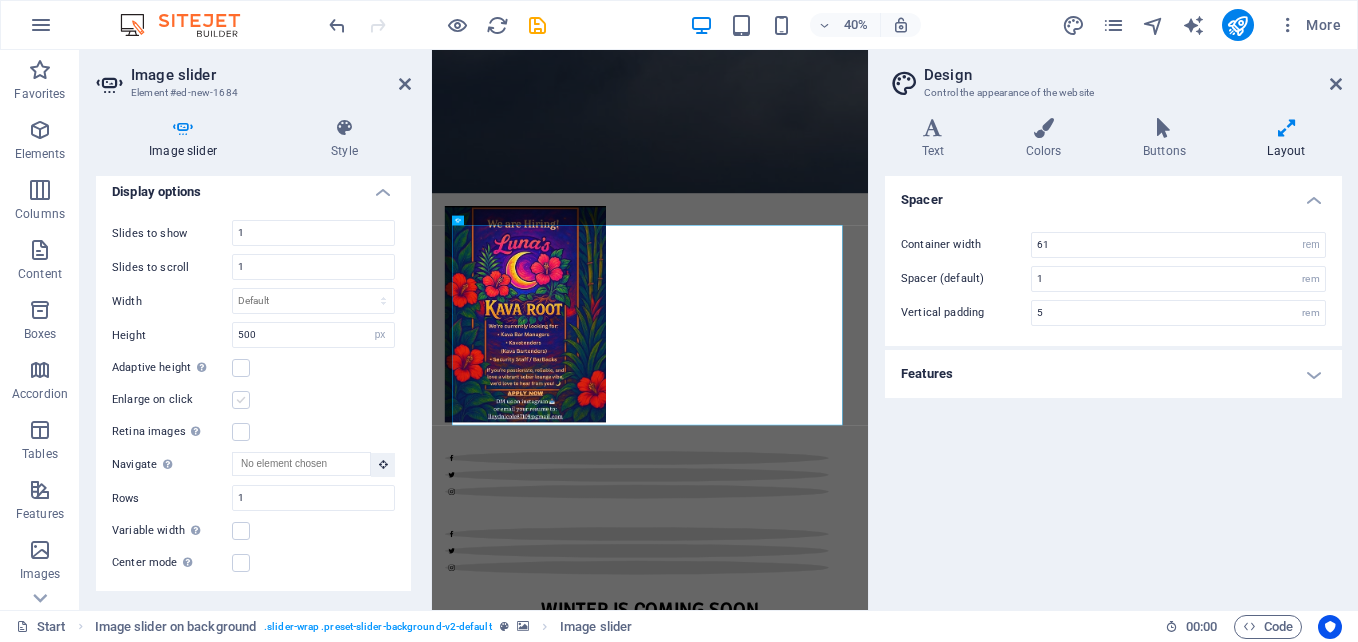 click at bounding box center (241, 368) 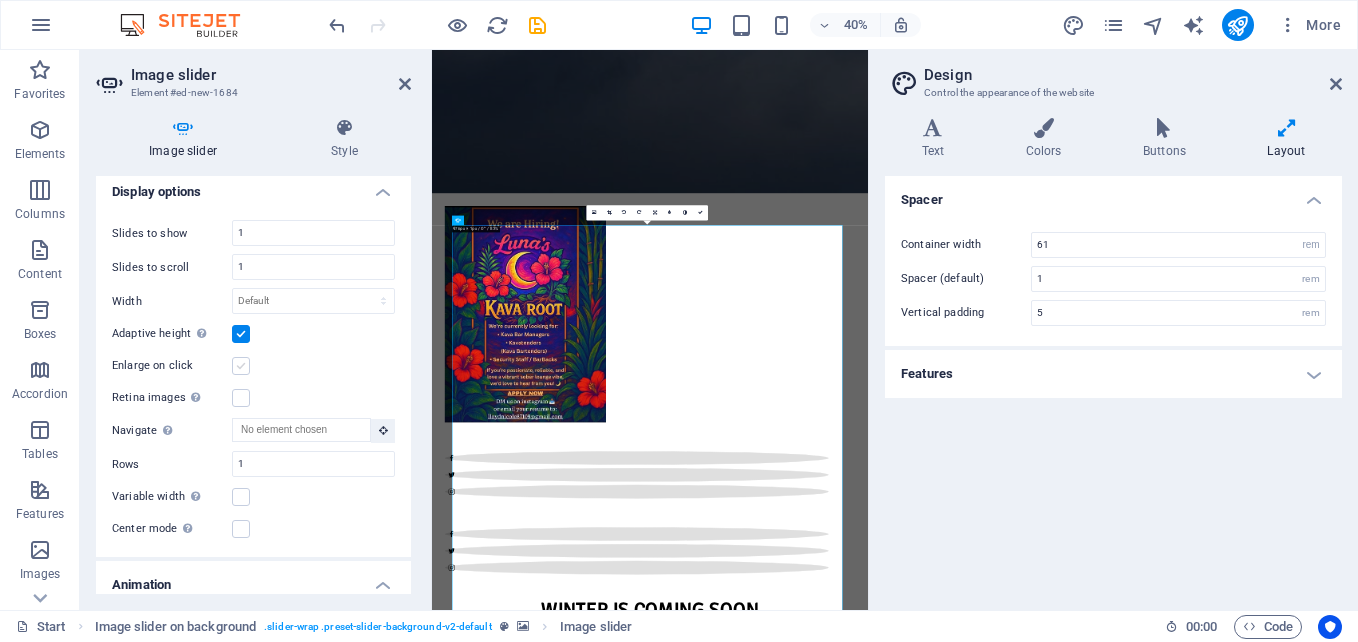 click at bounding box center [241, 366] 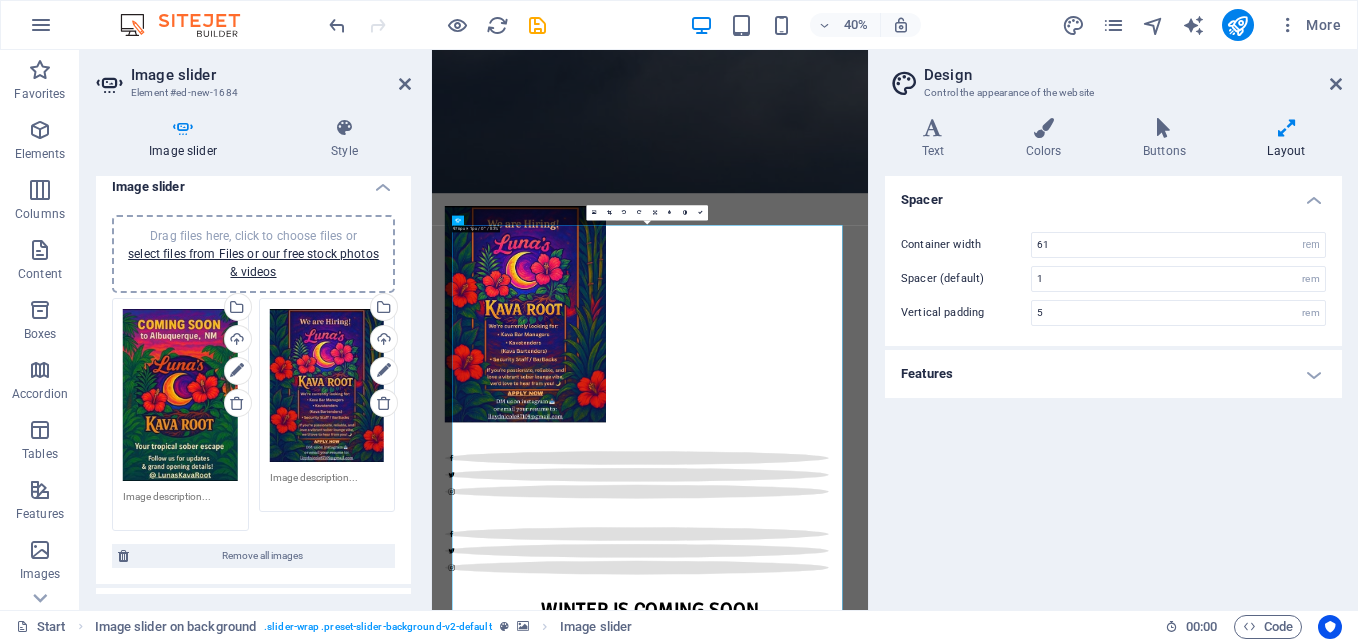 scroll, scrollTop: 8, scrollLeft: 0, axis: vertical 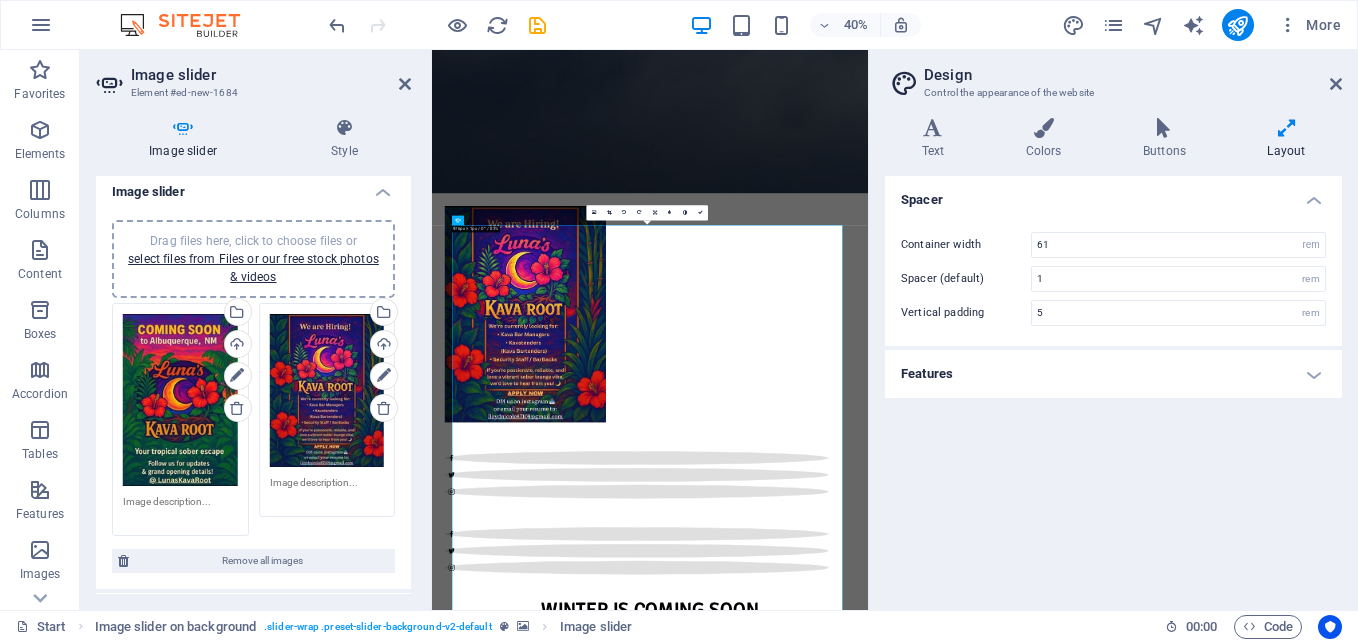click on "Drag files here, click to choose files or select files from Files or our free stock photos & videos" at bounding box center [180, 400] 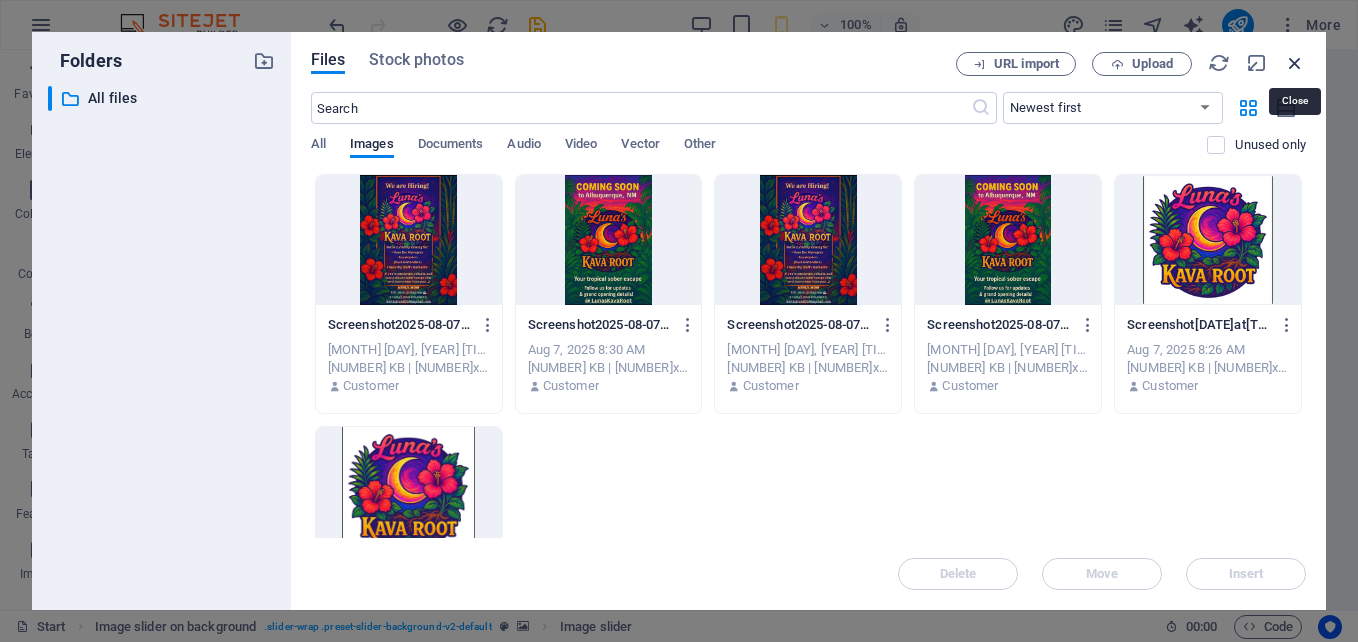 click at bounding box center (1295, 63) 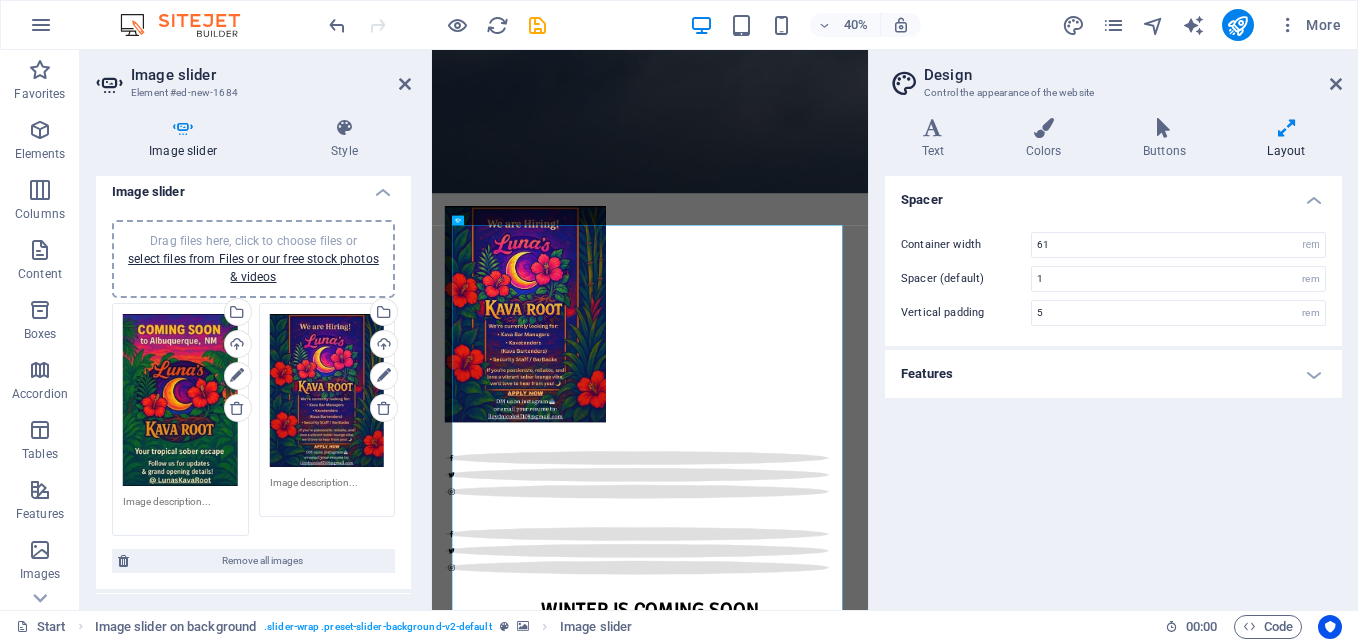 click on "Drag files here, click to choose files or select files from Files or our free stock photos & videos" at bounding box center (327, 391) 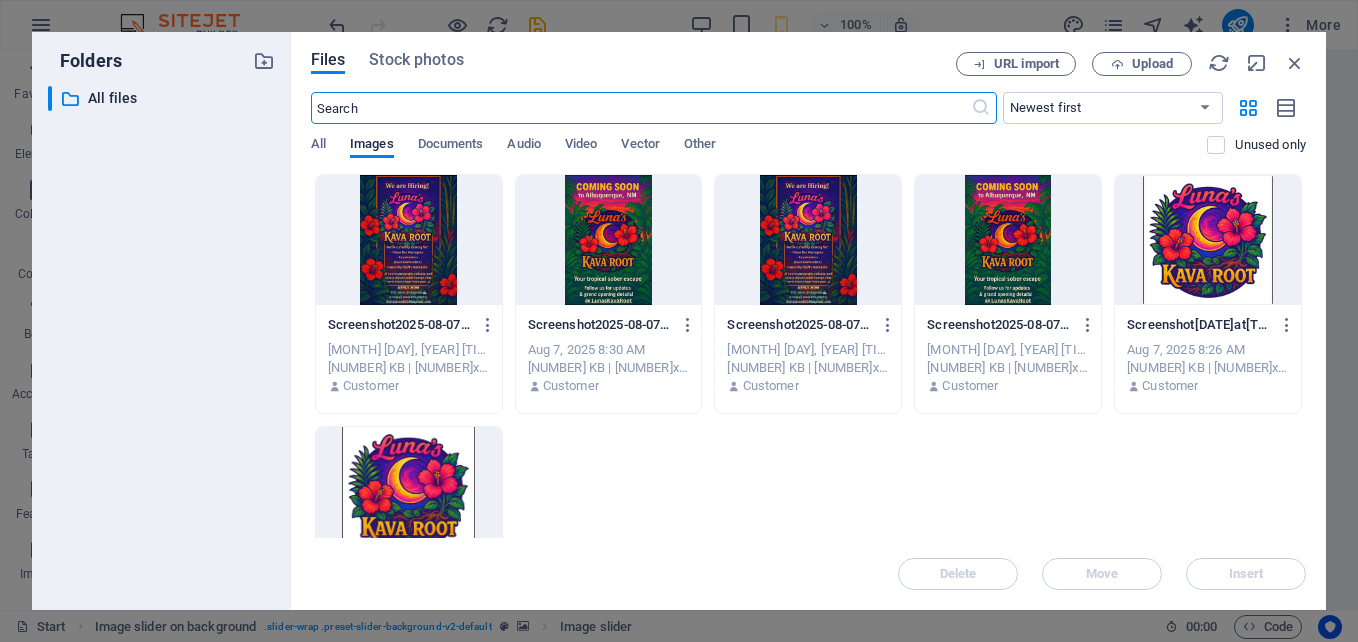 scroll, scrollTop: 539, scrollLeft: 0, axis: vertical 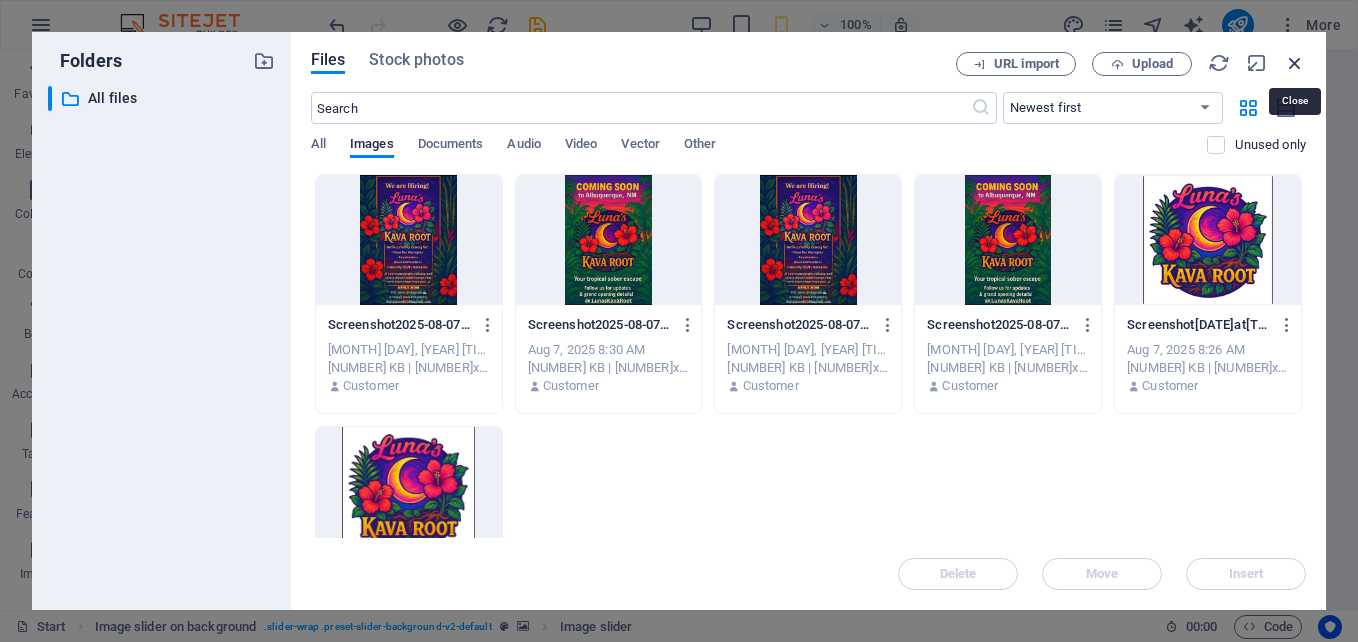 click at bounding box center [1295, 63] 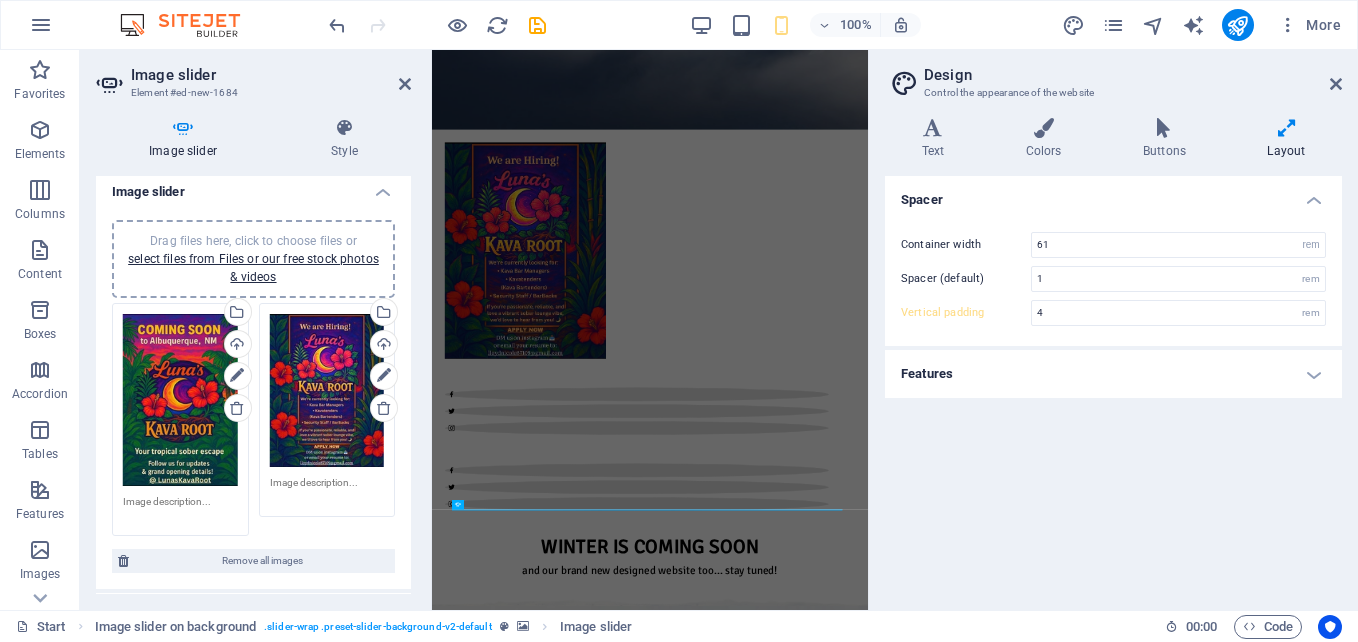 type on "5" 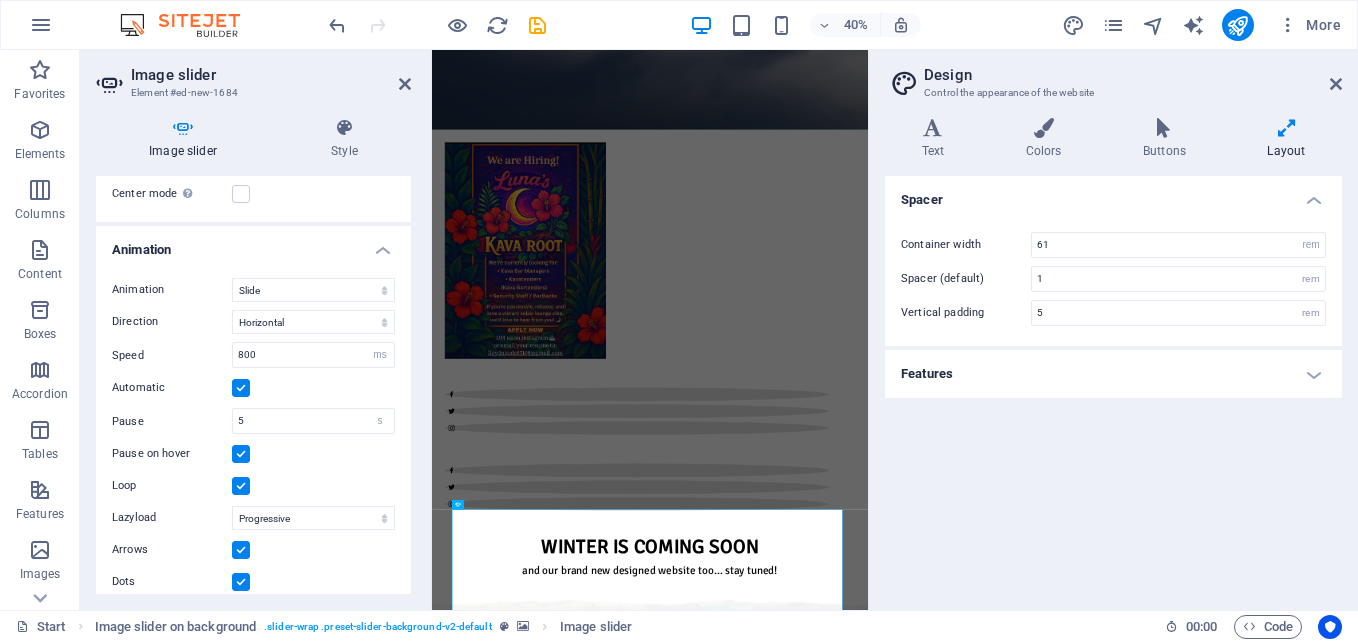 scroll, scrollTop: 781, scrollLeft: 0, axis: vertical 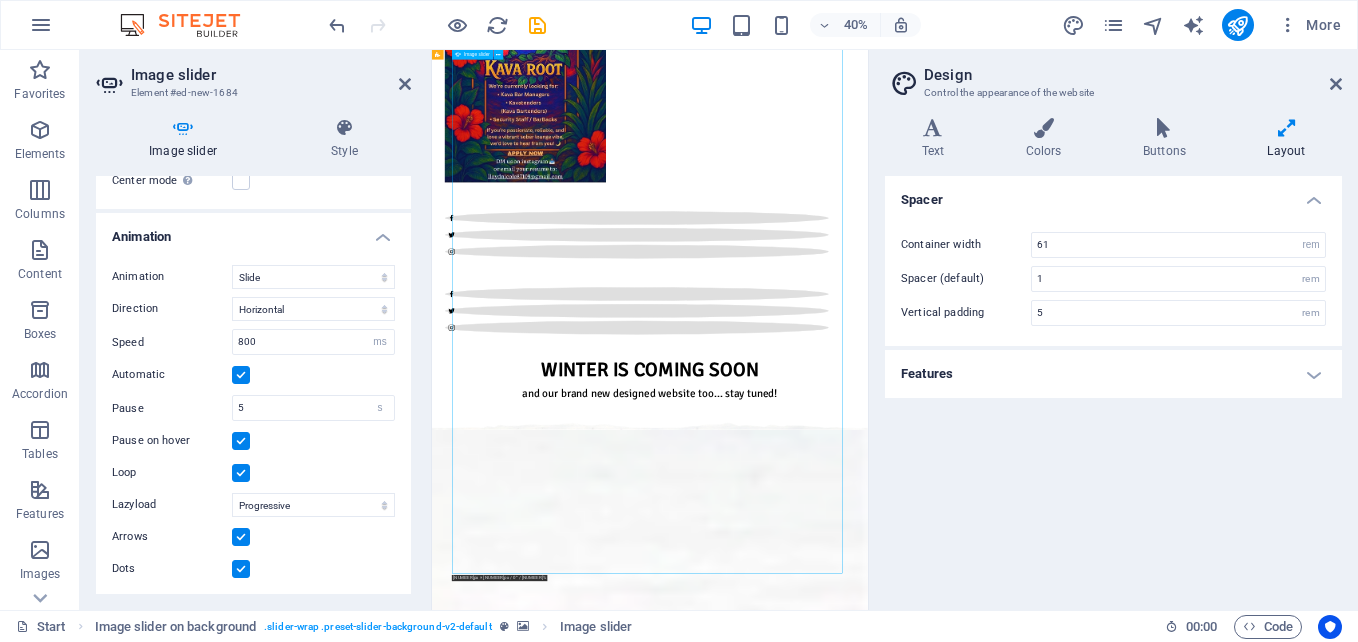 click at bounding box center (977, 6100) 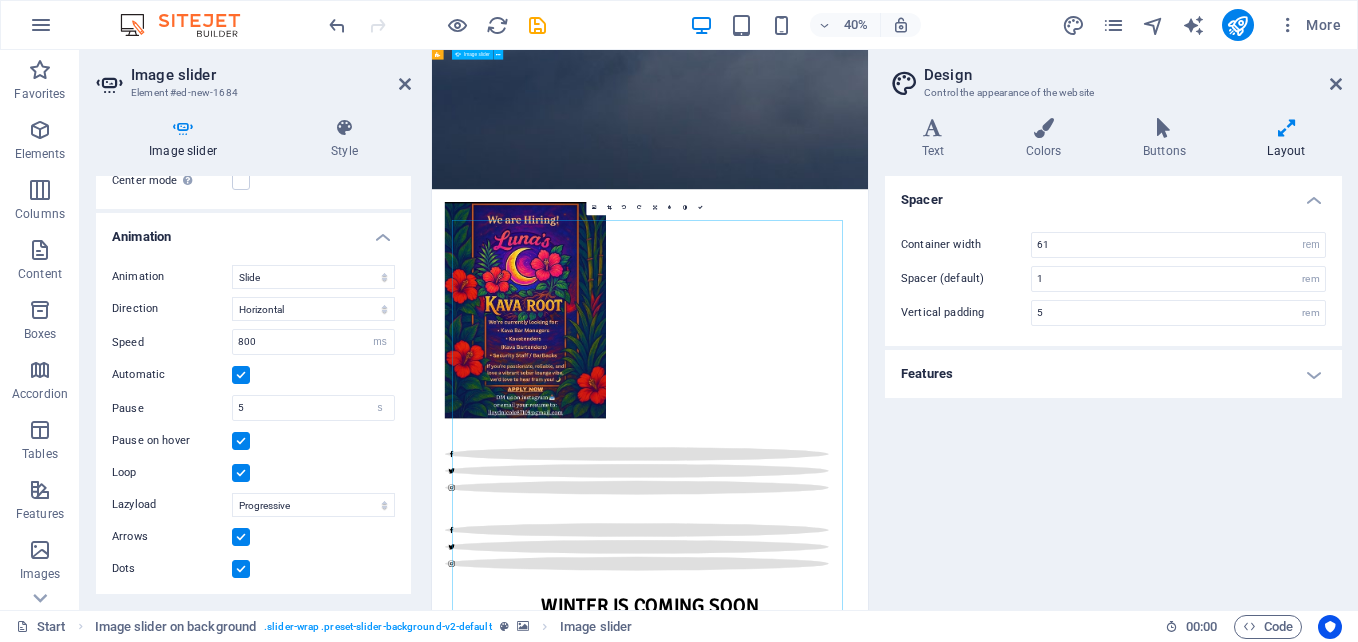 scroll, scrollTop: 1256, scrollLeft: 0, axis: vertical 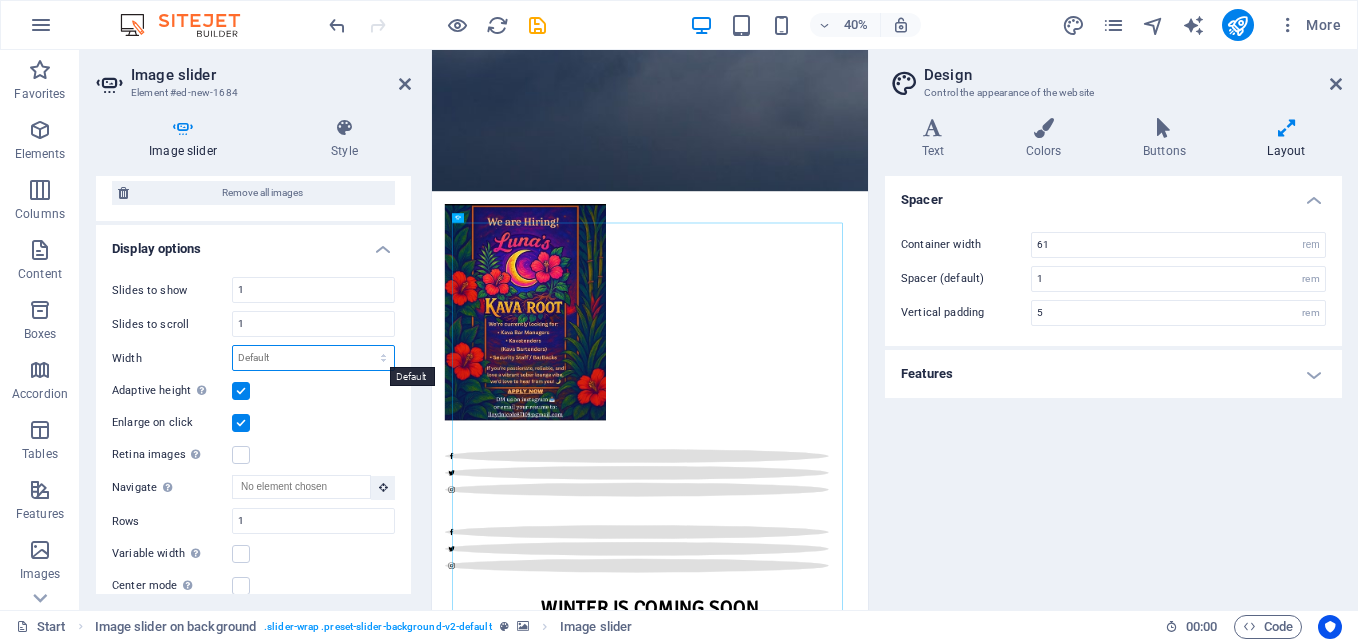click on "Default px % rem em vw vh" at bounding box center (313, 358) 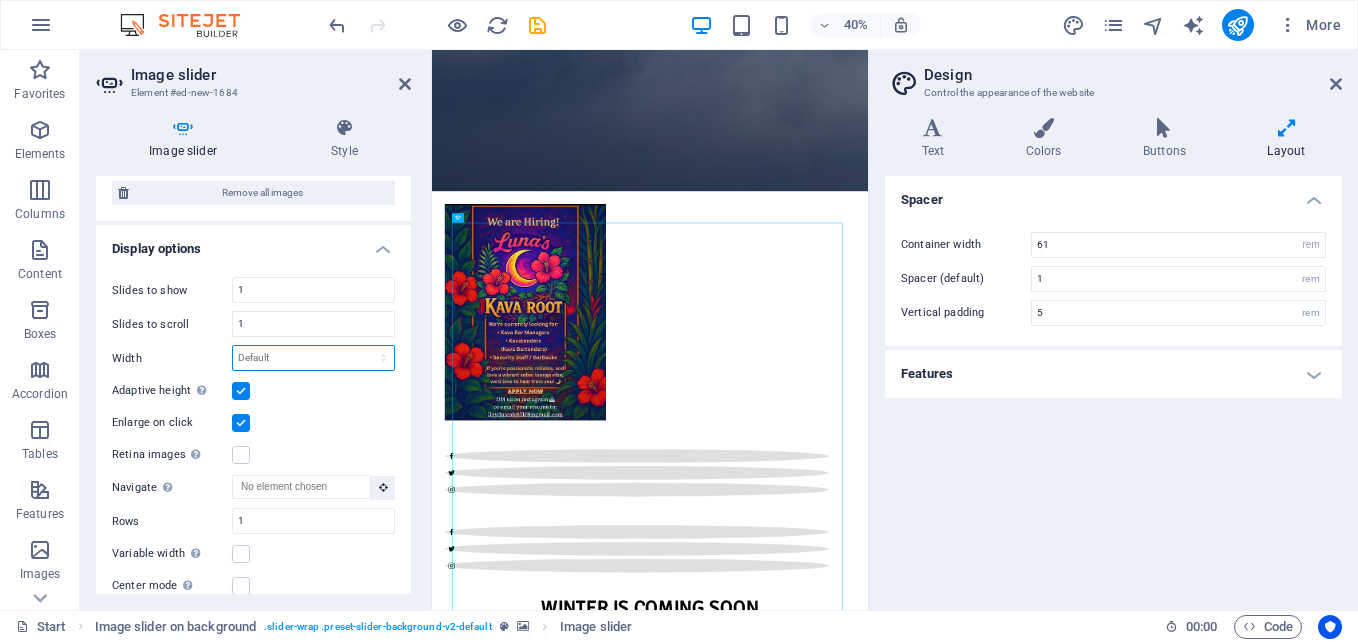 select on "px" 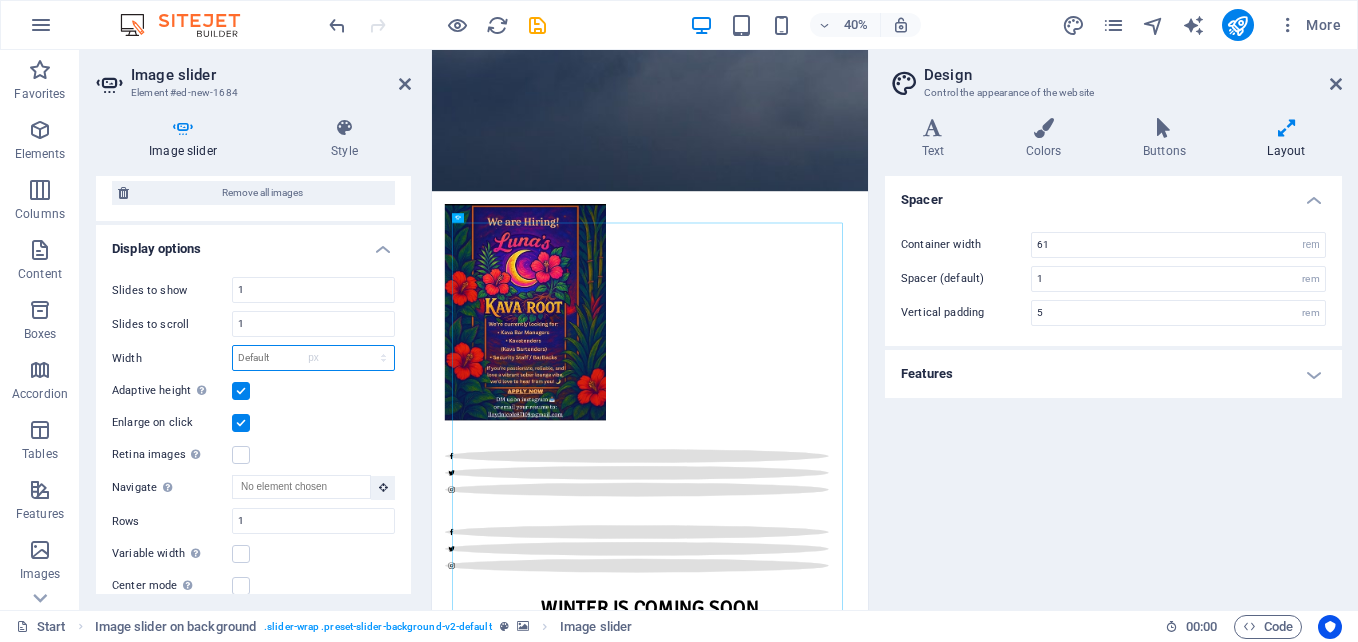 click on "Default px % rem em vw vh" at bounding box center [313, 358] 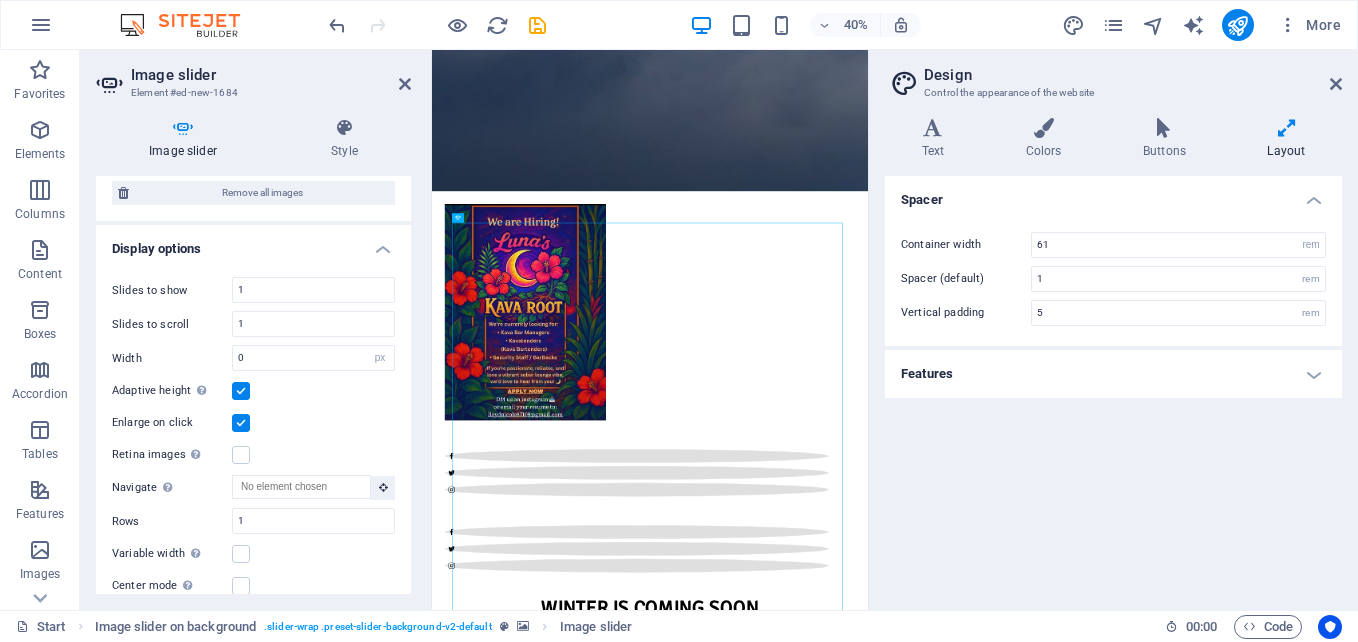 click on "Enlarge on click" at bounding box center [253, 423] 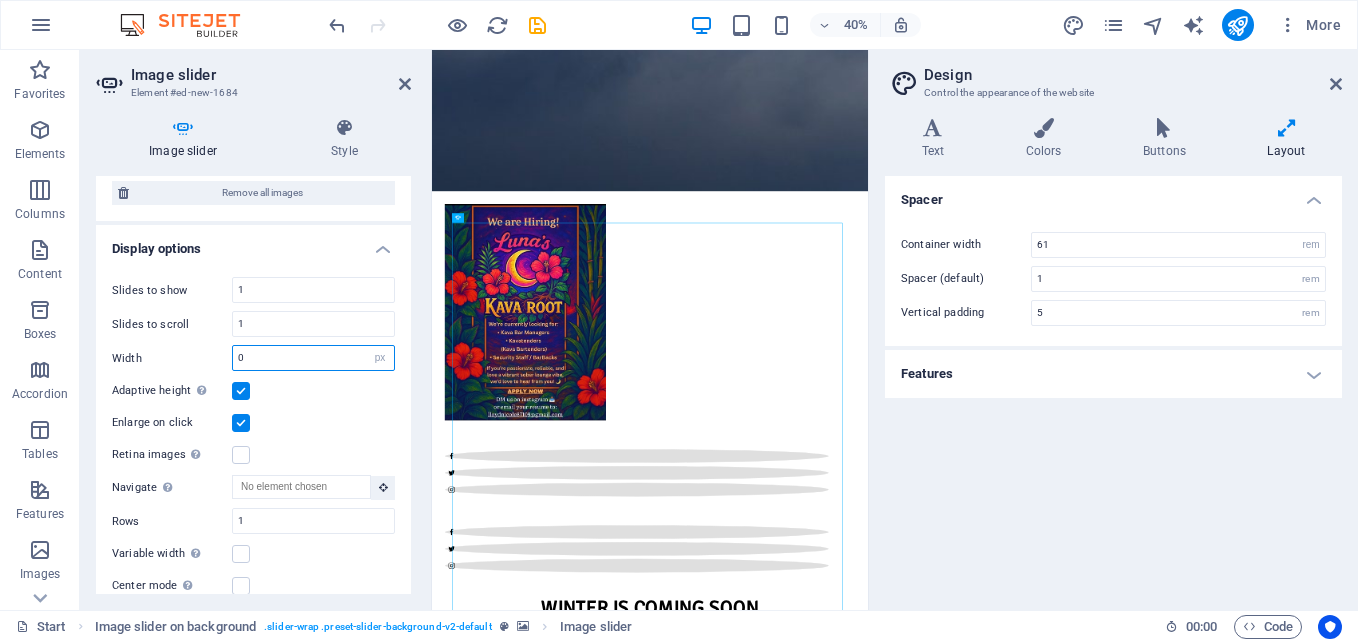click on "0" at bounding box center (313, 358) 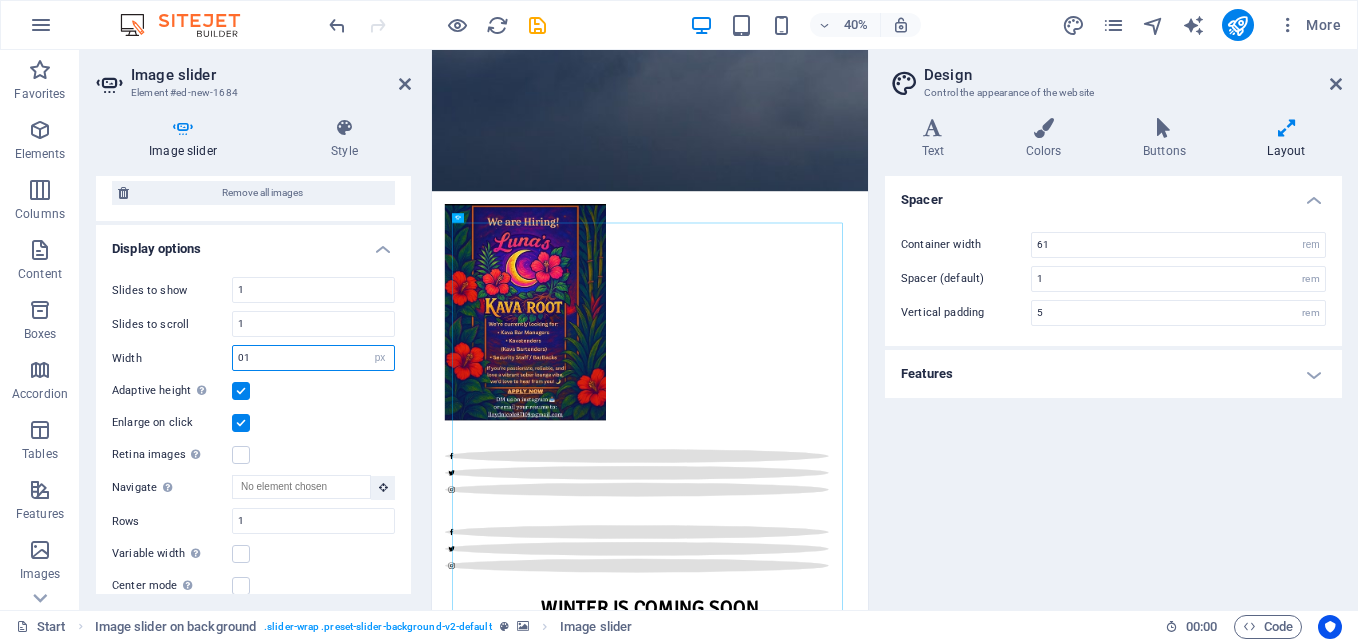 type on "0" 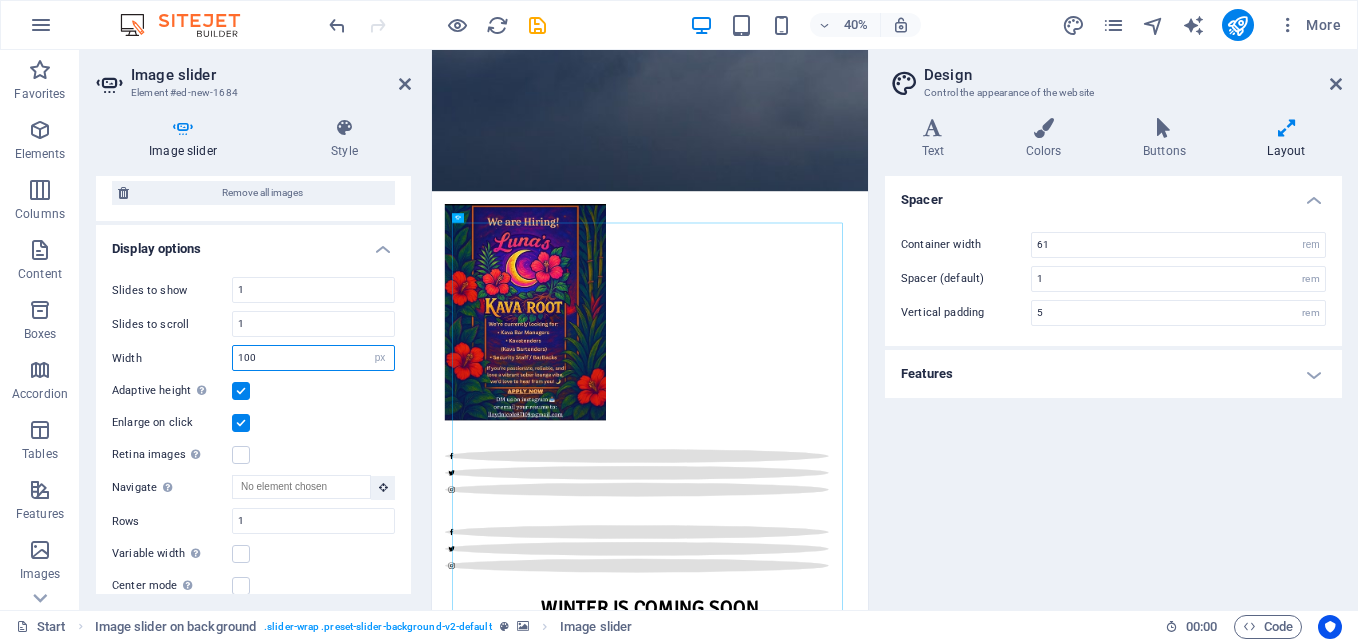 click on "100" at bounding box center (313, 358) 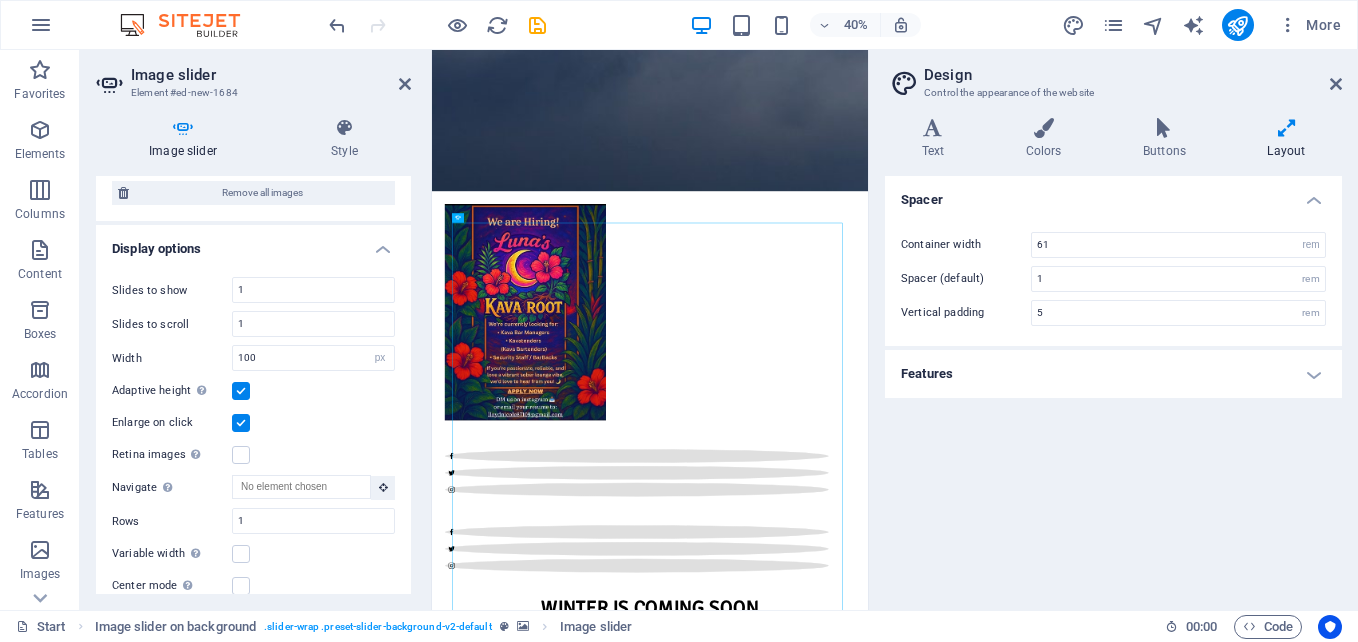 click on "Width" at bounding box center [172, 358] 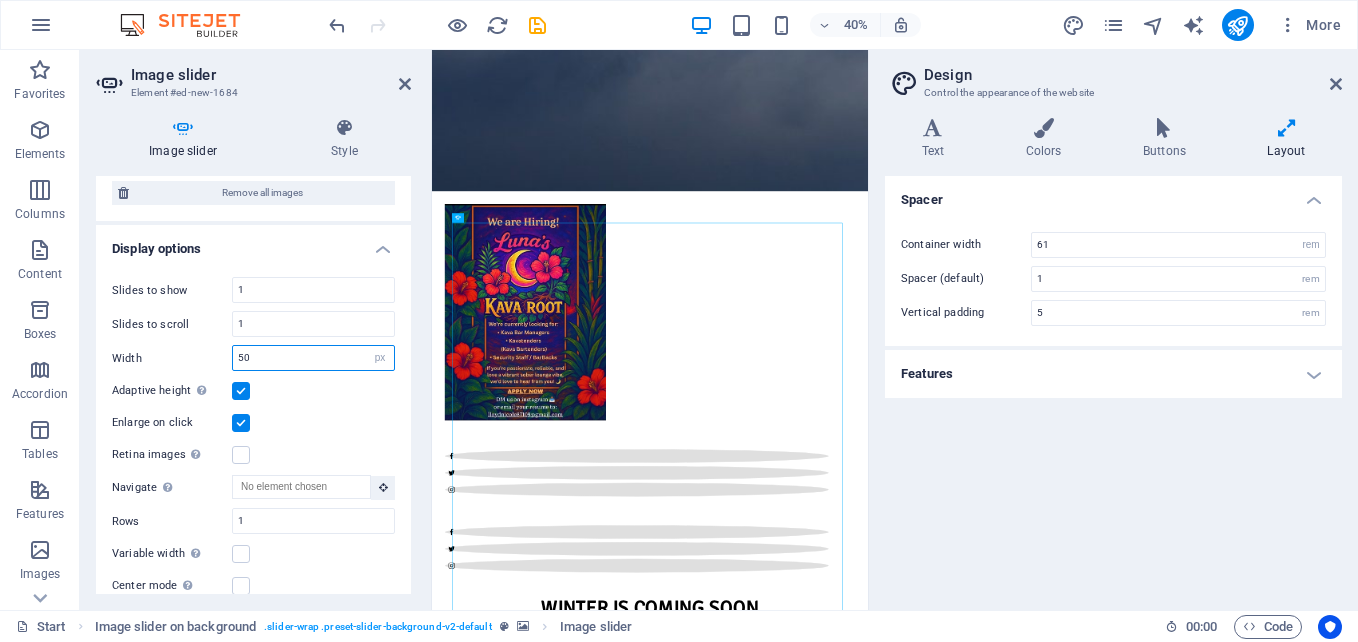 type on "5" 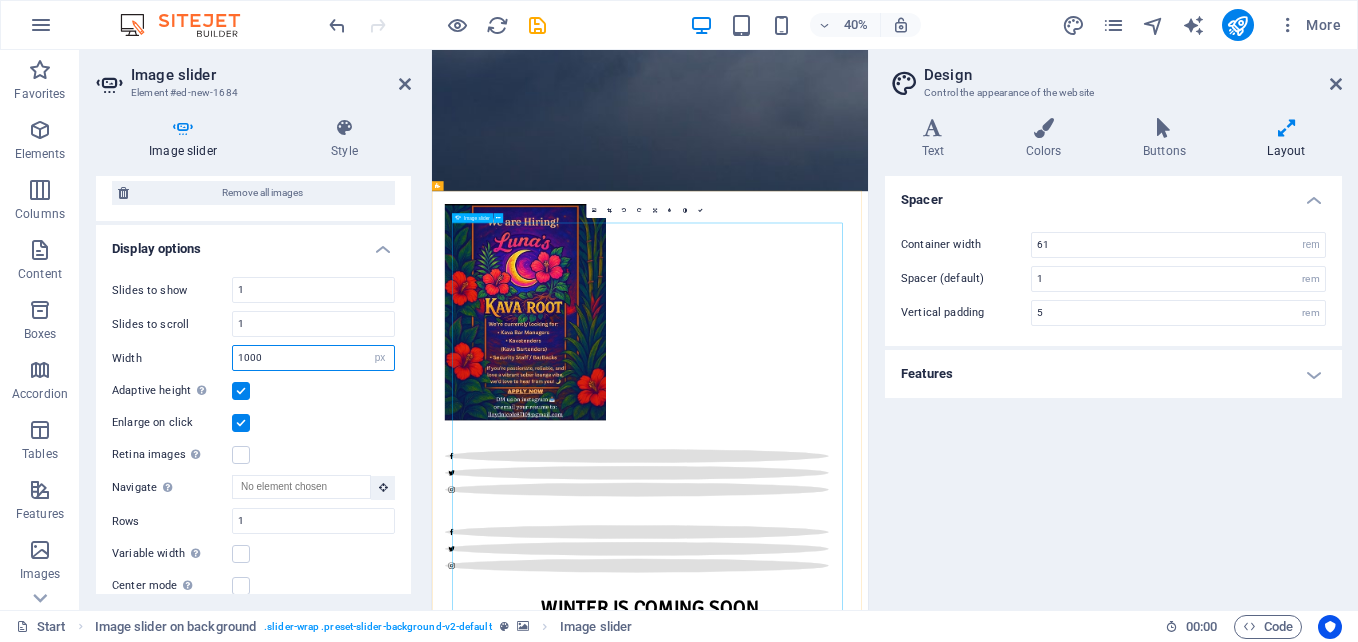 type on "1000" 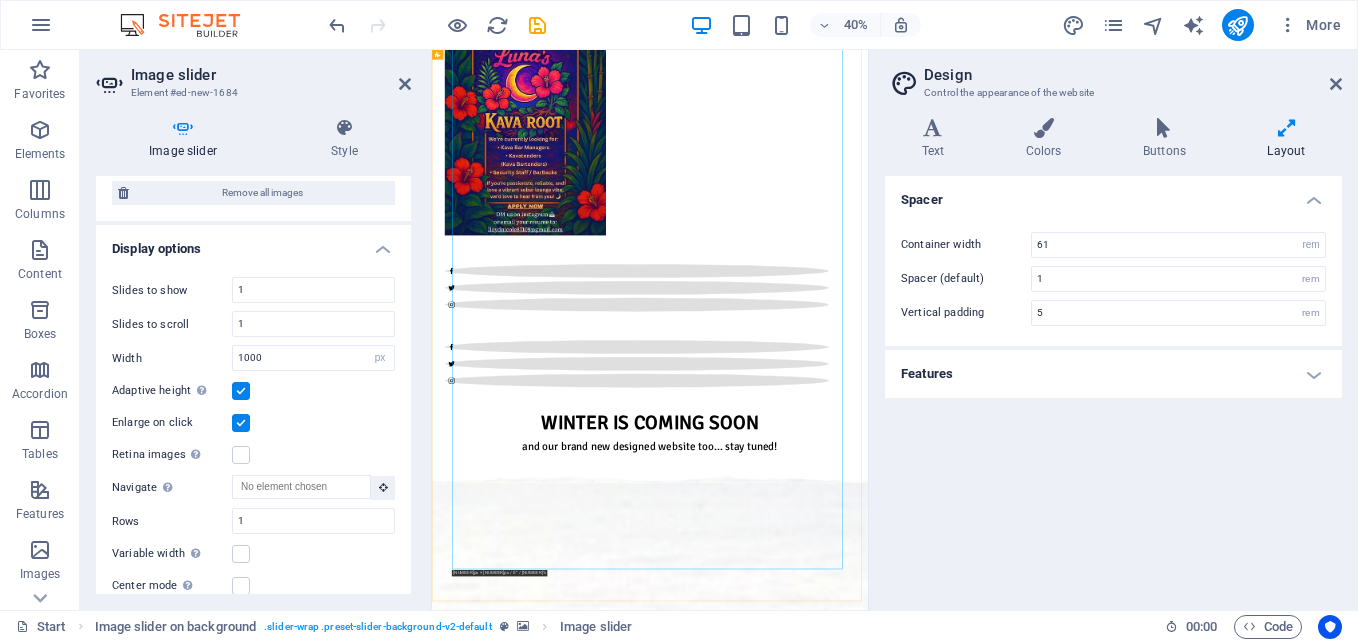 scroll, scrollTop: 1746, scrollLeft: 0, axis: vertical 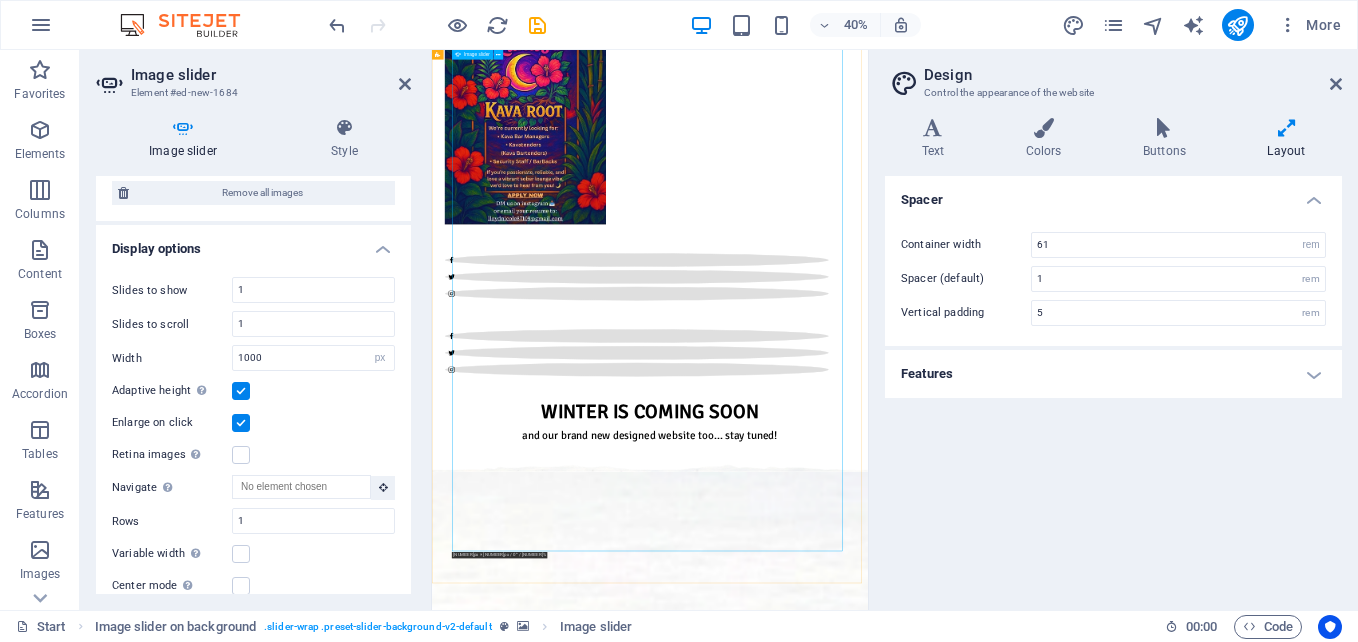click at bounding box center (977, 5882) 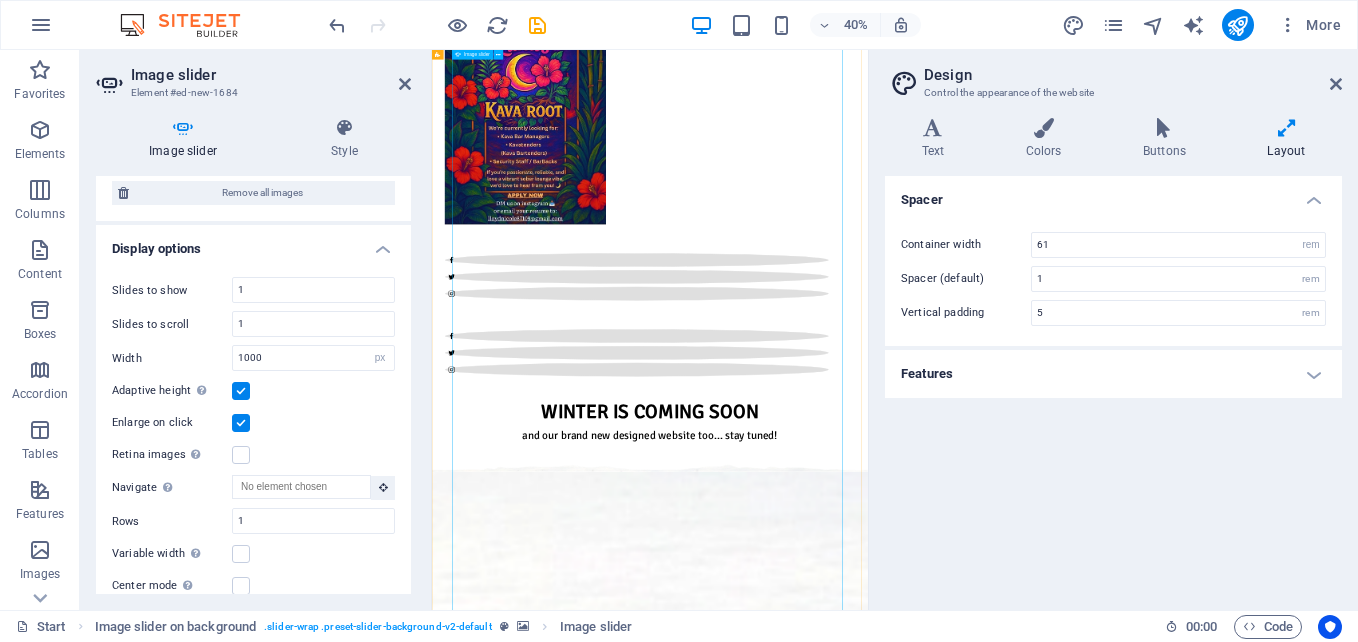 click at bounding box center (977, 6043) 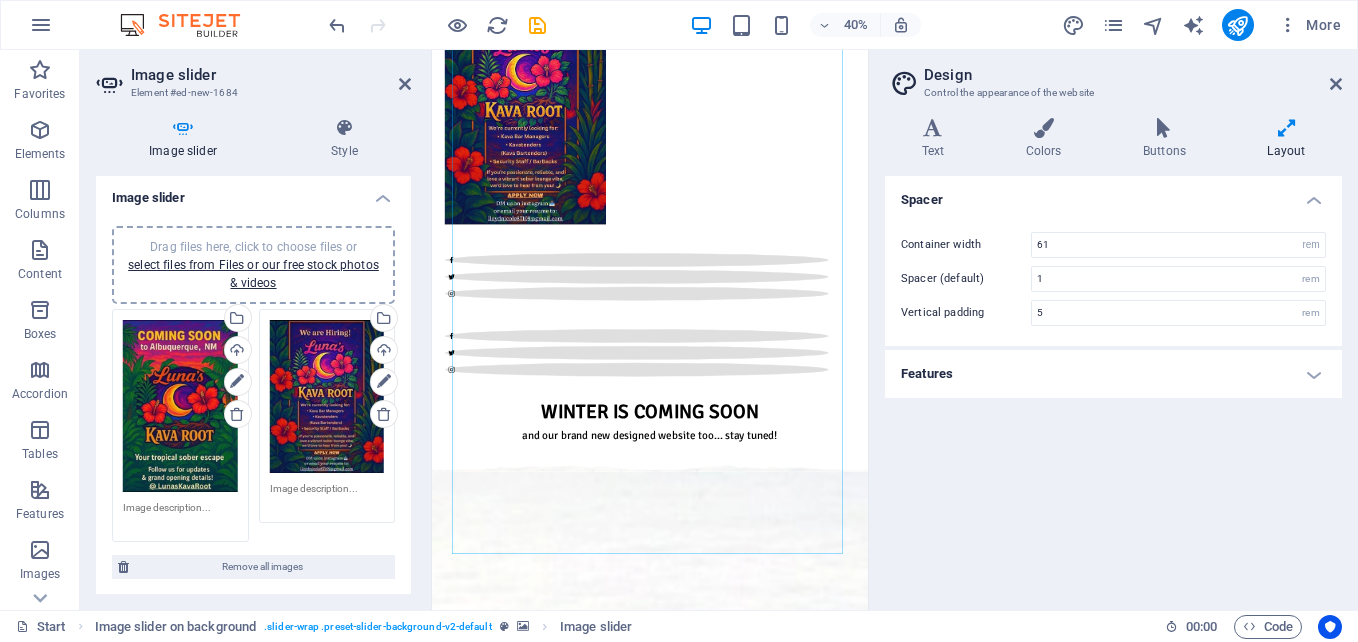 scroll, scrollTop: 0, scrollLeft: 0, axis: both 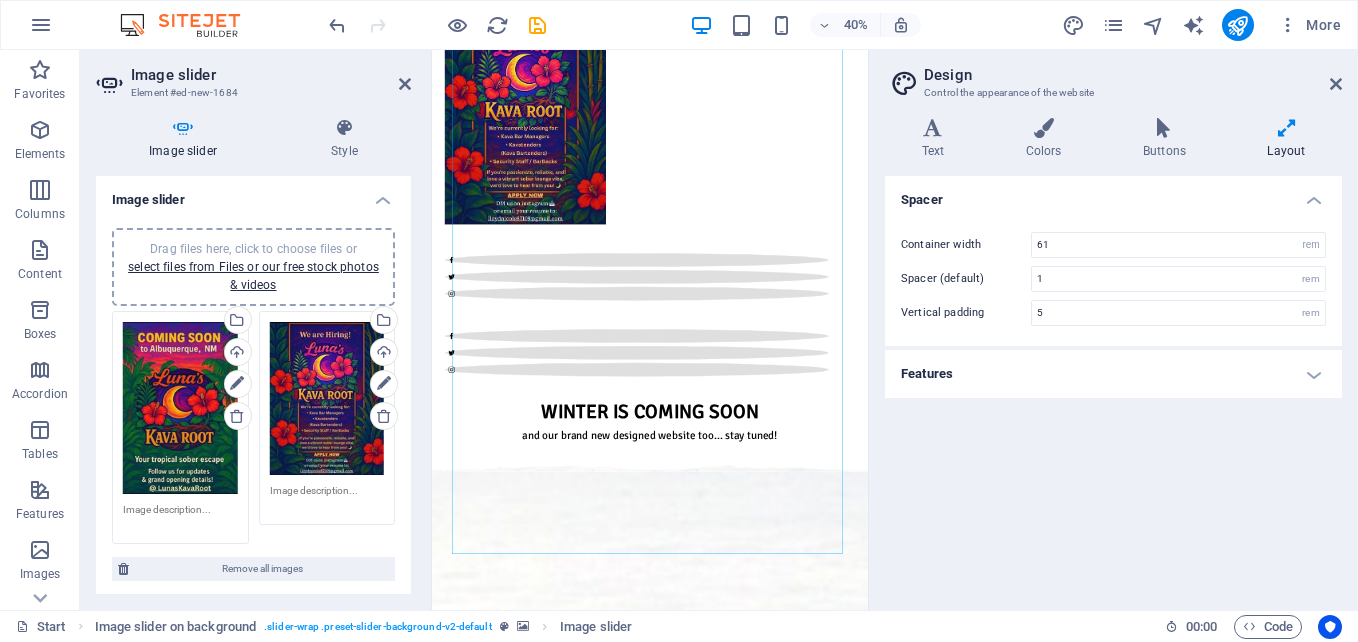 click at bounding box center (977, 3694) 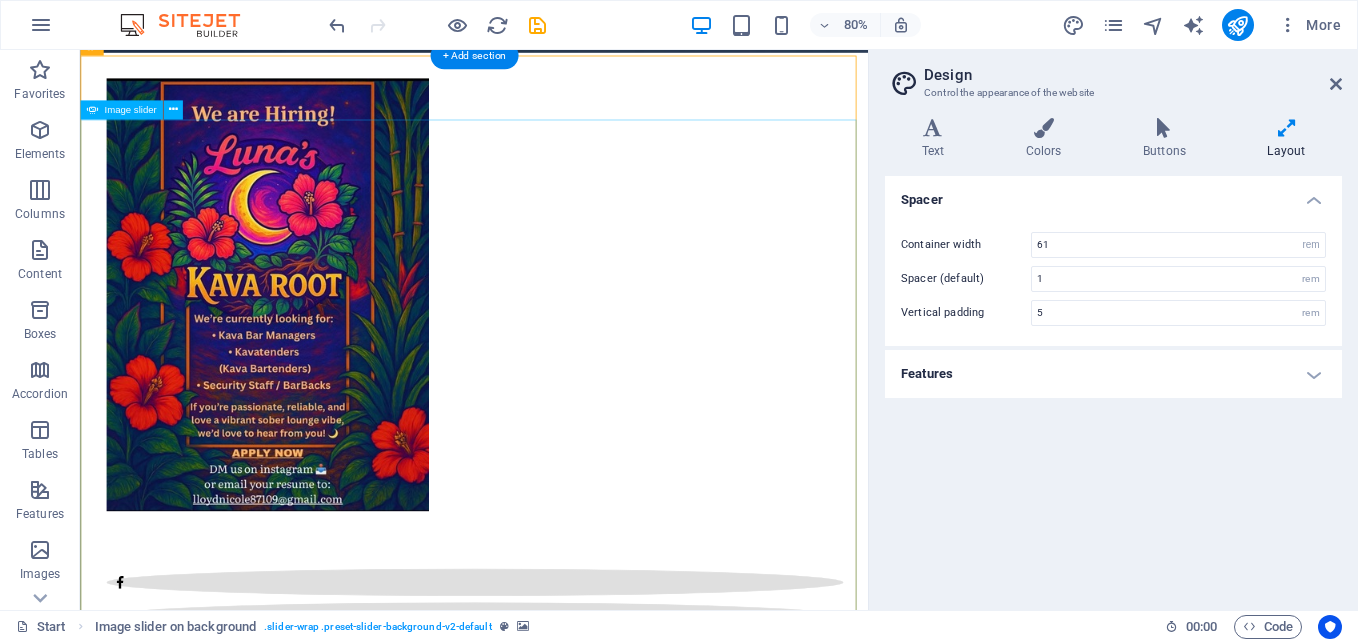 scroll, scrollTop: 1600, scrollLeft: 0, axis: vertical 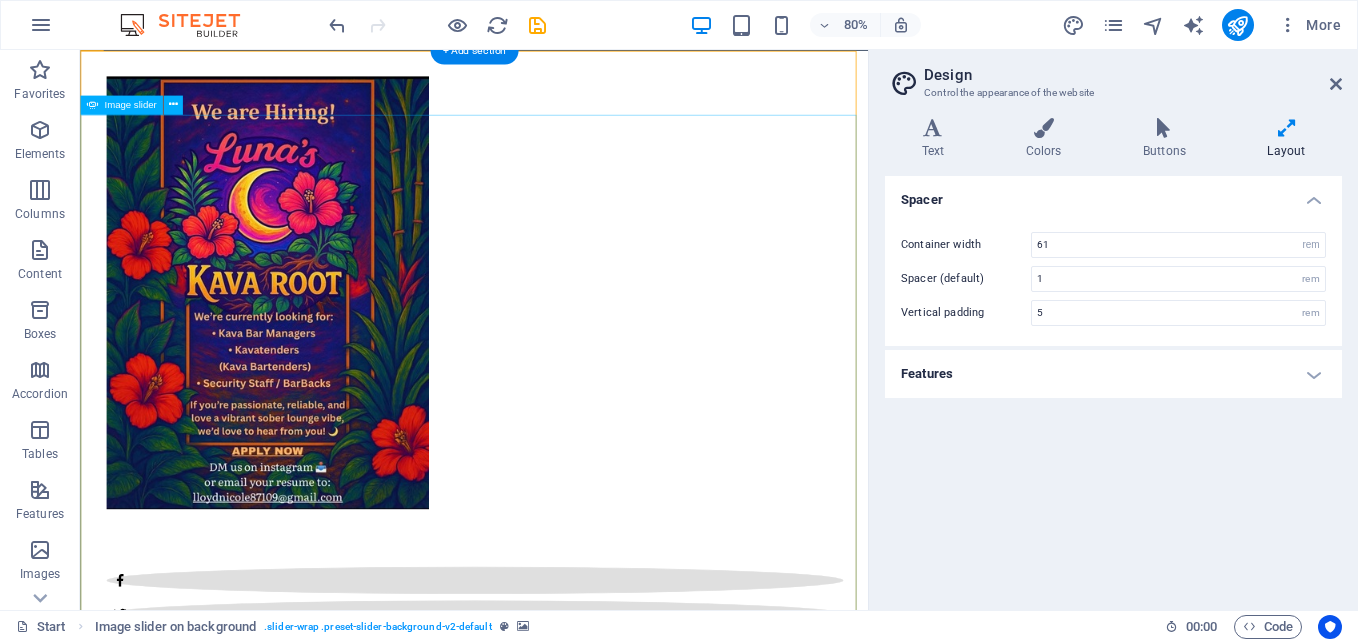 click at bounding box center (-1370, 8282) 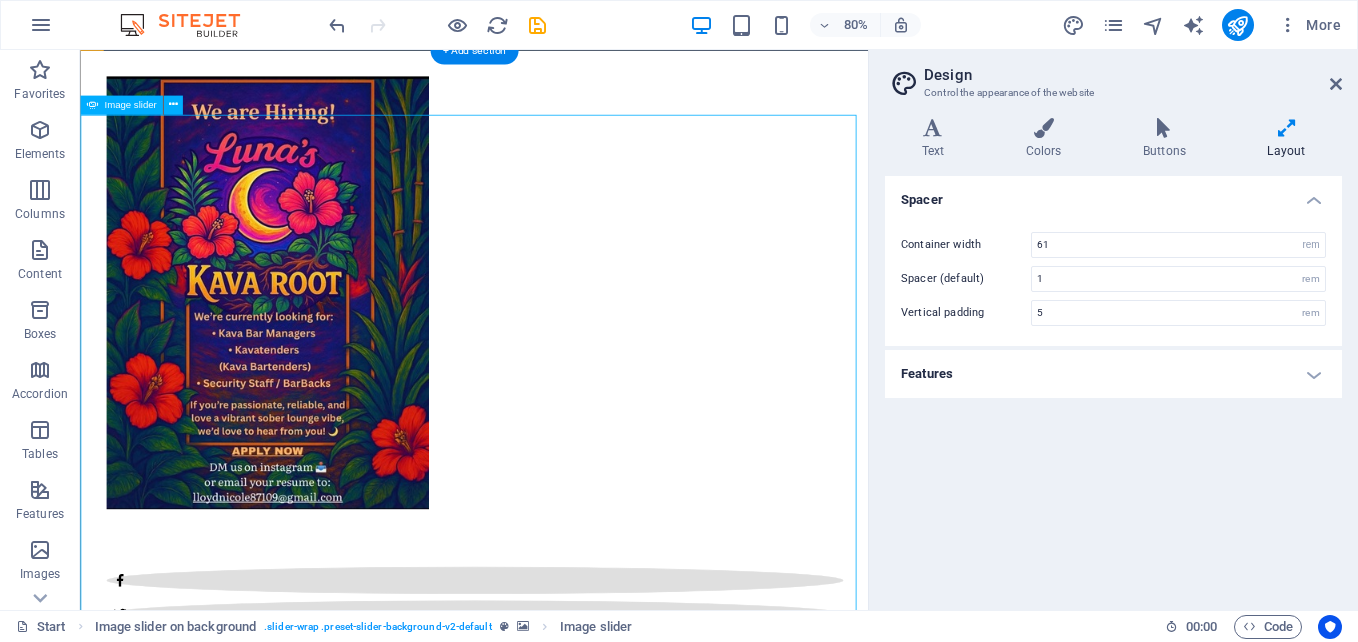 click at bounding box center (-1370, 8282) 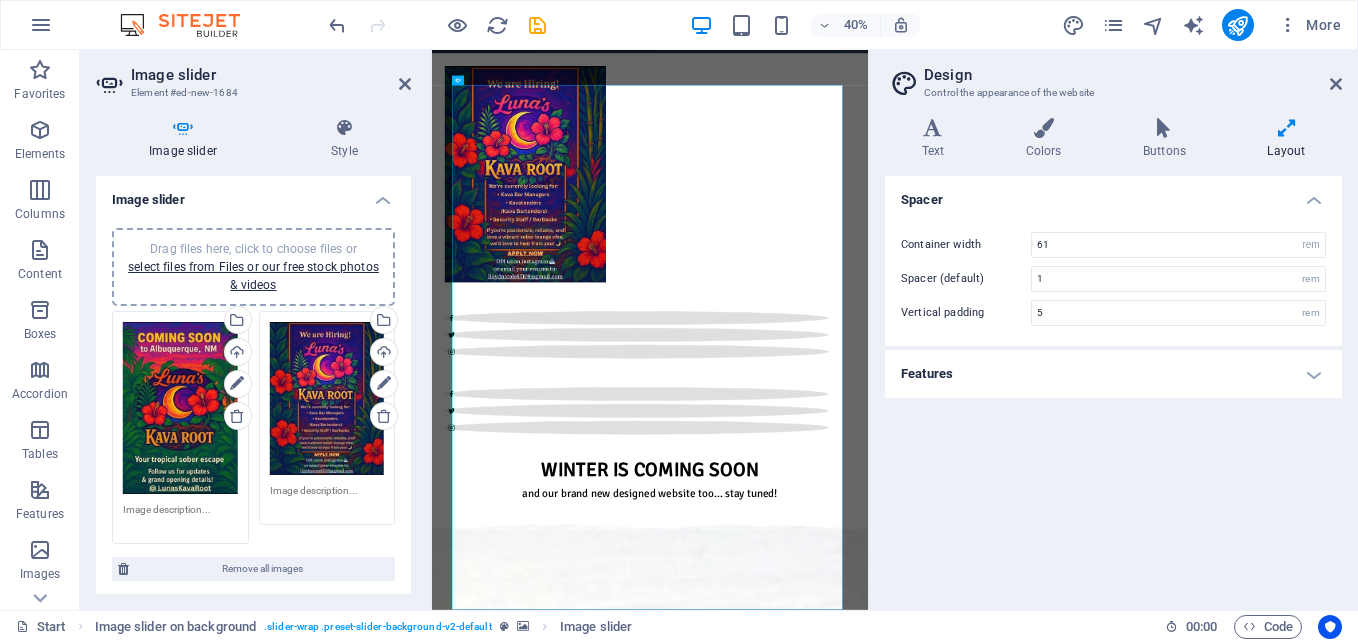 click at bounding box center [977, 3840] 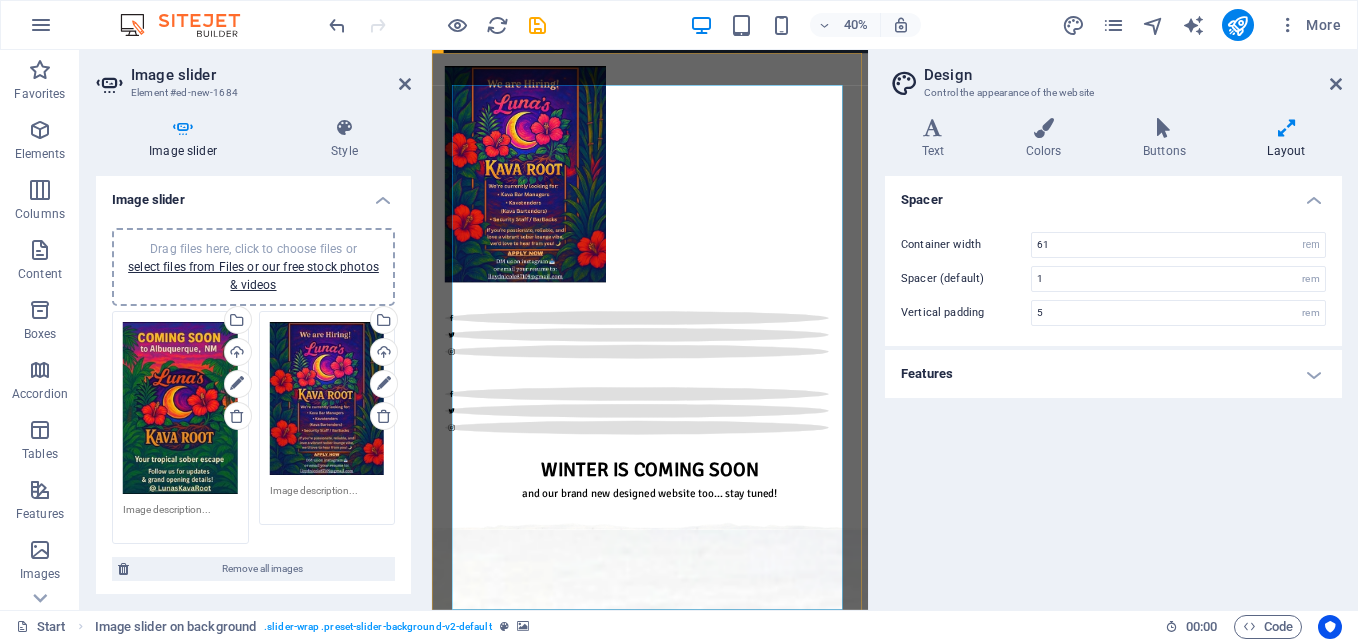 click at bounding box center (977, 3840) 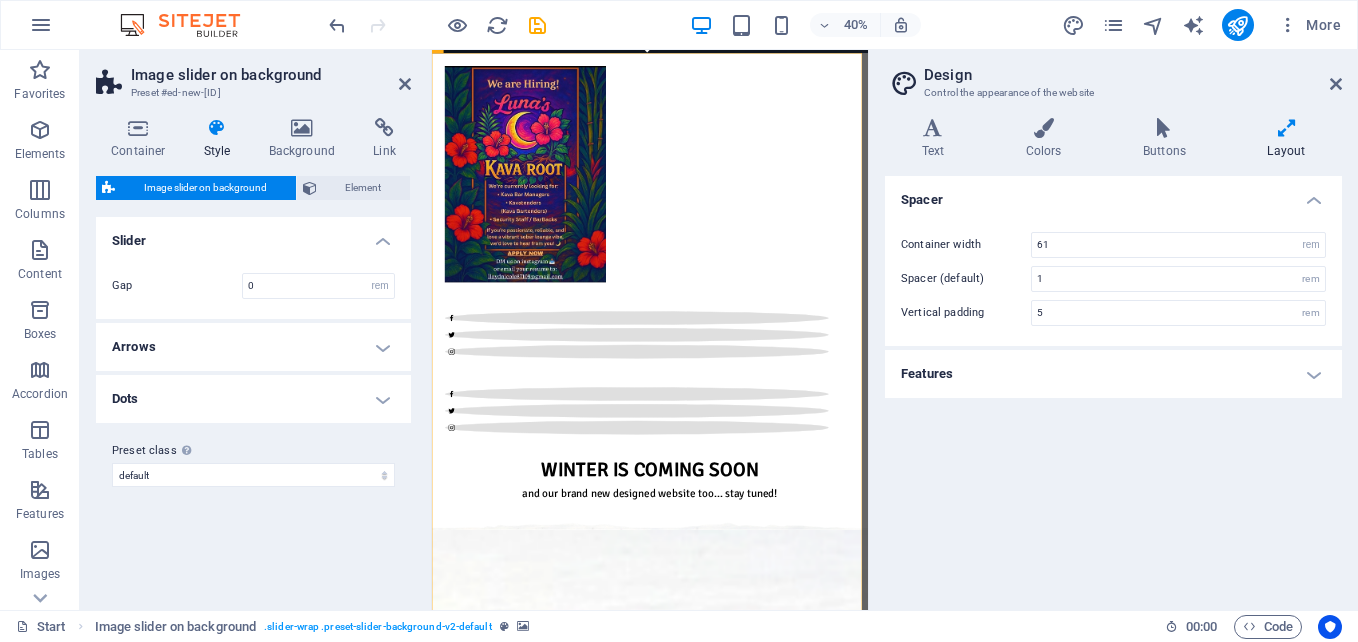 click at bounding box center [977, 3840] 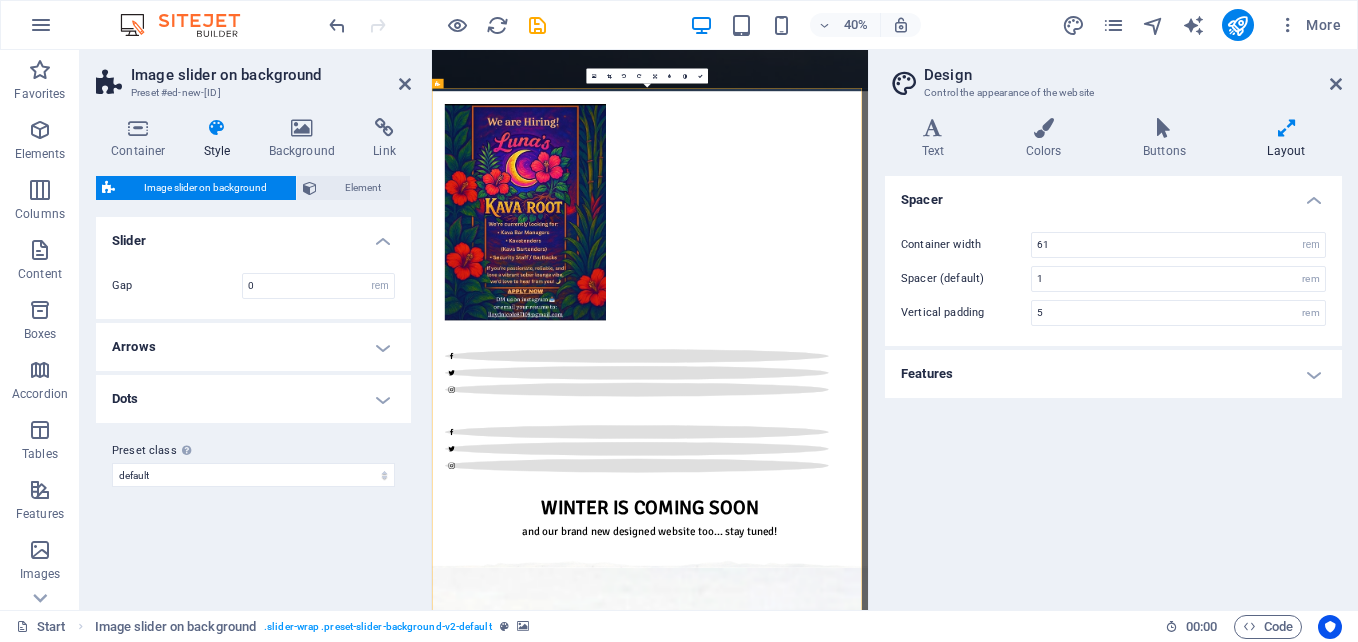 scroll, scrollTop: 1500, scrollLeft: 0, axis: vertical 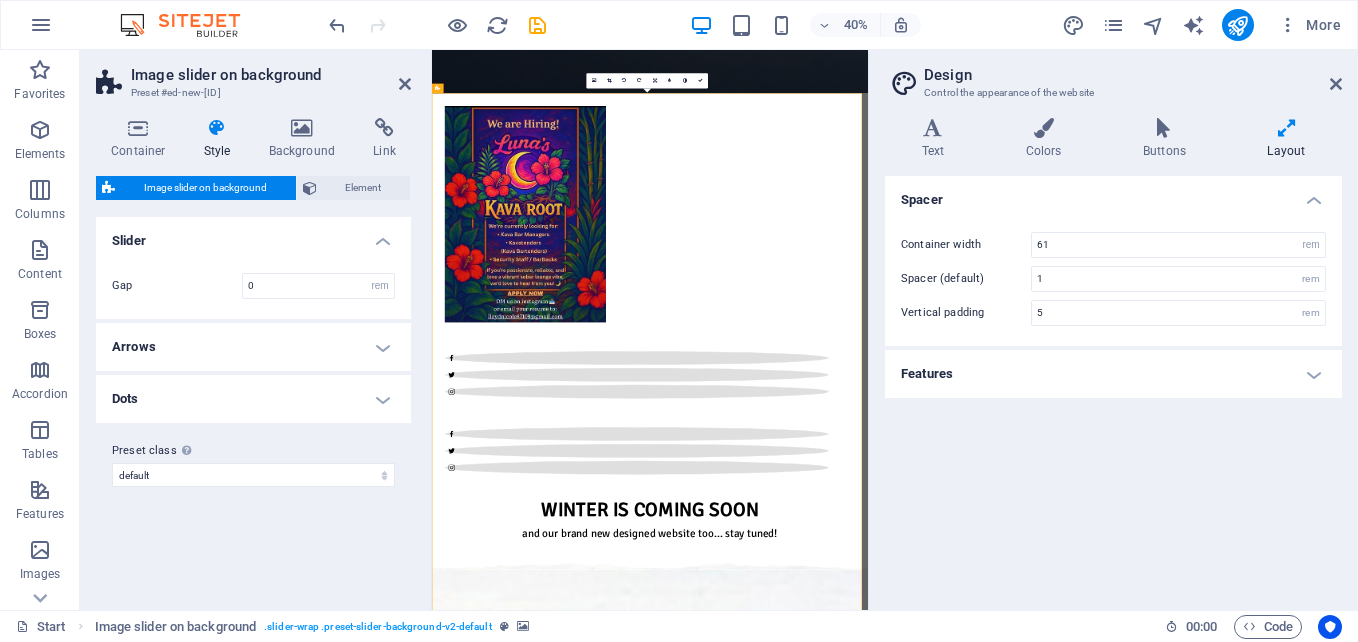 click at bounding box center (593, 80) 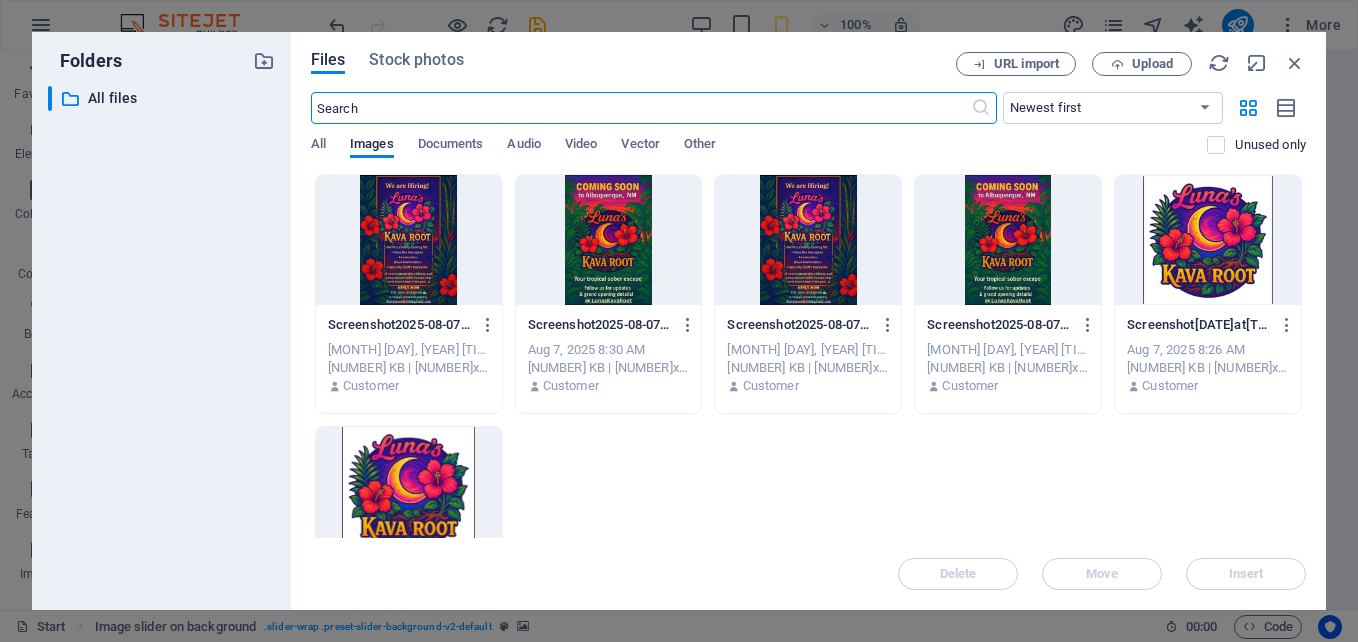 scroll, scrollTop: 539, scrollLeft: 0, axis: vertical 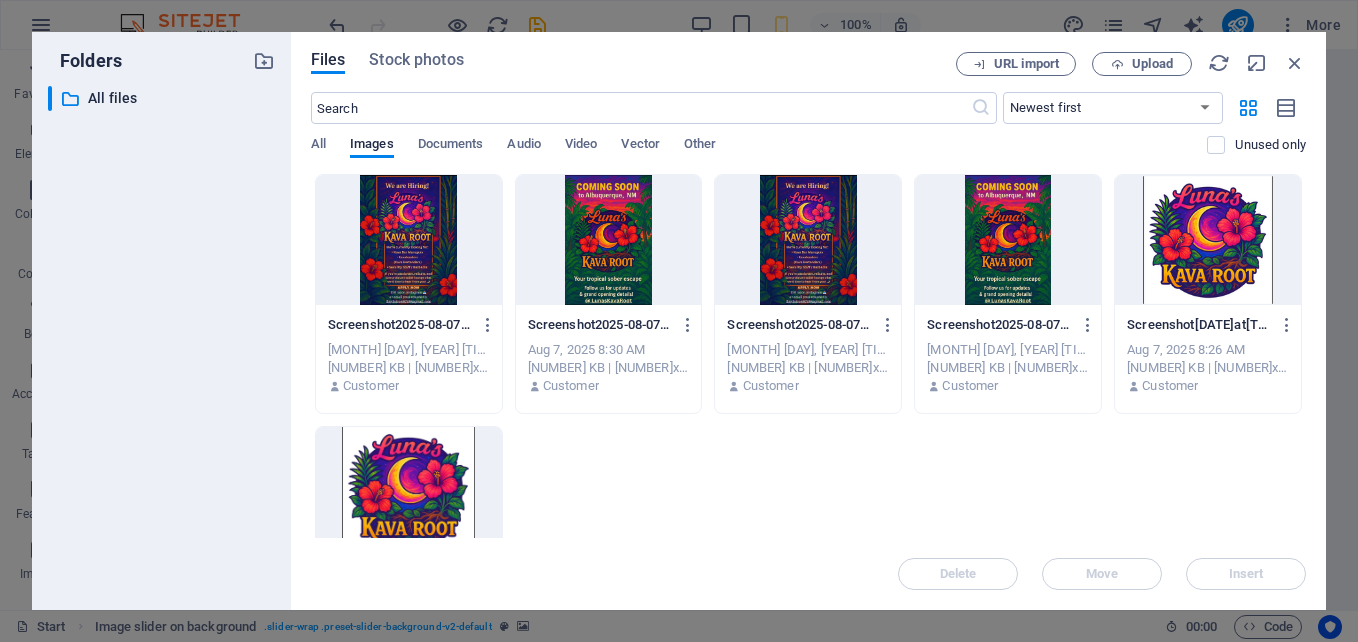 click at bounding box center (409, 492) 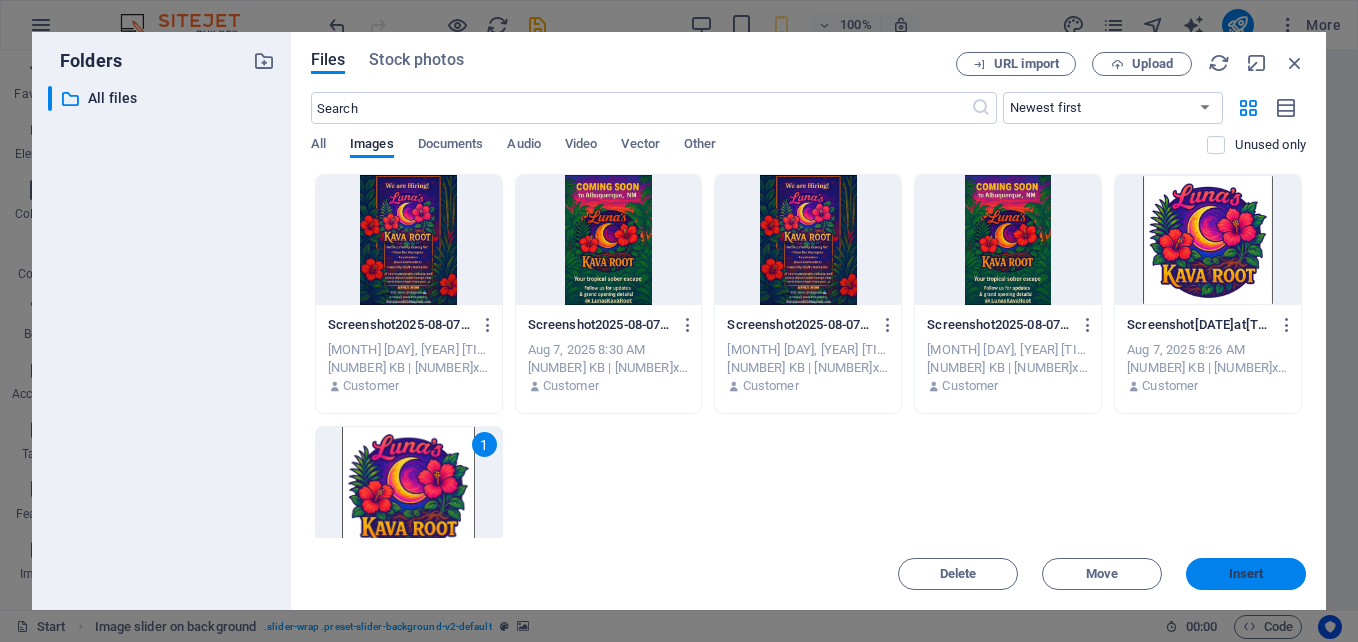 click on "Insert" at bounding box center [1246, 574] 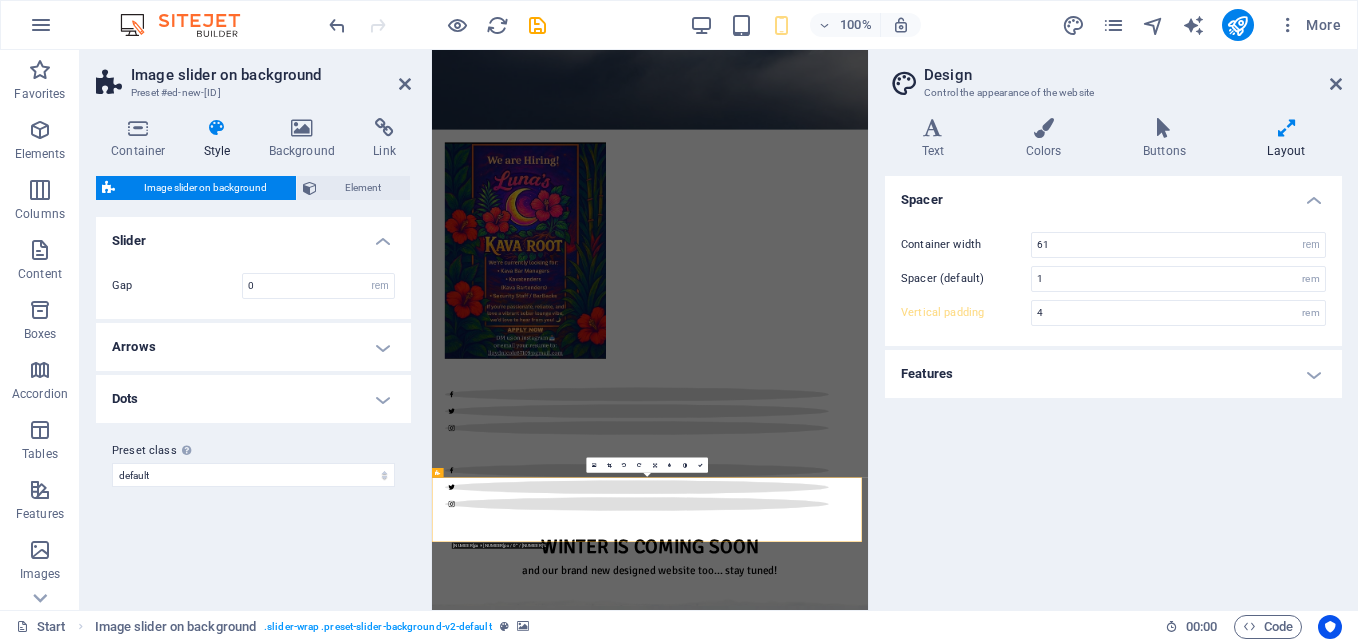 type on "5" 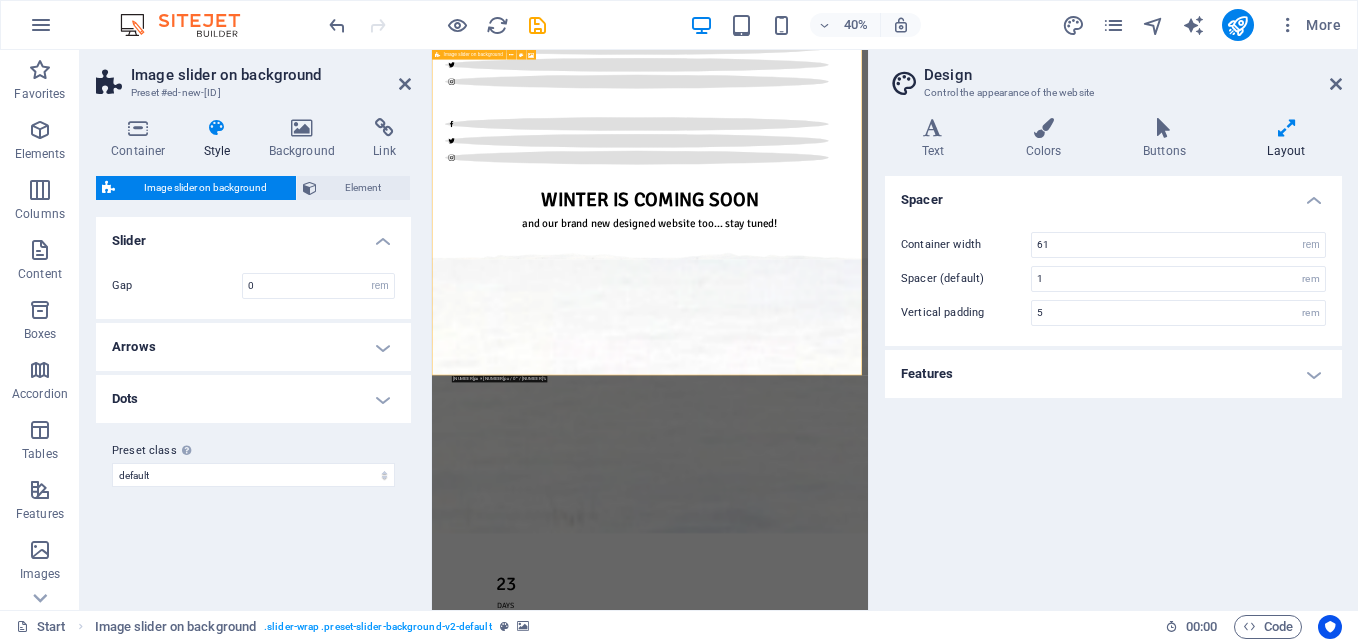 scroll, scrollTop: 2278, scrollLeft: 0, axis: vertical 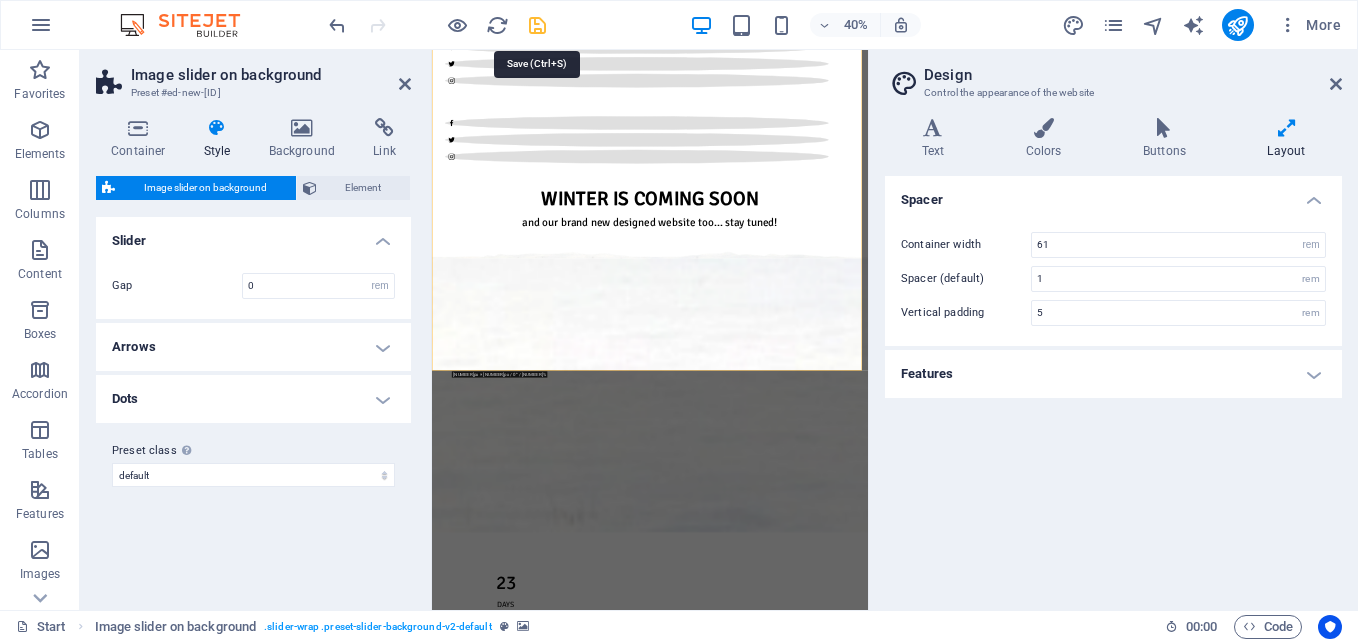 click at bounding box center [537, 25] 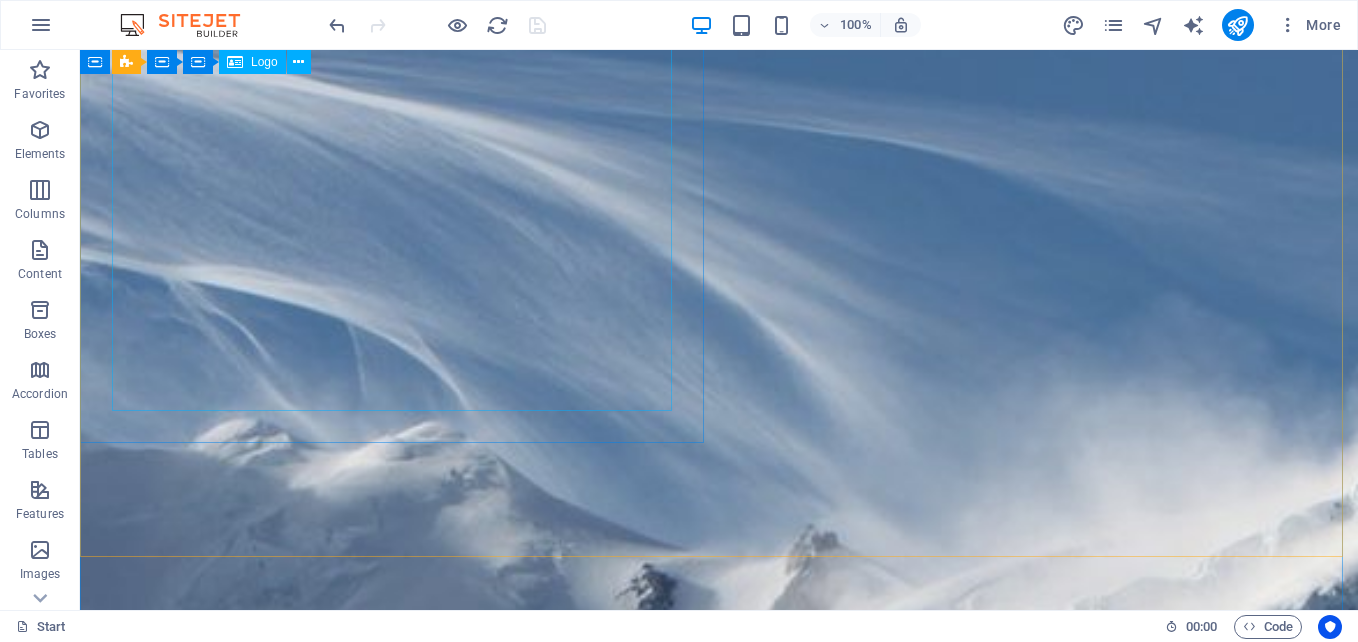 scroll, scrollTop: 0, scrollLeft: 0, axis: both 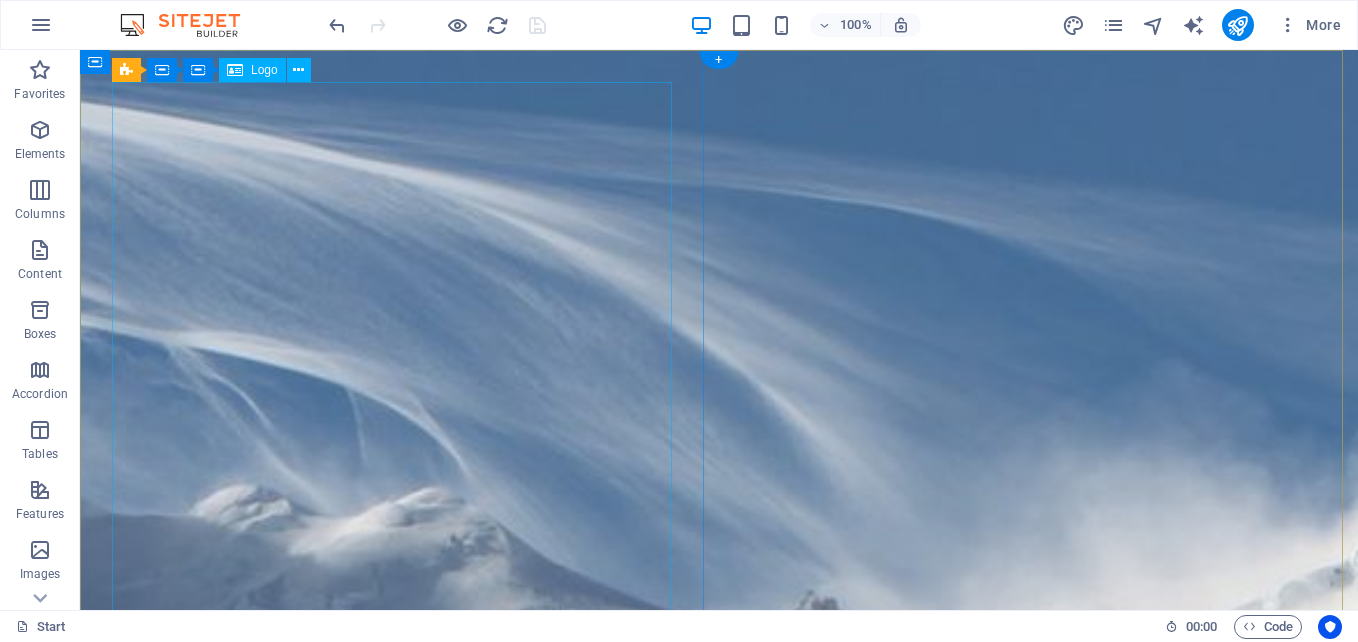 click at bounding box center (719, 1973) 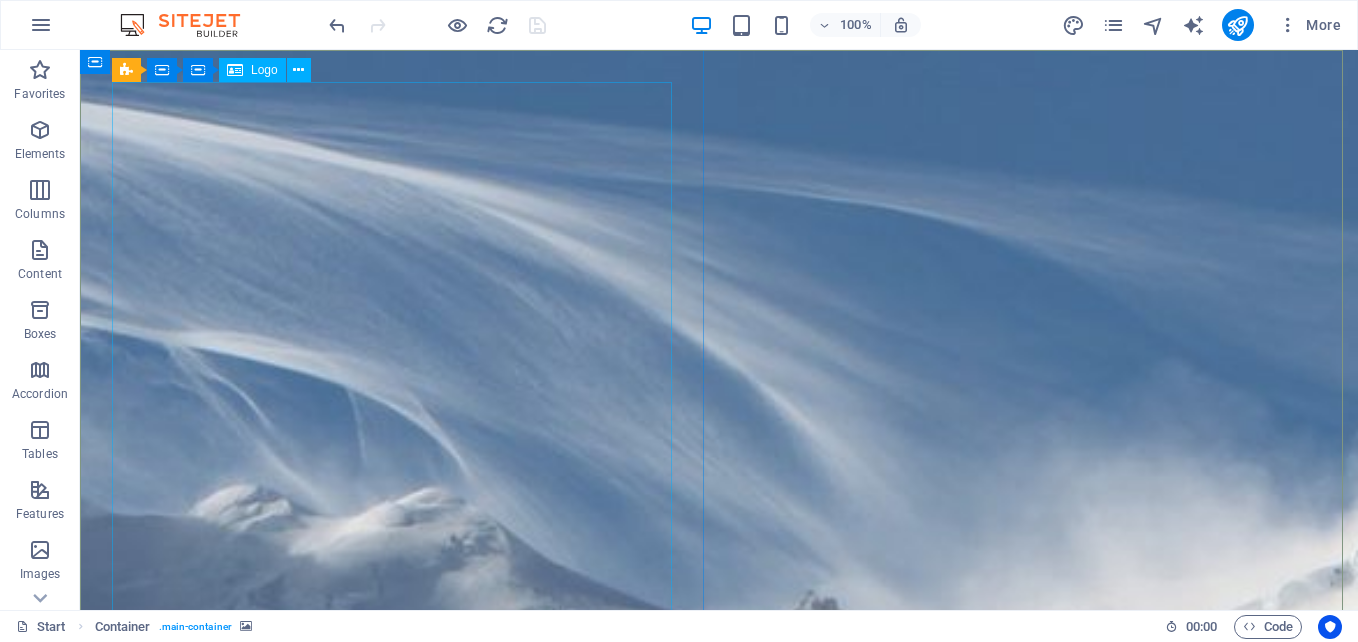 click on "Logo" at bounding box center (252, 70) 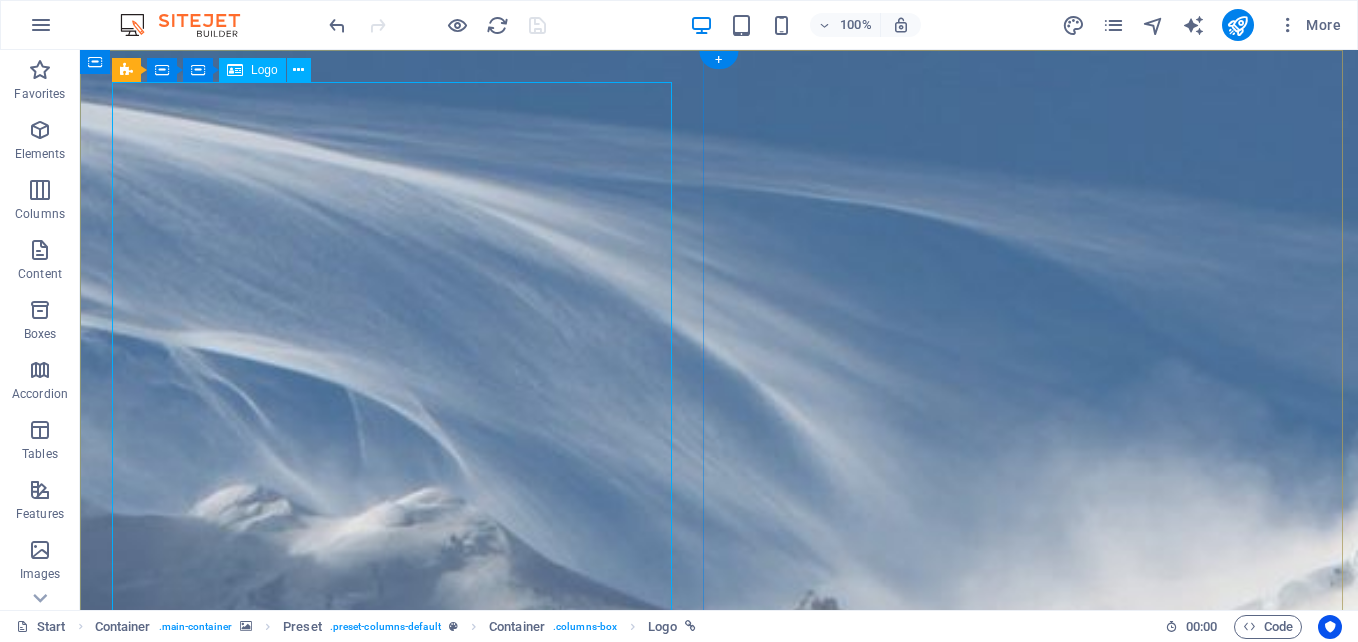 click at bounding box center [719, 1973] 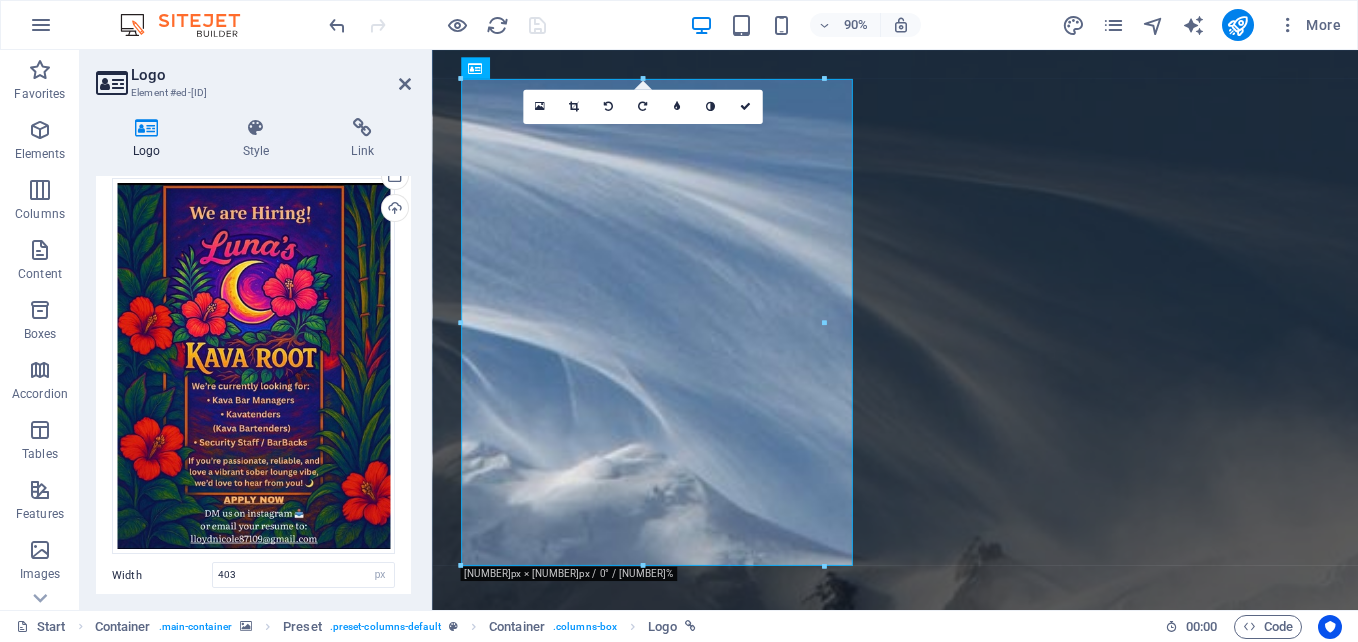 scroll, scrollTop: 64, scrollLeft: 0, axis: vertical 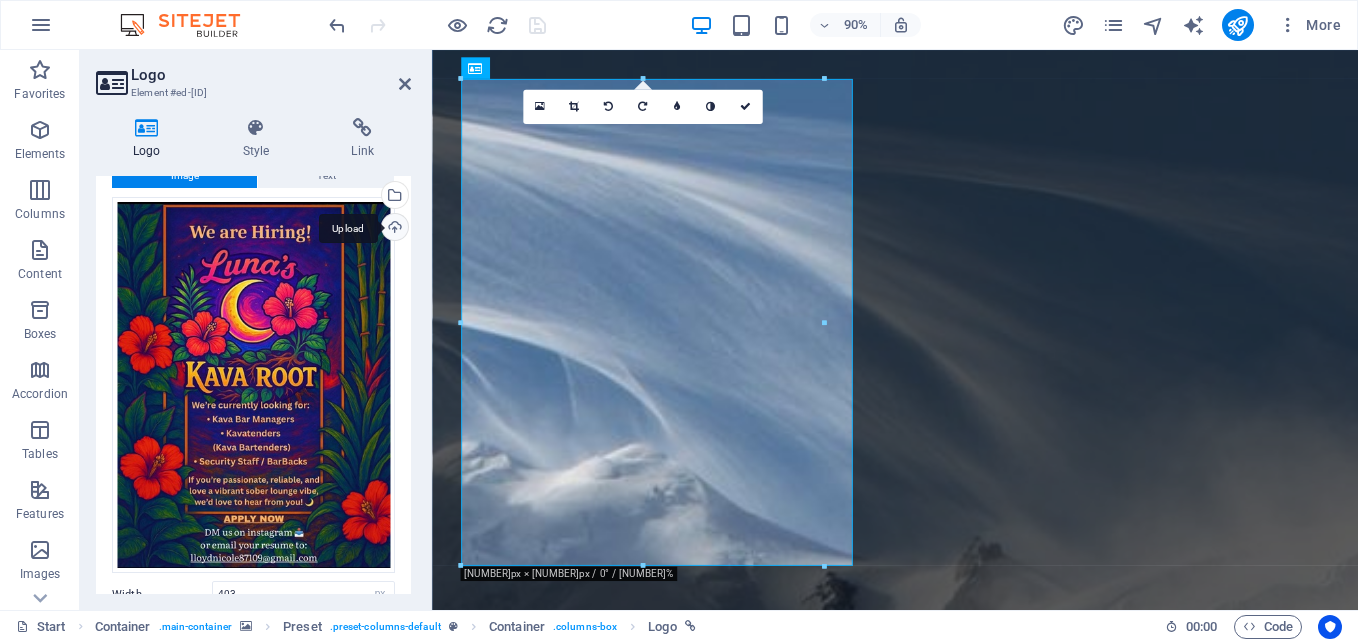 click on "Upload" at bounding box center (393, 229) 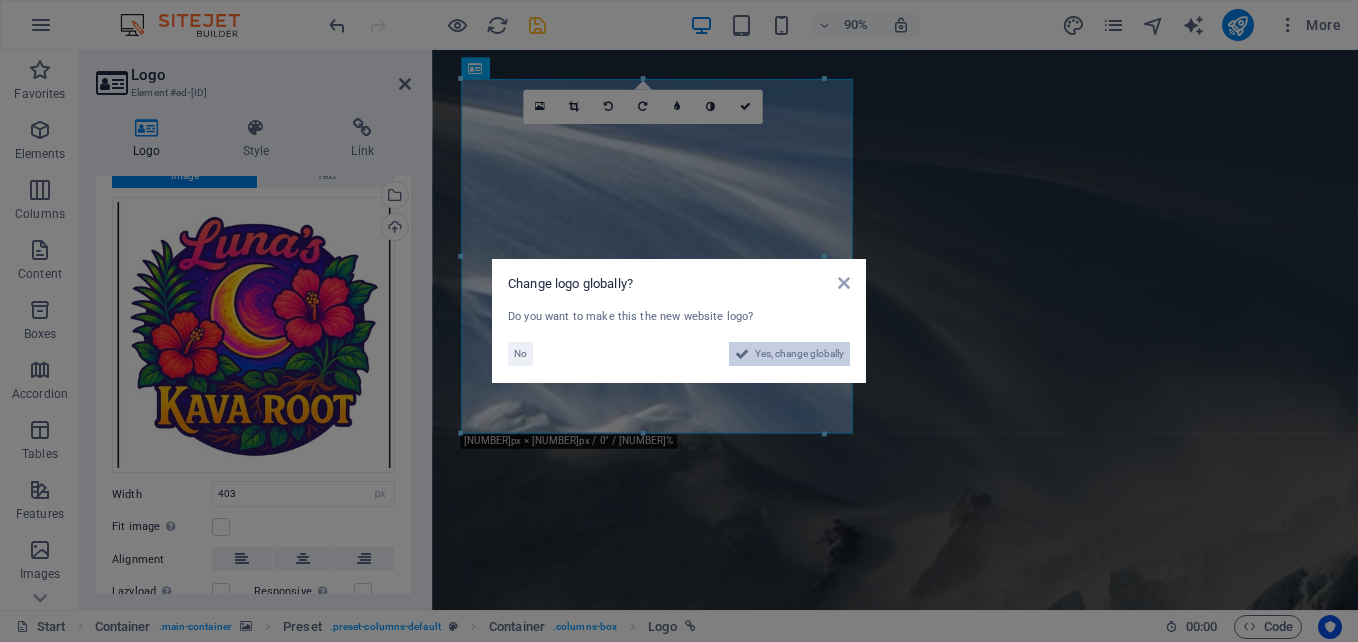 click on "Yes, change globally" at bounding box center (799, 354) 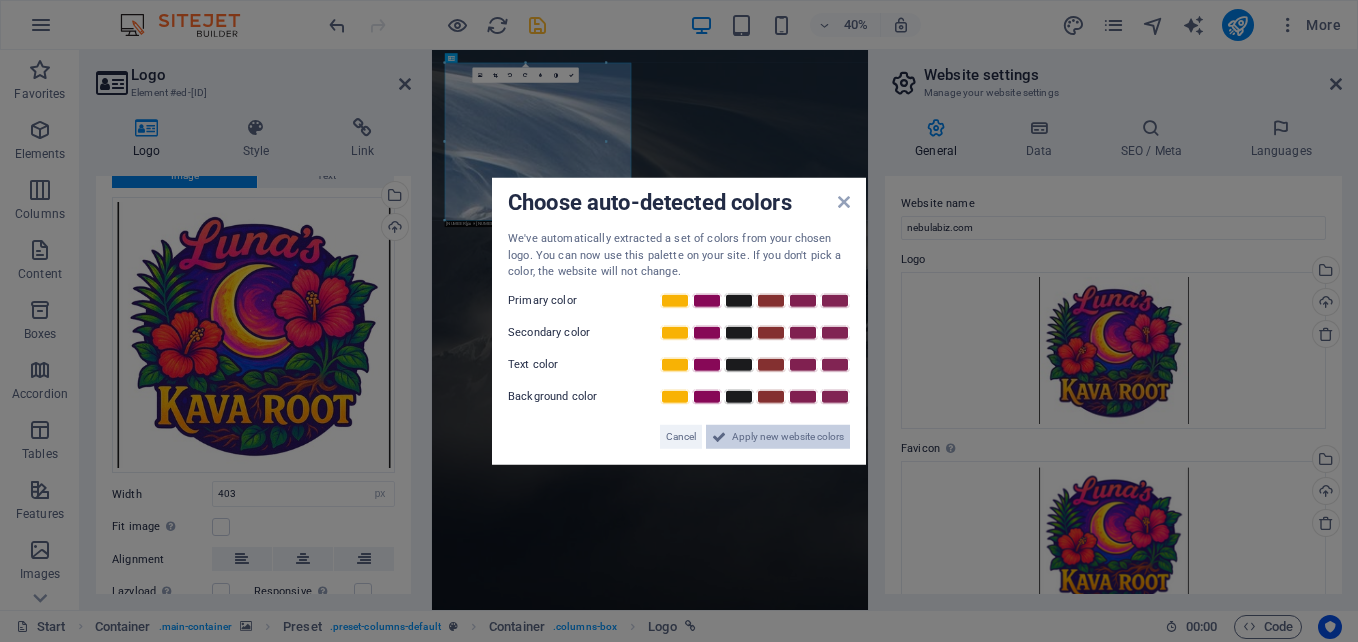click on "Apply new website colors" at bounding box center [788, 436] 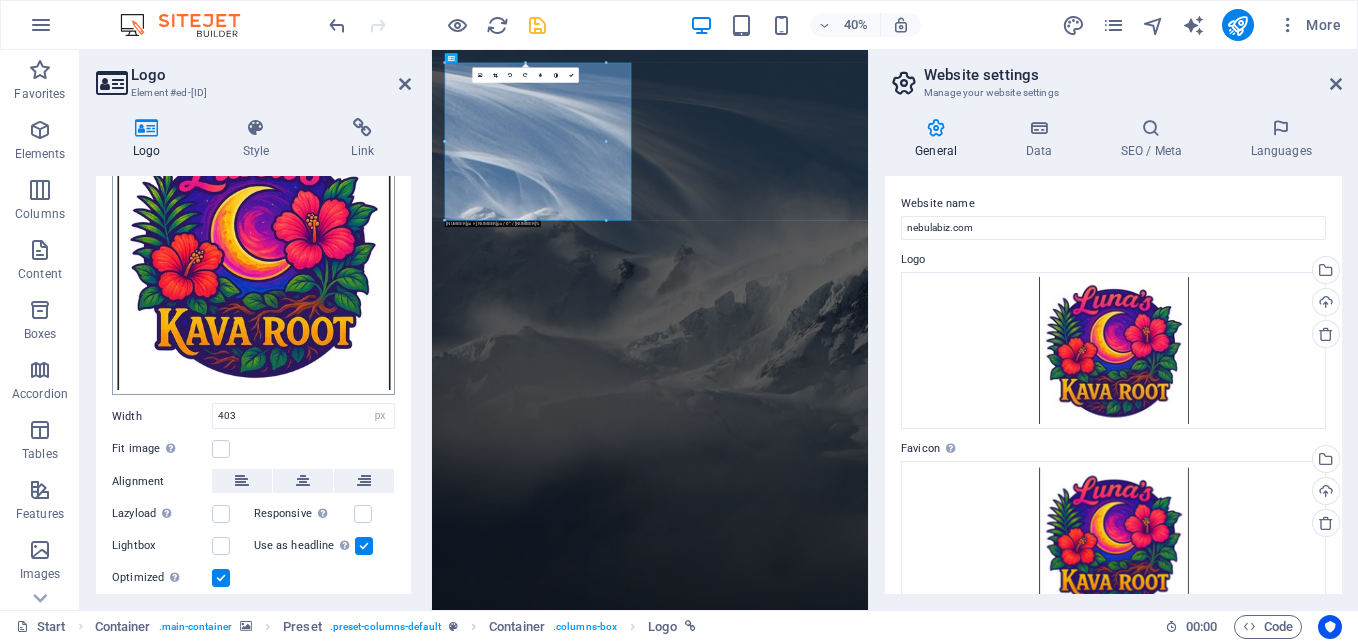 scroll, scrollTop: 148, scrollLeft: 0, axis: vertical 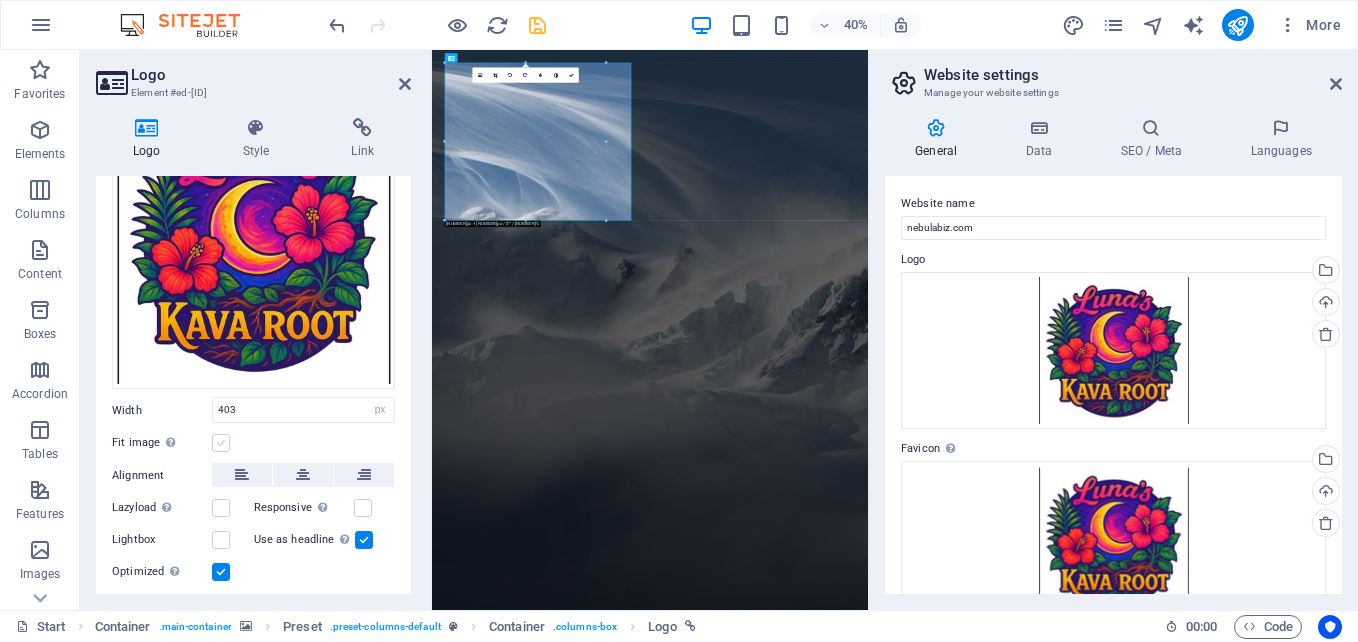 click at bounding box center [221, 443] 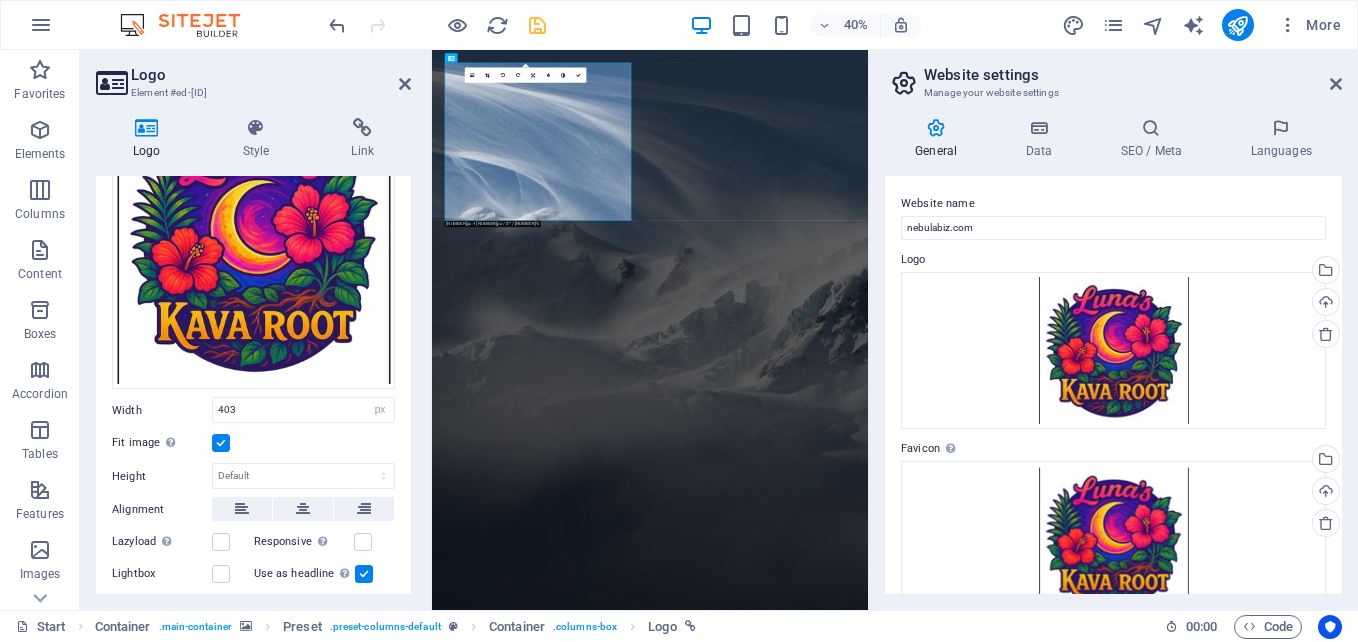 click at bounding box center [221, 443] 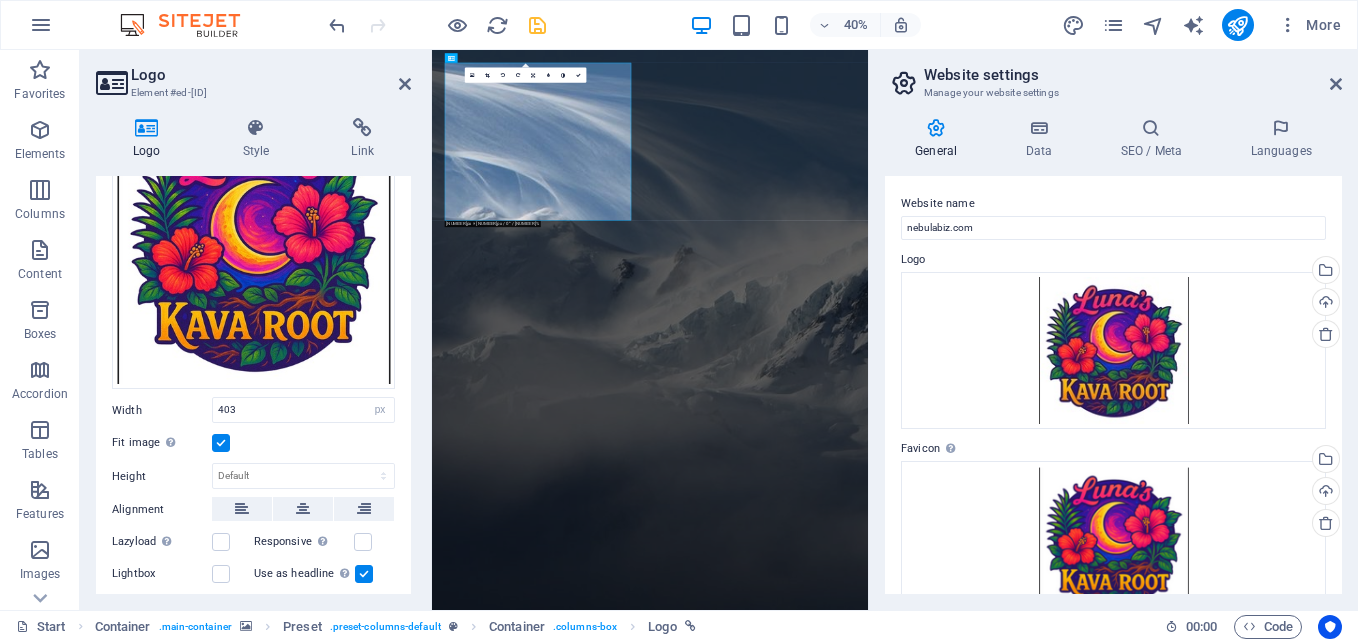 click on "Fit image Automatically fit image to a fixed width and height" at bounding box center (0, 0) 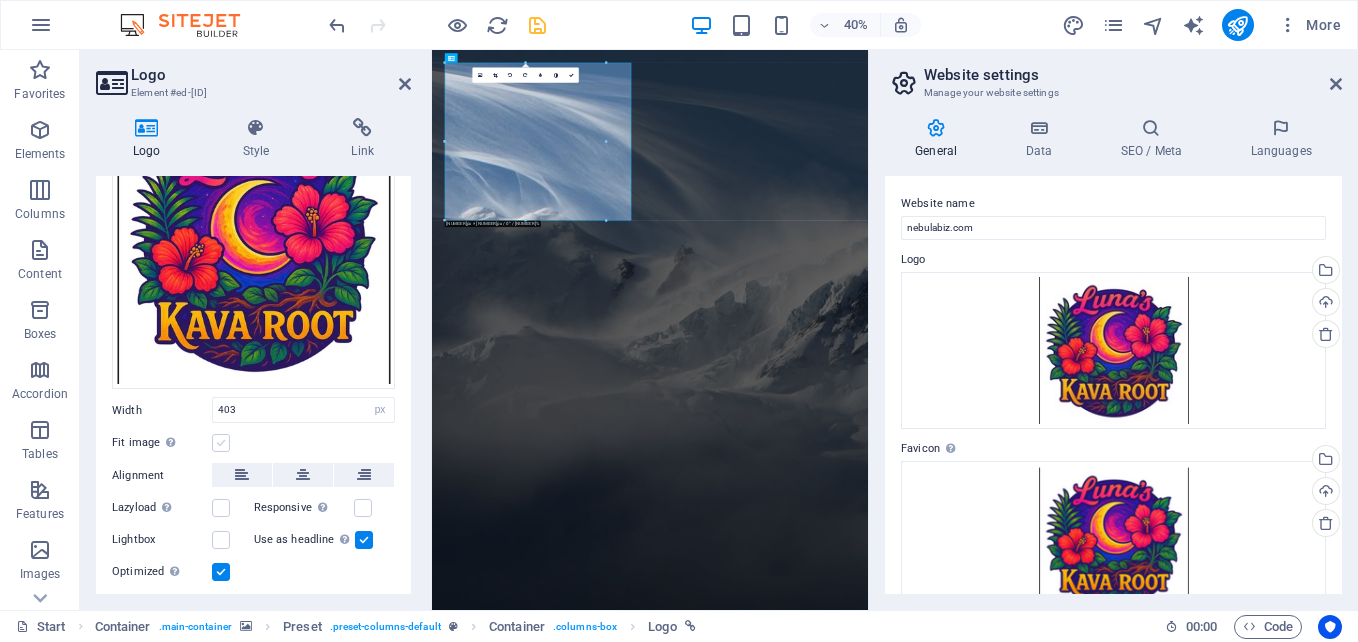 click at bounding box center (221, 443) 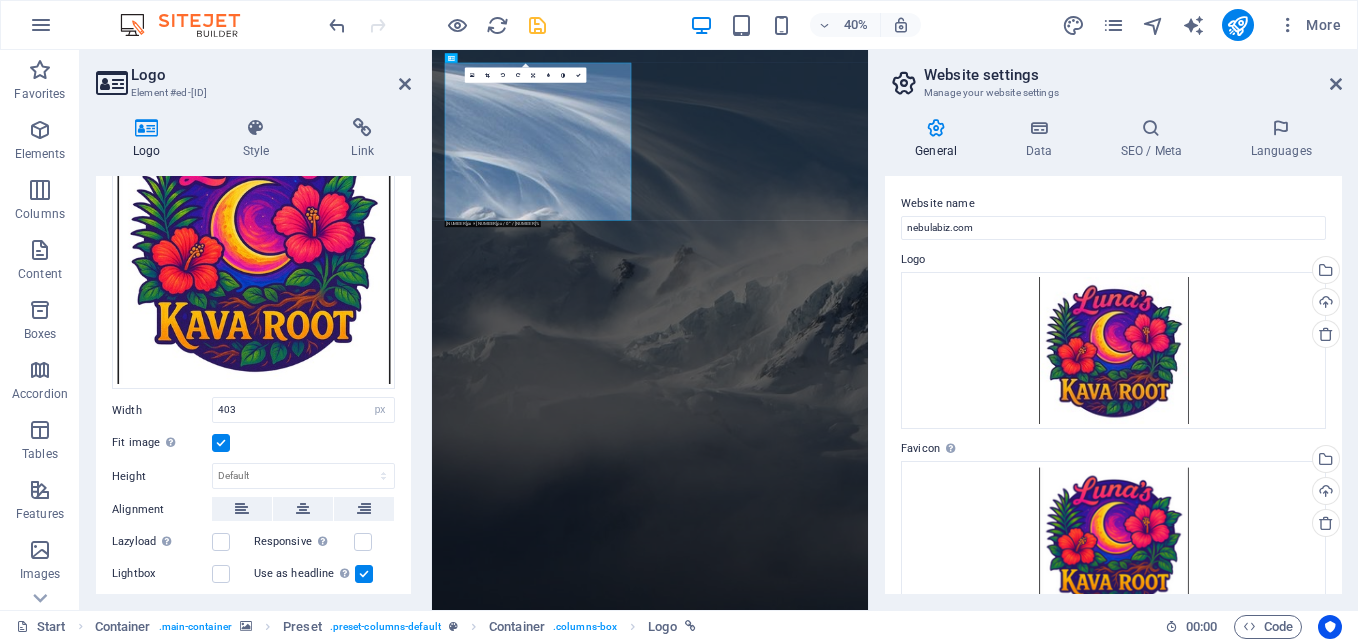 click at bounding box center (221, 443) 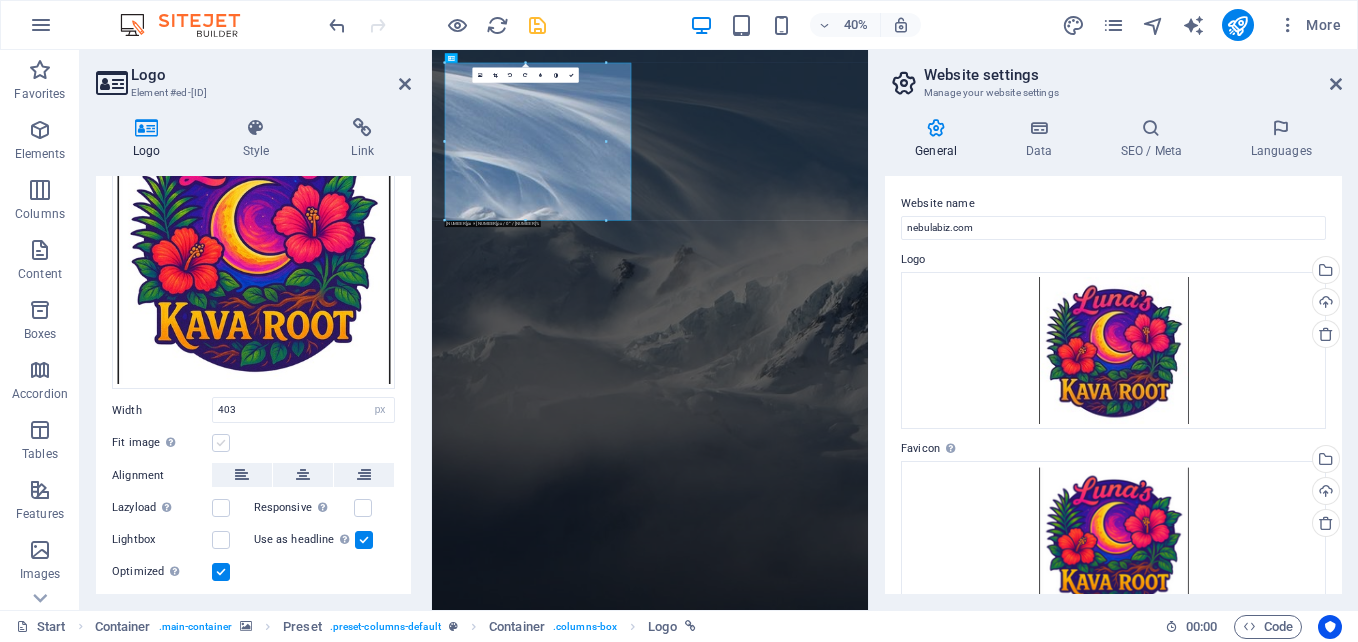 click at bounding box center (221, 443) 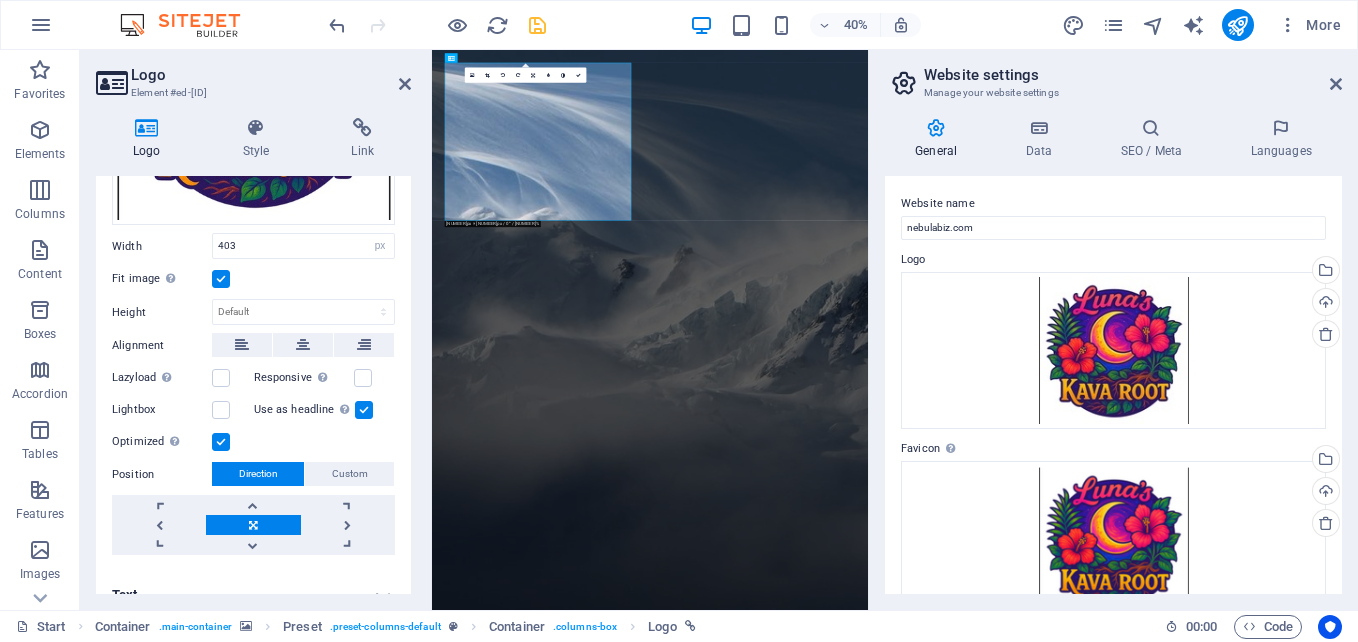 scroll, scrollTop: 334, scrollLeft: 0, axis: vertical 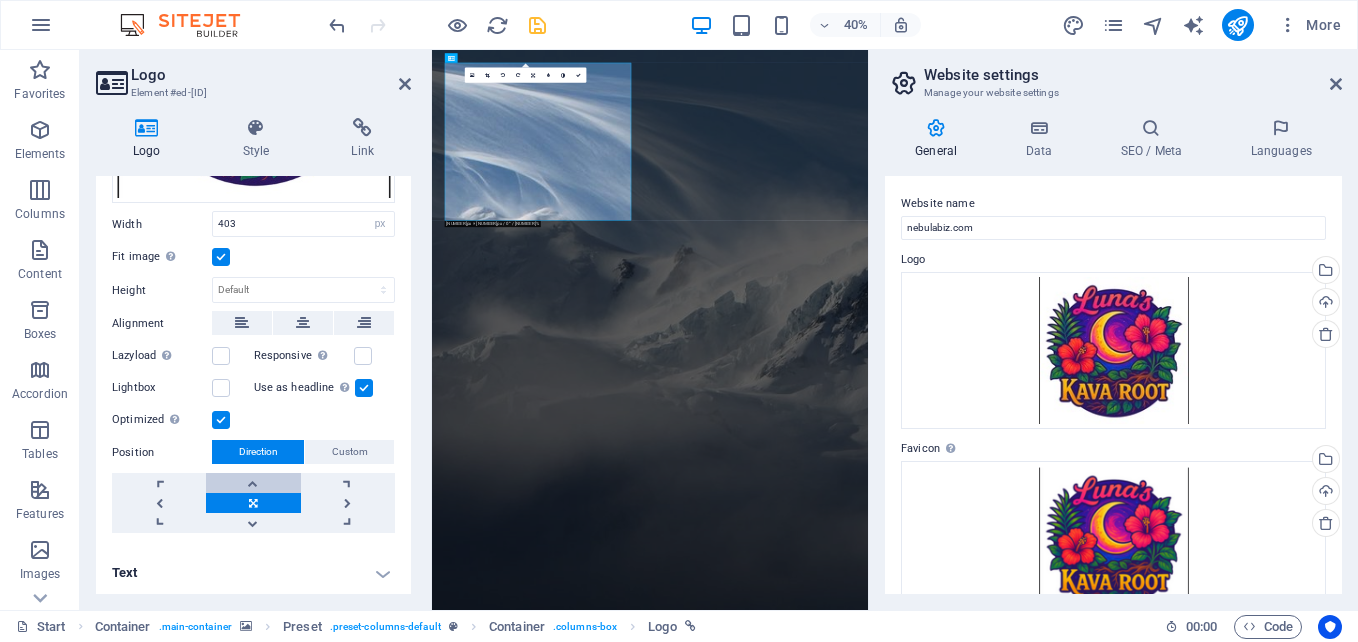 click at bounding box center (253, 483) 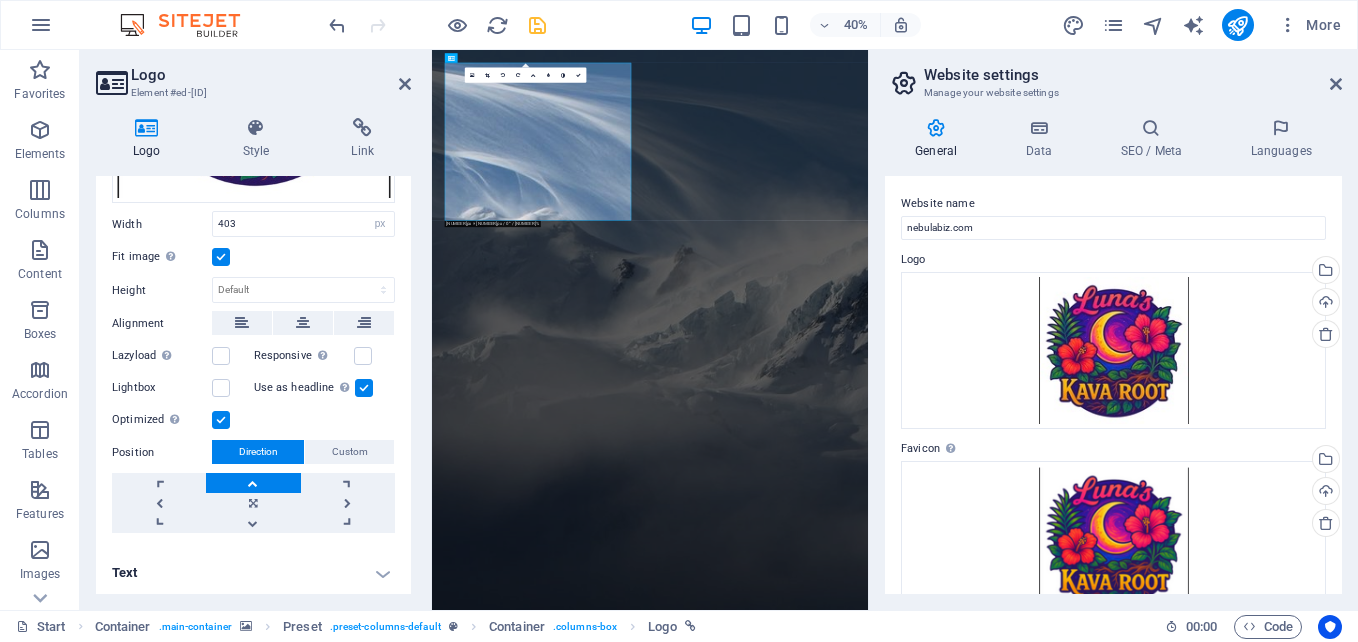 click at bounding box center (253, 483) 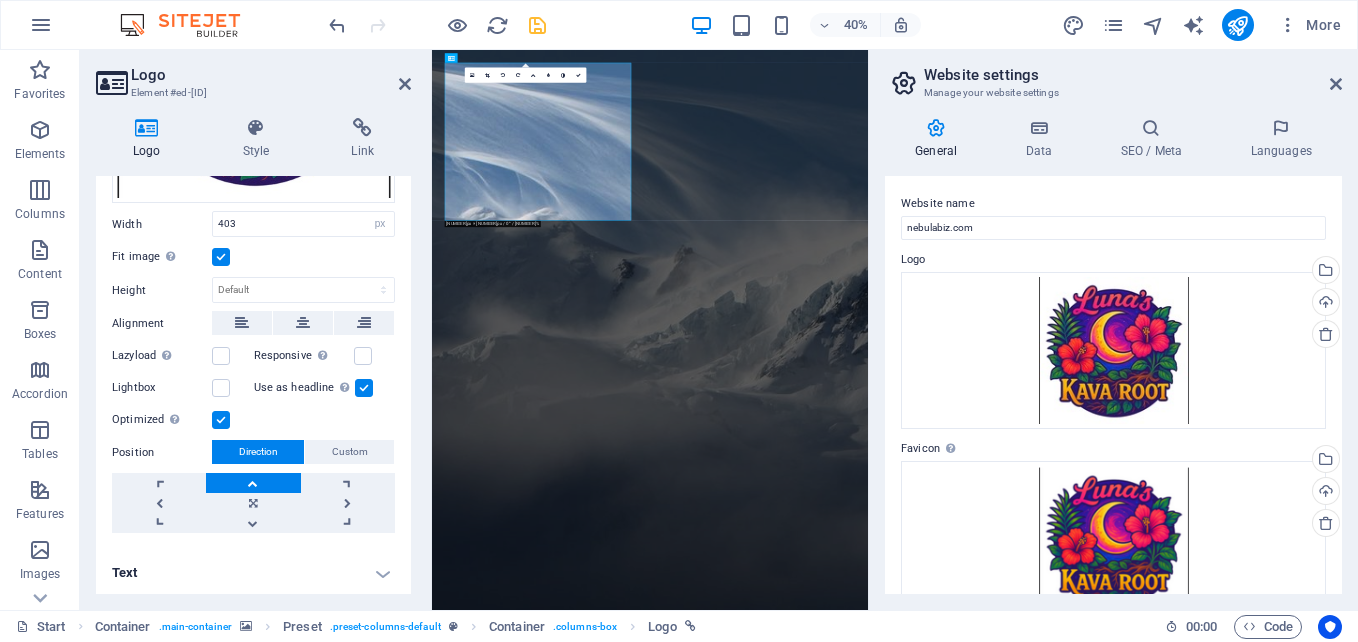 click at bounding box center [253, 483] 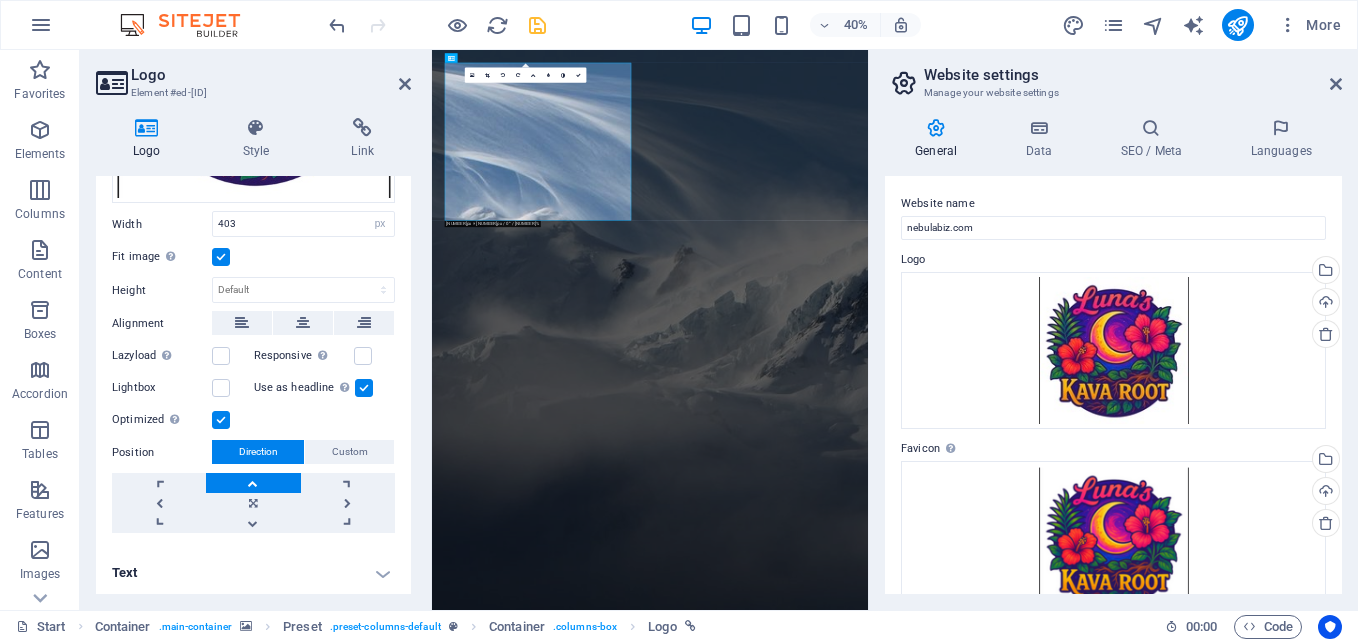 click at bounding box center [253, 483] 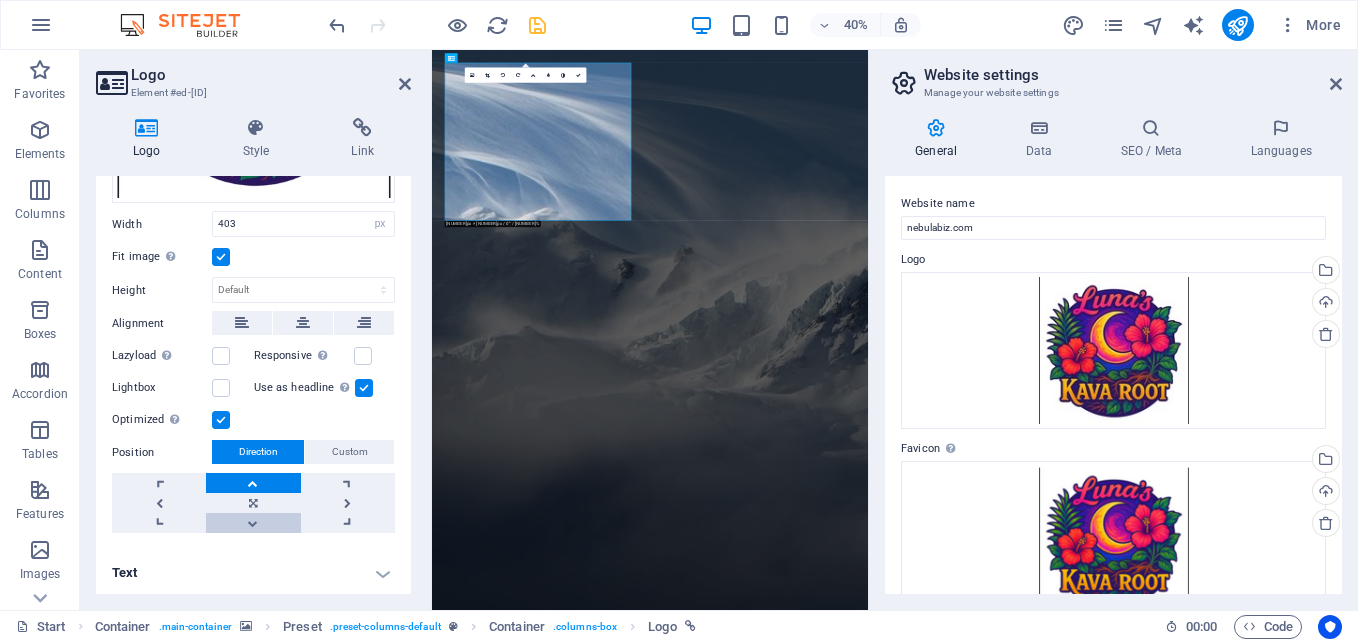 click at bounding box center (253, 523) 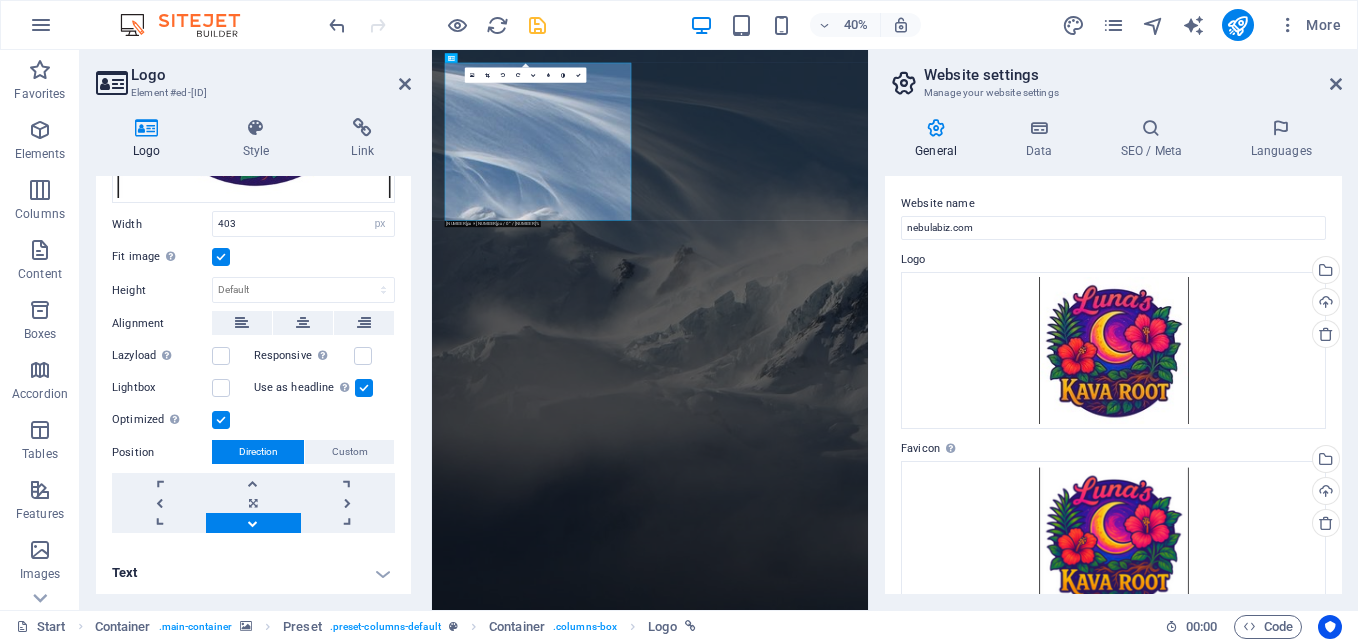 click at bounding box center (253, 523) 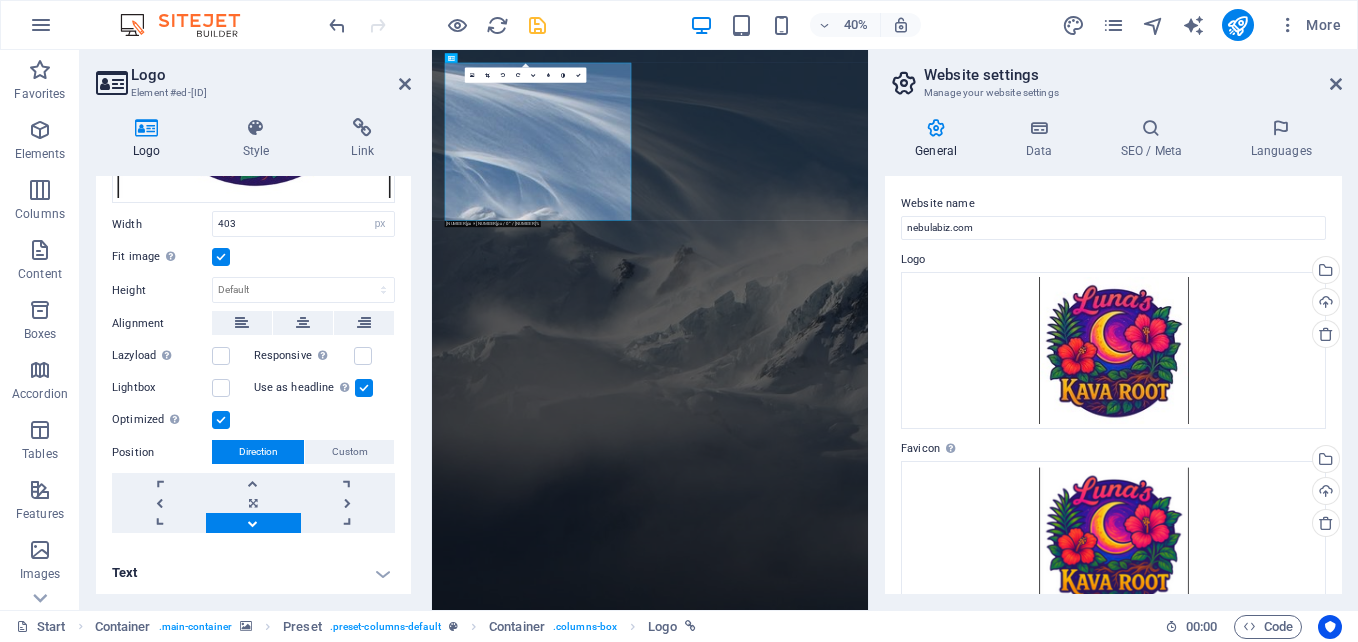 click at bounding box center (253, 523) 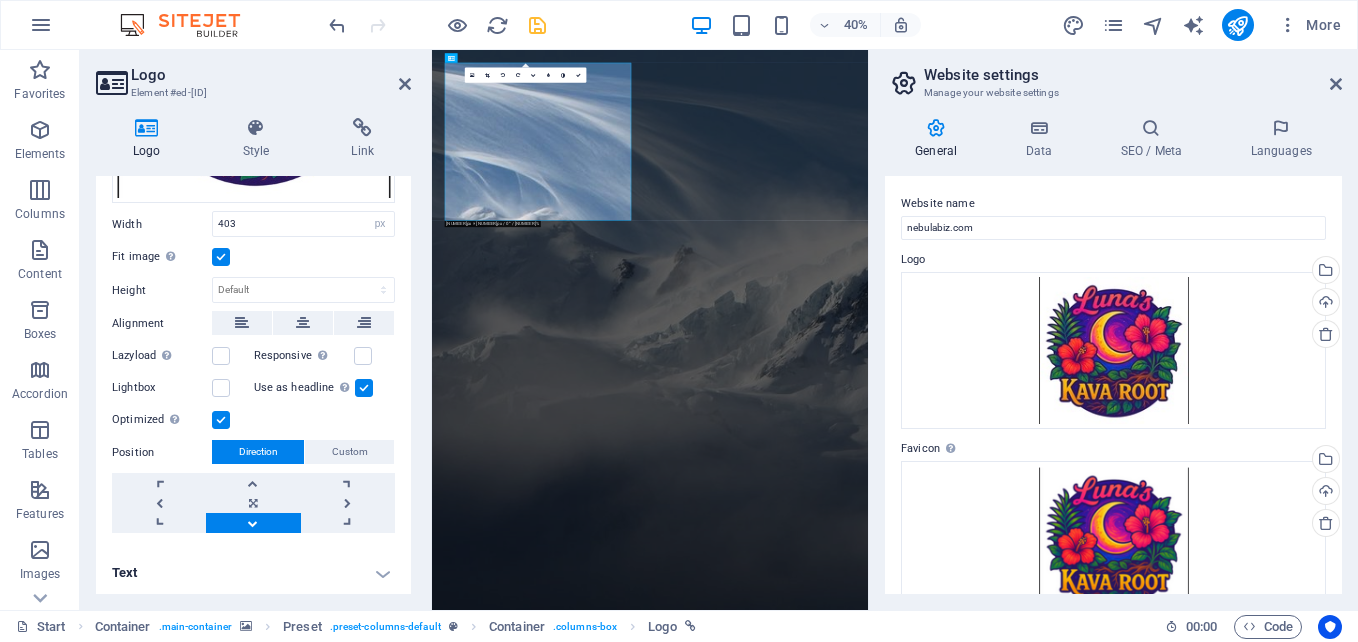 click at bounding box center (253, 523) 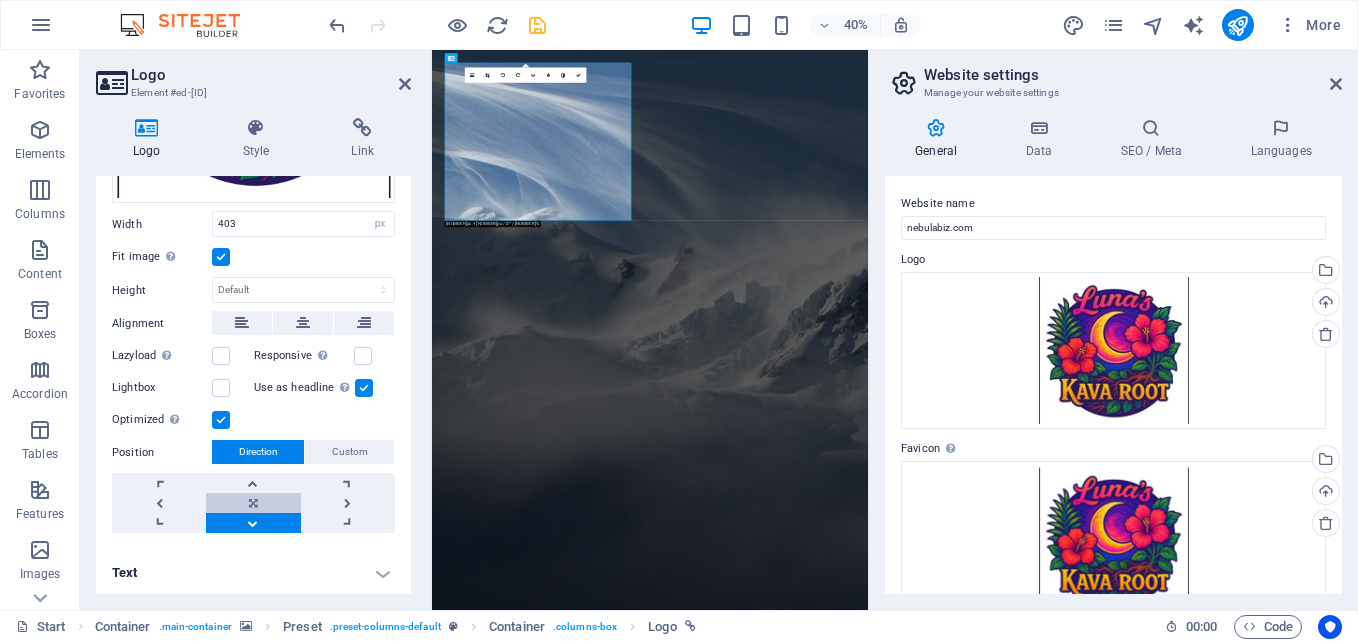 click at bounding box center [253, 503] 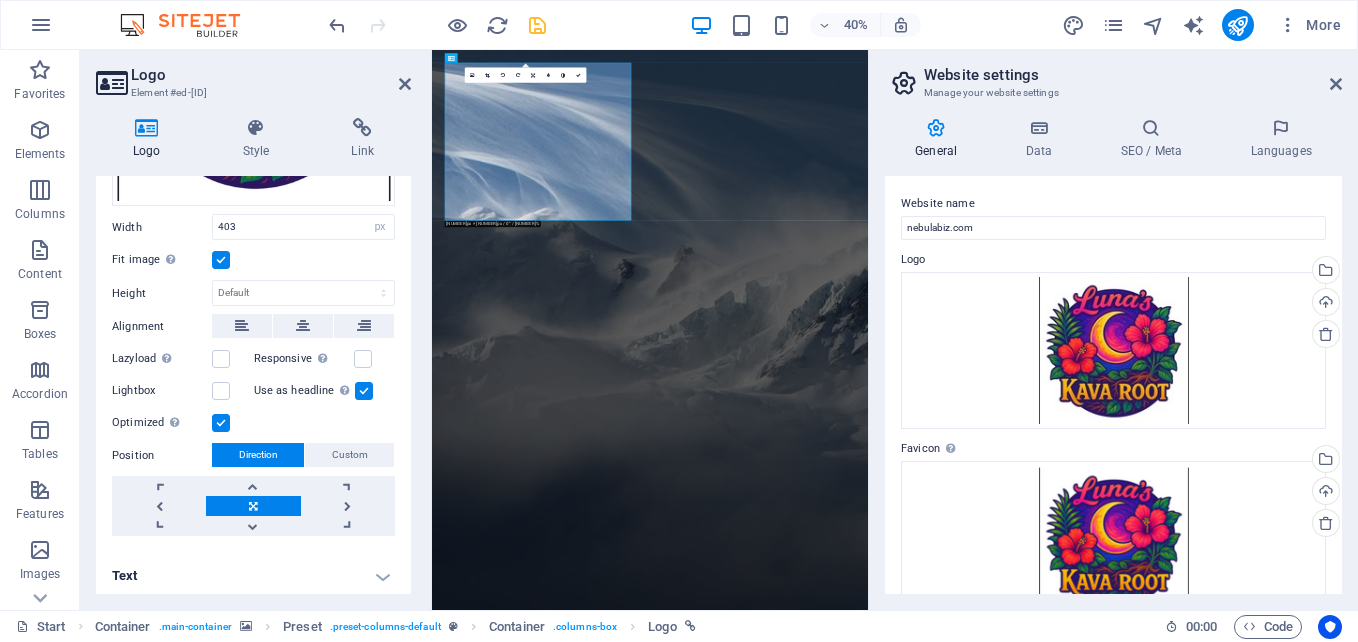 scroll, scrollTop: 334, scrollLeft: 0, axis: vertical 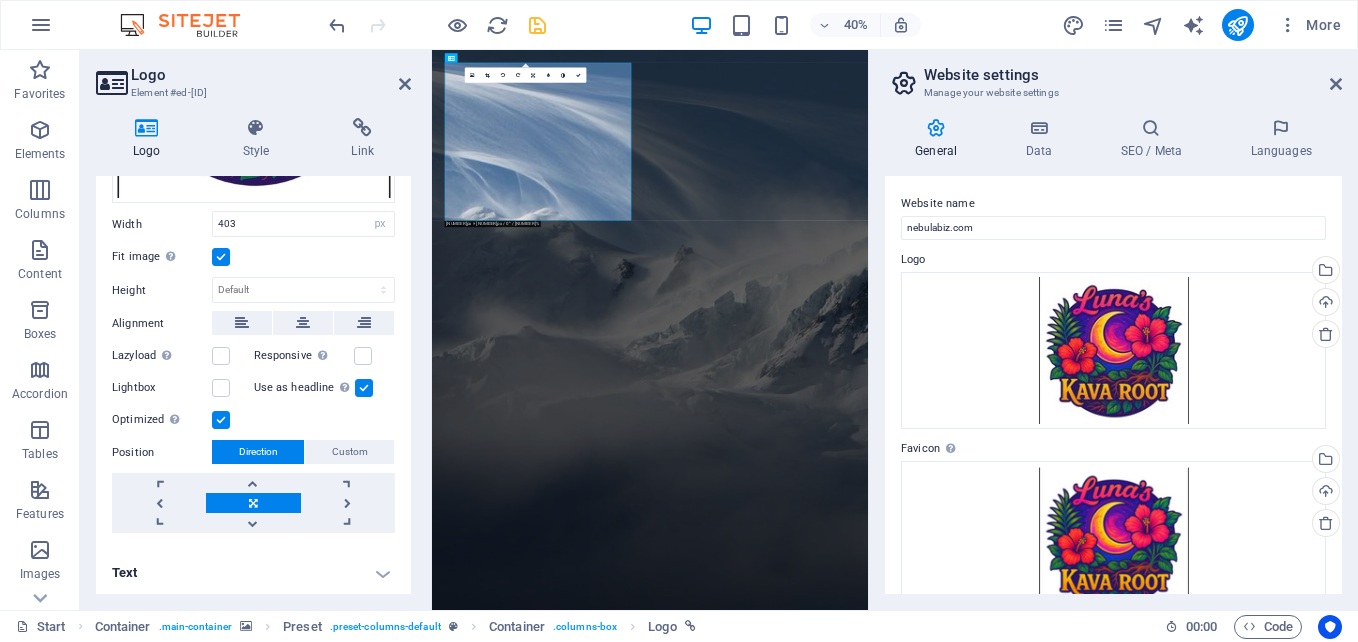 click on "Text" at bounding box center (253, 573) 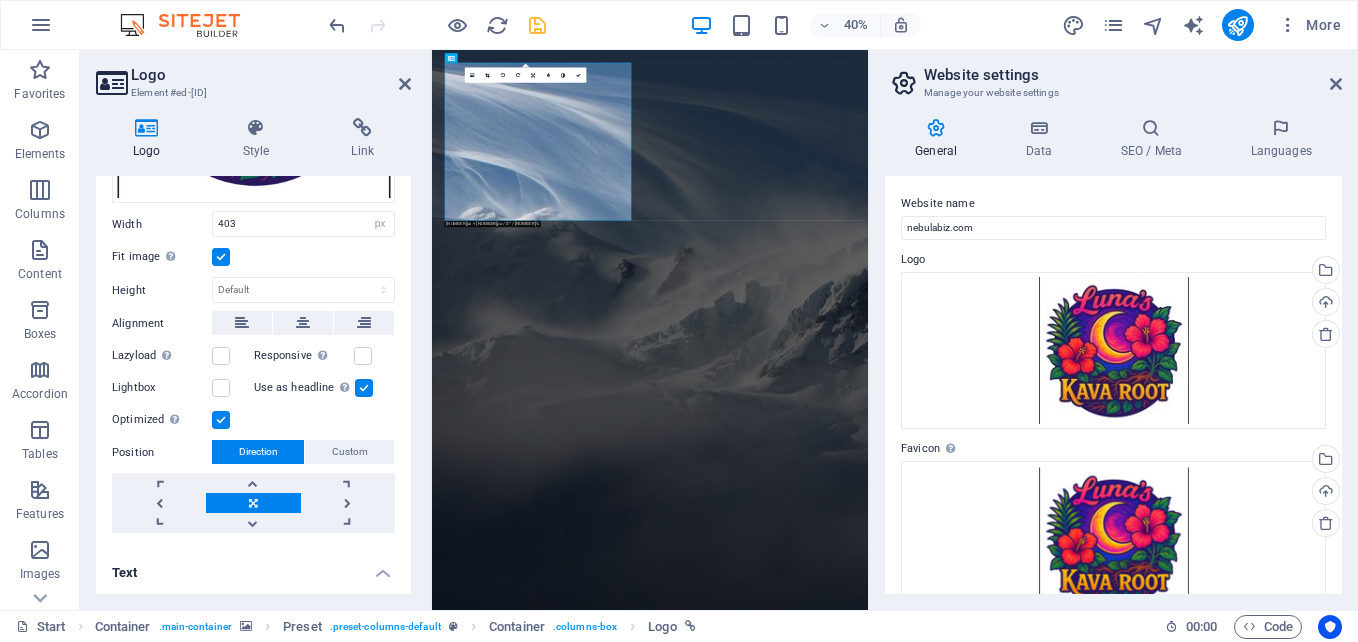 click on "Text" at bounding box center [253, 567] 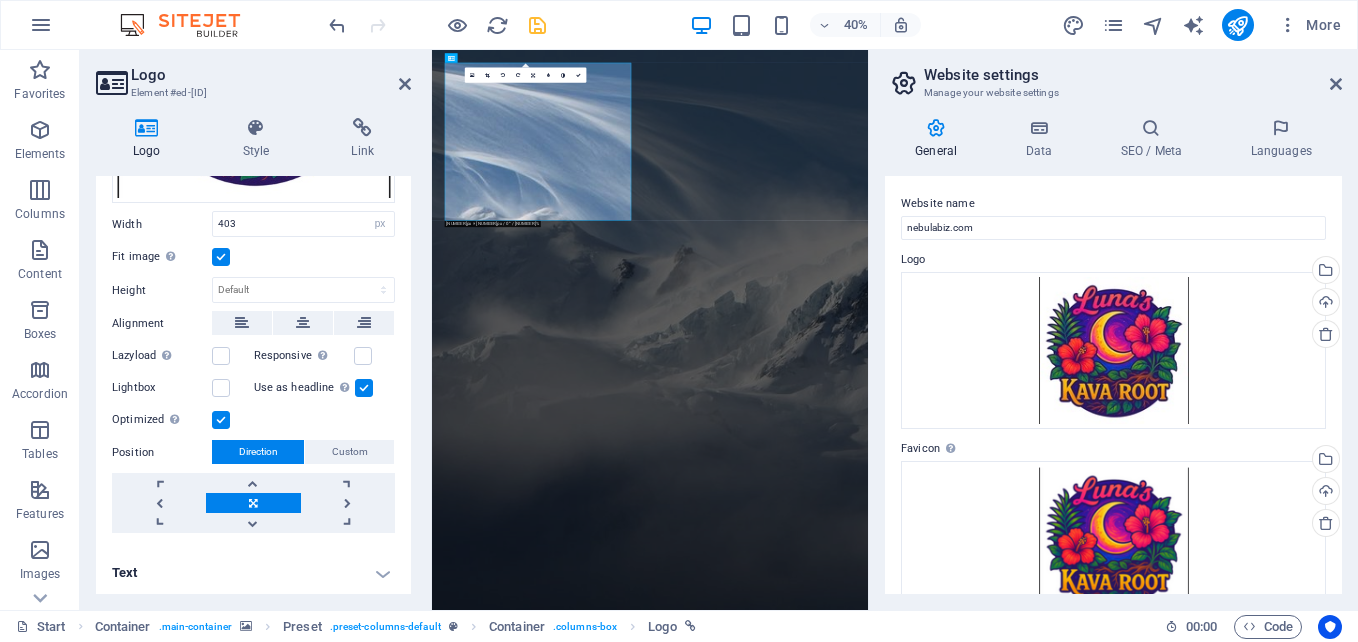 click on "Text" at bounding box center [253, 573] 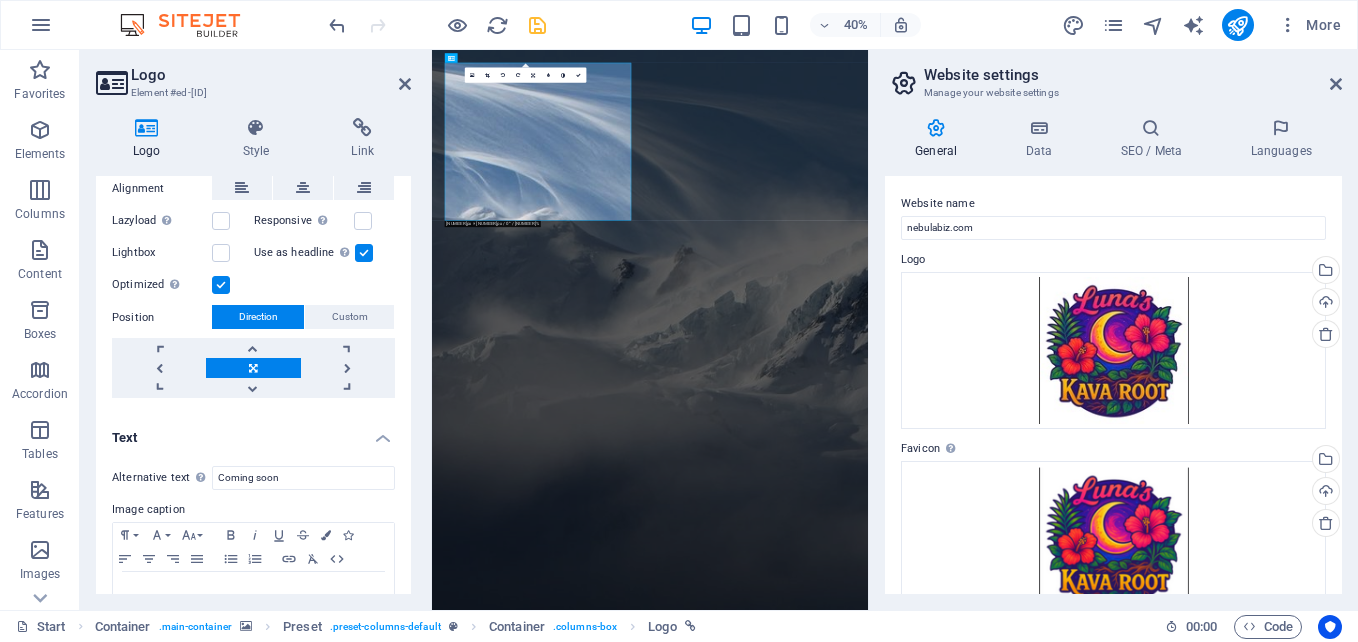 scroll, scrollTop: 522, scrollLeft: 0, axis: vertical 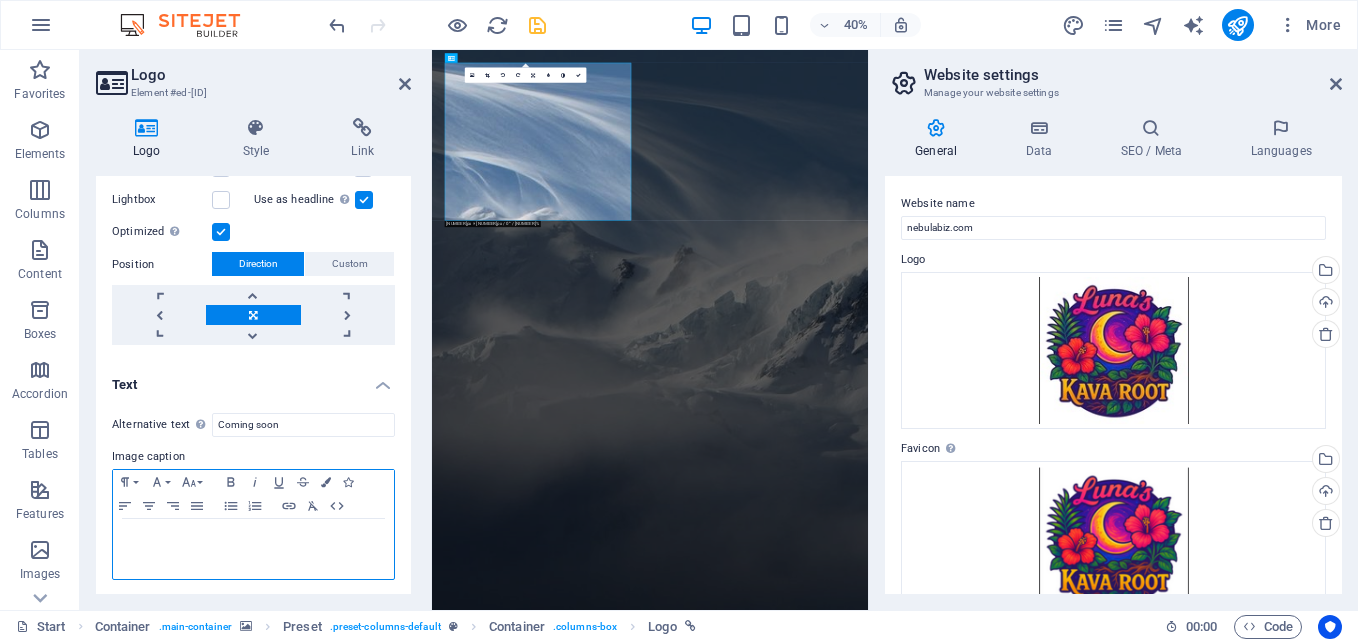 click at bounding box center [253, 549] 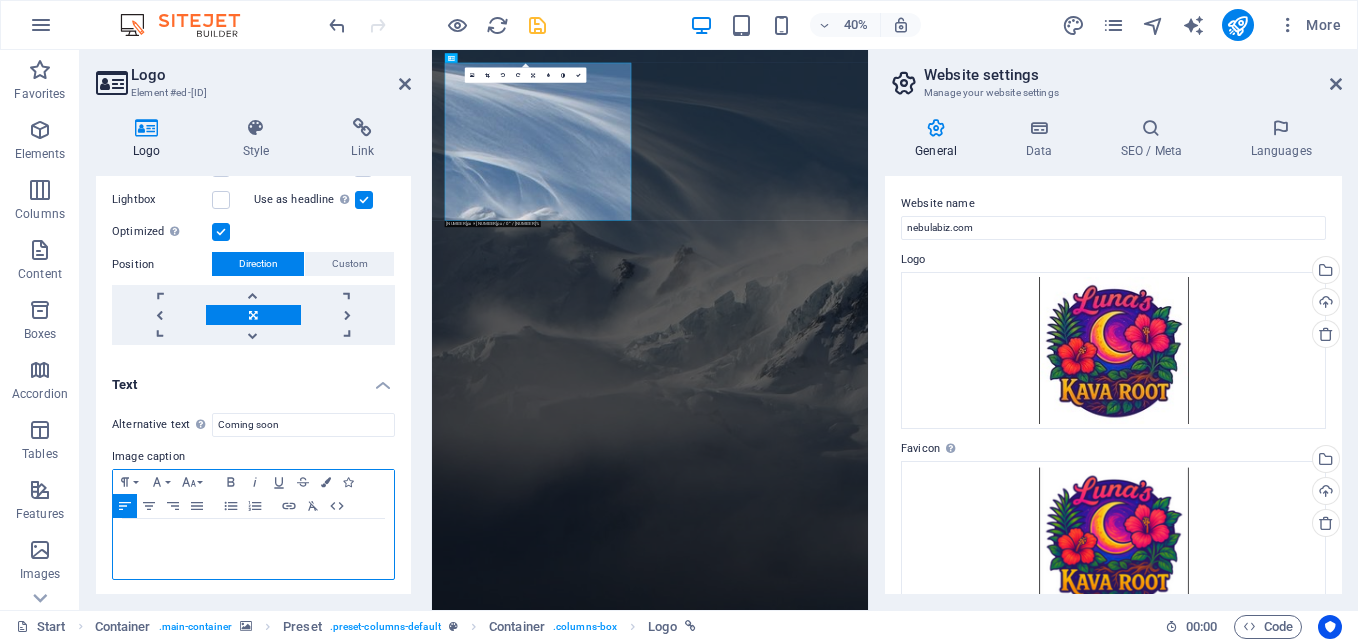 click at bounding box center [253, 549] 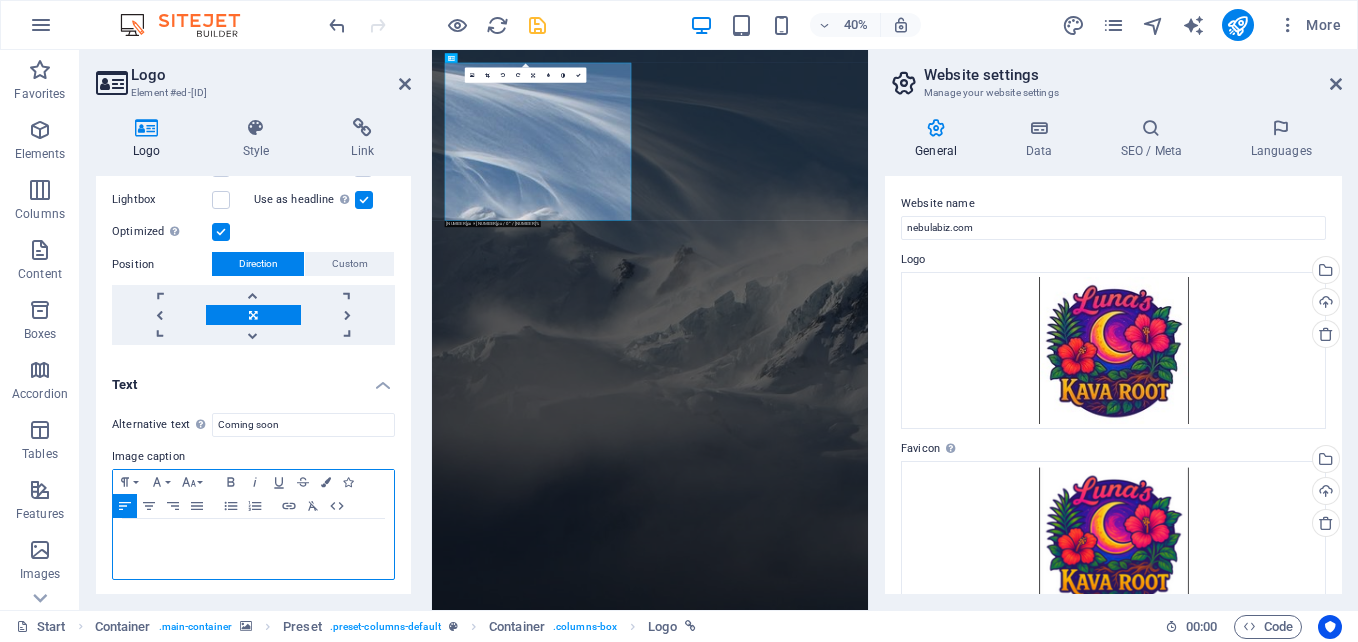 type 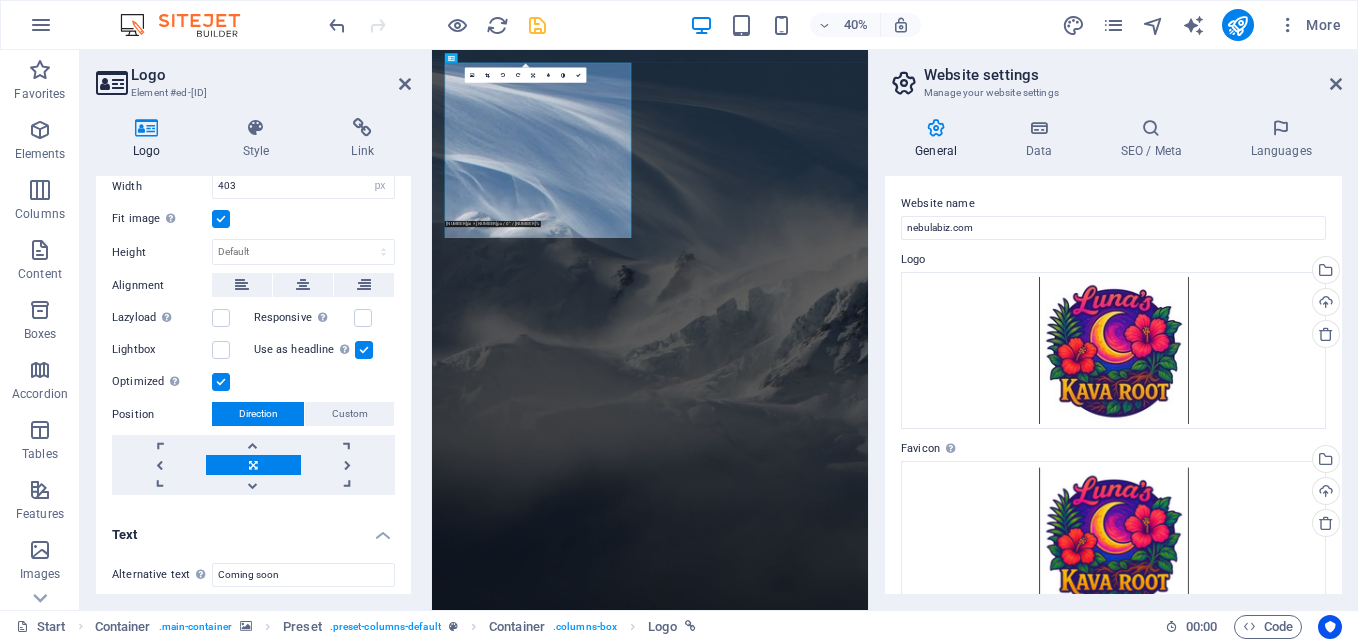 scroll, scrollTop: 357, scrollLeft: 0, axis: vertical 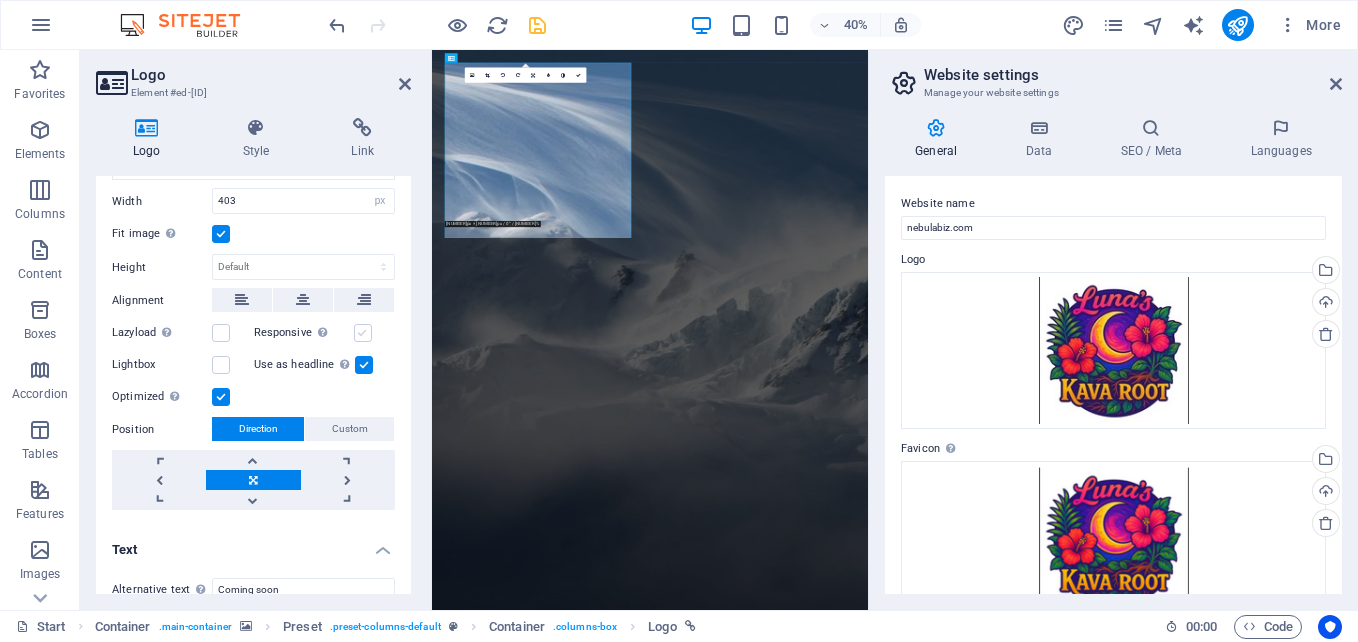 click at bounding box center (363, 333) 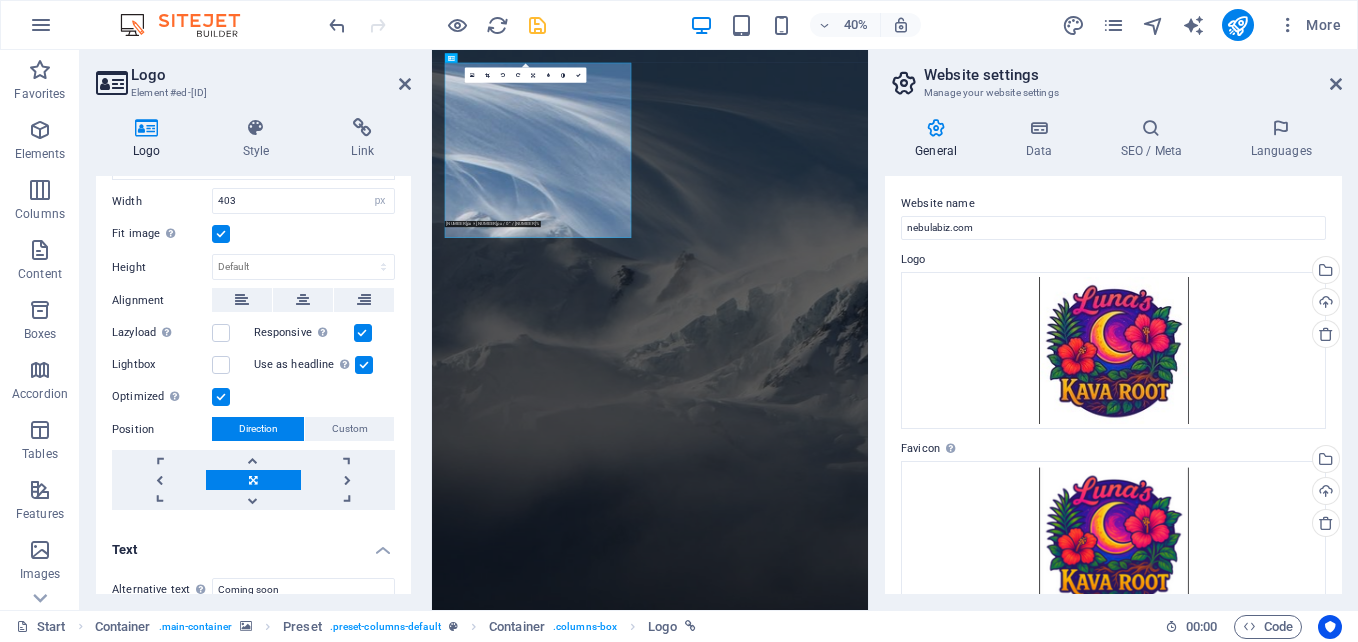 click at bounding box center [363, 333] 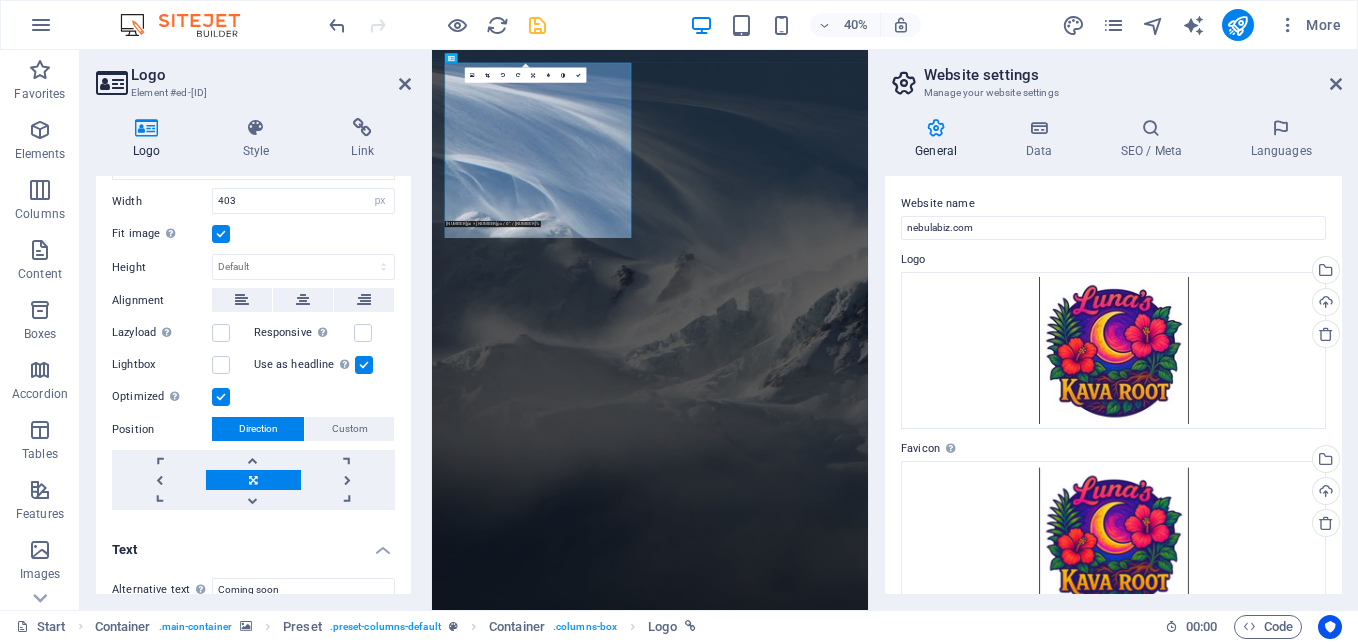 click at bounding box center (364, 365) 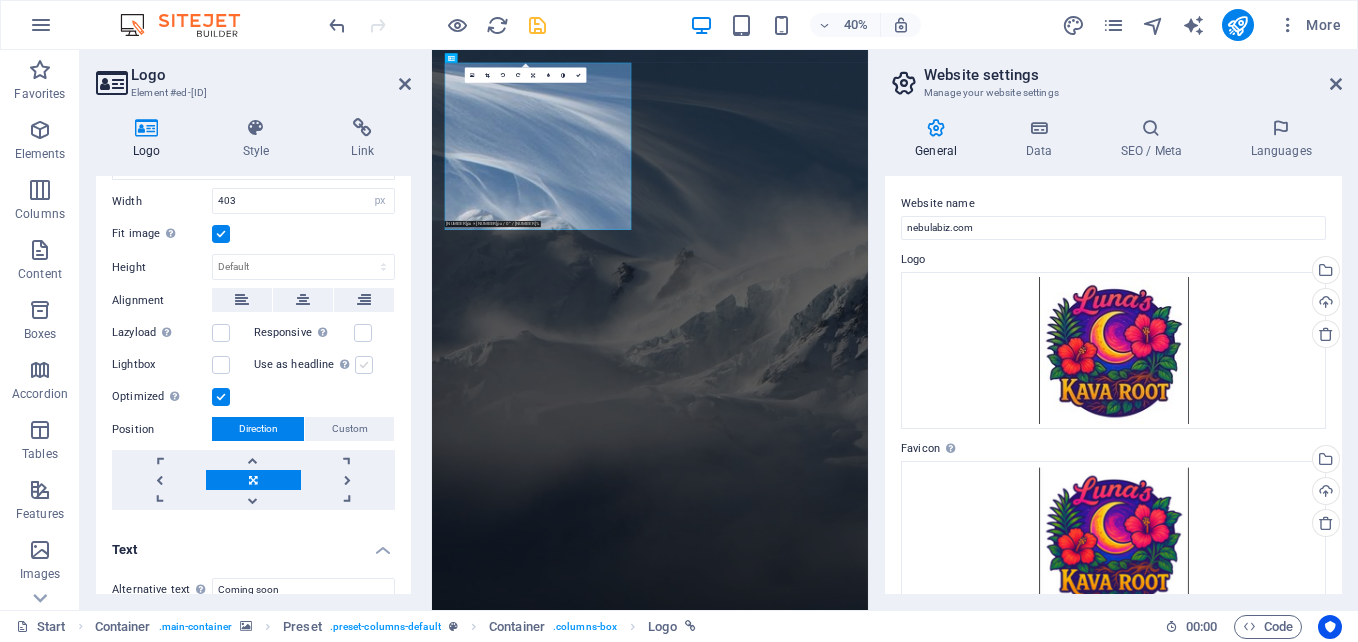click at bounding box center [364, 365] 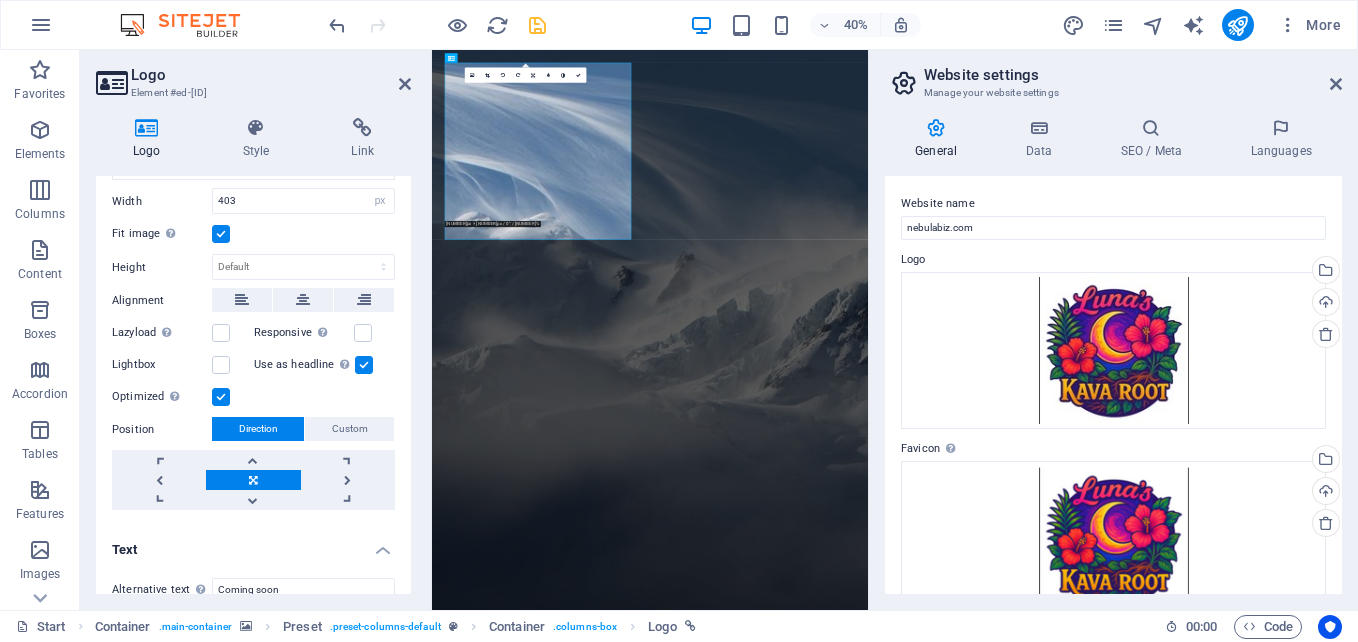 click at bounding box center [364, 365] 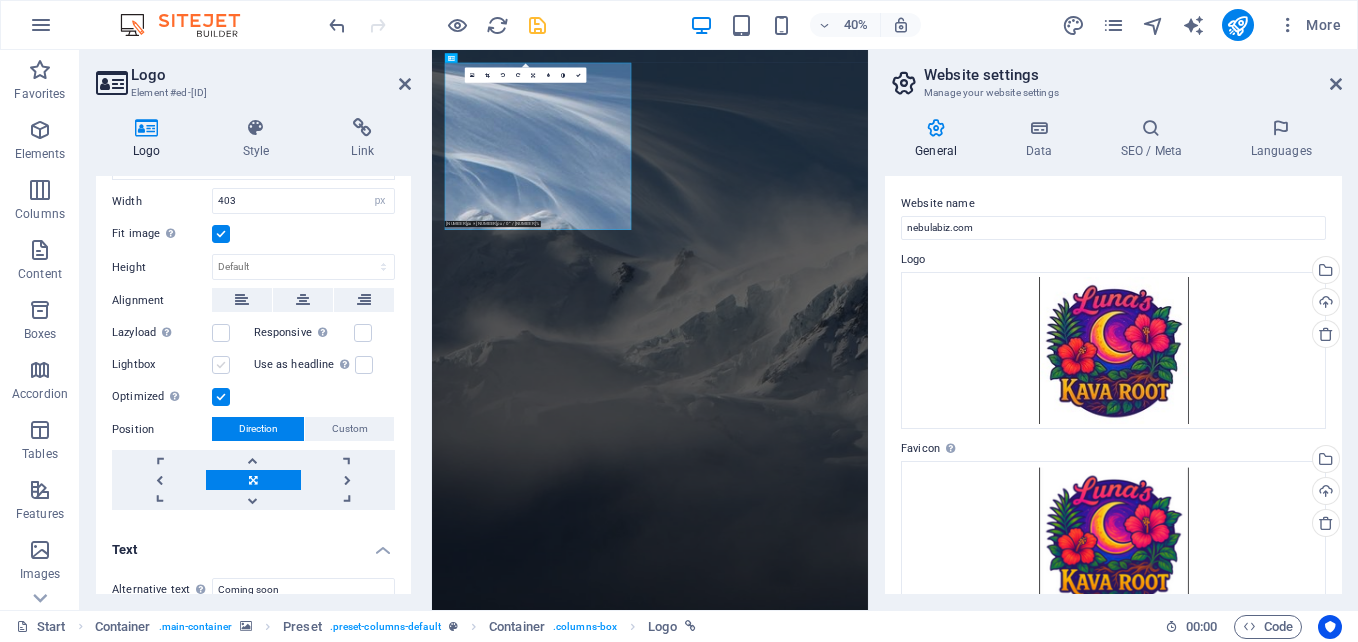 click at bounding box center (221, 365) 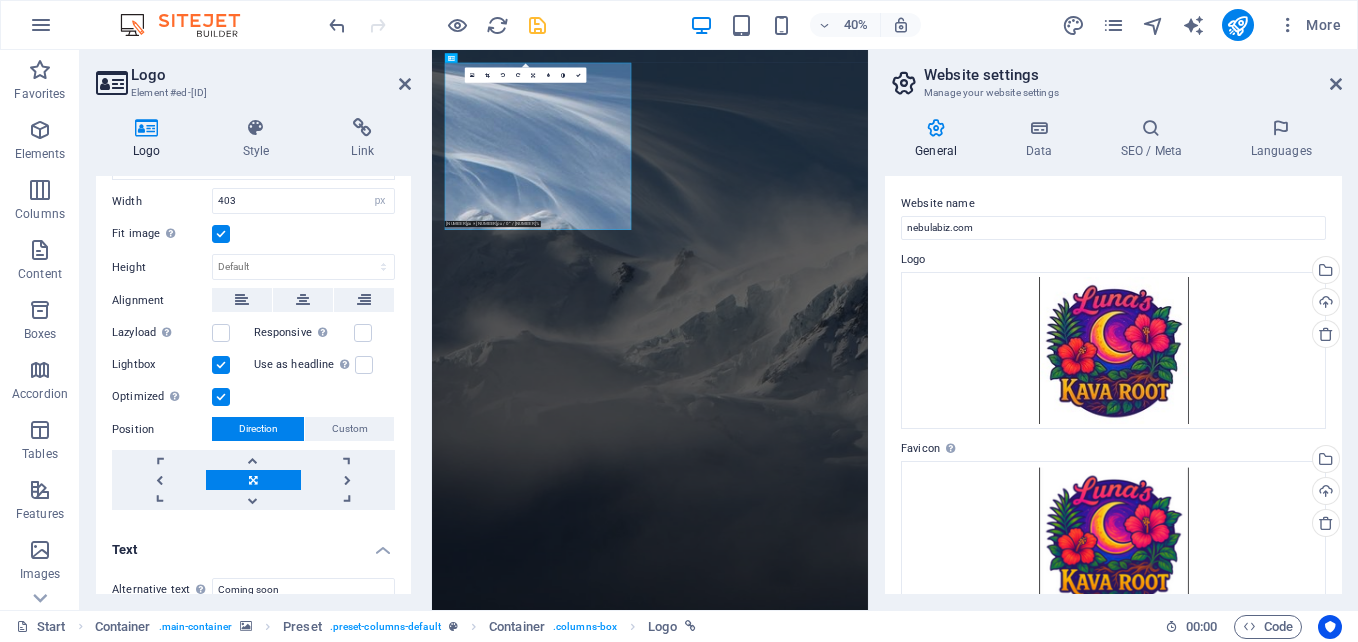 click at bounding box center (221, 365) 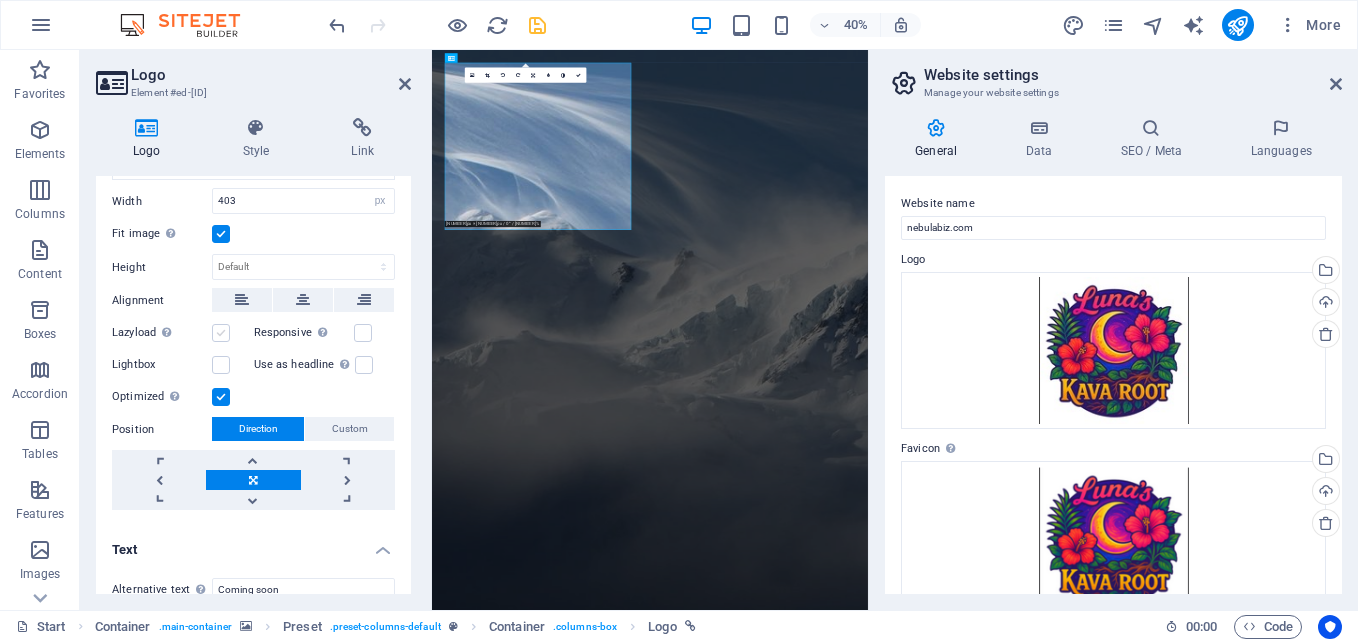 click at bounding box center (221, 333) 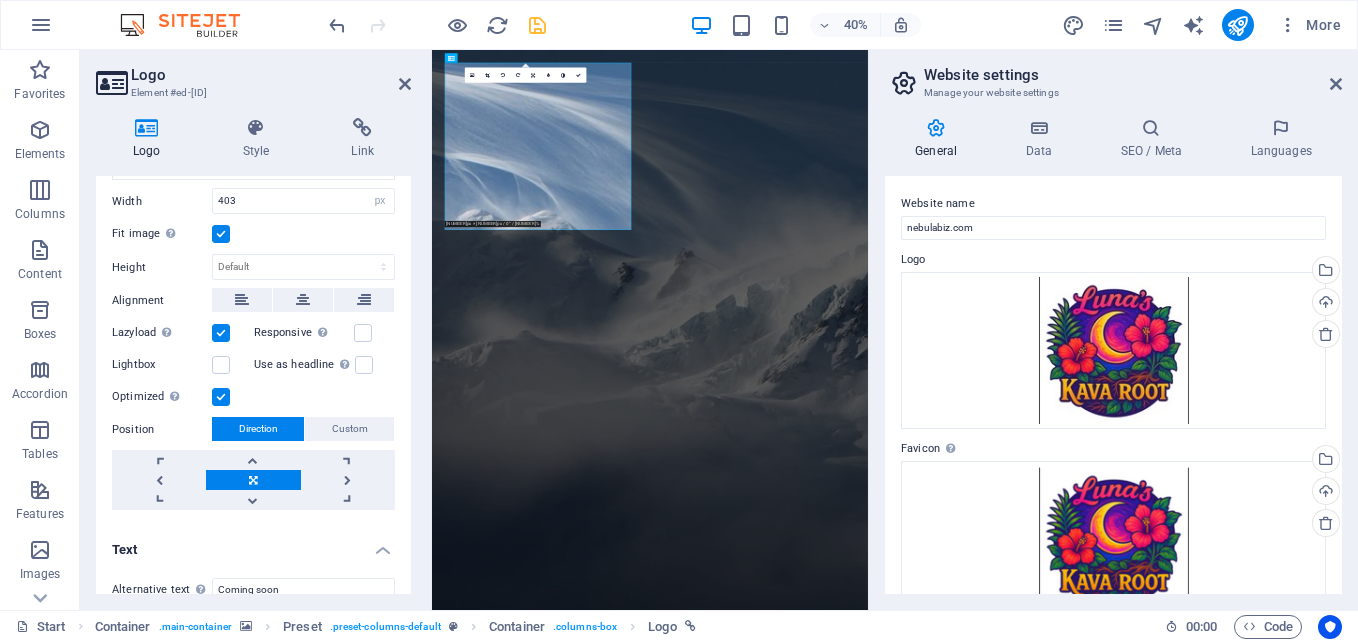 click at bounding box center (221, 333) 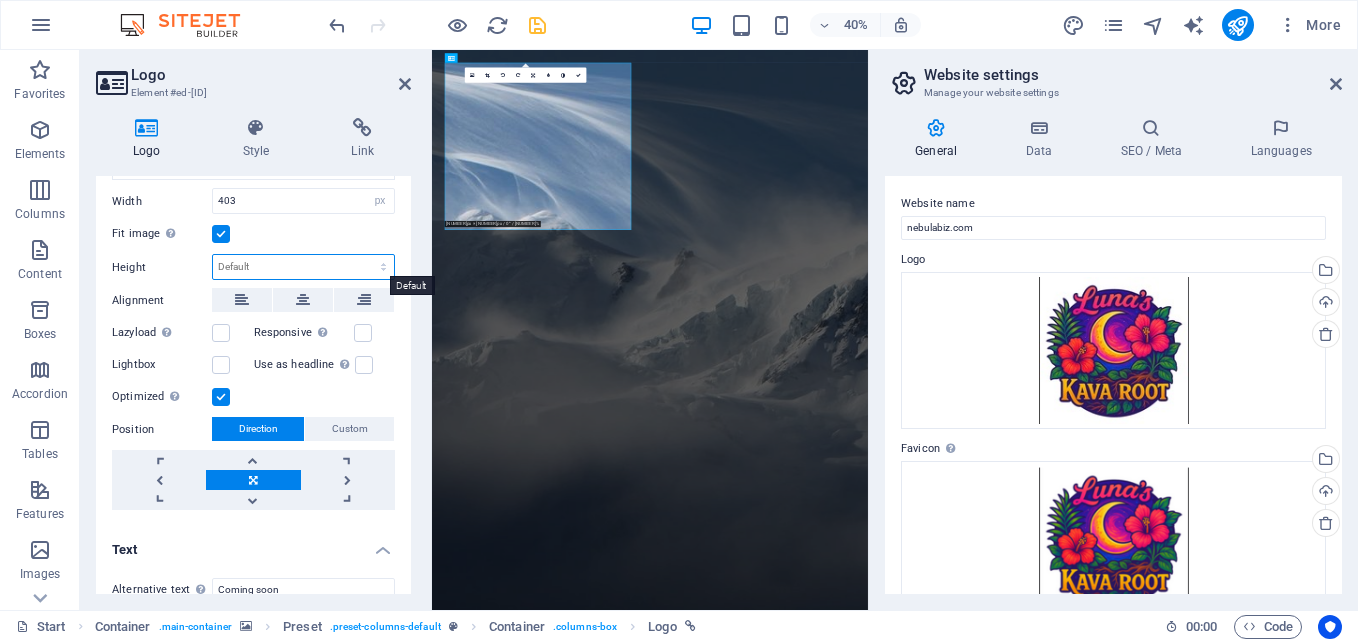click on "Default auto px" at bounding box center (303, 267) 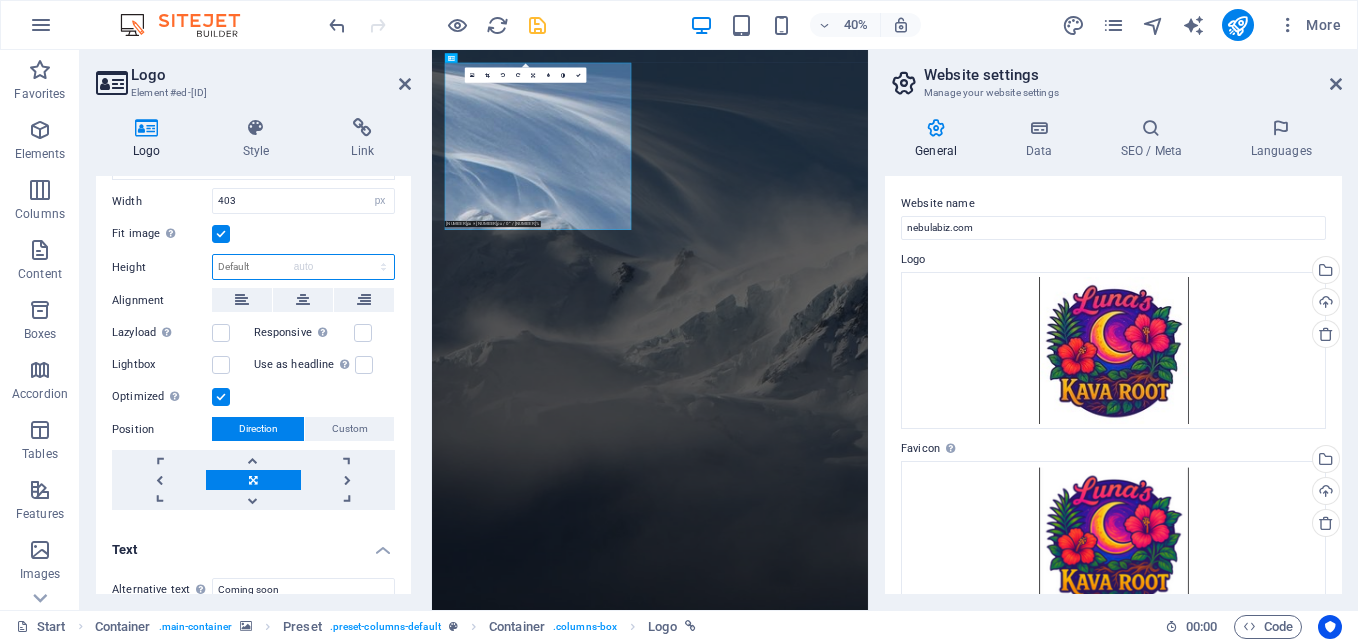 click on "Default auto px" at bounding box center [303, 267] 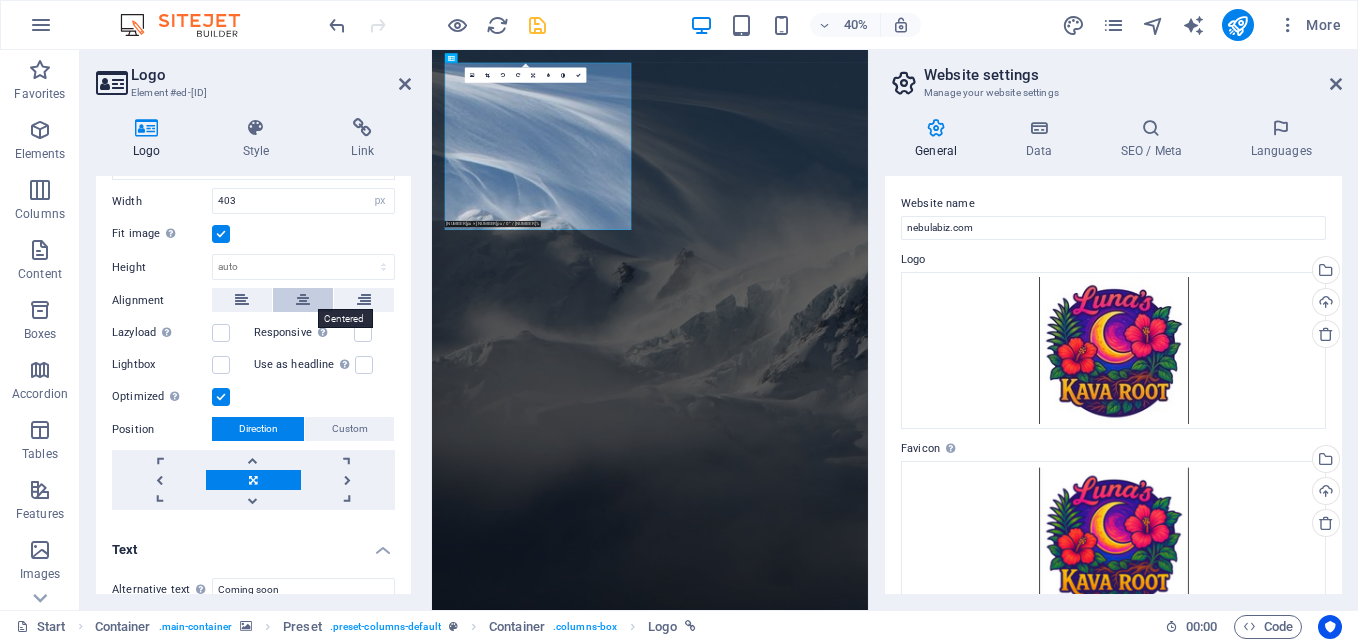 click at bounding box center (303, 300) 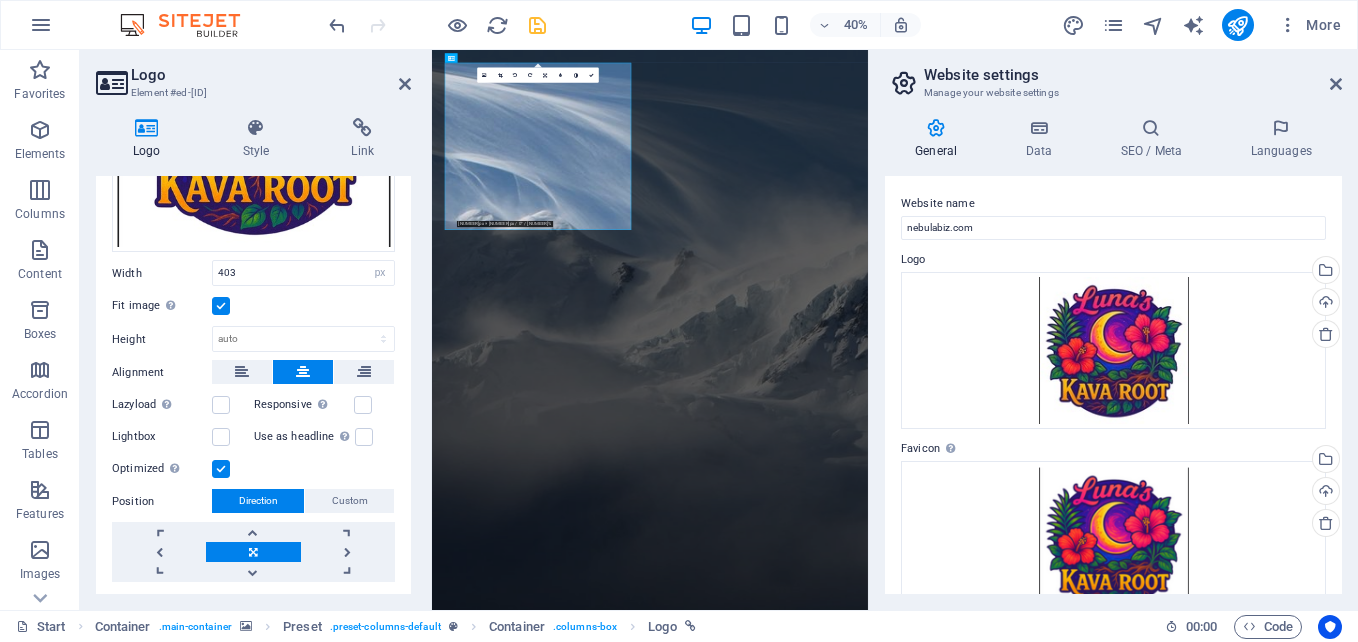 scroll, scrollTop: 274, scrollLeft: 0, axis: vertical 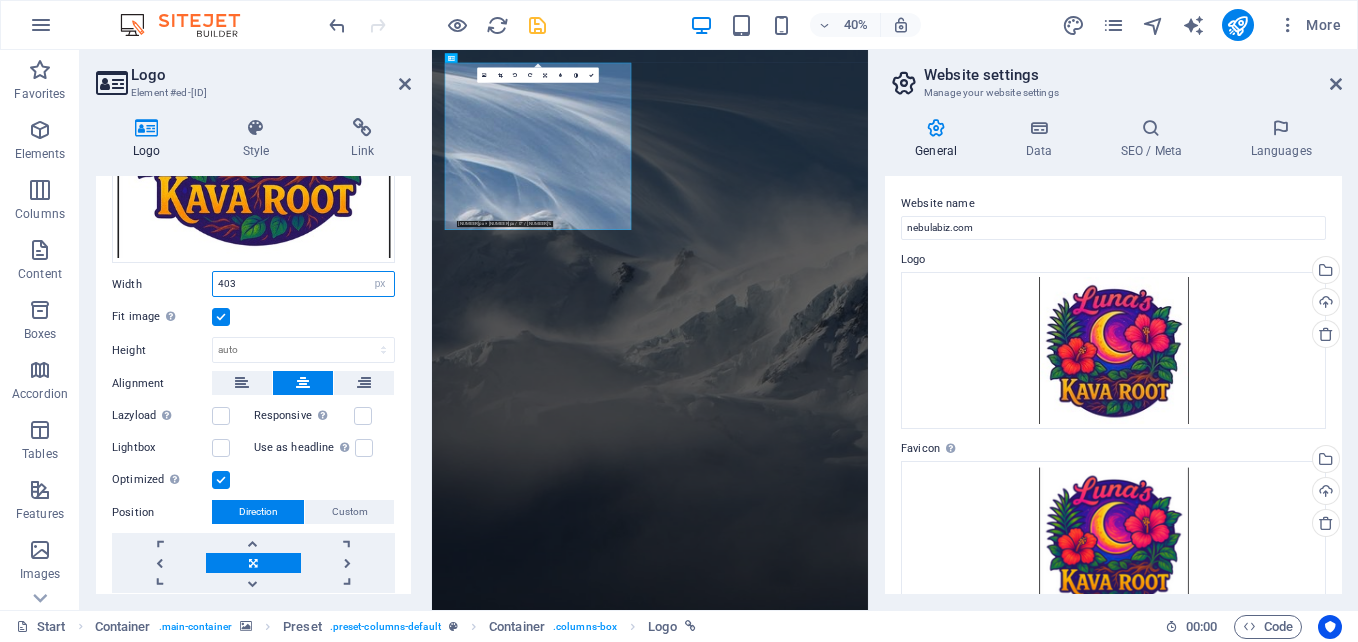 click on "403" at bounding box center [303, 284] 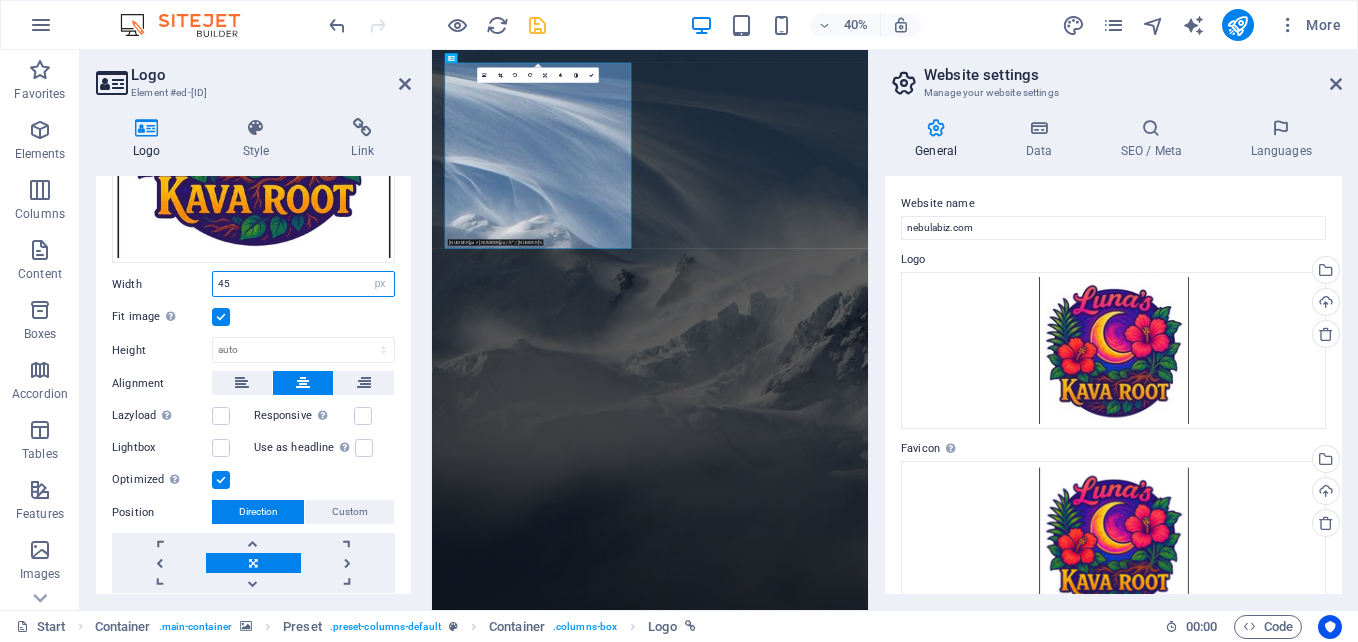 type on "4" 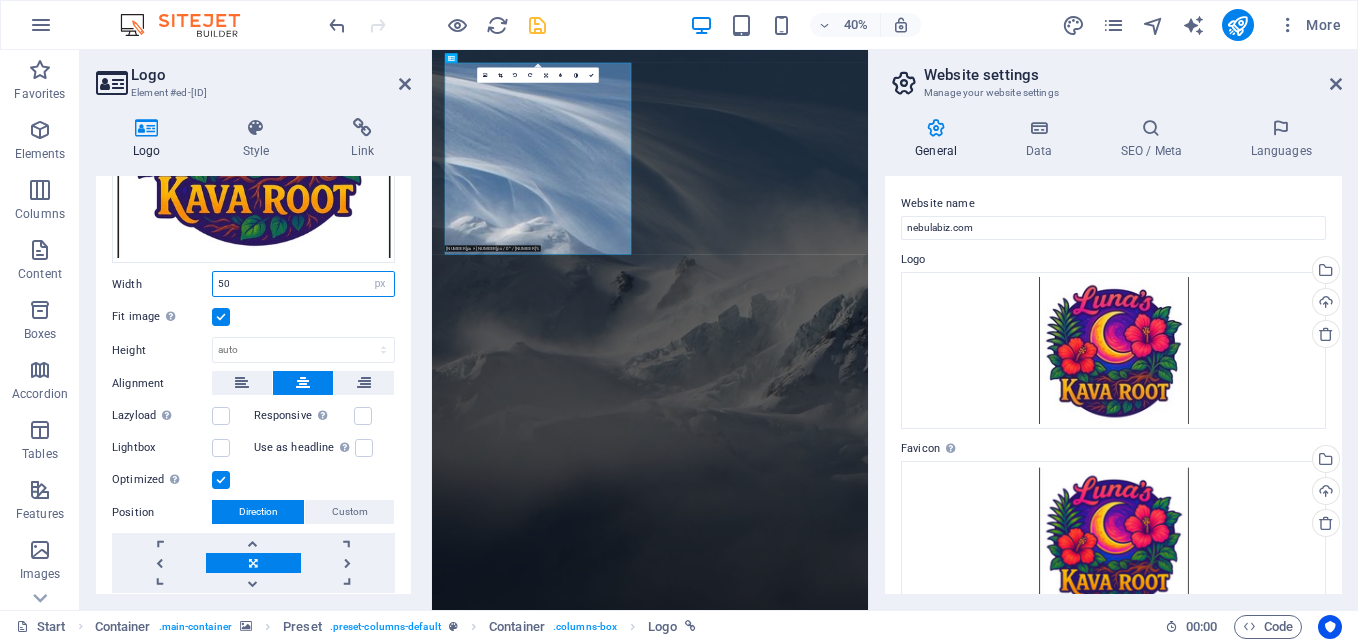 type on "5" 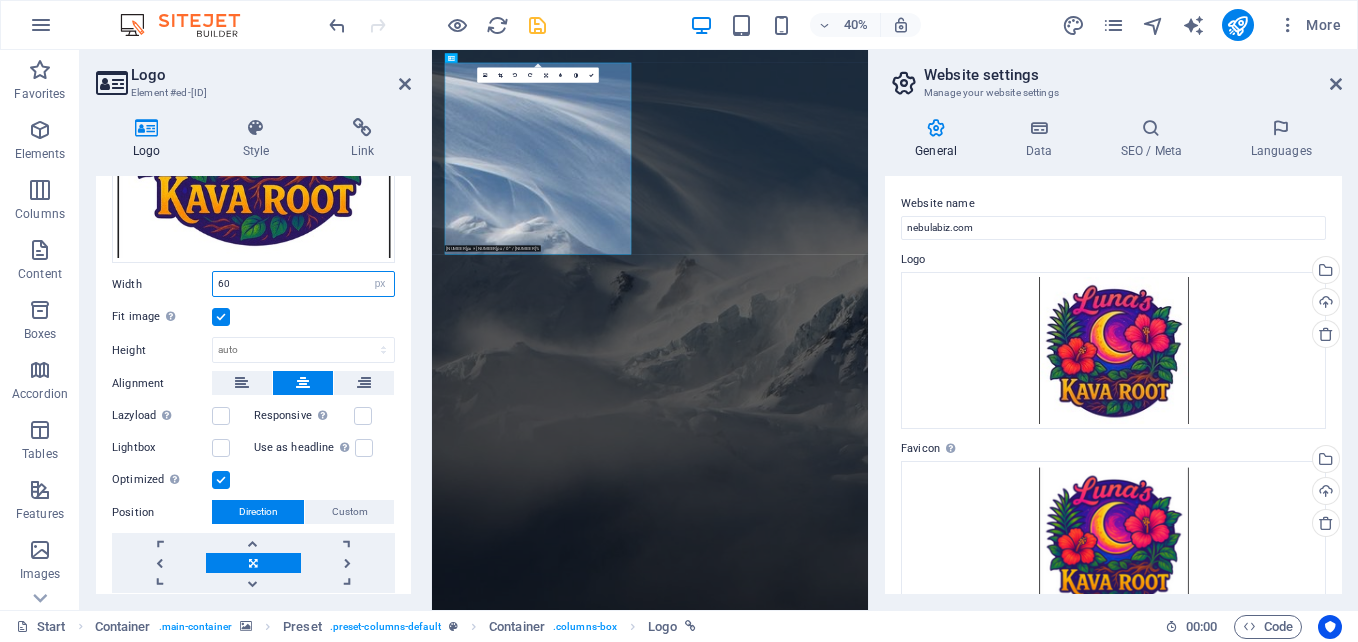 type on "6" 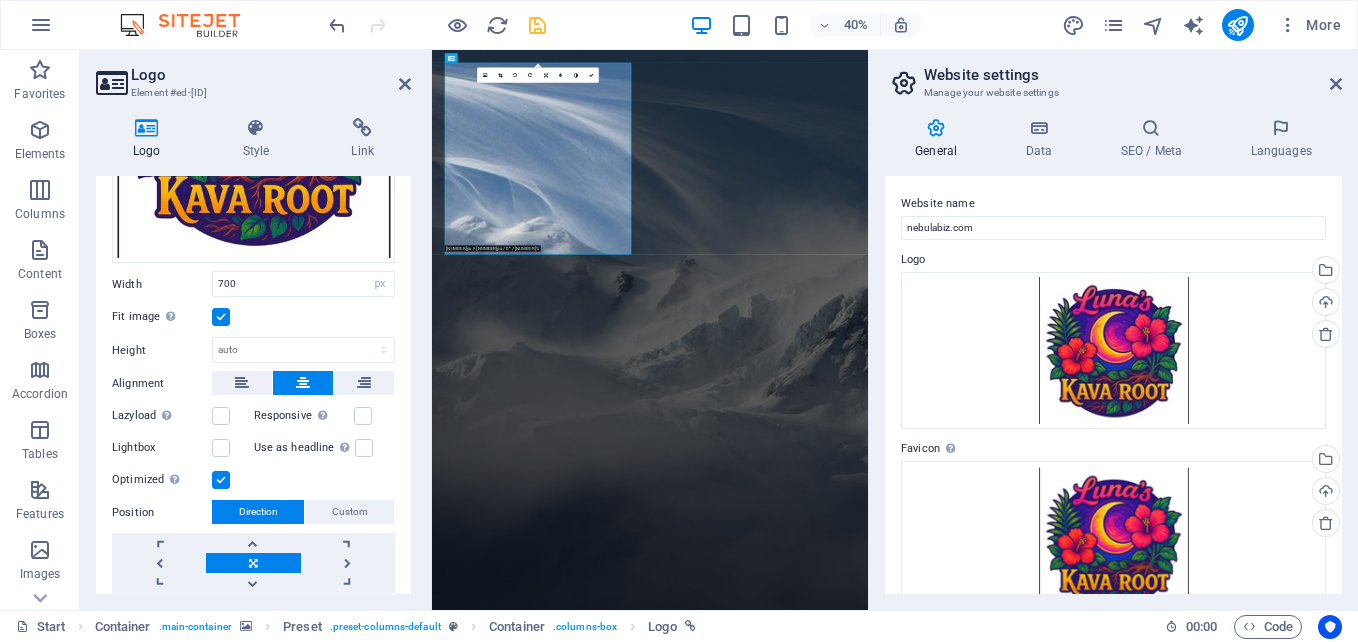 click on "Fit image Automatically fit image to a fixed width and height" at bounding box center (253, 317) 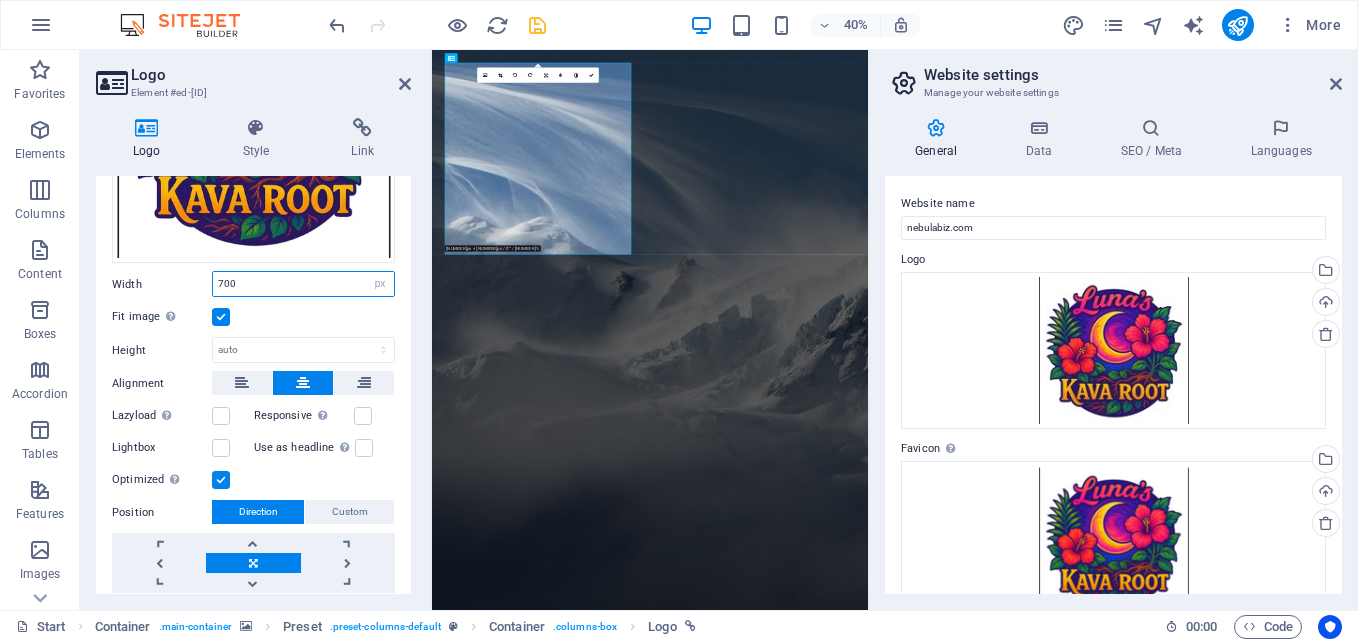 click on "700" at bounding box center (303, 284) 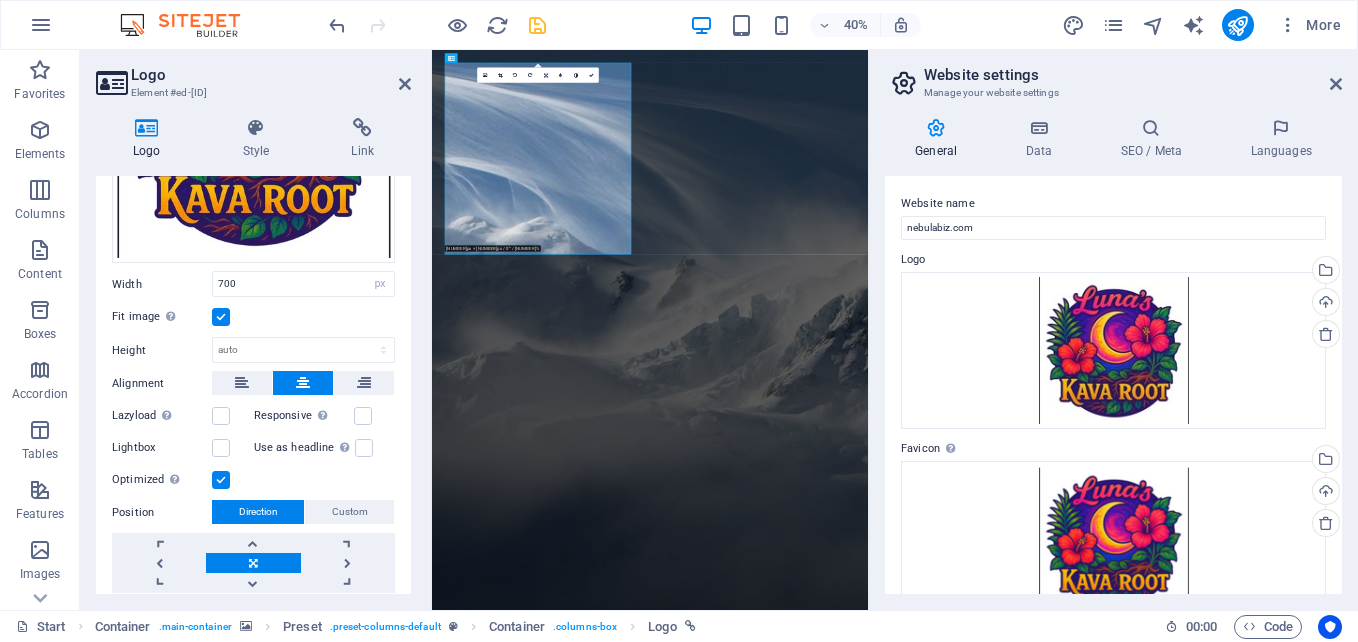 click on "Fit image Automatically fit image to a fixed width and height" at bounding box center (253, 317) 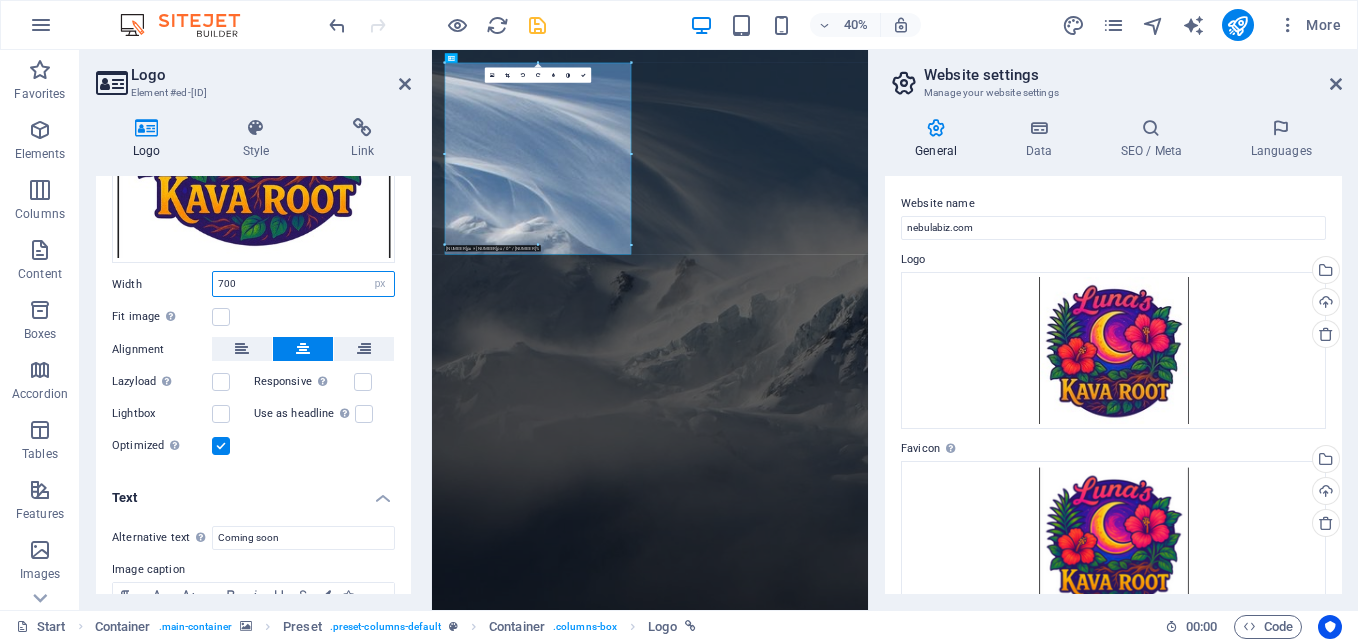 click on "700" at bounding box center (303, 284) 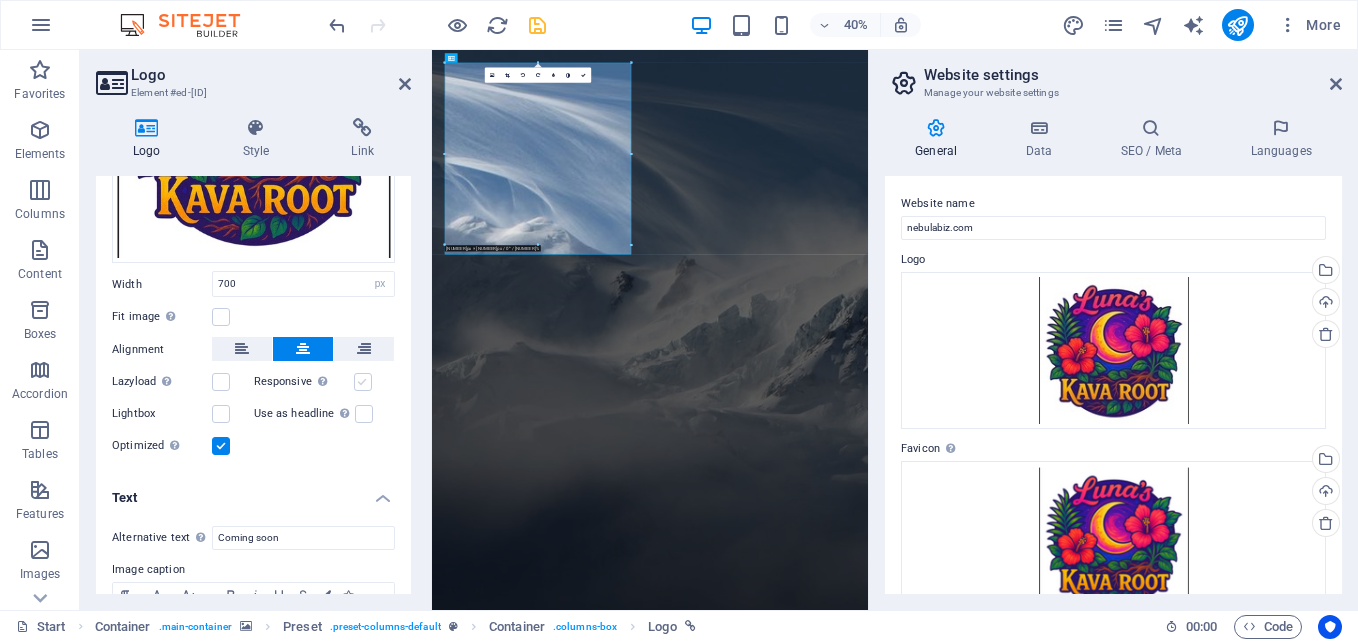 click at bounding box center [363, 382] 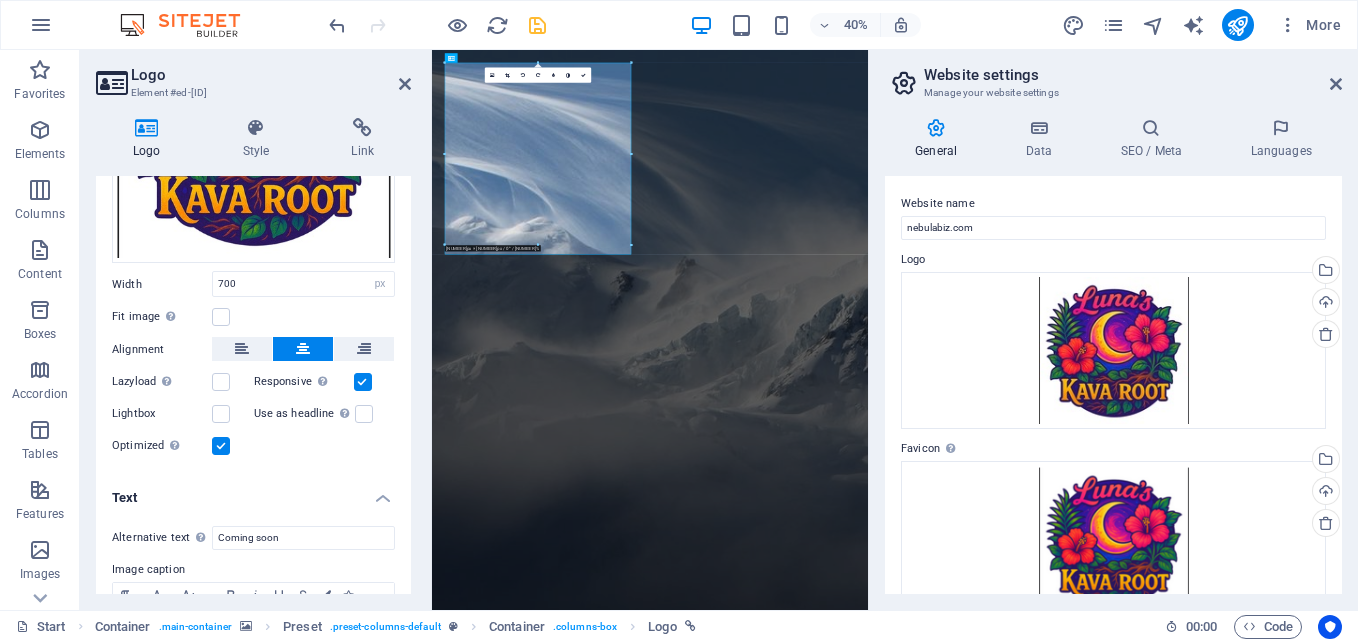 click at bounding box center [363, 382] 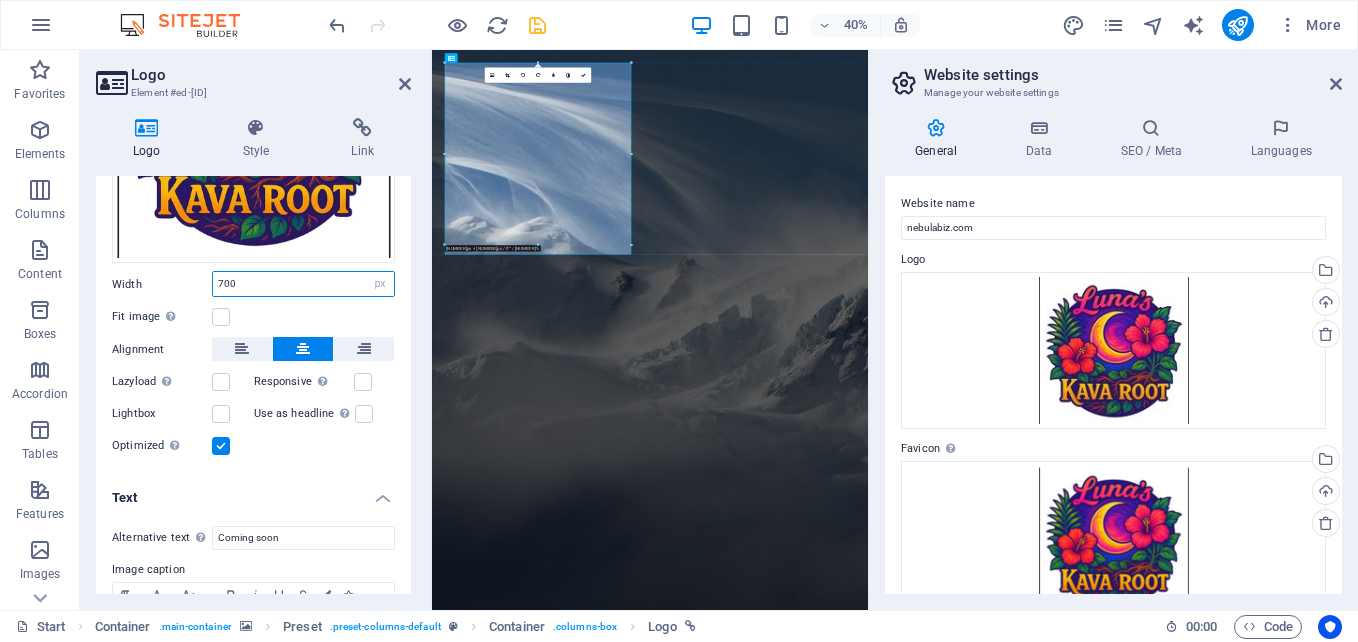 click on "700" at bounding box center (303, 284) 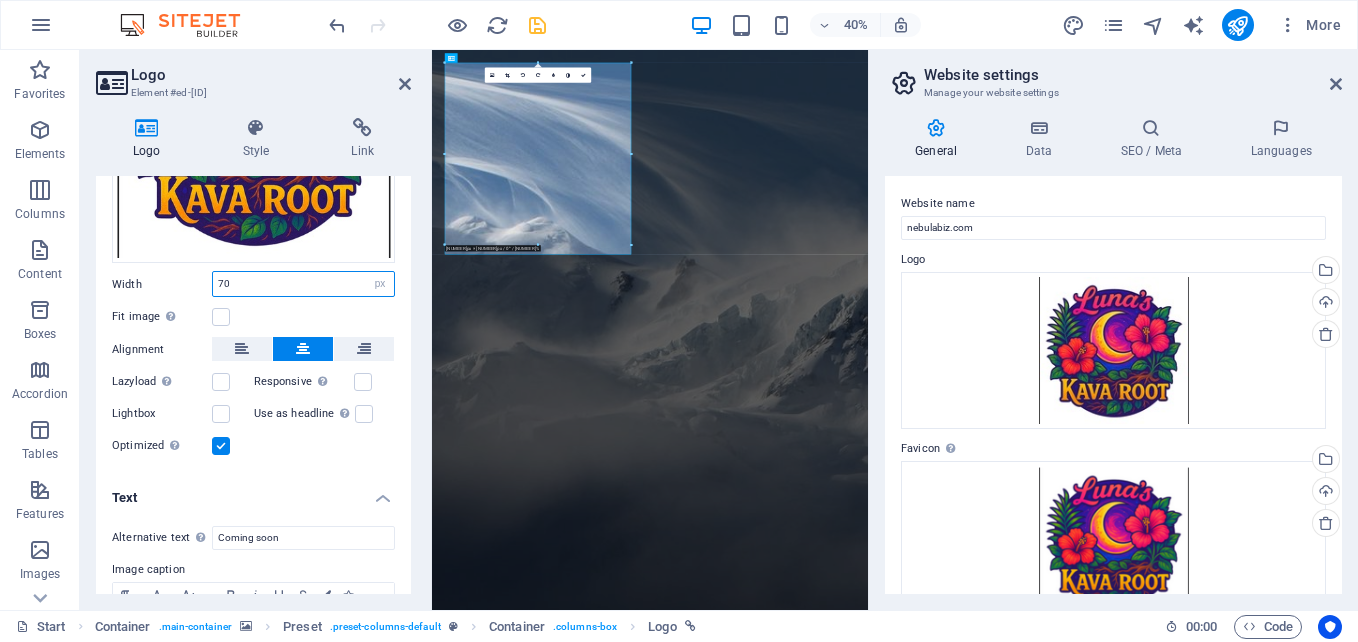type on "7" 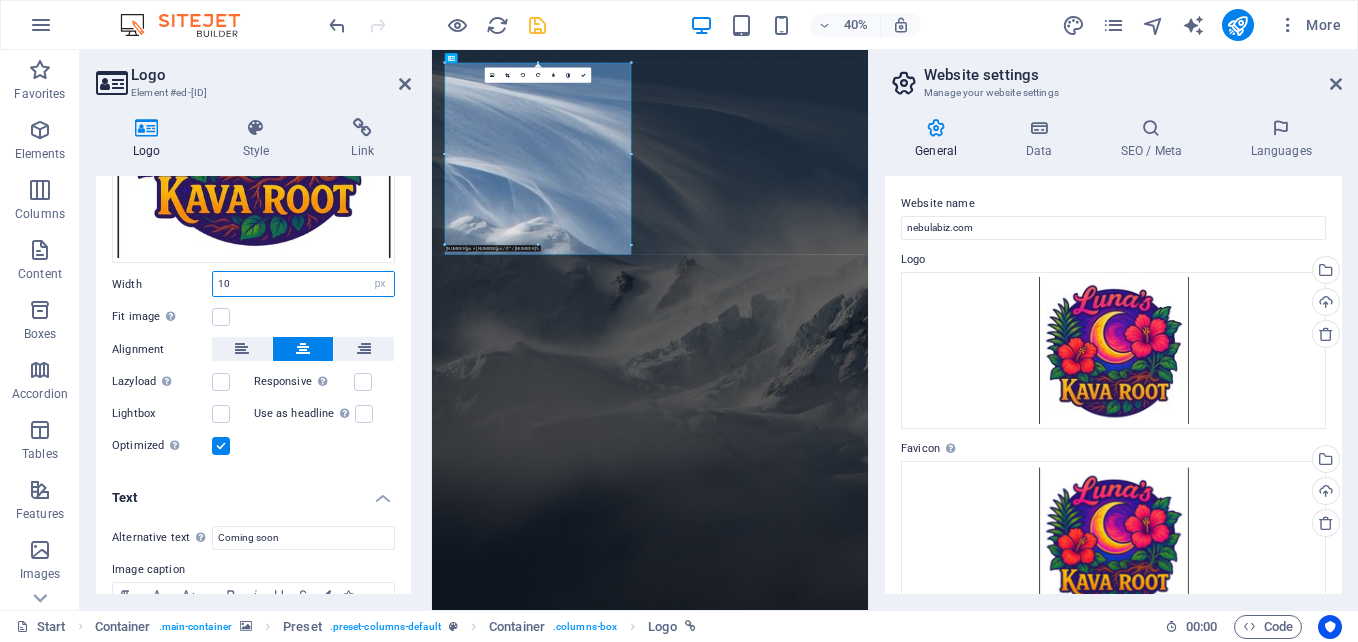 type on "1" 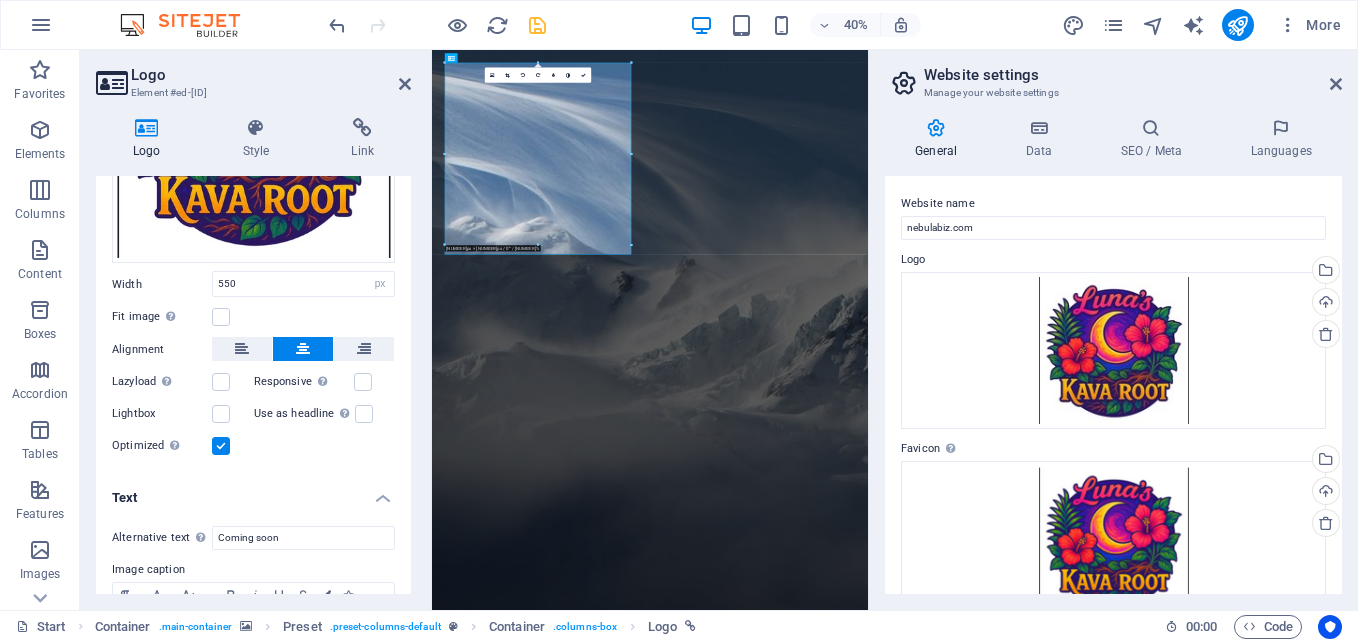 click on "Fit image Automatically fit image to a fixed width and height" at bounding box center [253, 317] 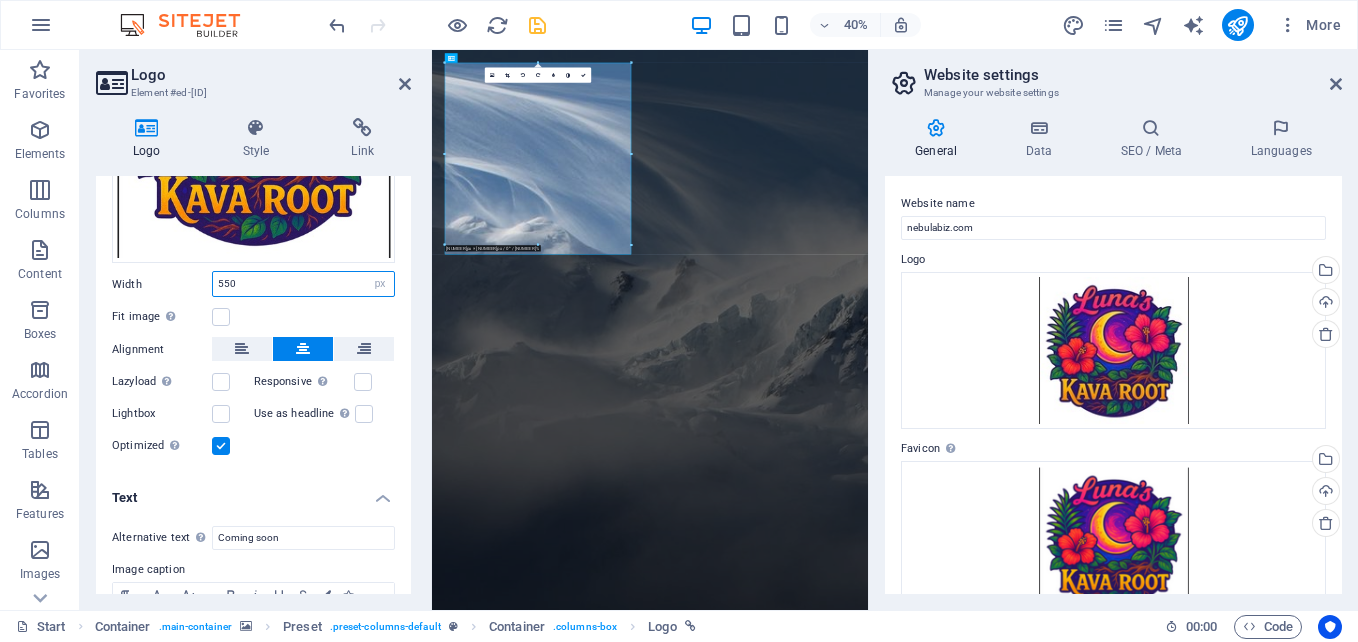 click on "550" at bounding box center (303, 284) 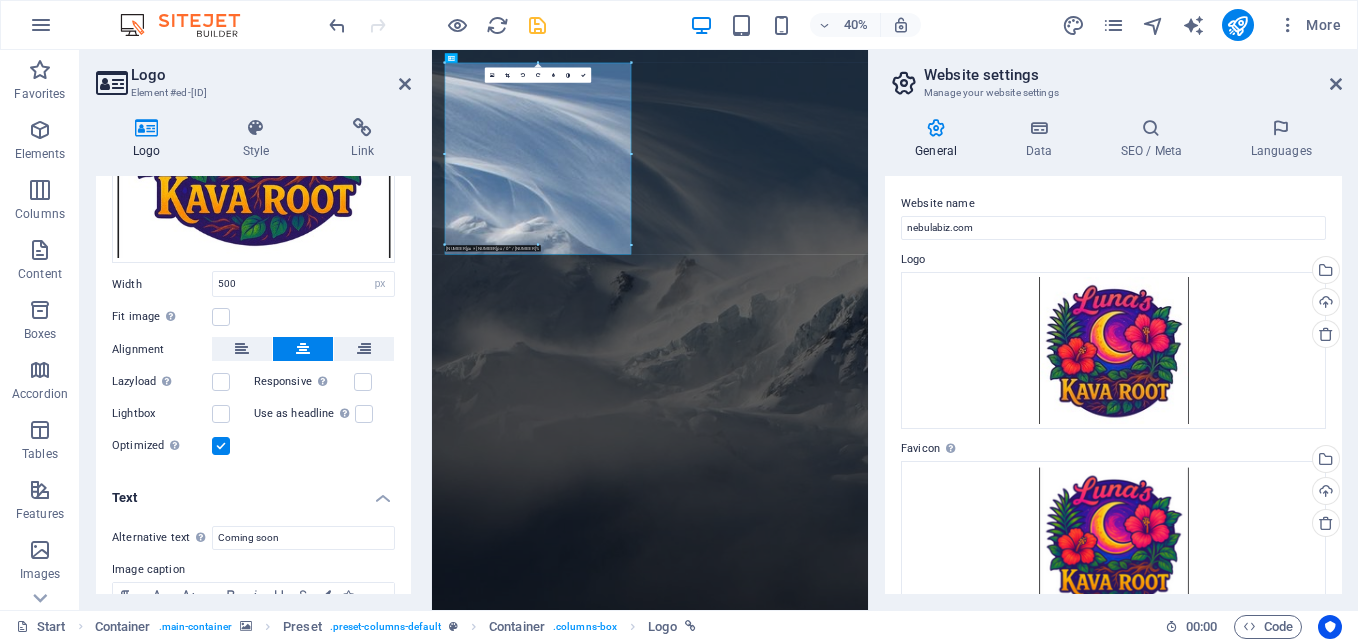 click on "Fit image Automatically fit image to a fixed width and height" at bounding box center (253, 317) 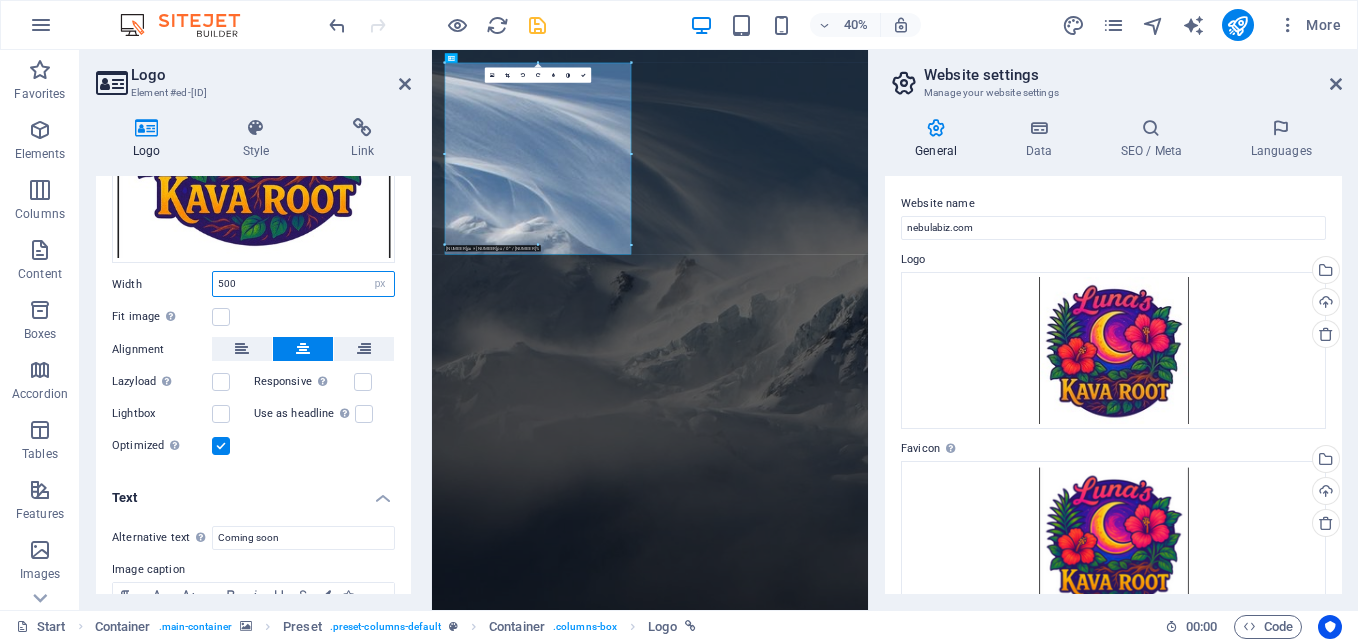 click on "500" at bounding box center [303, 284] 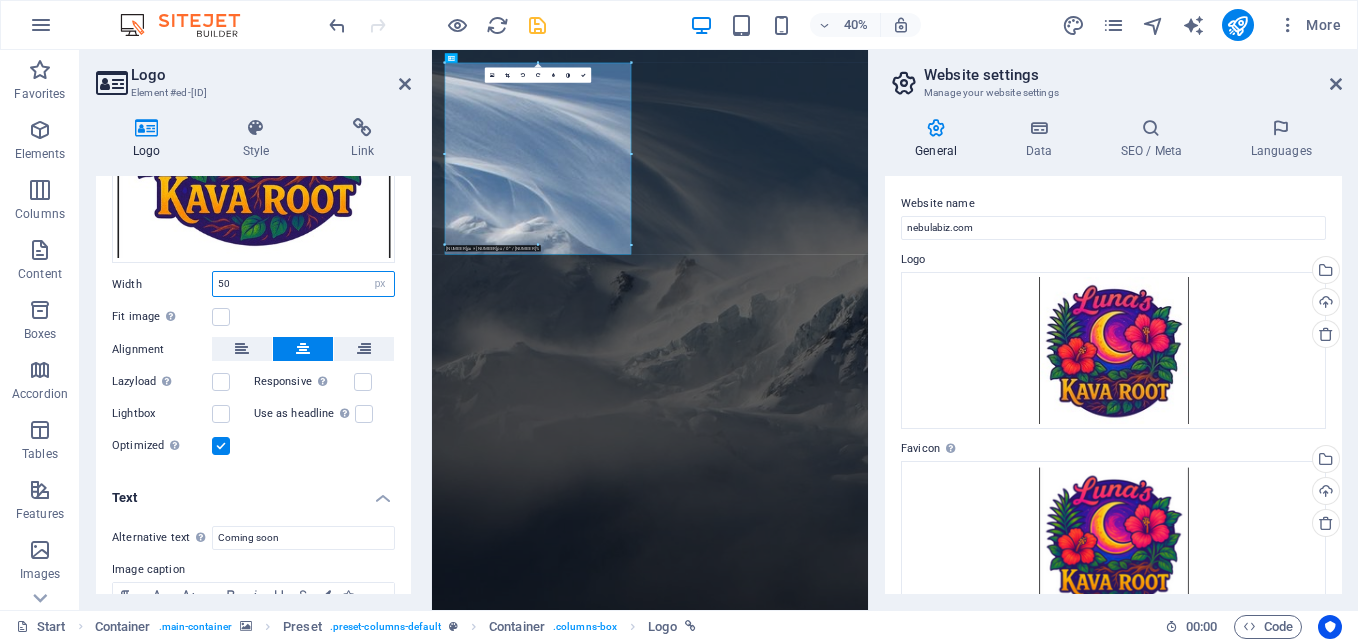 type on "5" 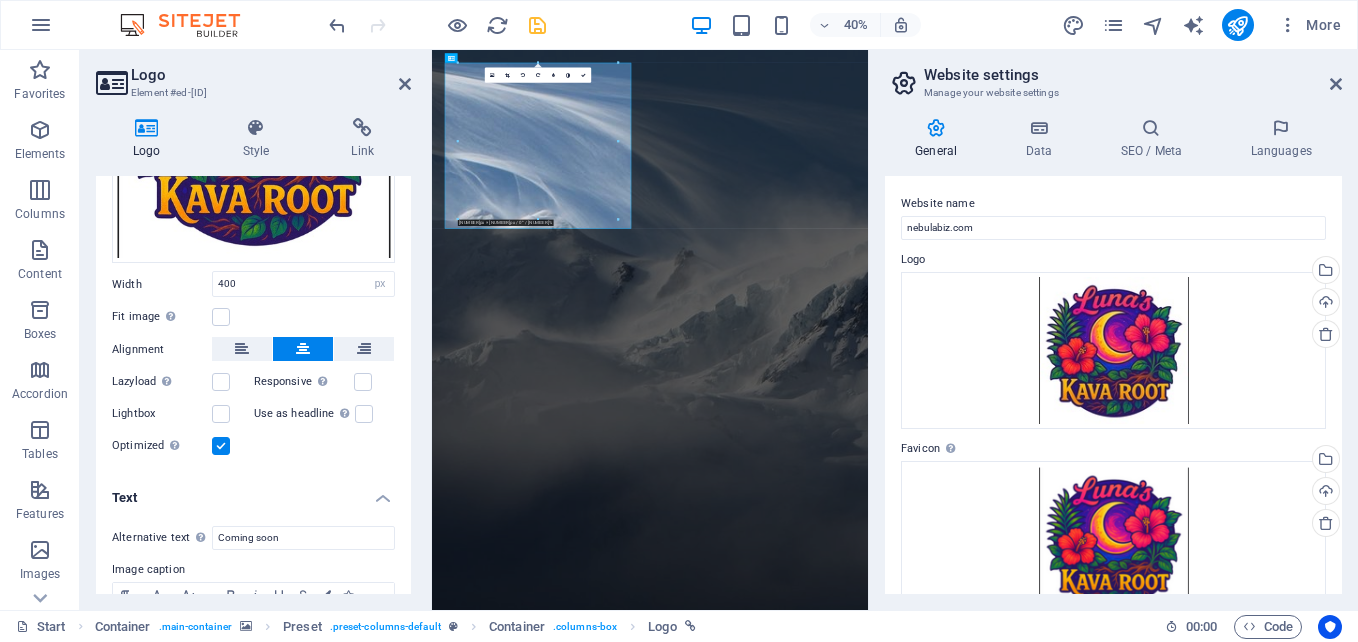 click on "Fit image Automatically fit image to a fixed width and height" at bounding box center [253, 317] 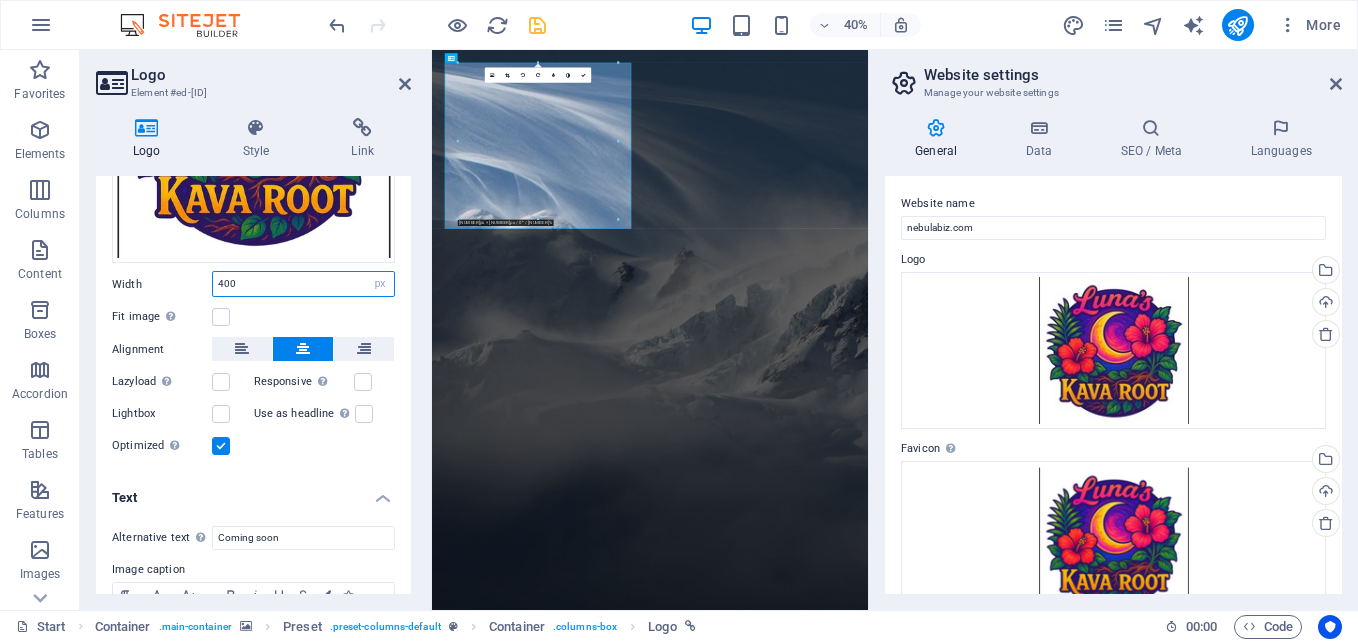 click on "400" at bounding box center [303, 284] 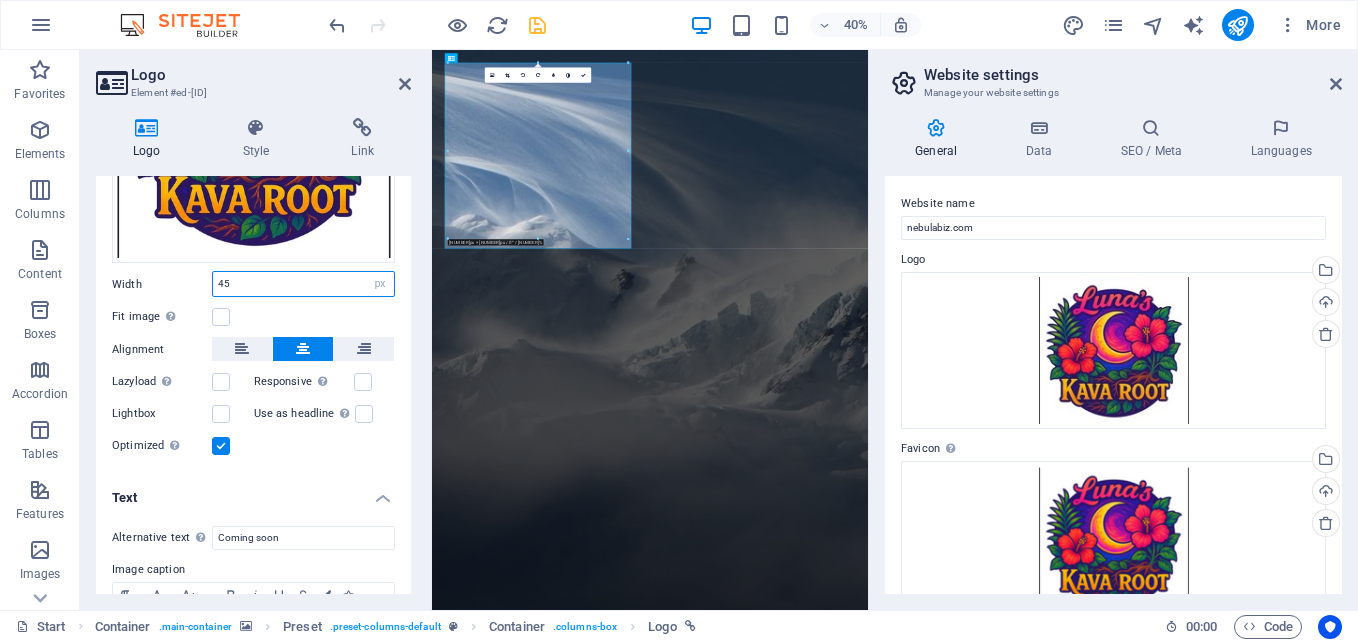 type on "4" 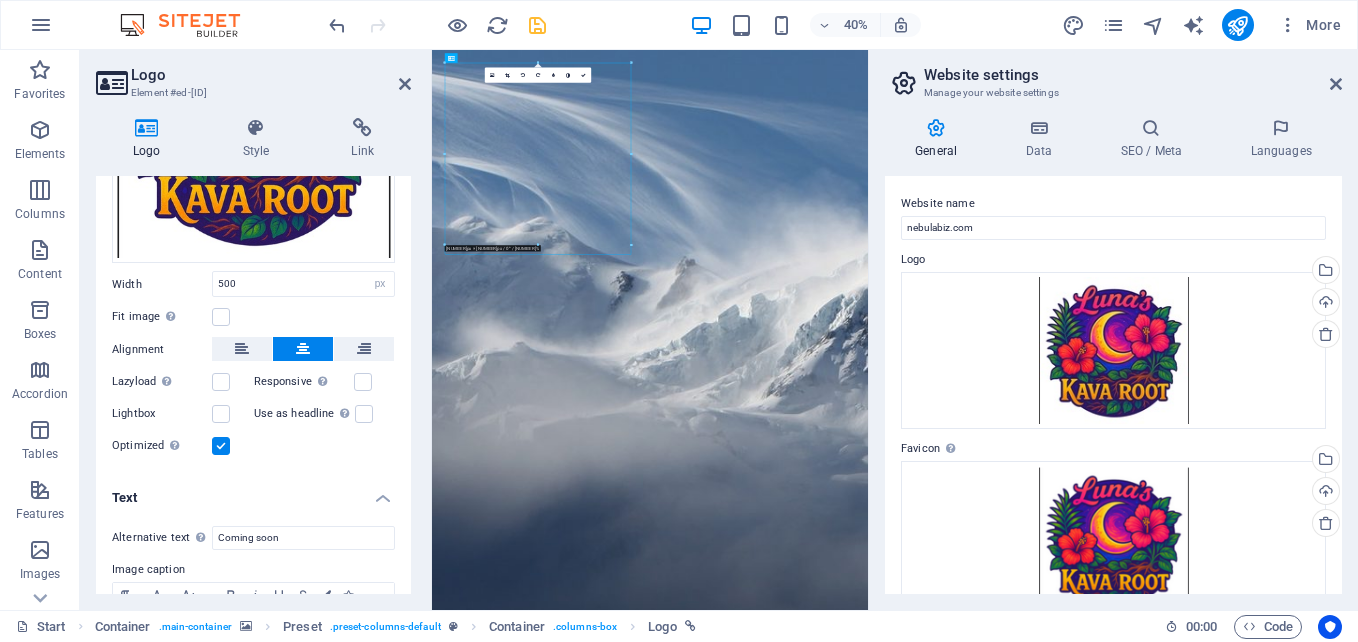 drag, startPoint x: 587, startPoint y: 492, endPoint x: 592, endPoint y: 587, distance: 95.131485 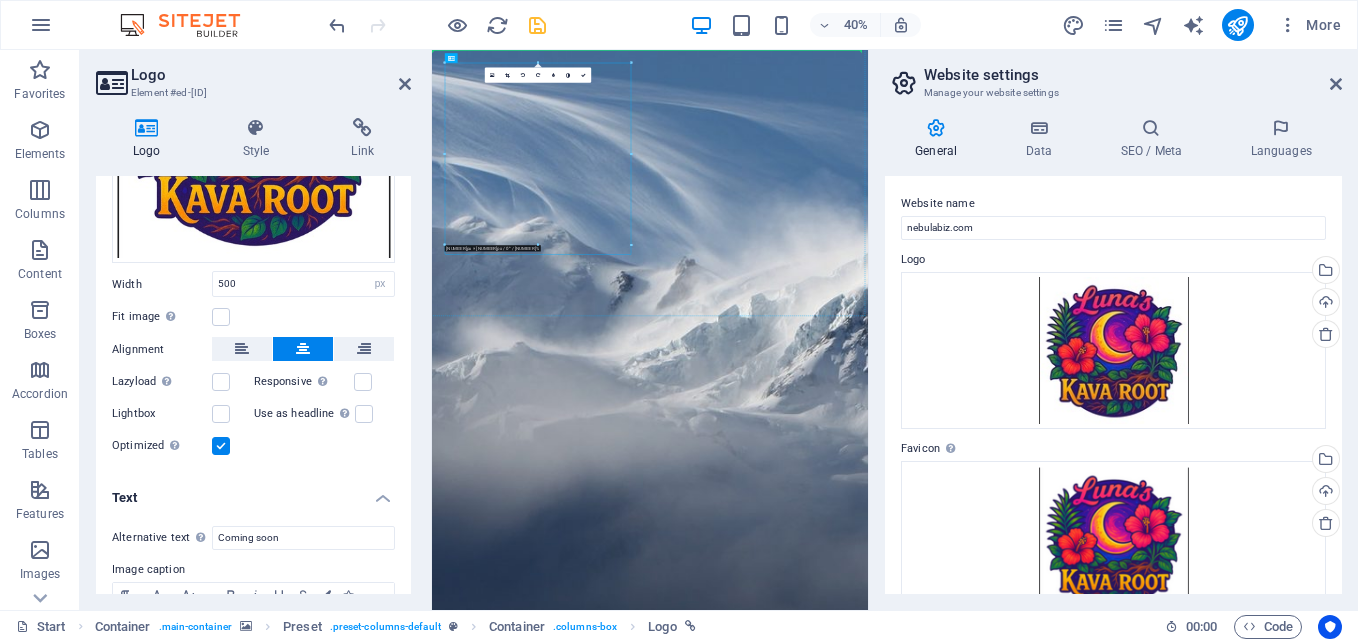 drag, startPoint x: 614, startPoint y: 472, endPoint x: 612, endPoint y: 627, distance: 155.01291 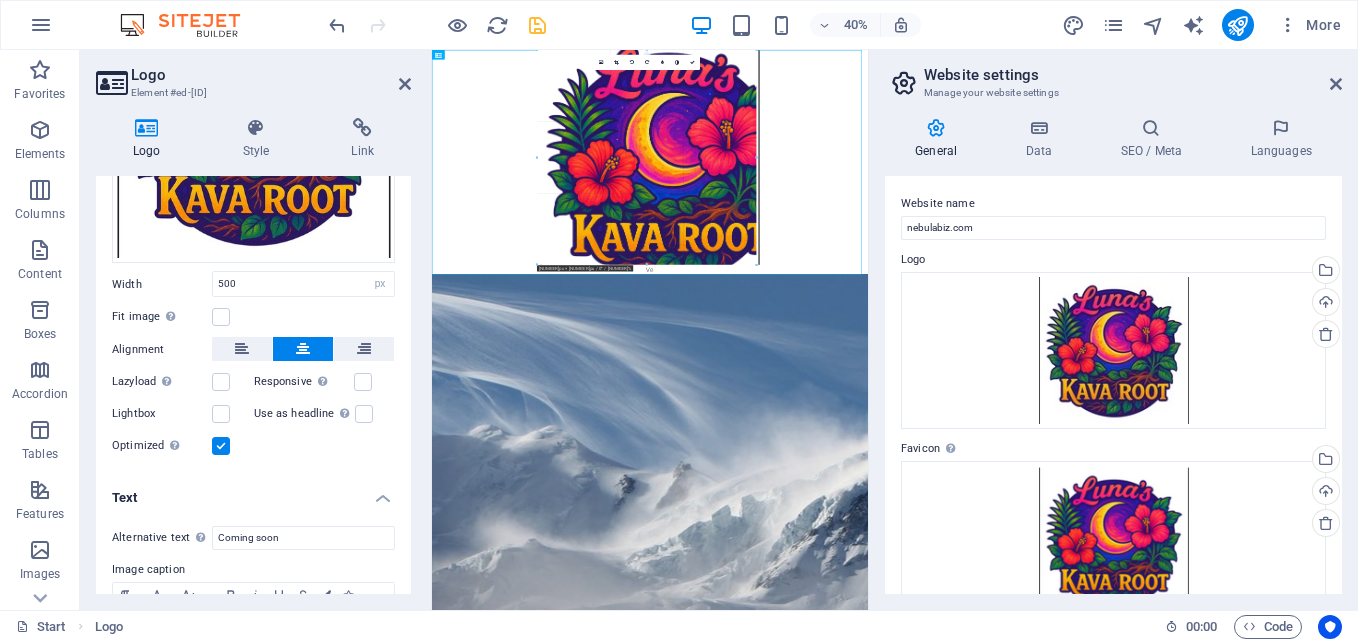 drag, startPoint x: 626, startPoint y: 245, endPoint x: 495, endPoint y: 605, distance: 383.094 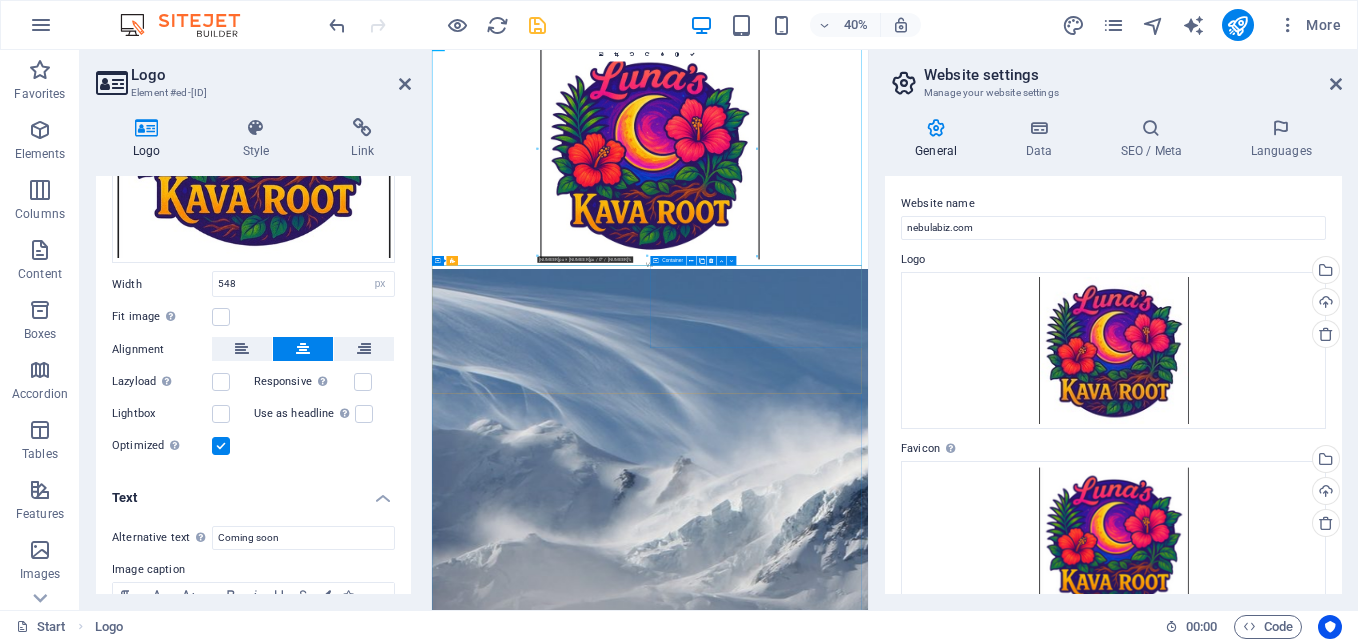 scroll, scrollTop: 0, scrollLeft: 0, axis: both 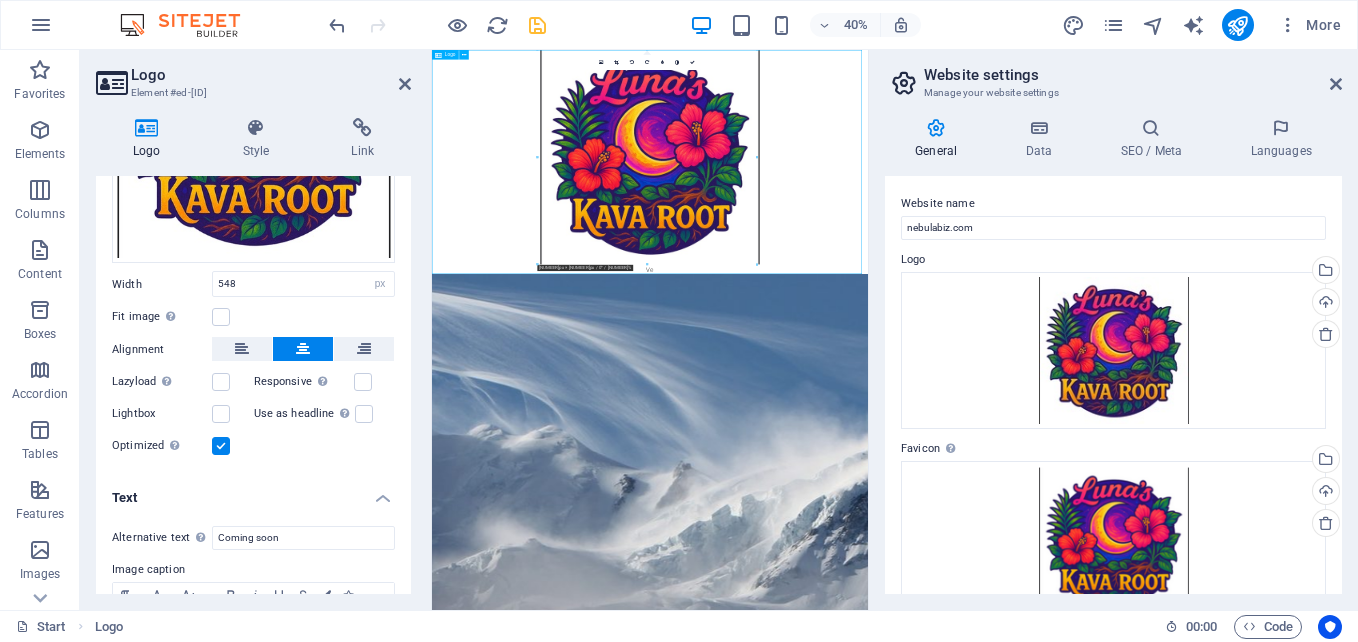drag, startPoint x: 897, startPoint y: 317, endPoint x: 817, endPoint y: 335, distance: 82 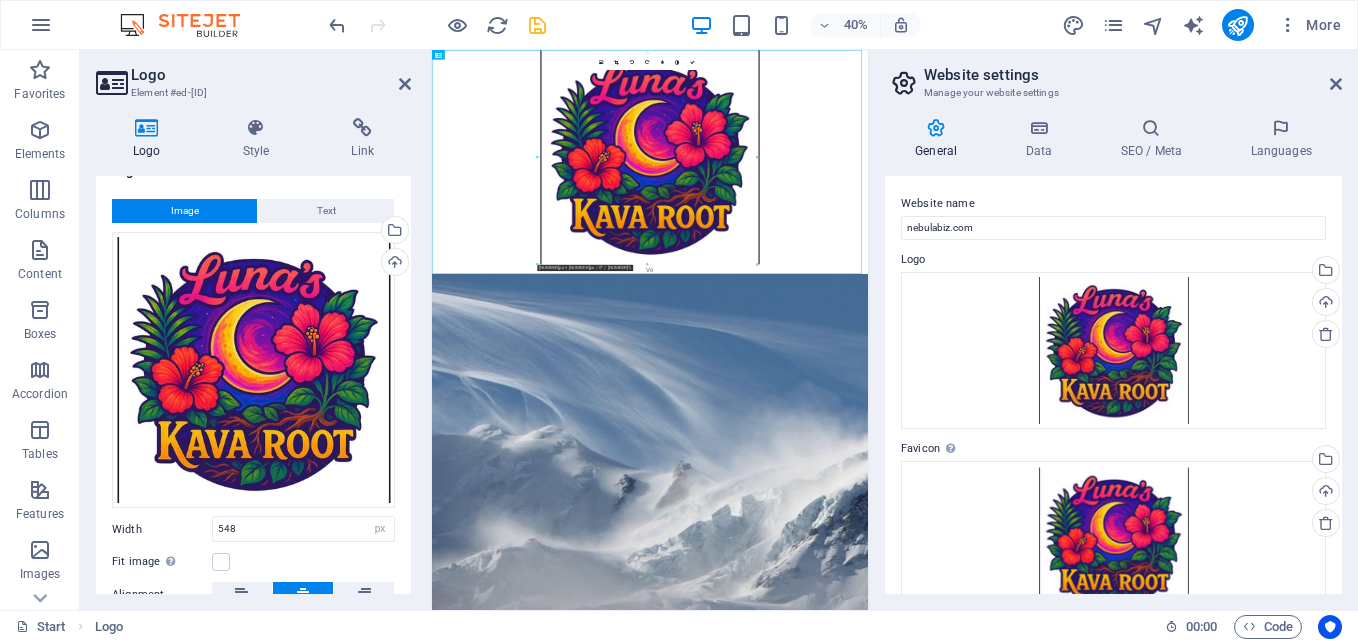 scroll, scrollTop: 0, scrollLeft: 0, axis: both 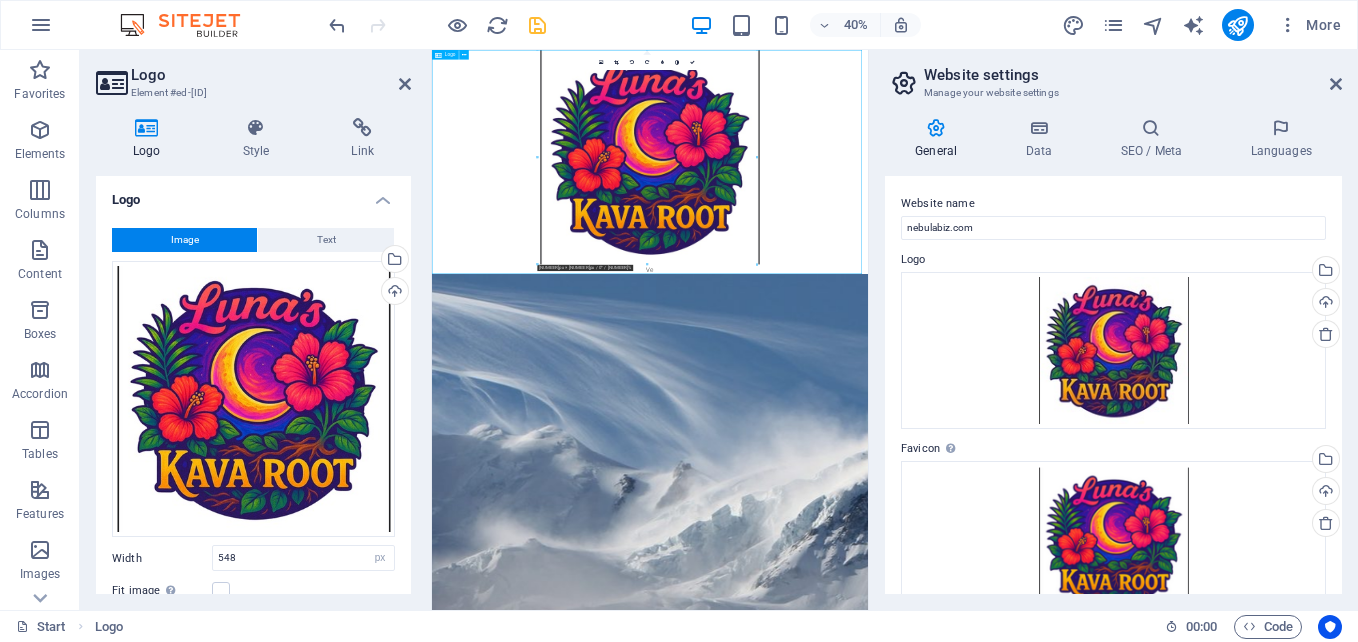click on "Ve" at bounding box center (977, 330) 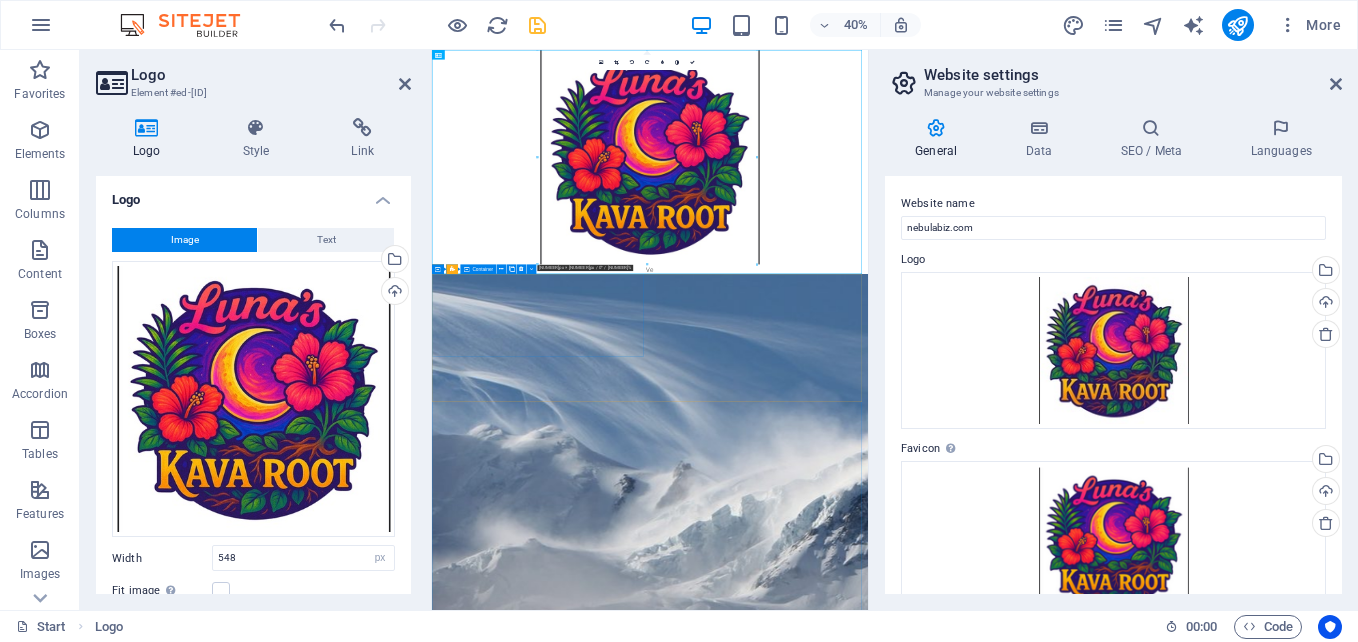 drag, startPoint x: 694, startPoint y: 760, endPoint x: 1003, endPoint y: 403, distance: 472.15463 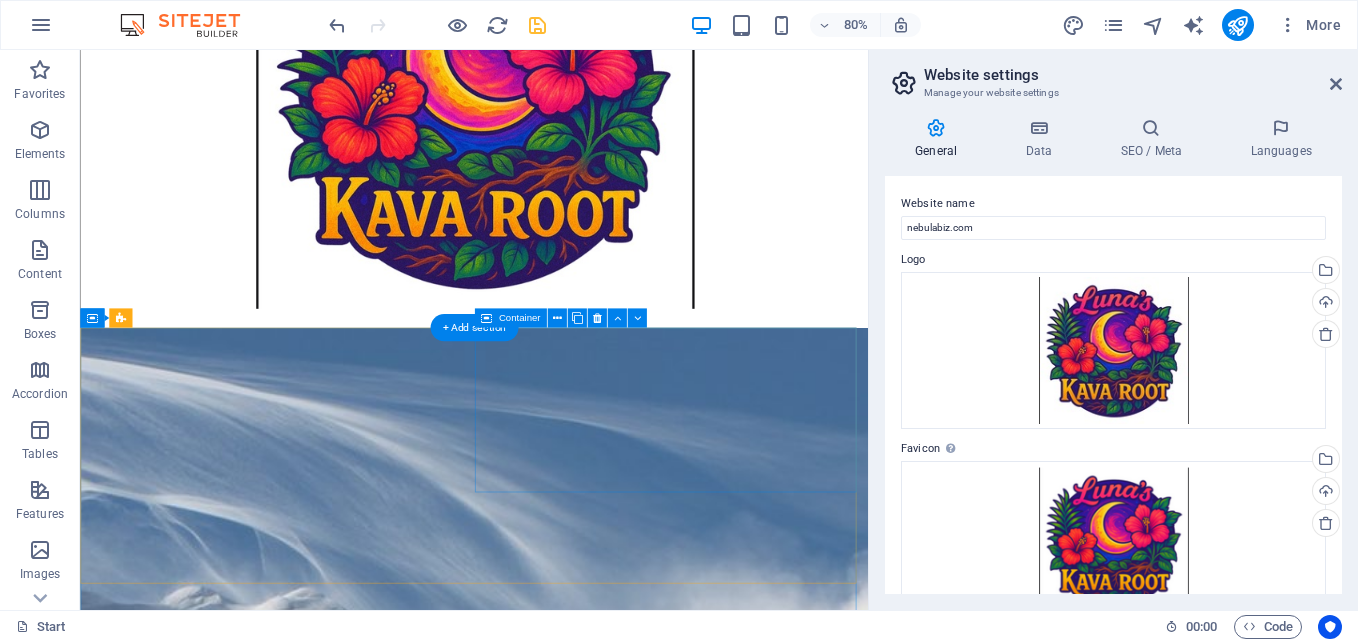scroll, scrollTop: 212, scrollLeft: 0, axis: vertical 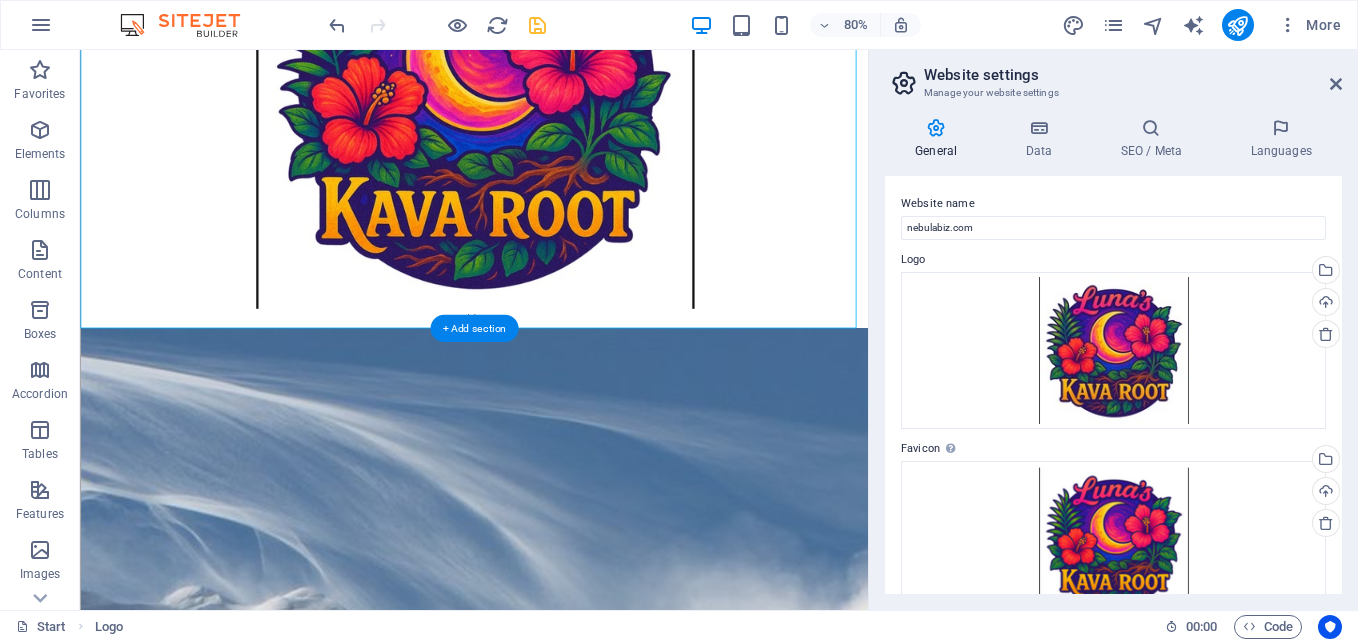 drag, startPoint x: 592, startPoint y: 221, endPoint x: 368, endPoint y: 548, distance: 396.36475 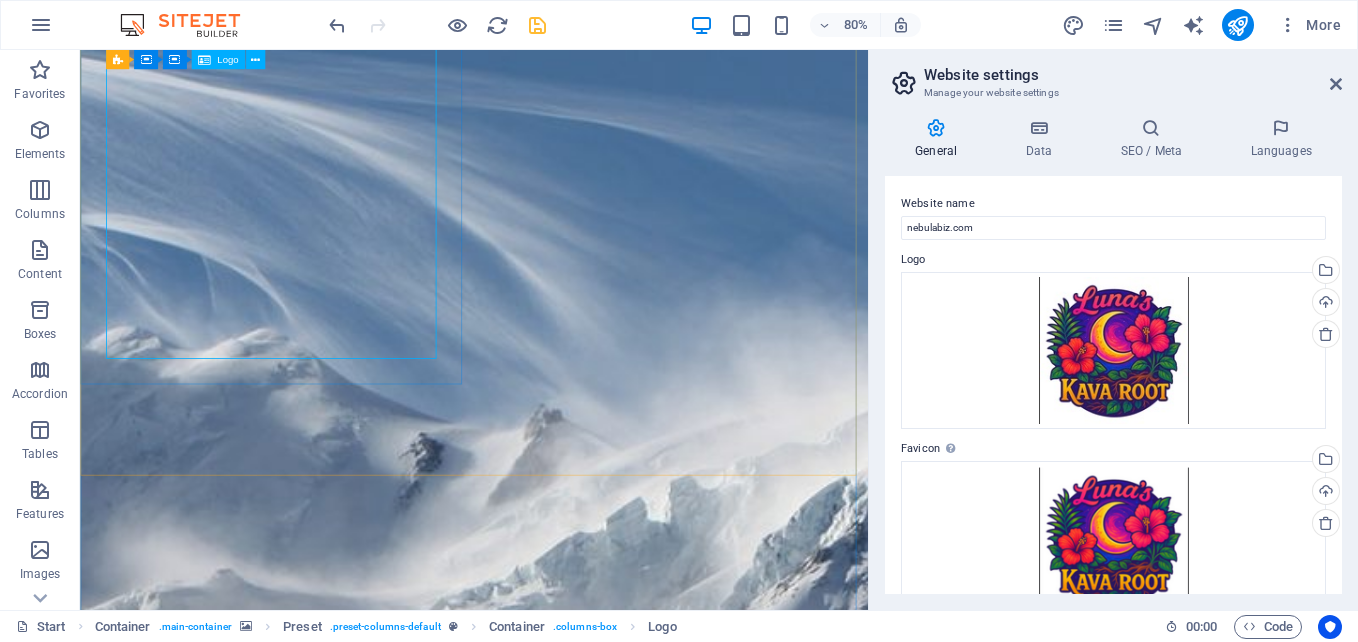 scroll, scrollTop: 0, scrollLeft: 0, axis: both 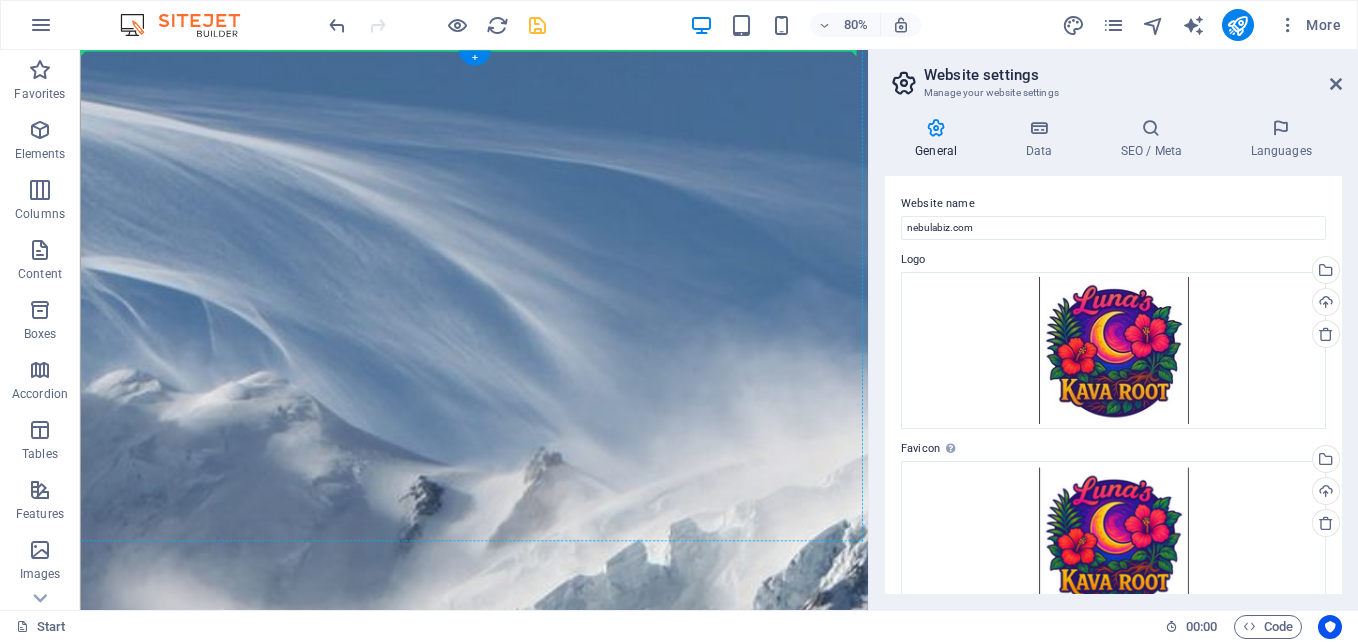 drag, startPoint x: 458, startPoint y: 526, endPoint x: 705, endPoint y: 271, distance: 355.01266 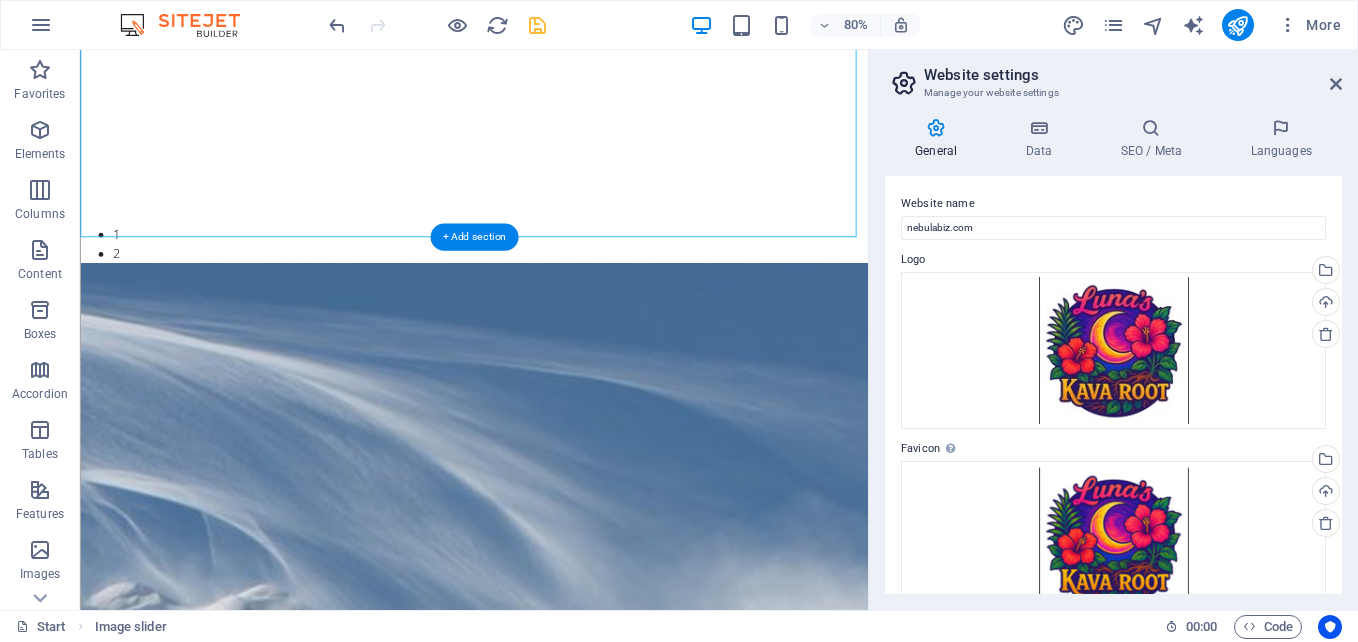 scroll, scrollTop: 1137, scrollLeft: 0, axis: vertical 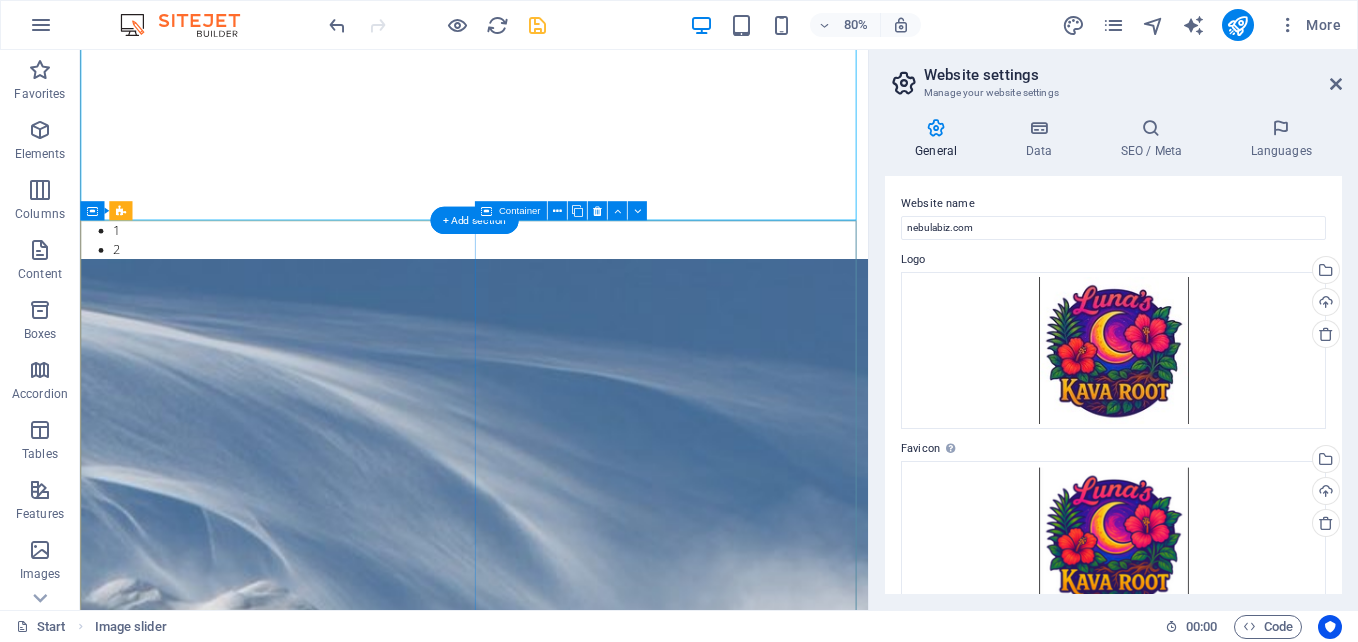 click at bounding box center (572, 2523) 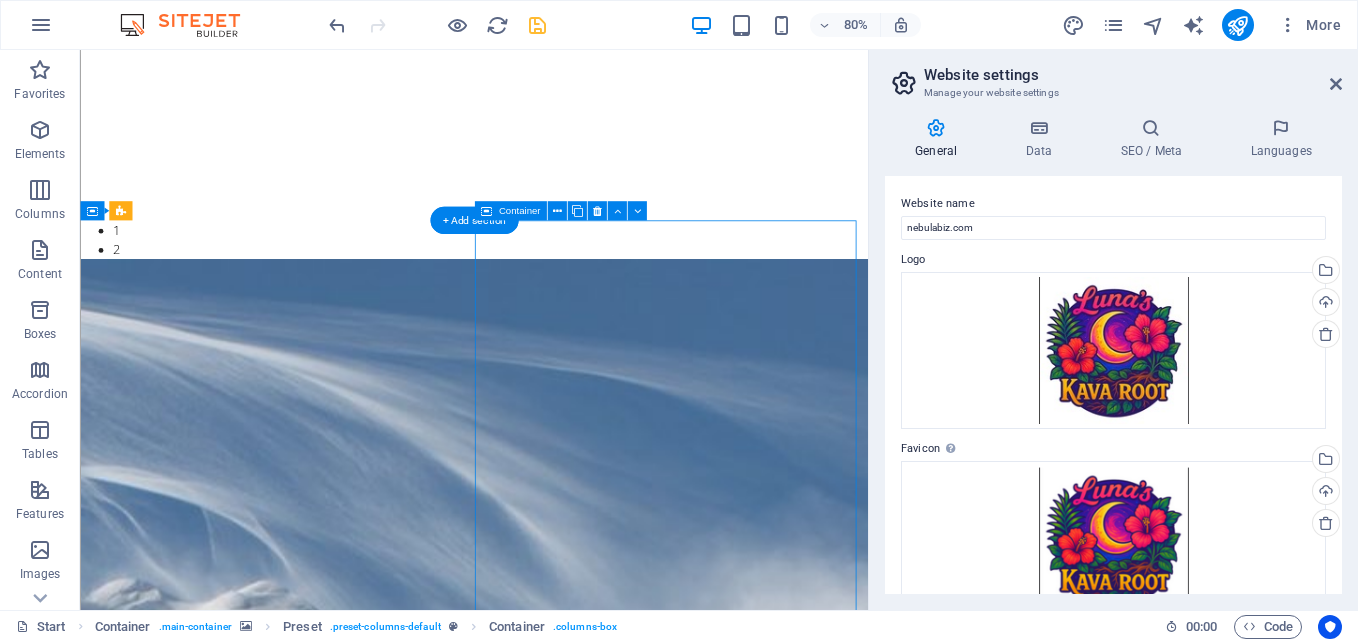 click at bounding box center [572, 2523] 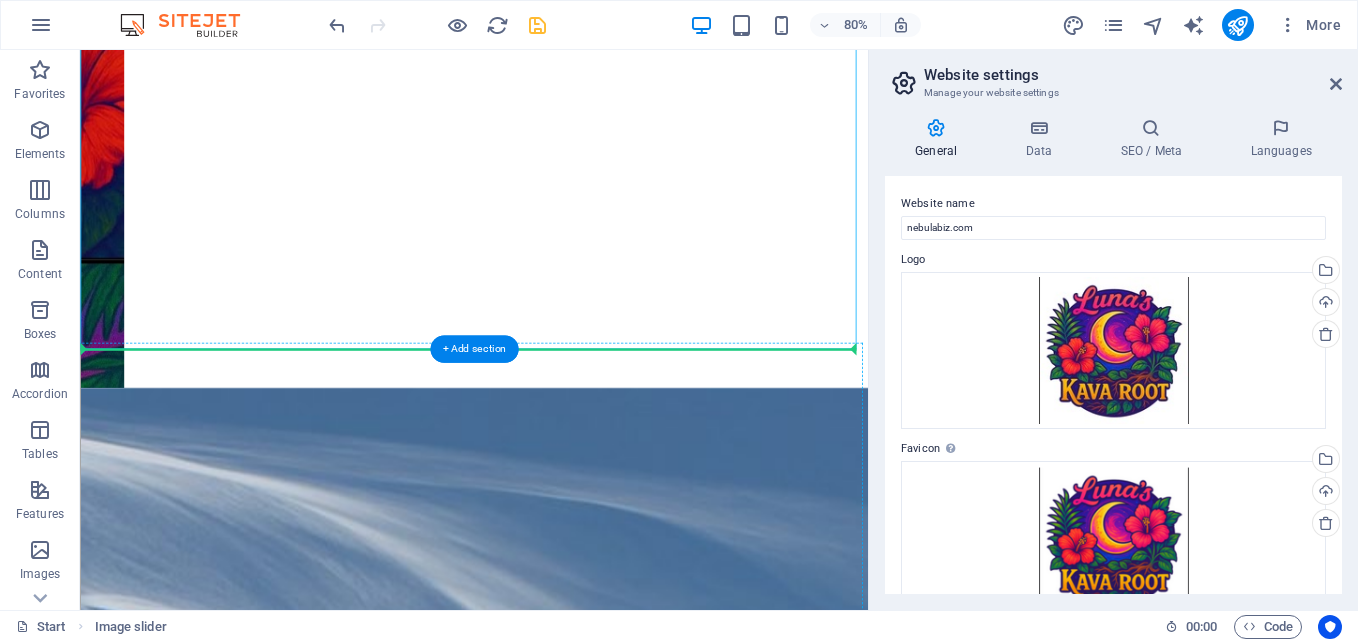 drag, startPoint x: 777, startPoint y: 127, endPoint x: 782, endPoint y: 597, distance: 470.02658 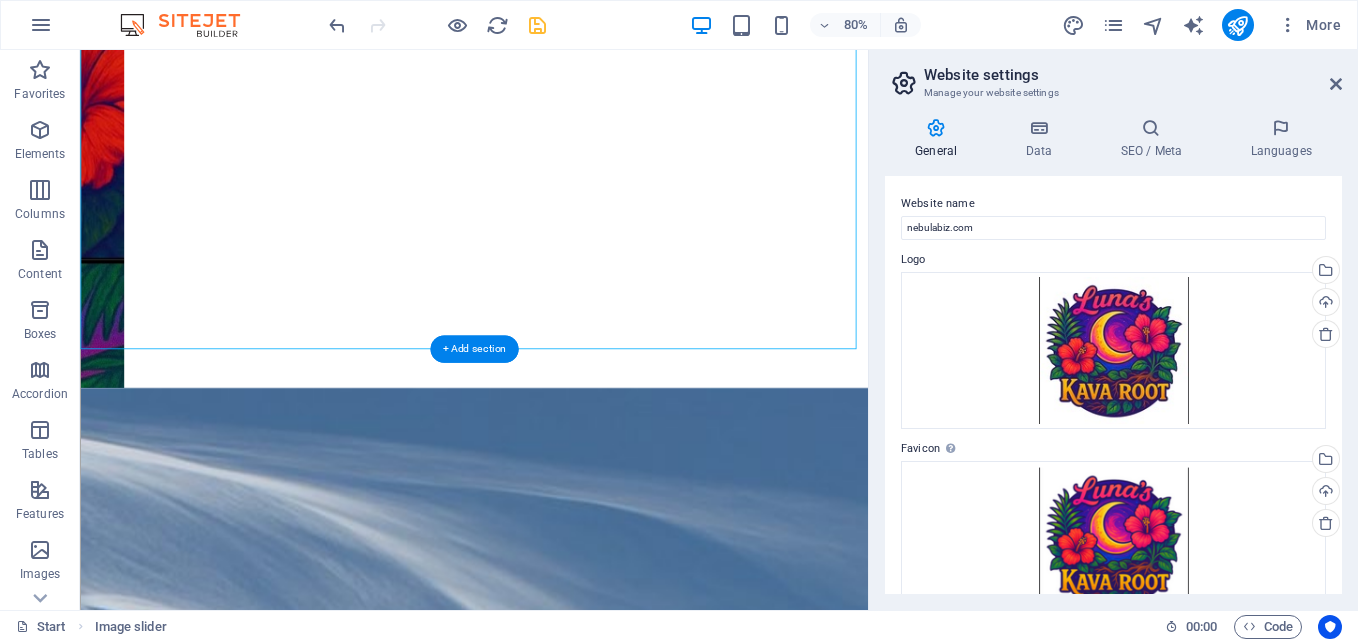 click at bounding box center [572, 2684] 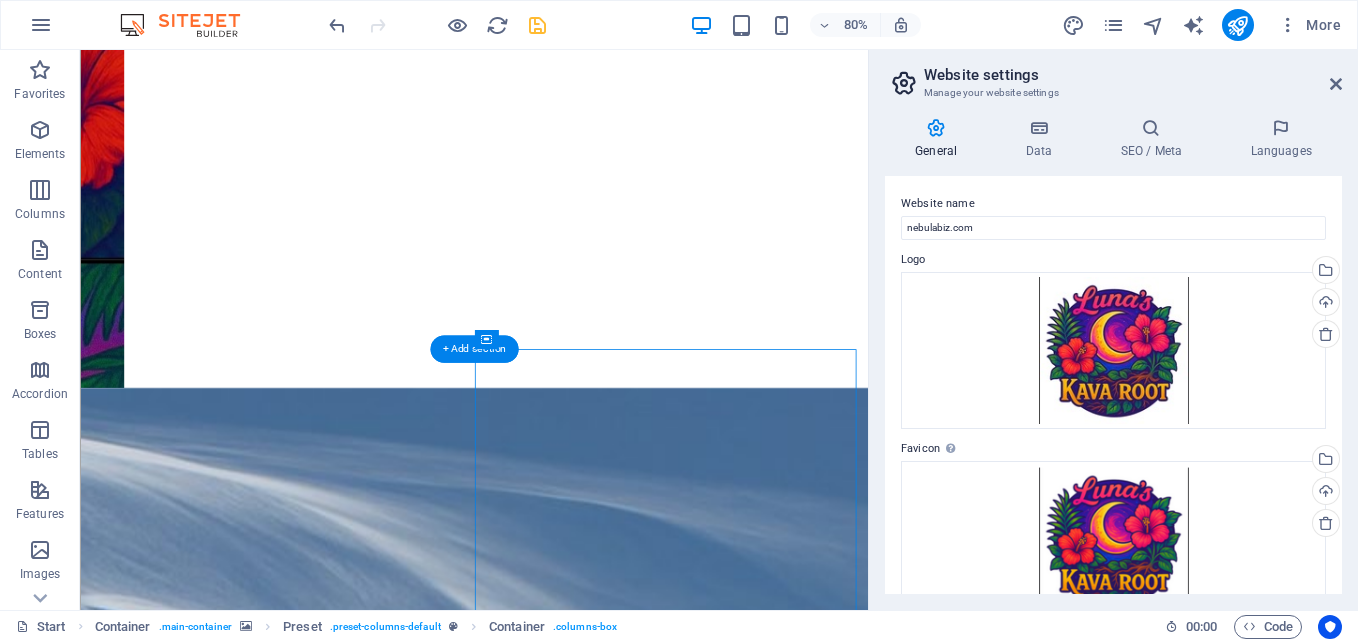 click at bounding box center (572, 2684) 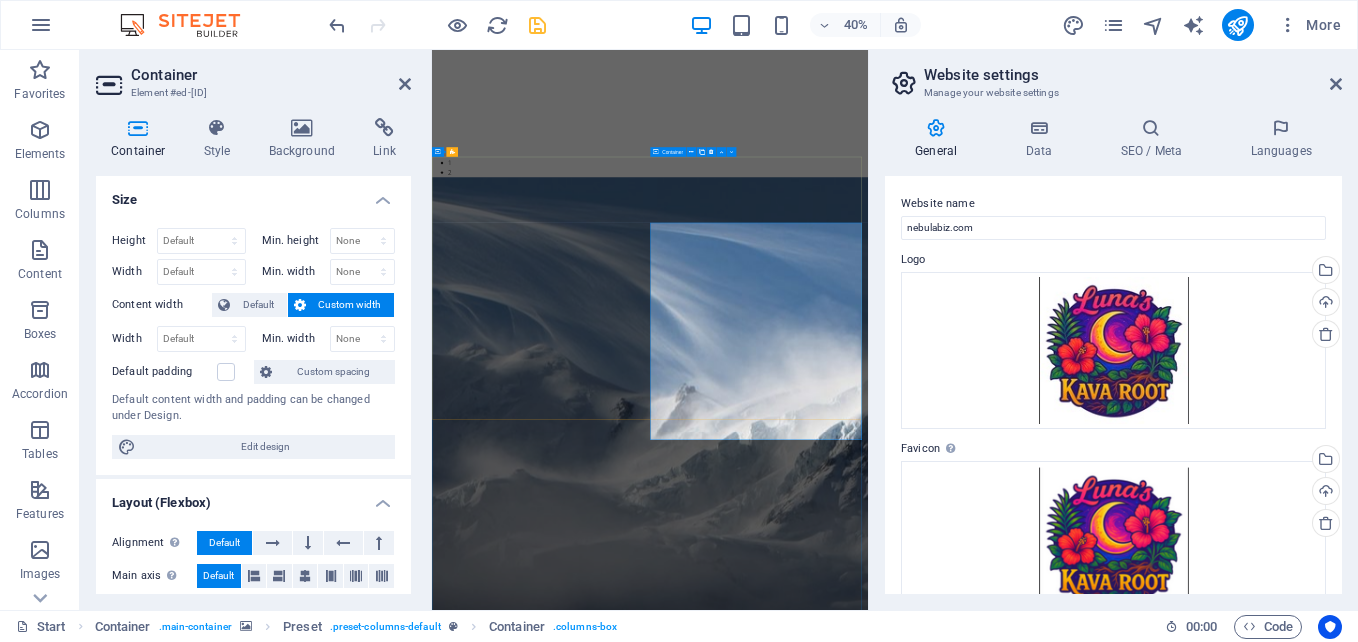 scroll, scrollTop: 1112, scrollLeft: 0, axis: vertical 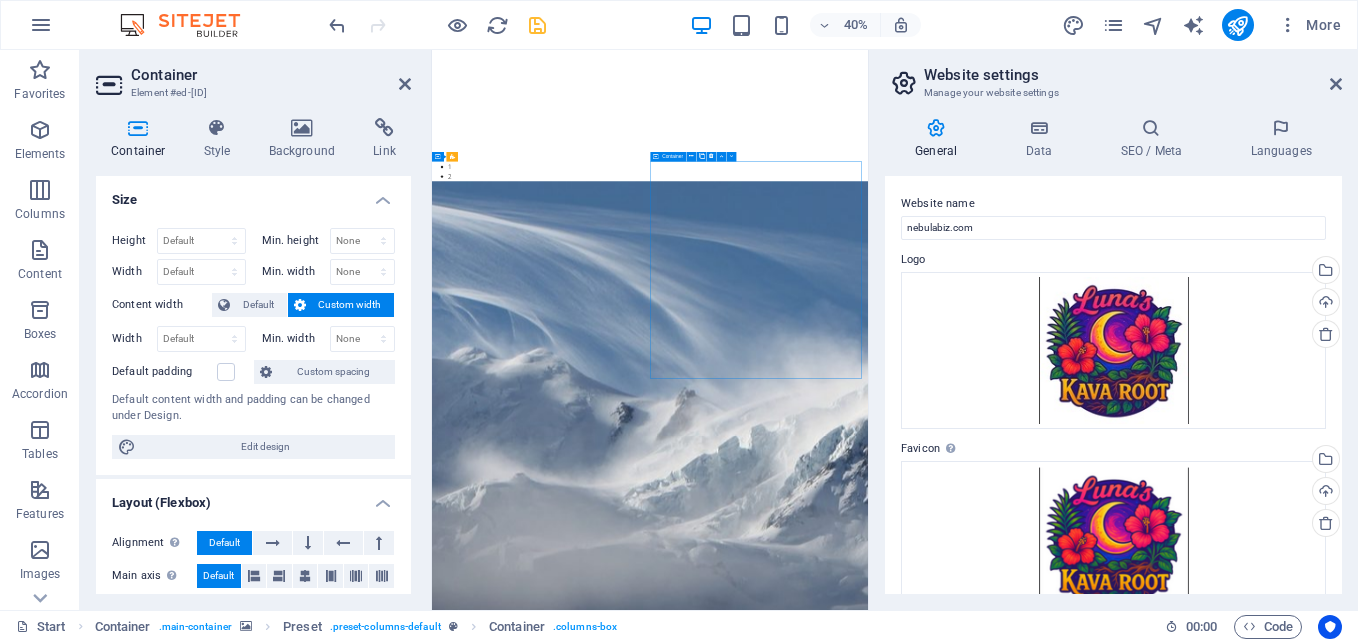 drag, startPoint x: 1219, startPoint y: 620, endPoint x: 1212, endPoint y: 637, distance: 18.384777 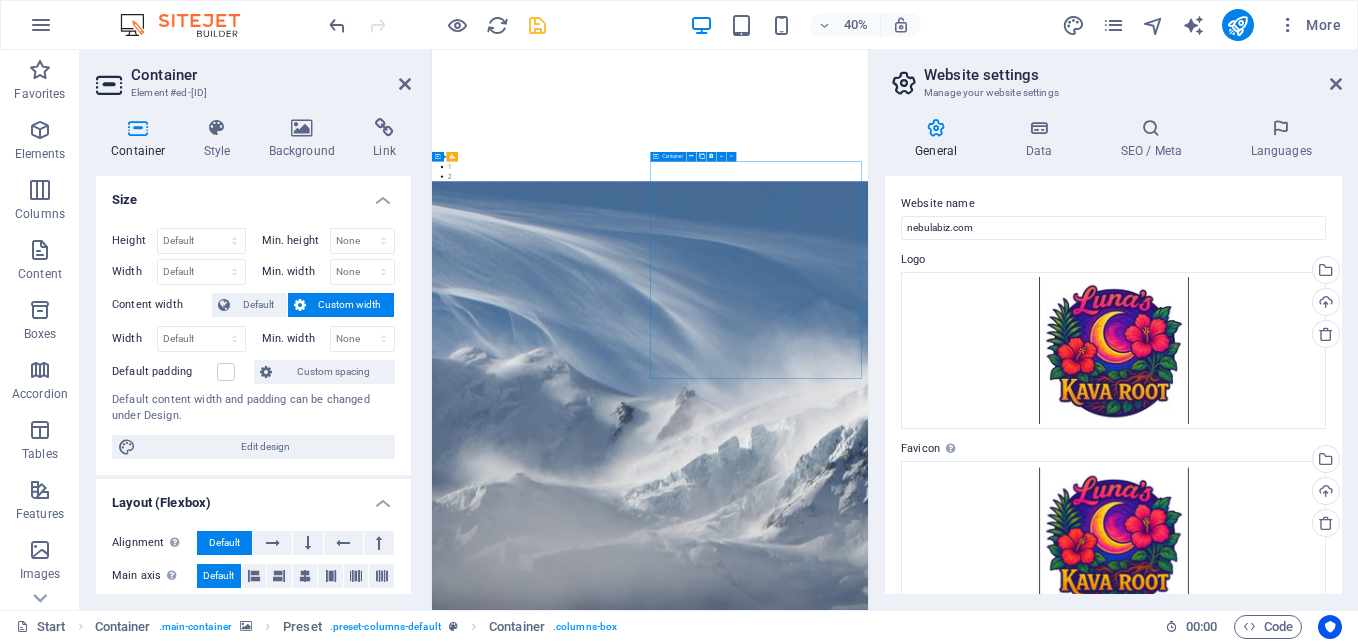 click at bounding box center [977, 2647] 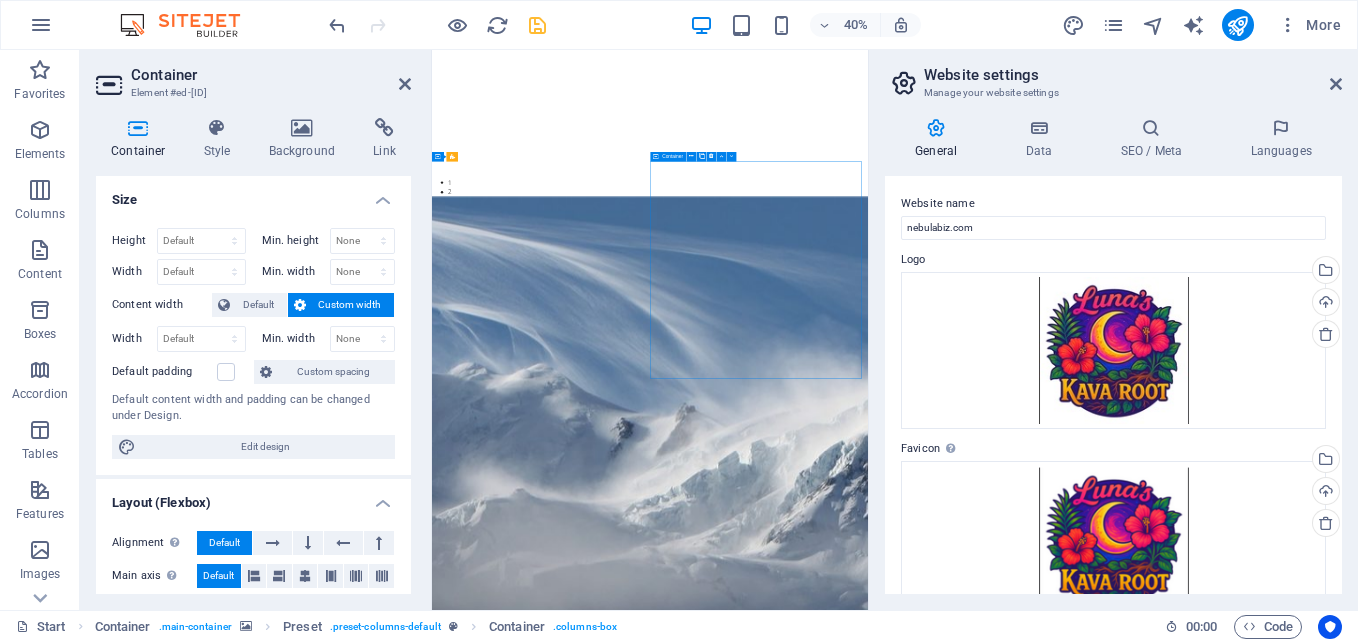 click at bounding box center [977, 2686] 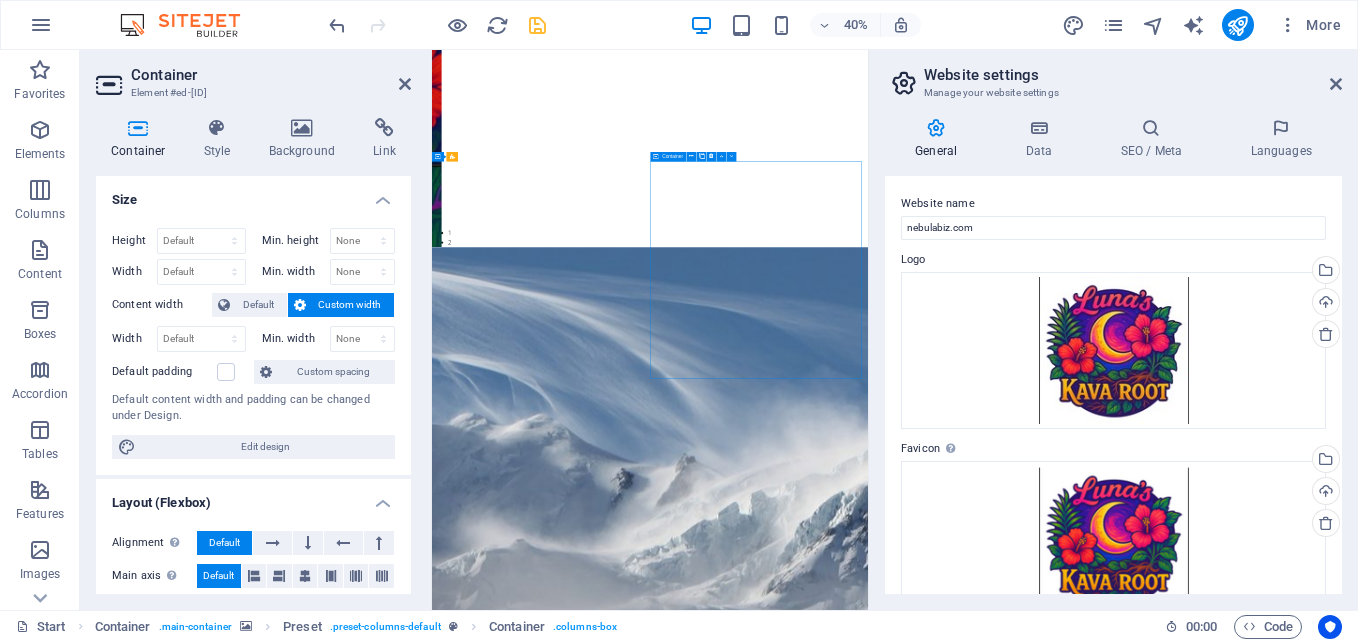 click at bounding box center [977, 2812] 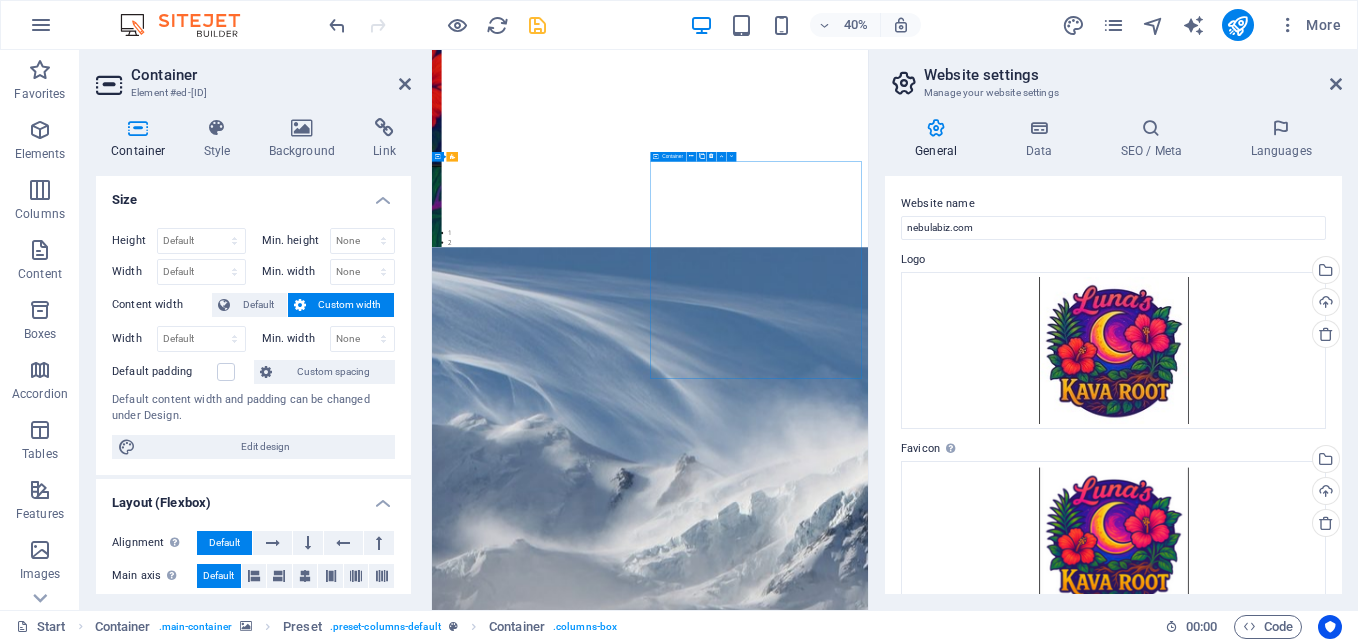 click at bounding box center (977, 2812) 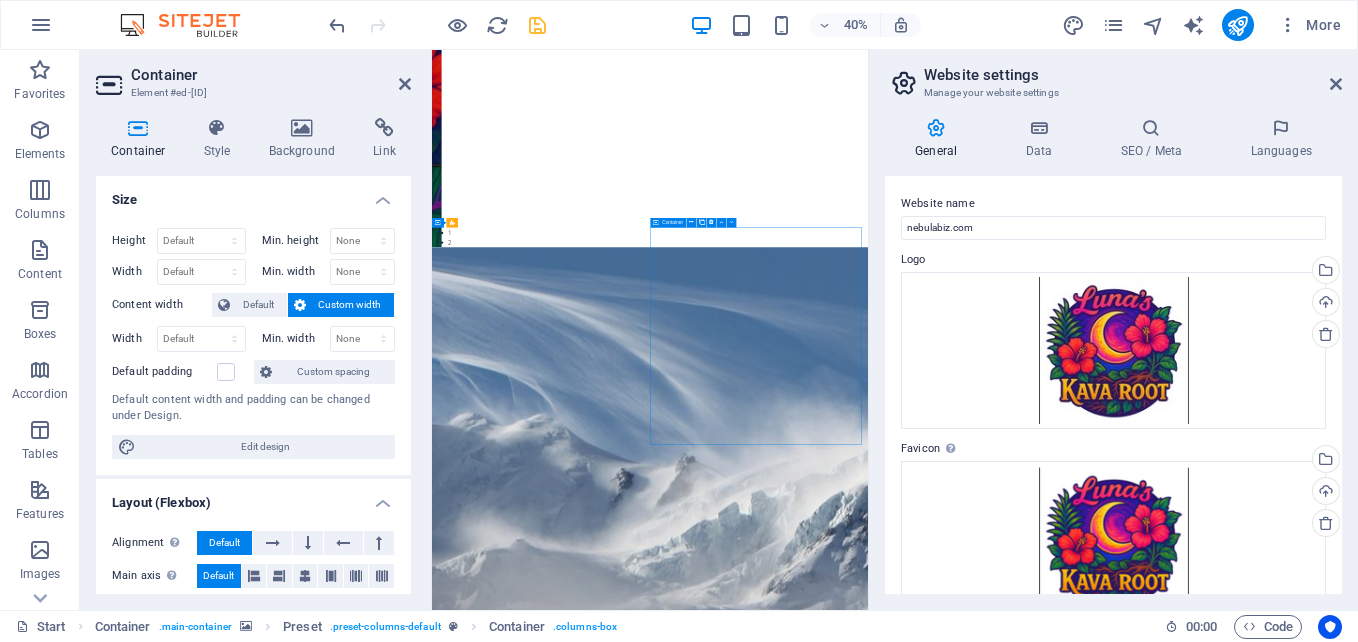 drag, startPoint x: 1212, startPoint y: 635, endPoint x: 1212, endPoint y: 700, distance: 65 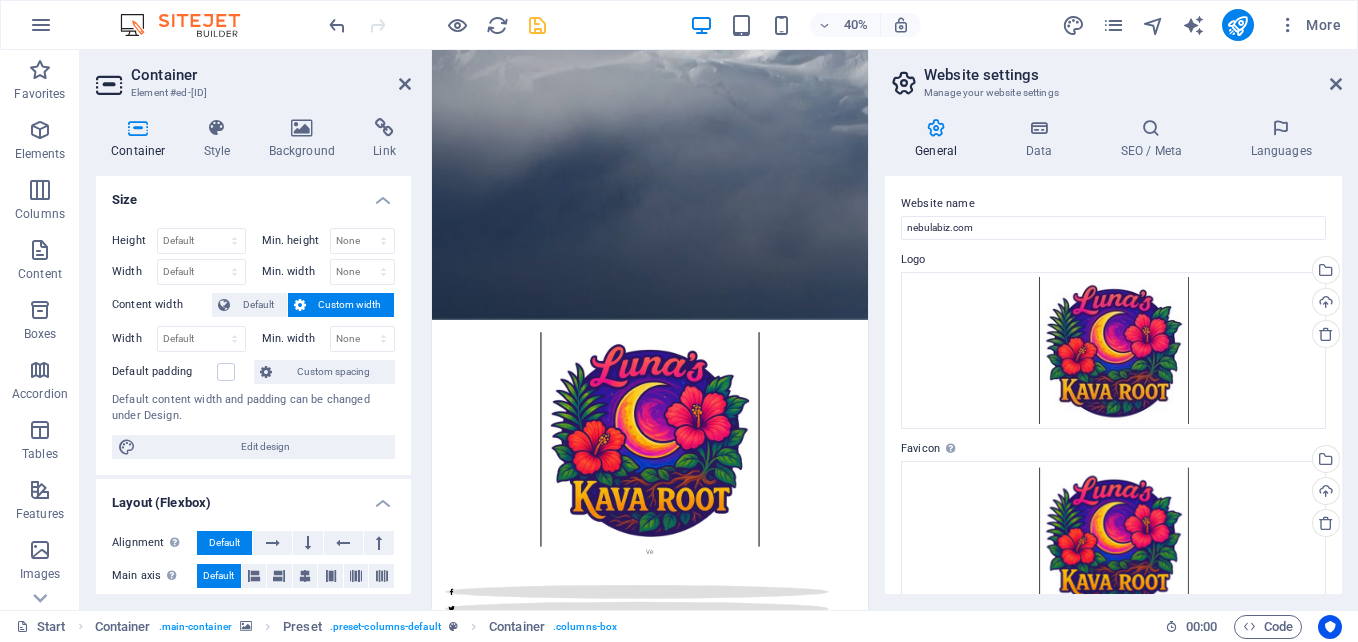 scroll, scrollTop: 2304, scrollLeft: 0, axis: vertical 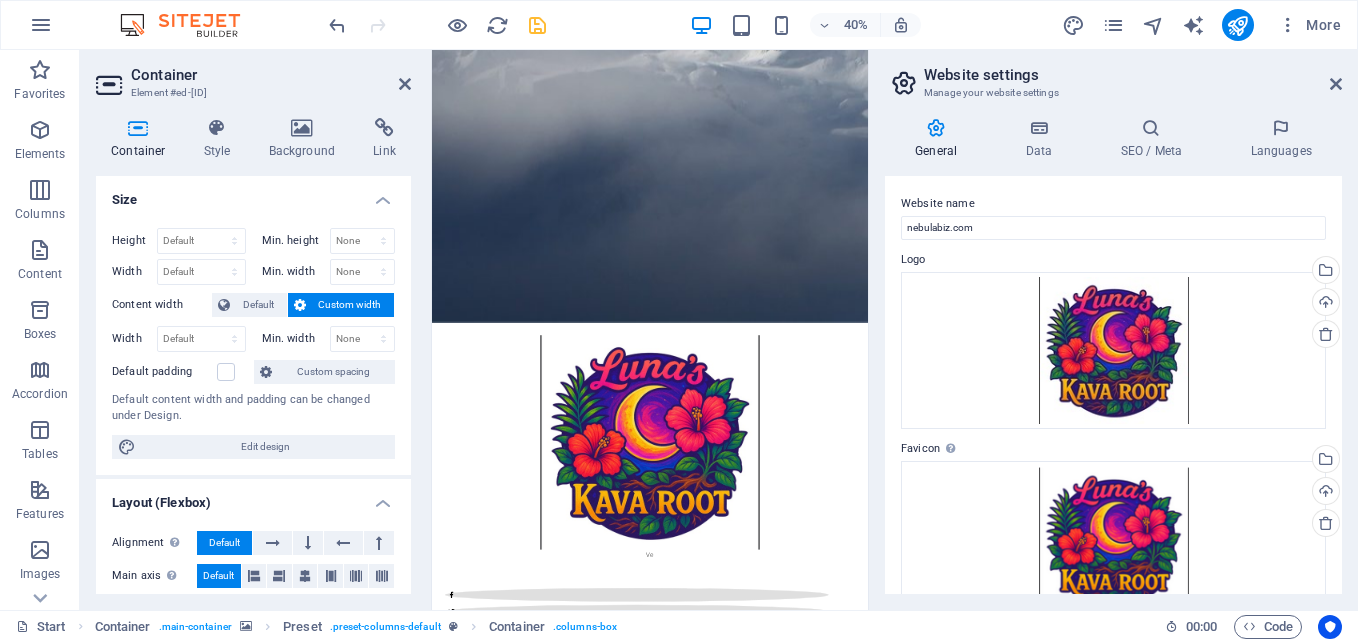 drag, startPoint x: 839, startPoint y: 937, endPoint x: 1019, endPoint y: -13, distance: 966.9023 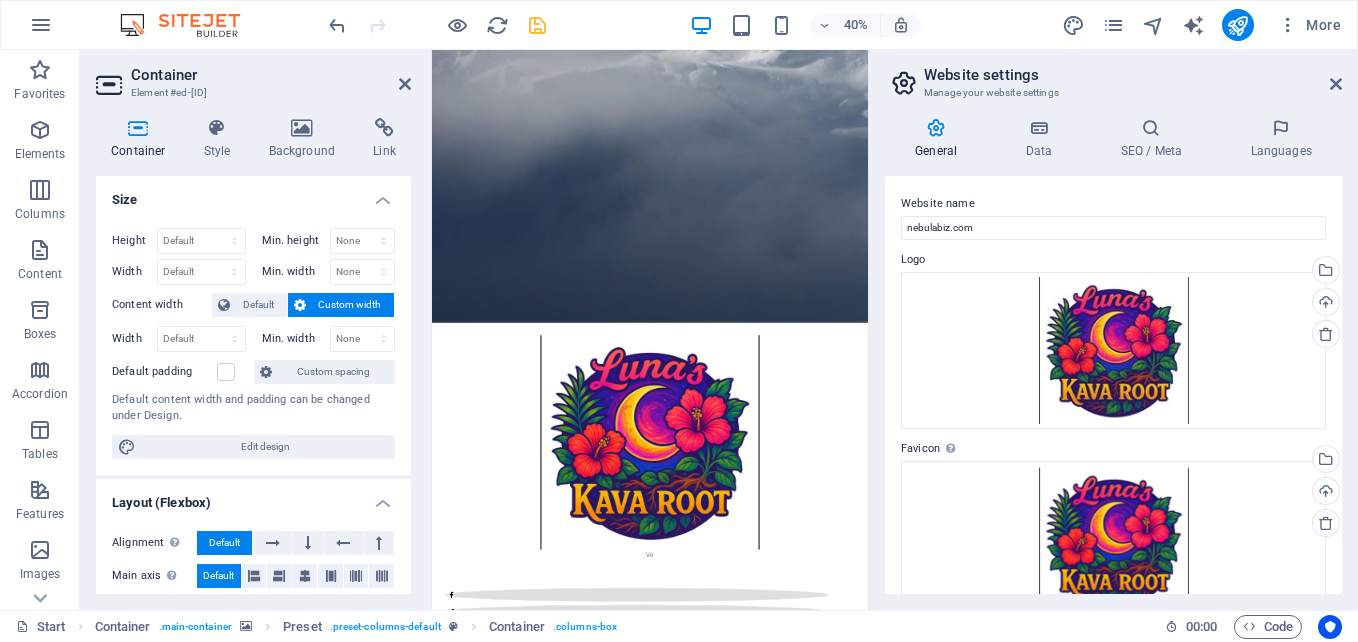 click on "Skip to main content
1 2 Ve Winter is coming soon and our brand new designed website too... stay tuned! 23 Days 0 Hours 0 Minutes 0 Seconds Notify me!   I have read and understand the privacy policy. Unreadable? Load new Legal Notice  |  Privacy Drop content here or  Add elements  Paste clipboard" at bounding box center [977, 1773] 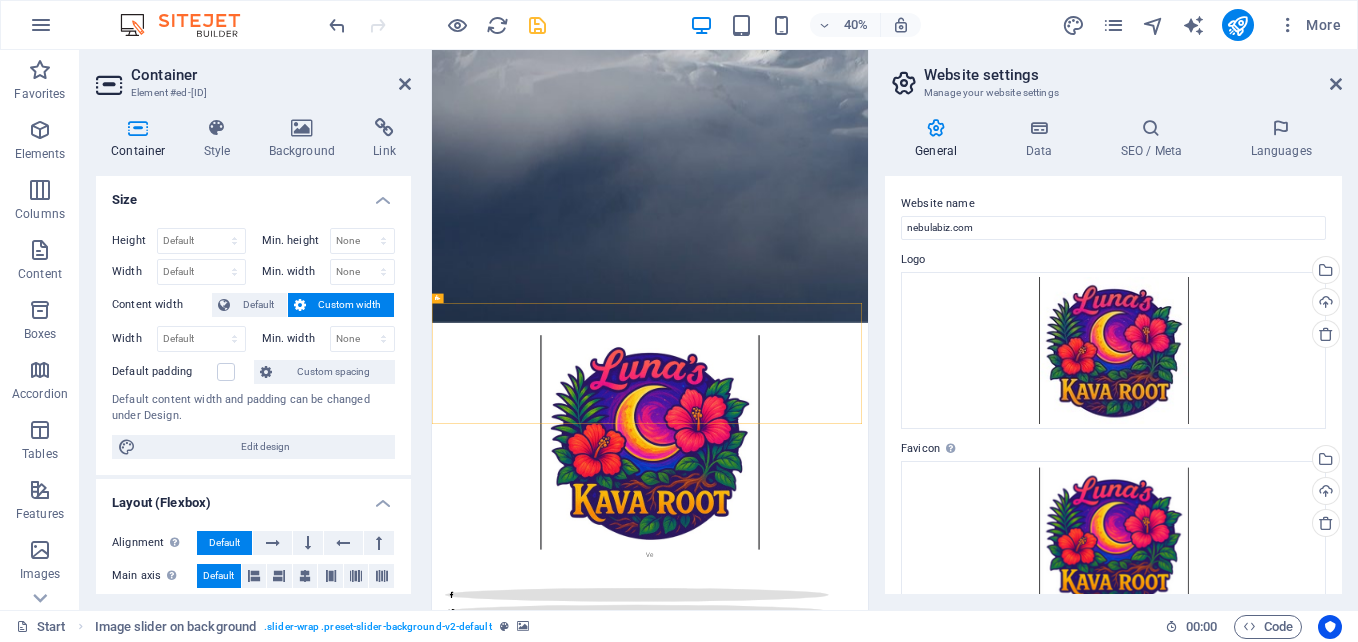 scroll, scrollTop: 2263, scrollLeft: 0, axis: vertical 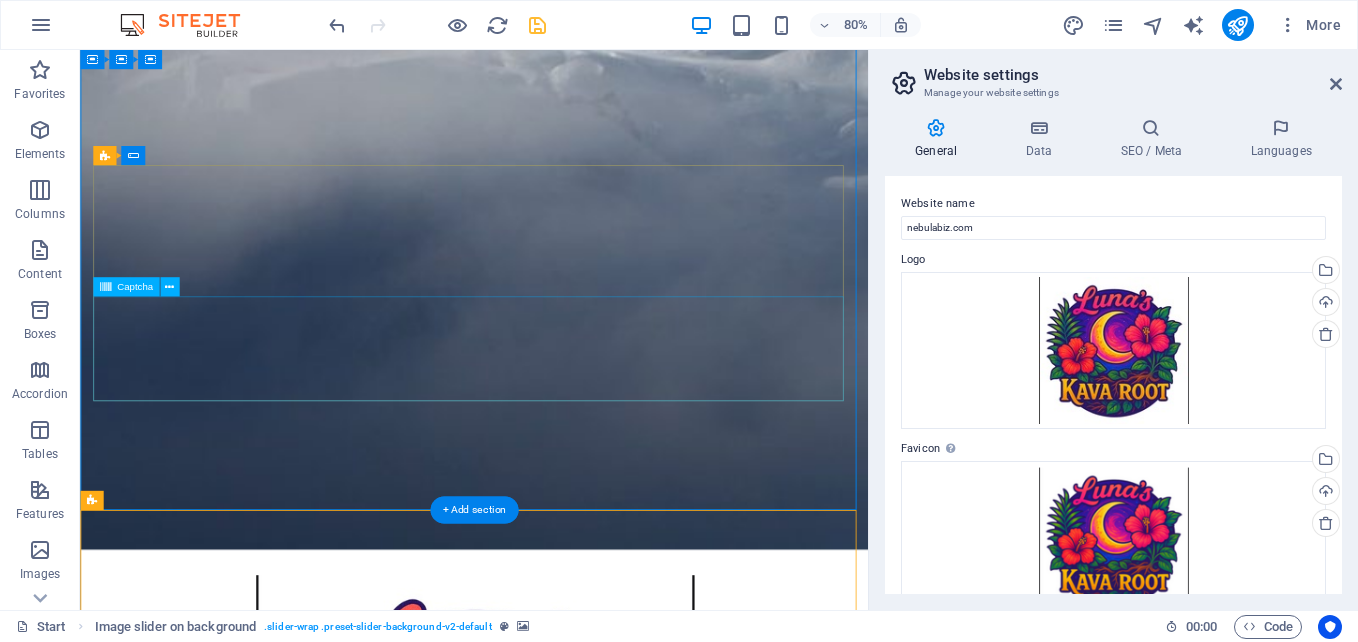 click on "Unreadable? Load new" at bounding box center [573, 3511] 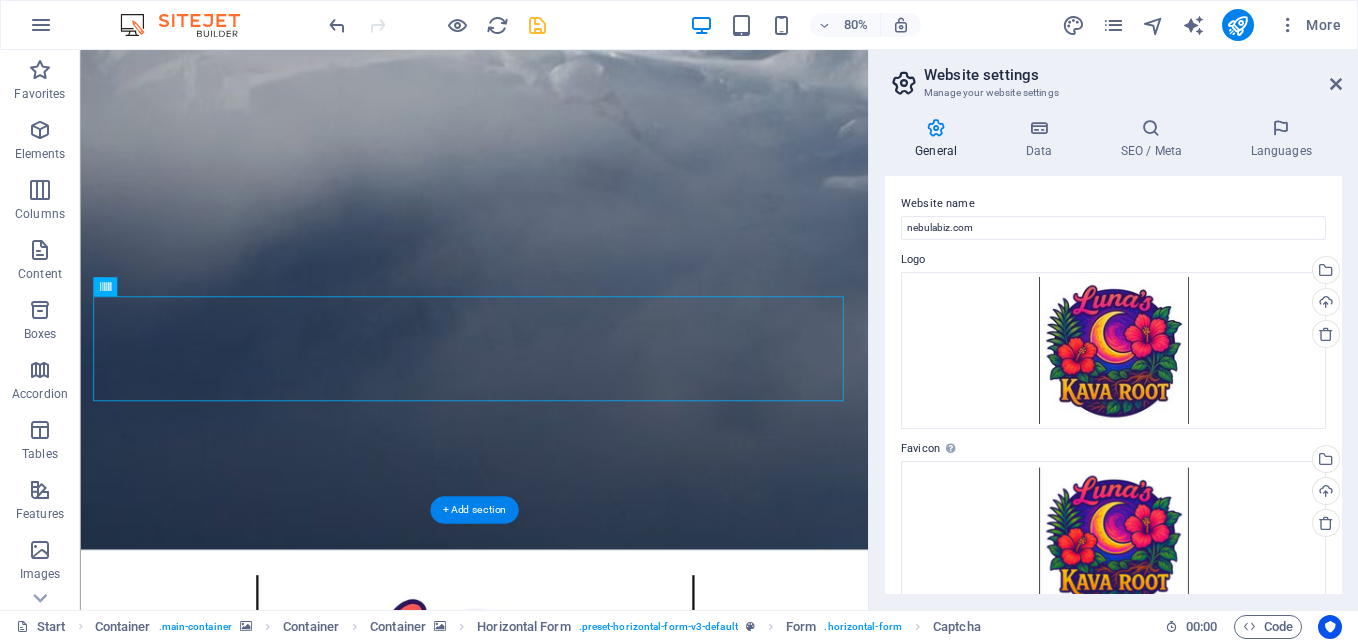 click at bounding box center [572, 3884] 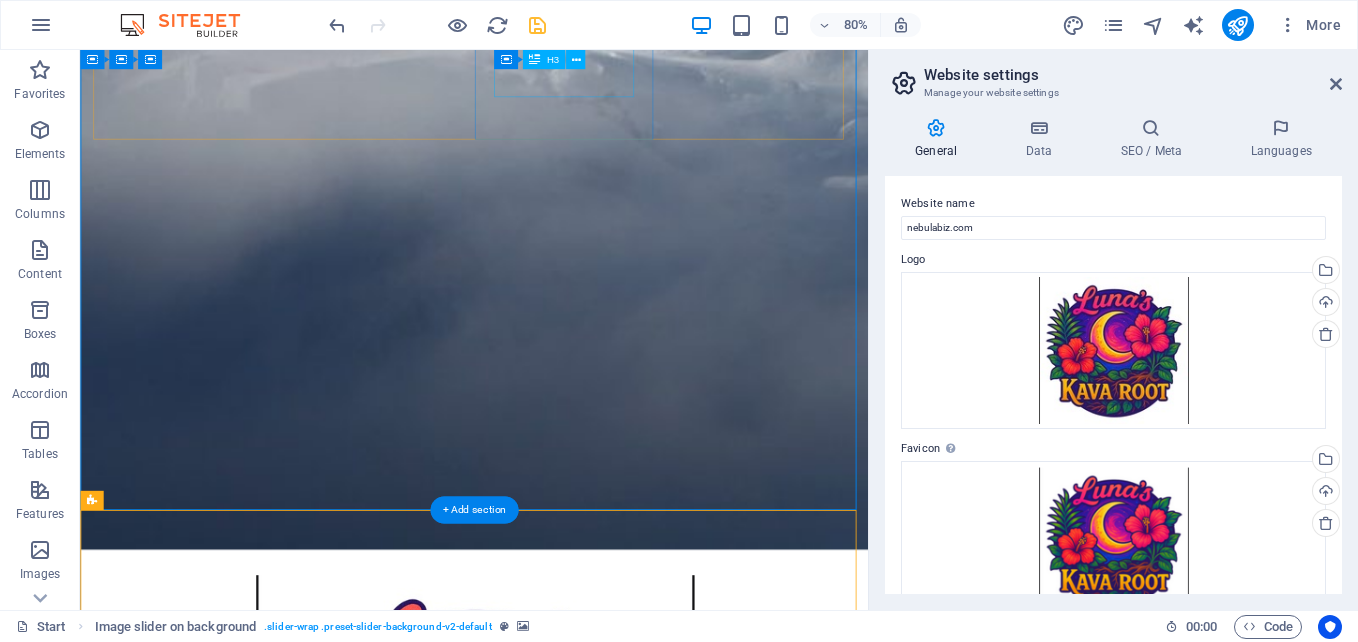 drag, startPoint x: 743, startPoint y: 648, endPoint x: 781, endPoint y: 182, distance: 467.54678 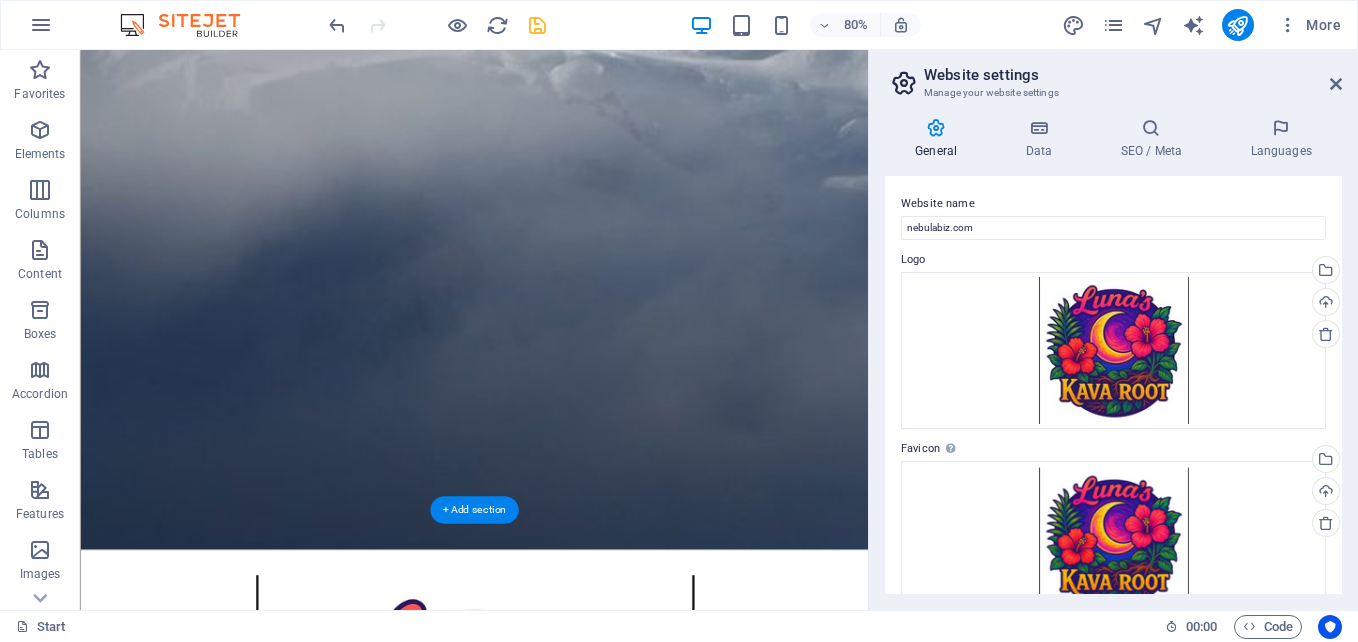 click at bounding box center [572, 3884] 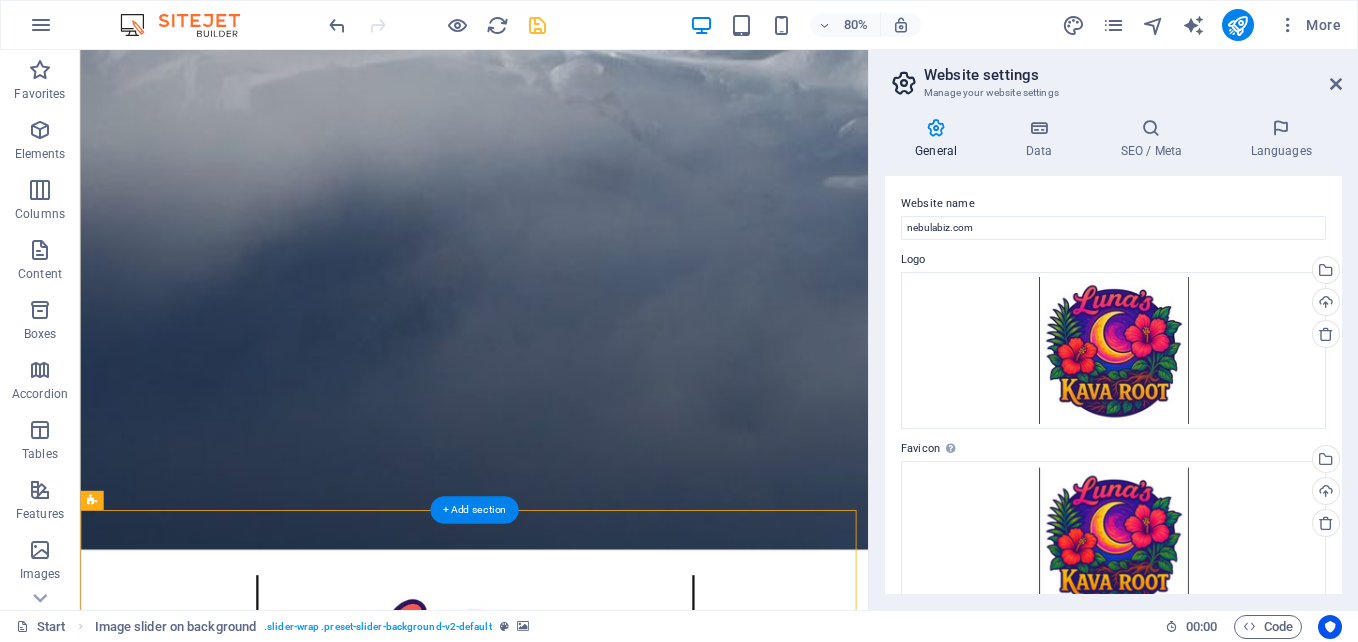 click at bounding box center (572, 3884) 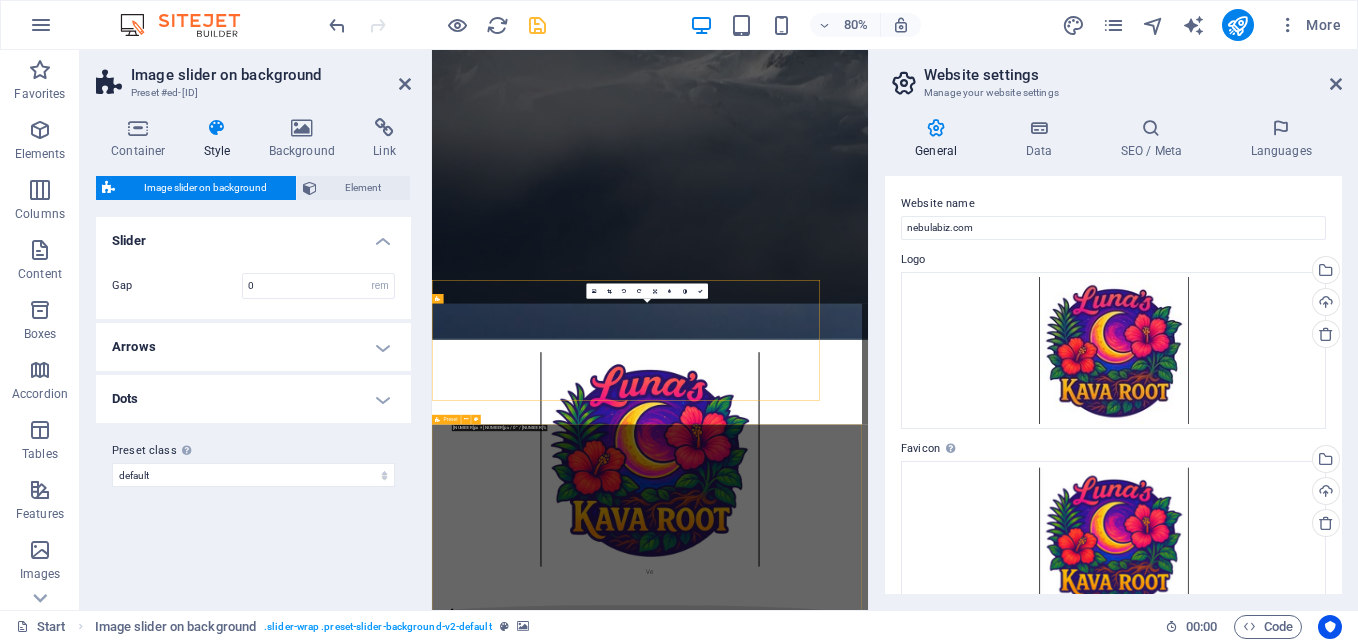 scroll, scrollTop: 2304, scrollLeft: 0, axis: vertical 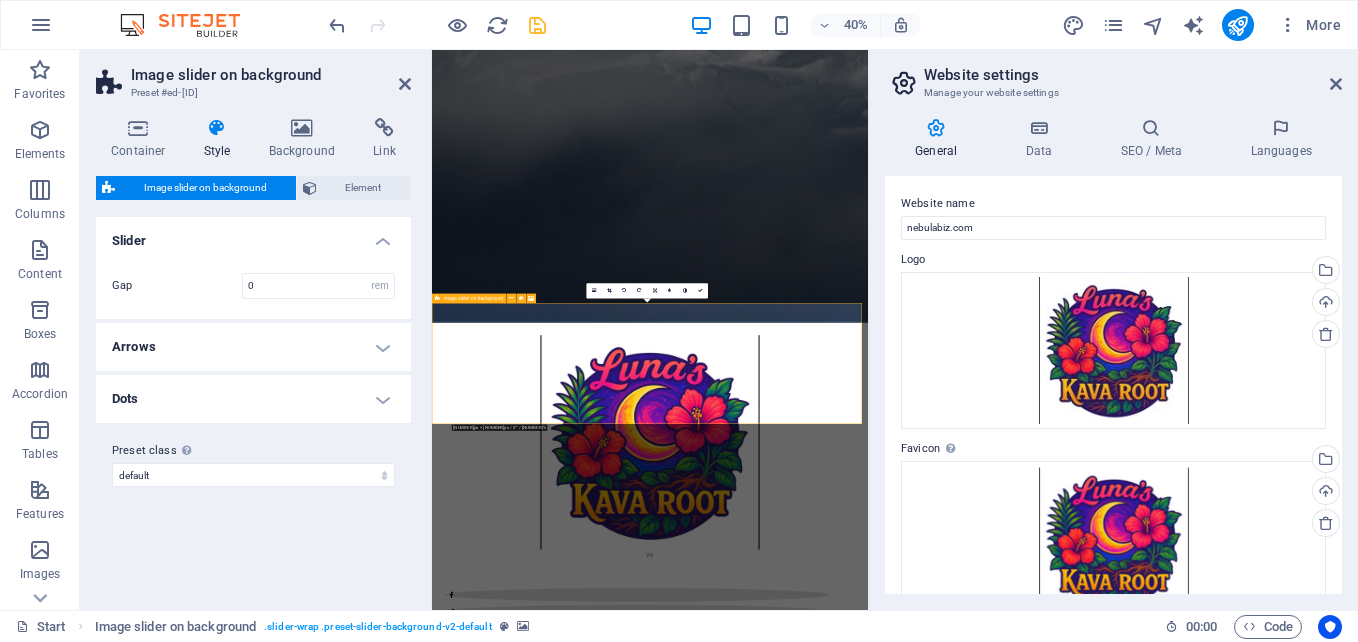 click on "Drop content here or  Add elements  Paste clipboard" at bounding box center [977, 4250] 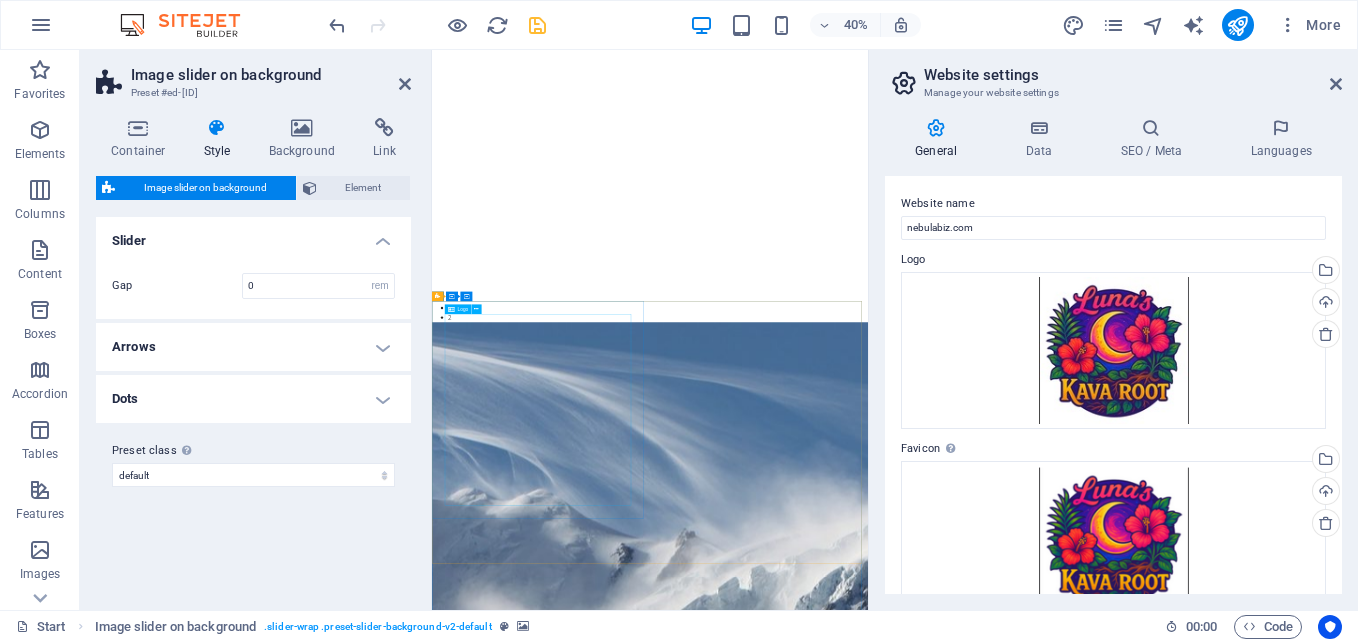 scroll, scrollTop: 767, scrollLeft: 0, axis: vertical 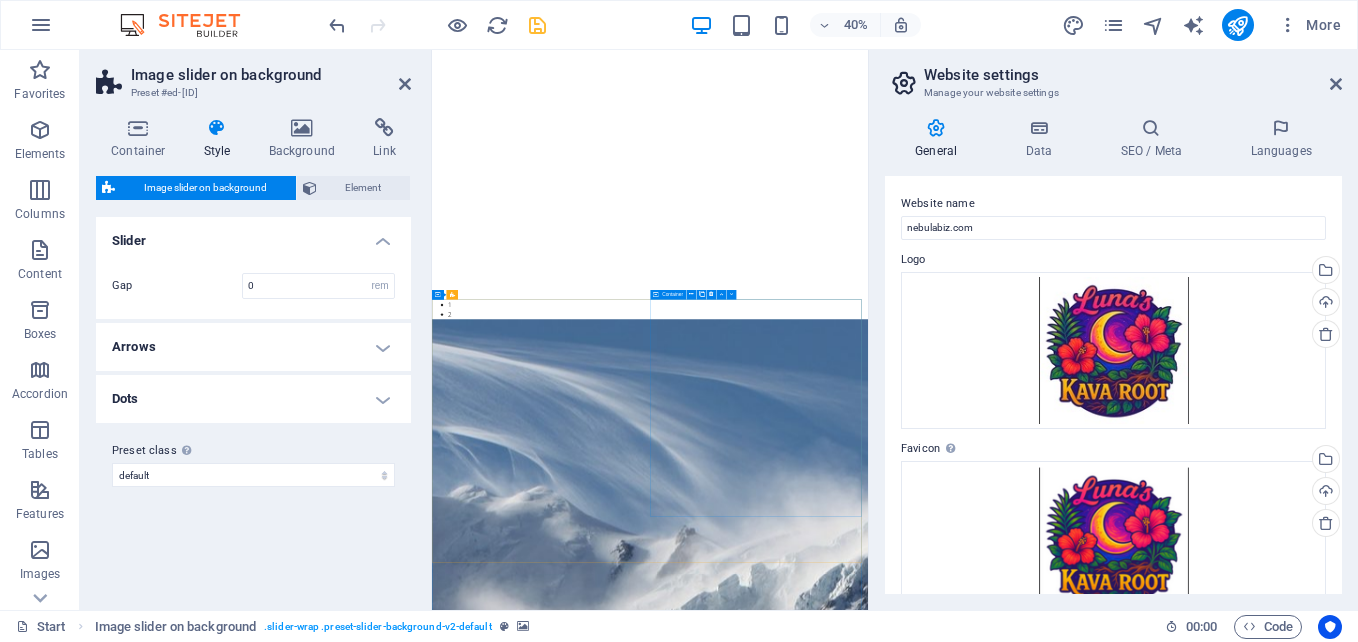 drag, startPoint x: 1147, startPoint y: 932, endPoint x: 1230, endPoint y: 492, distance: 447.75998 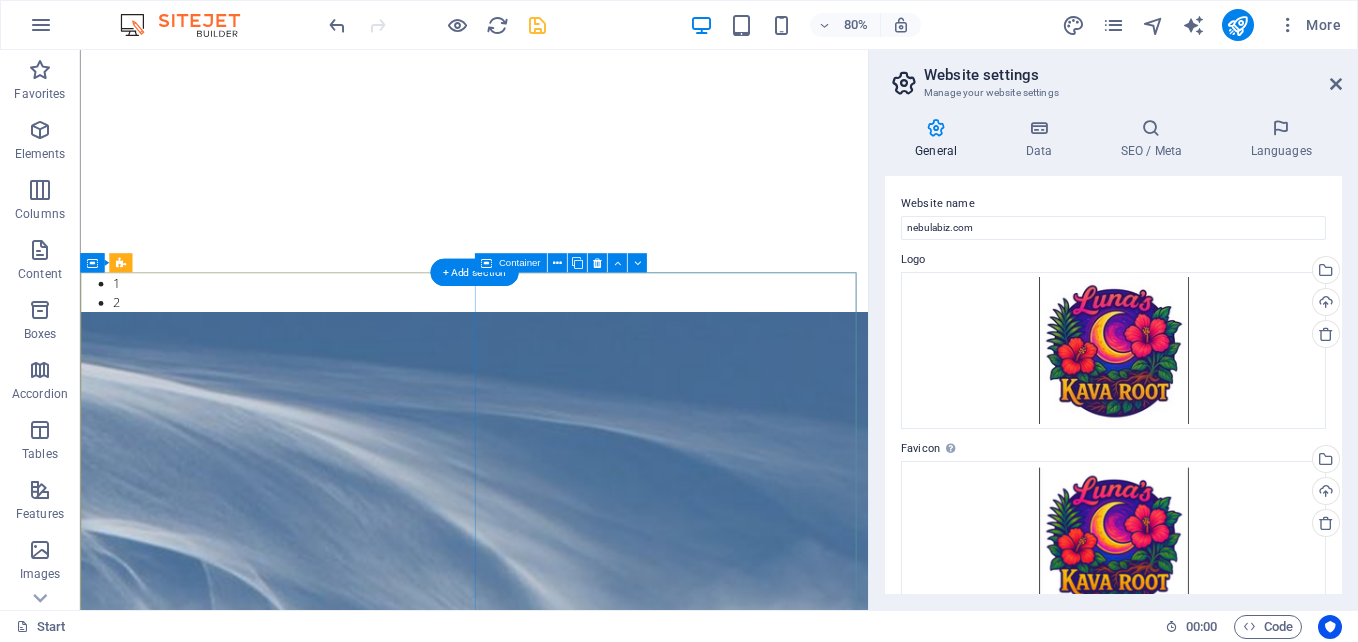 scroll, scrollTop: 1072, scrollLeft: 0, axis: vertical 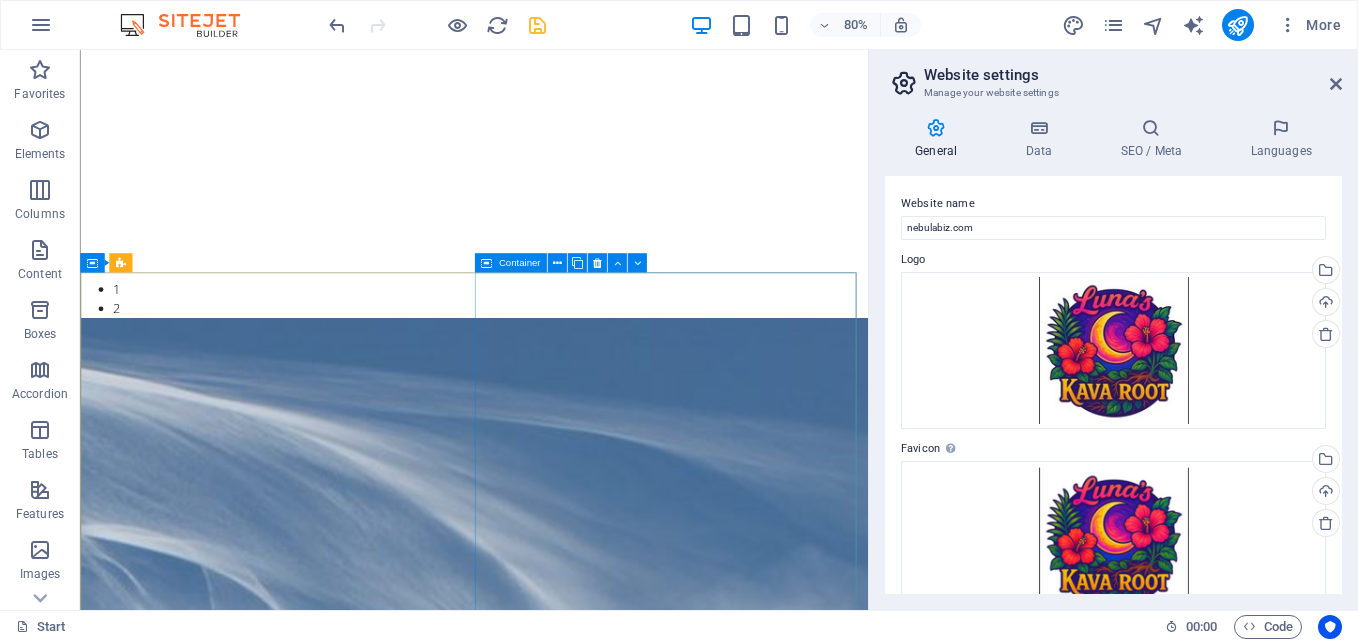 click on "Container" at bounding box center (519, 263) 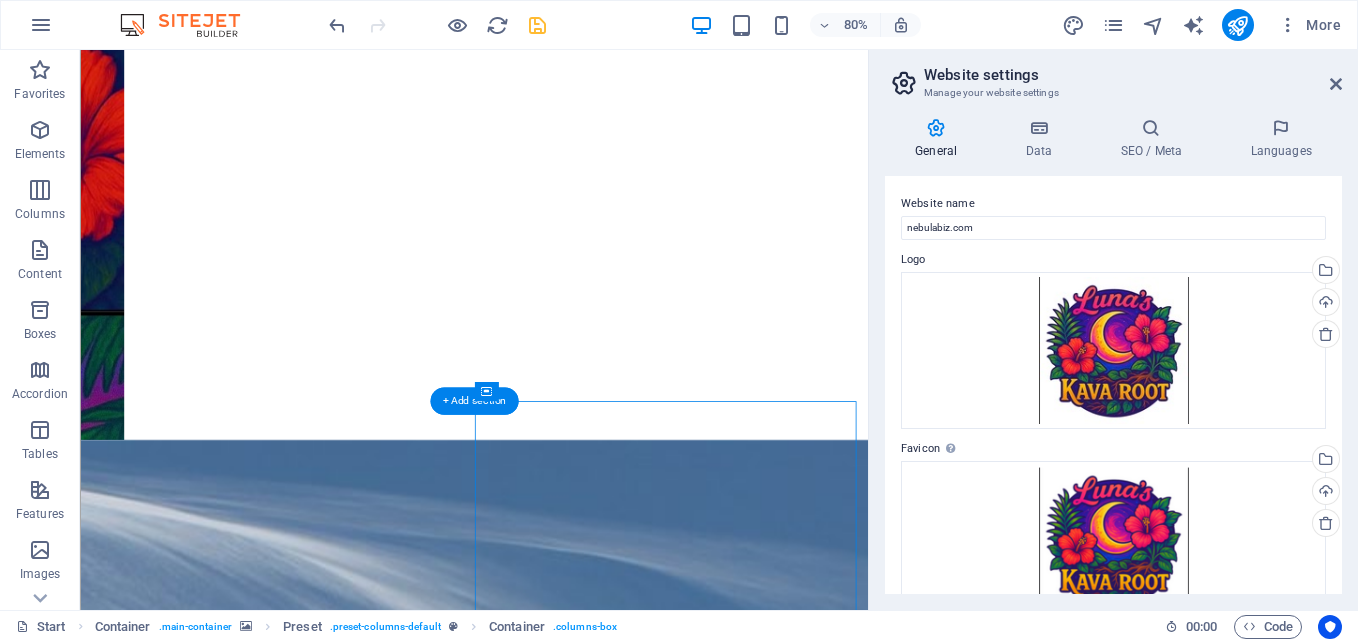 drag, startPoint x: 600, startPoint y: 312, endPoint x: 637, endPoint y: 505, distance: 196.51463 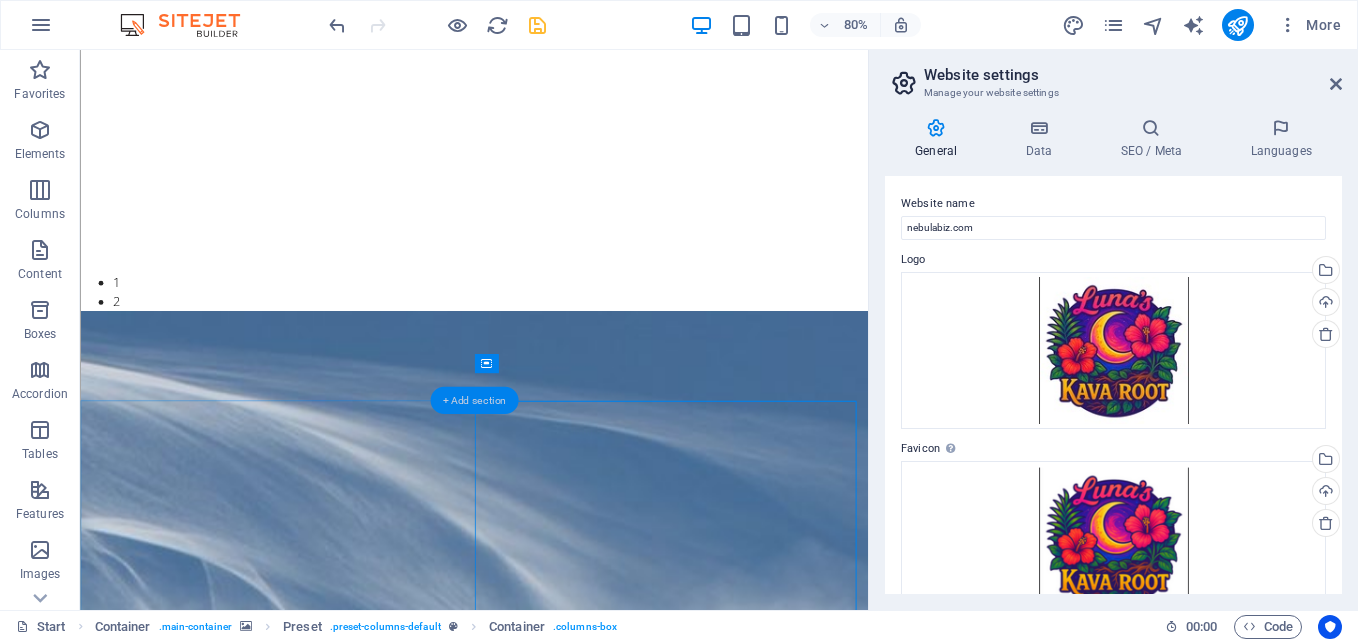 click on "+ Add section" at bounding box center [474, 400] 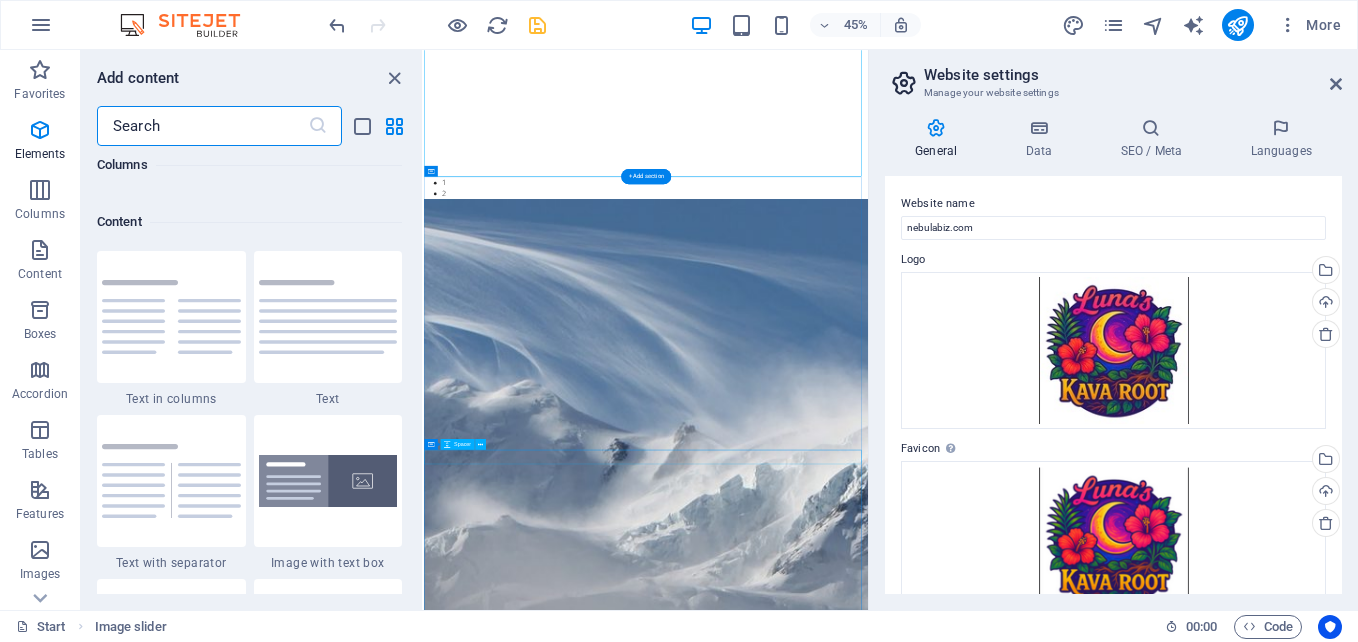 scroll, scrollTop: 3499, scrollLeft: 0, axis: vertical 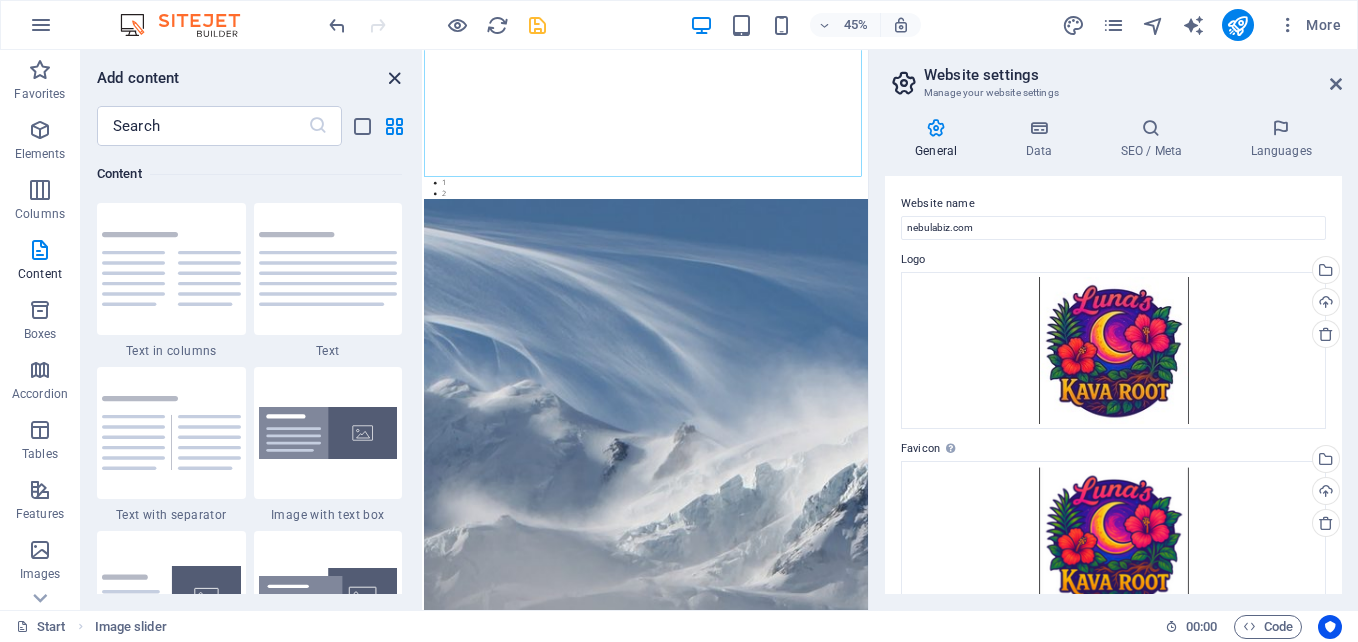 click at bounding box center [394, 78] 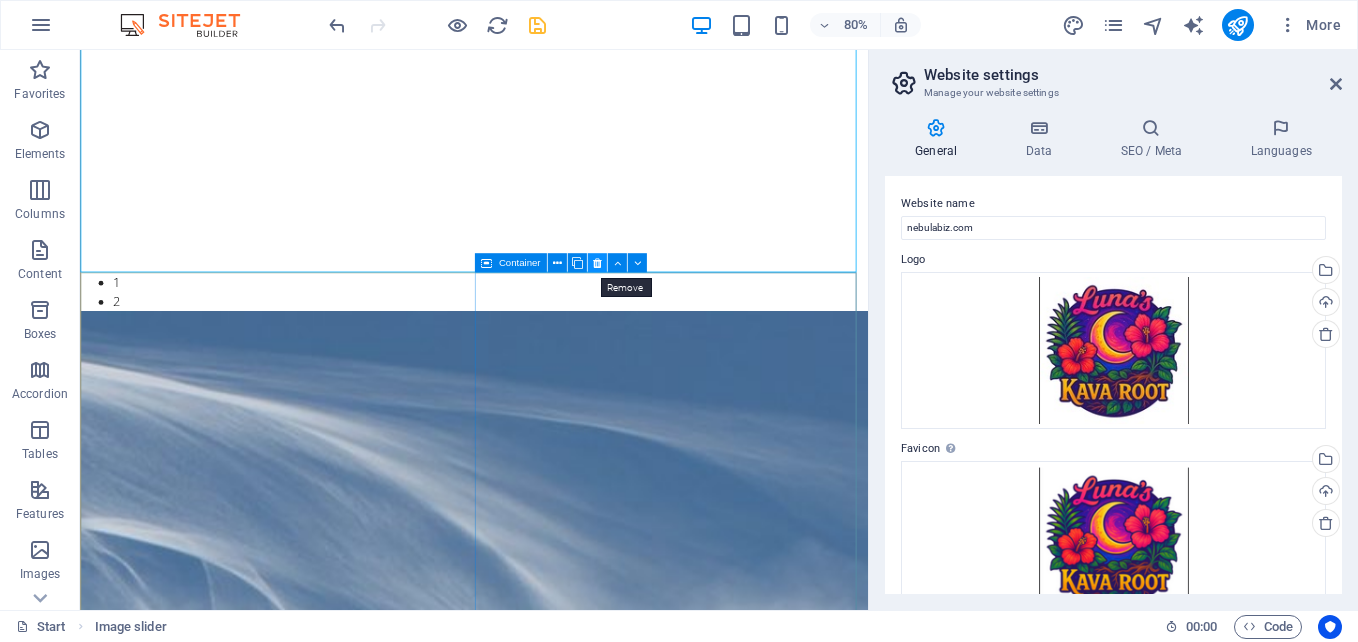 click at bounding box center (596, 263) 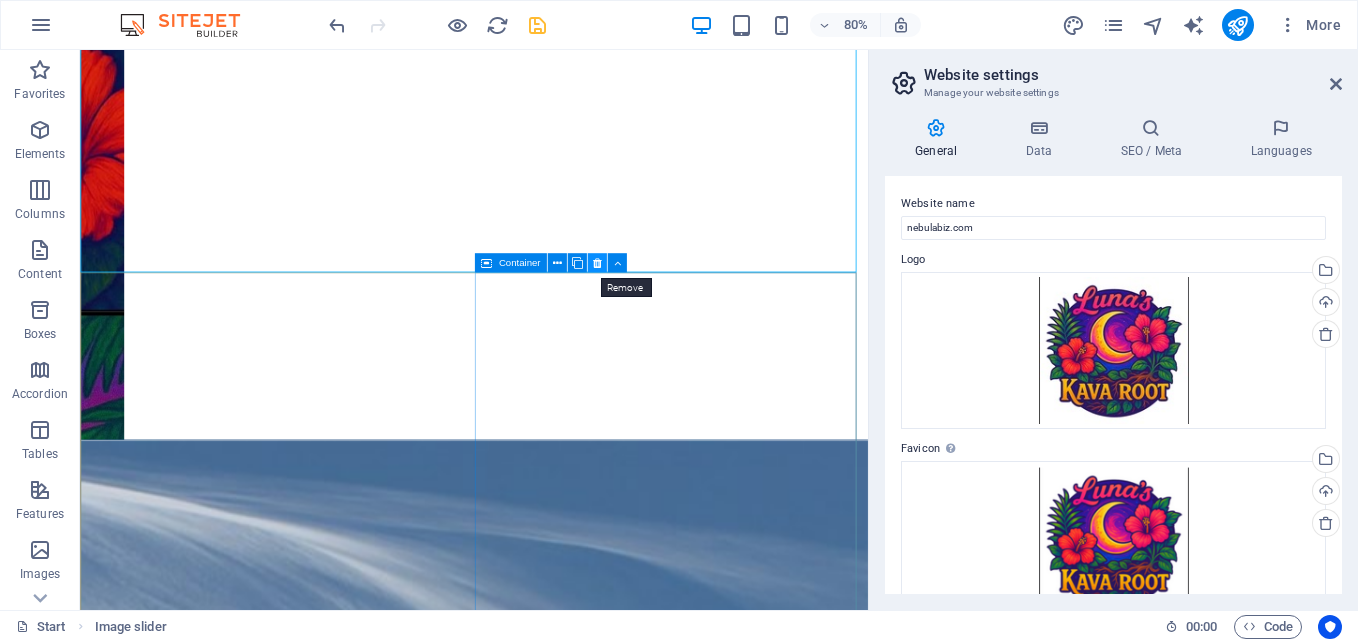 click at bounding box center [596, 263] 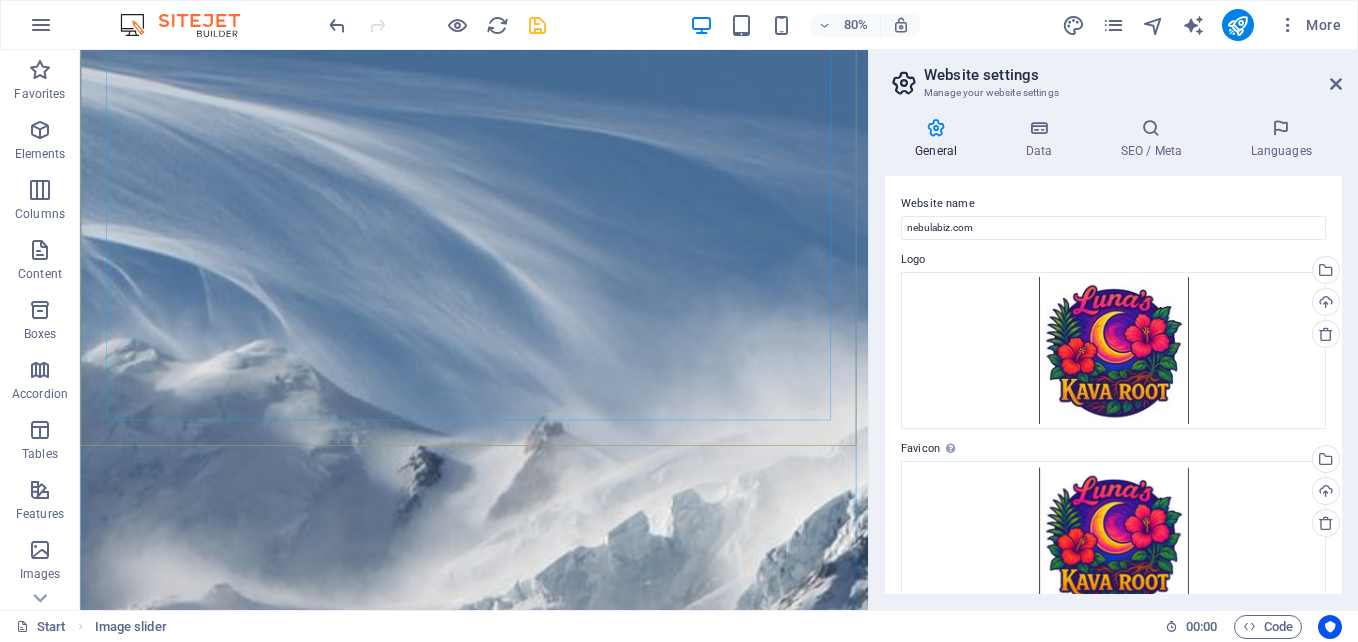 scroll, scrollTop: 1663, scrollLeft: 0, axis: vertical 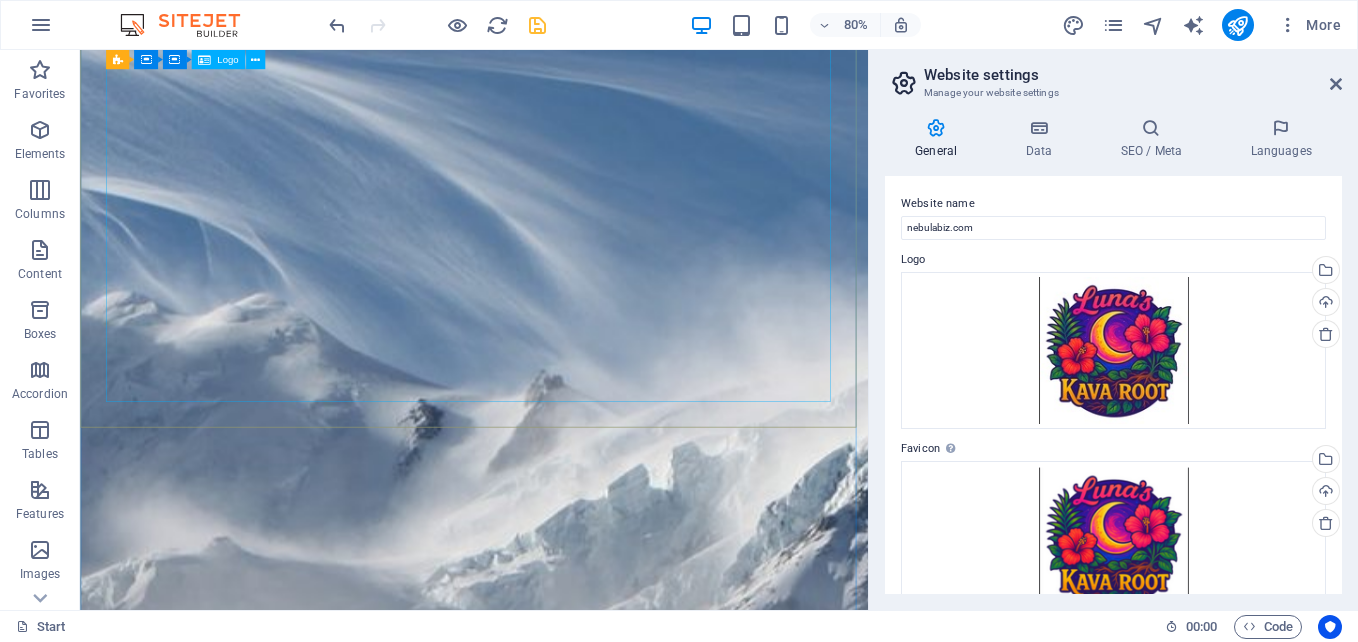 click on "Ve" at bounding box center [572, 1765] 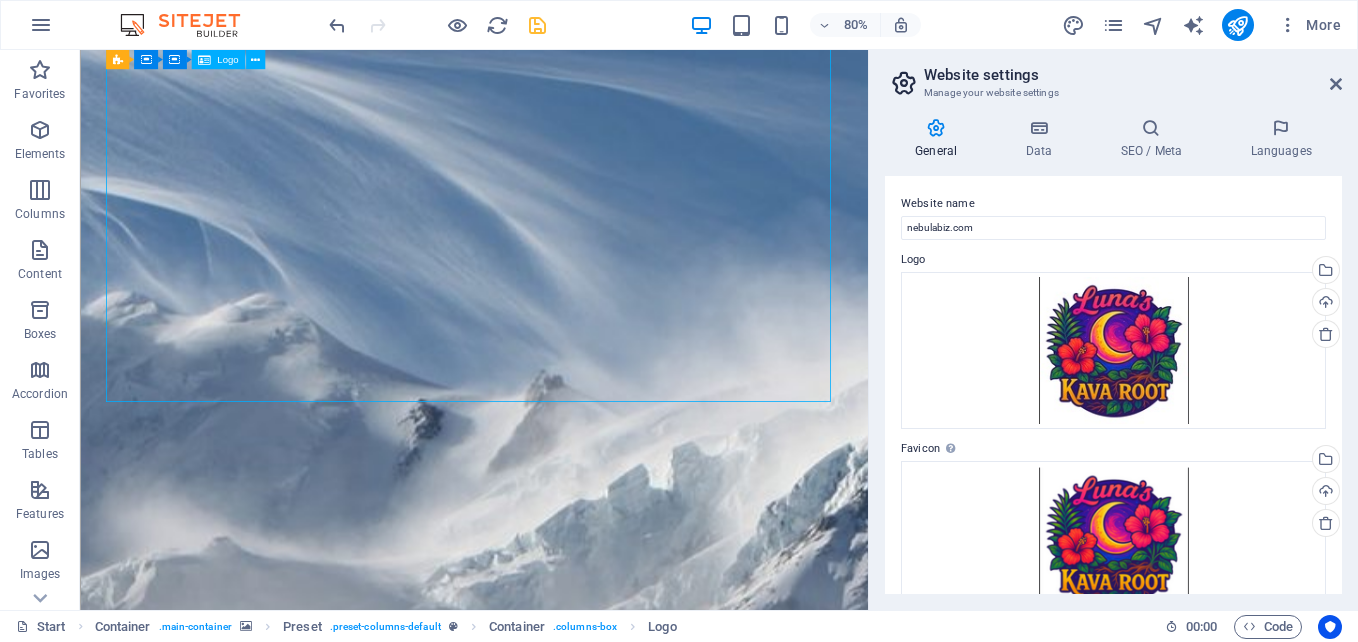 click on "Ve" at bounding box center (572, 1765) 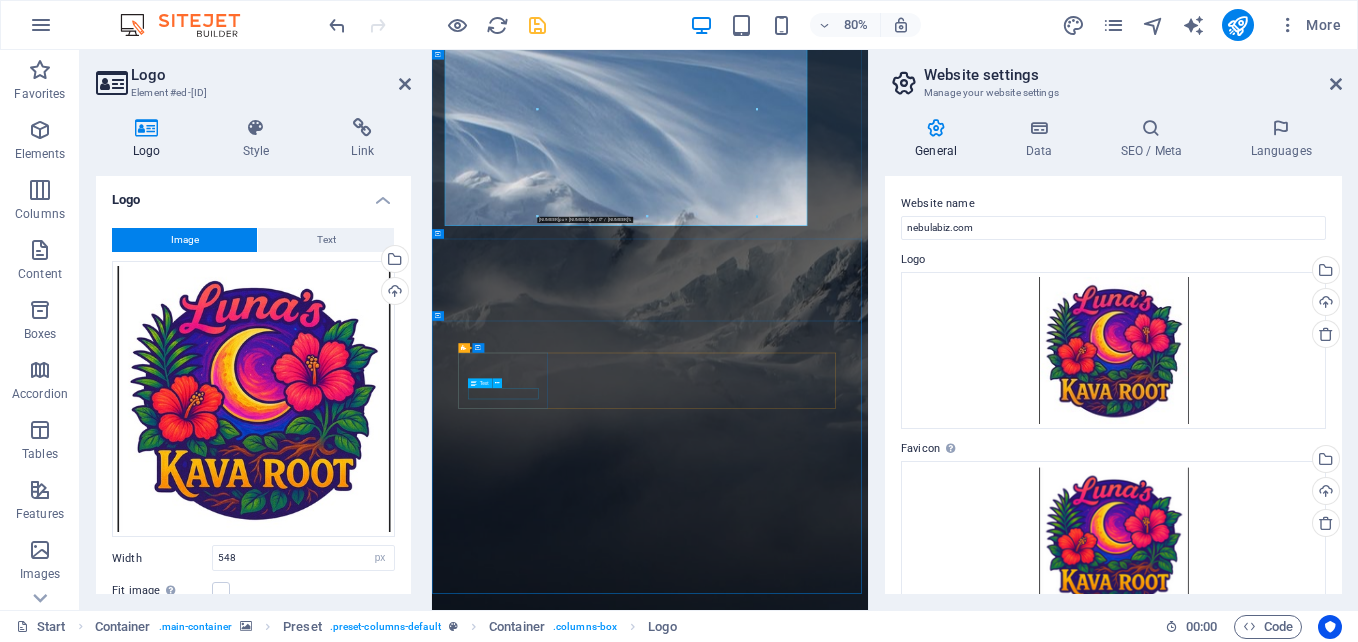 scroll, scrollTop: 1708, scrollLeft: 0, axis: vertical 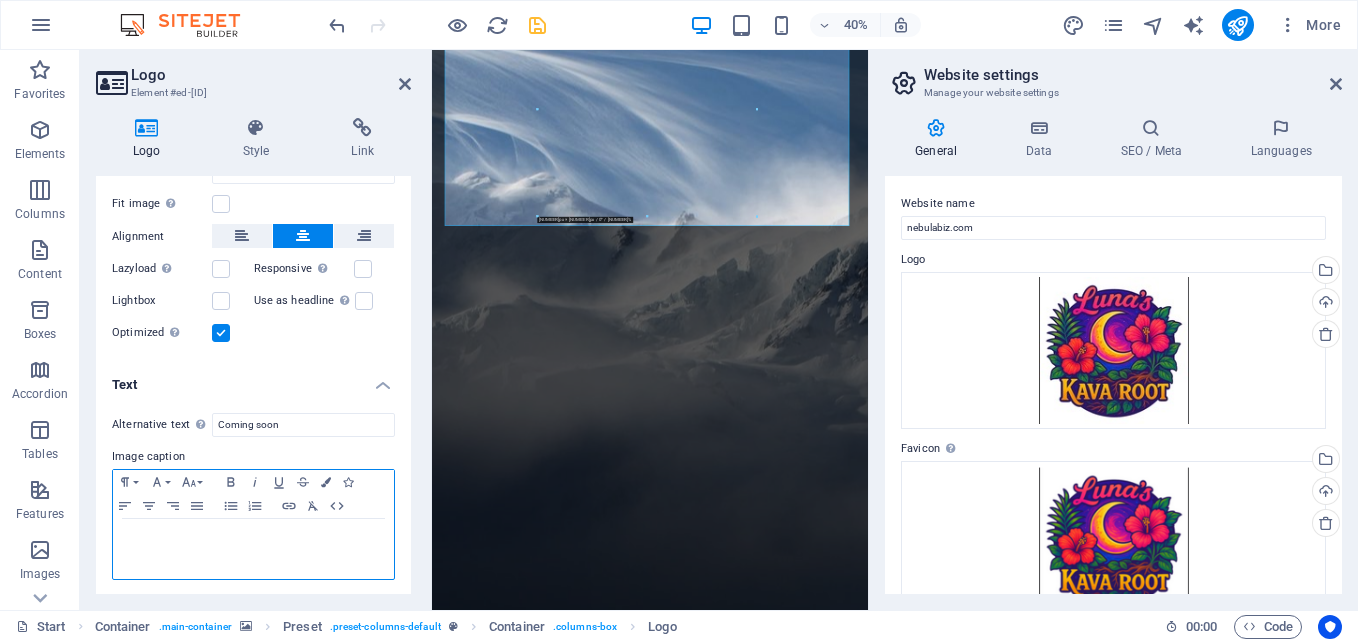 click on "​" at bounding box center (253, 538) 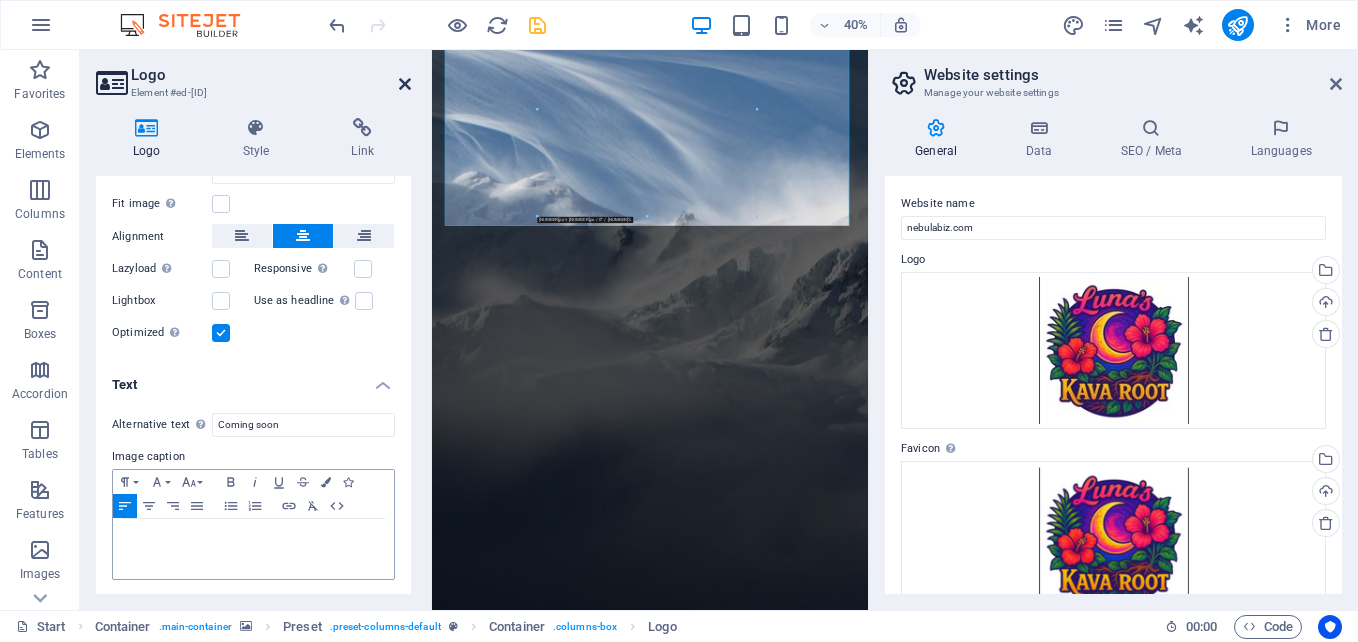 click at bounding box center [405, 84] 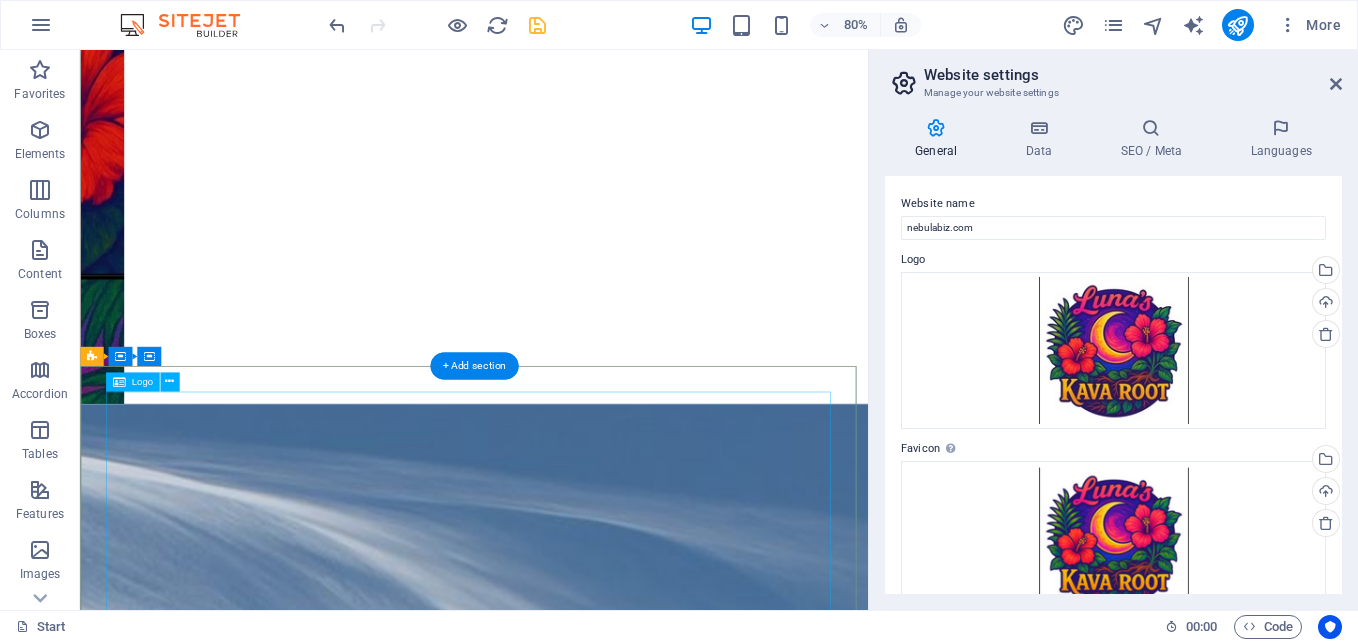 scroll, scrollTop: 1114, scrollLeft: 0, axis: vertical 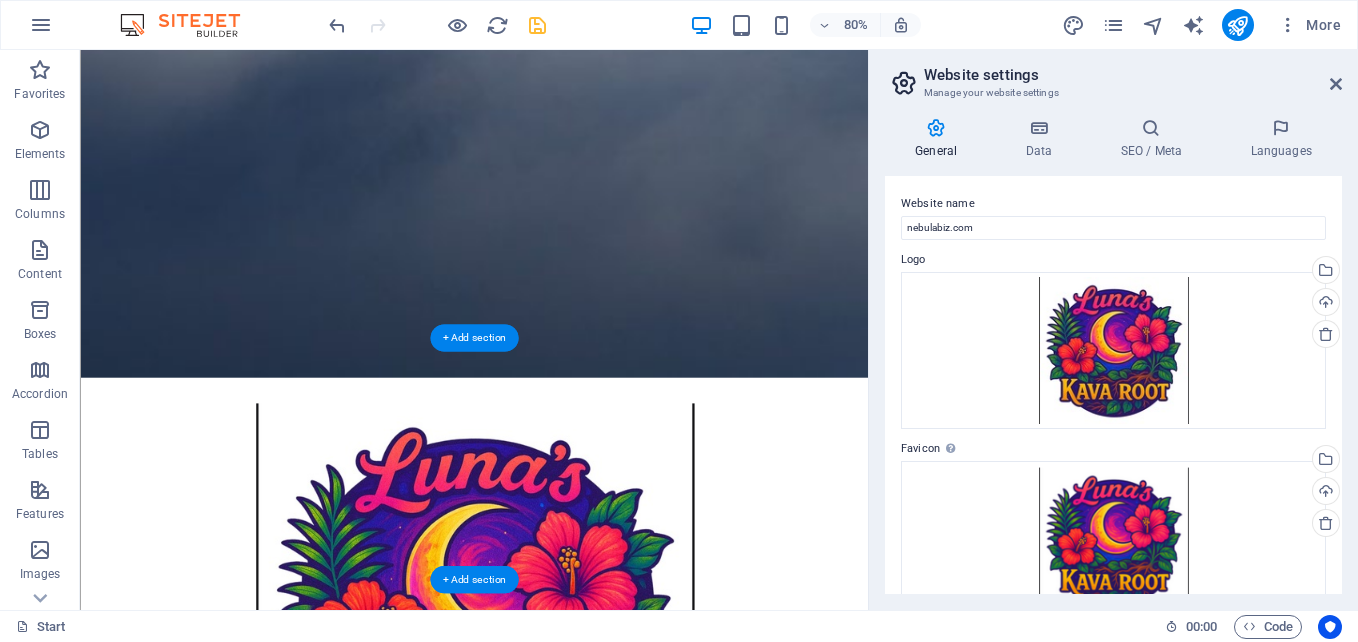 drag, startPoint x: 577, startPoint y: 213, endPoint x: 587, endPoint y: 550, distance: 337.14835 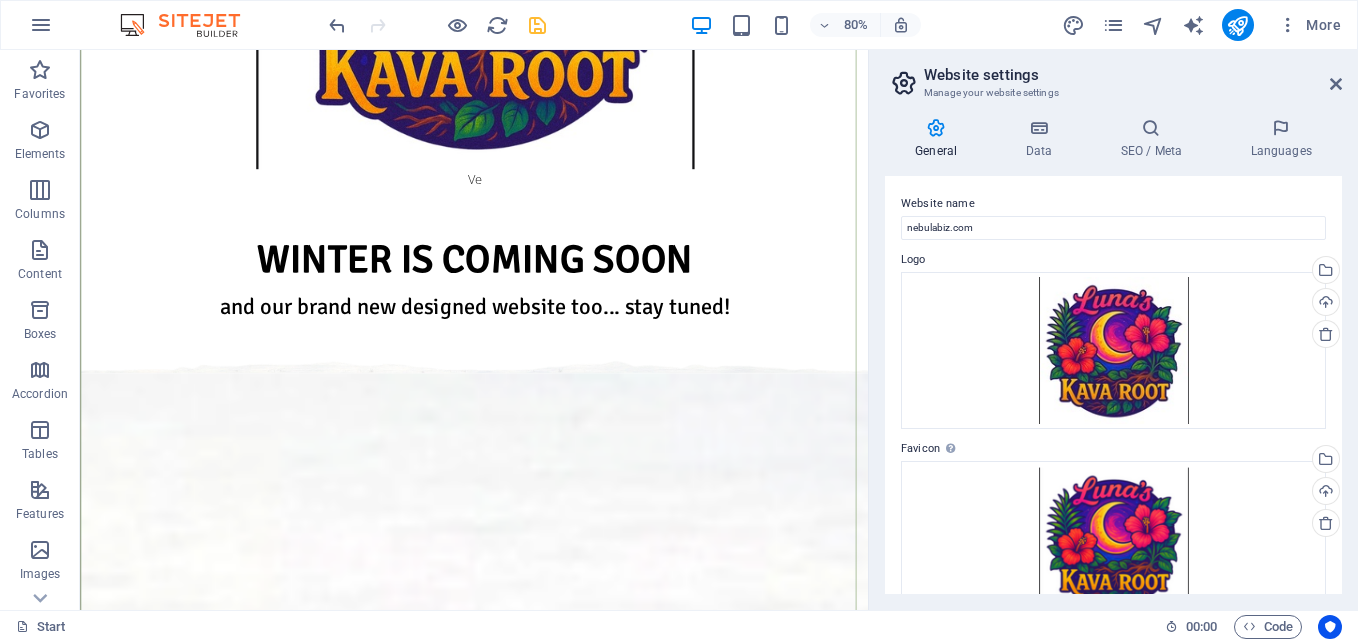scroll, scrollTop: 1972, scrollLeft: 0, axis: vertical 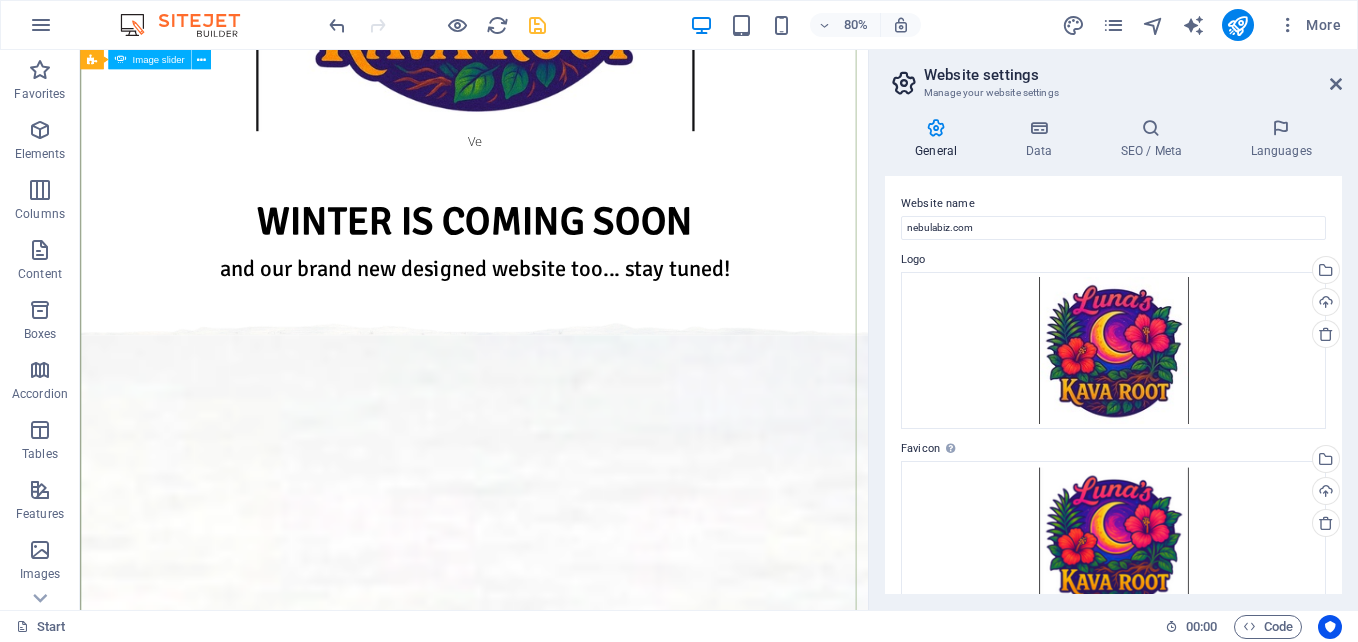 click at bounding box center [573, 5490] 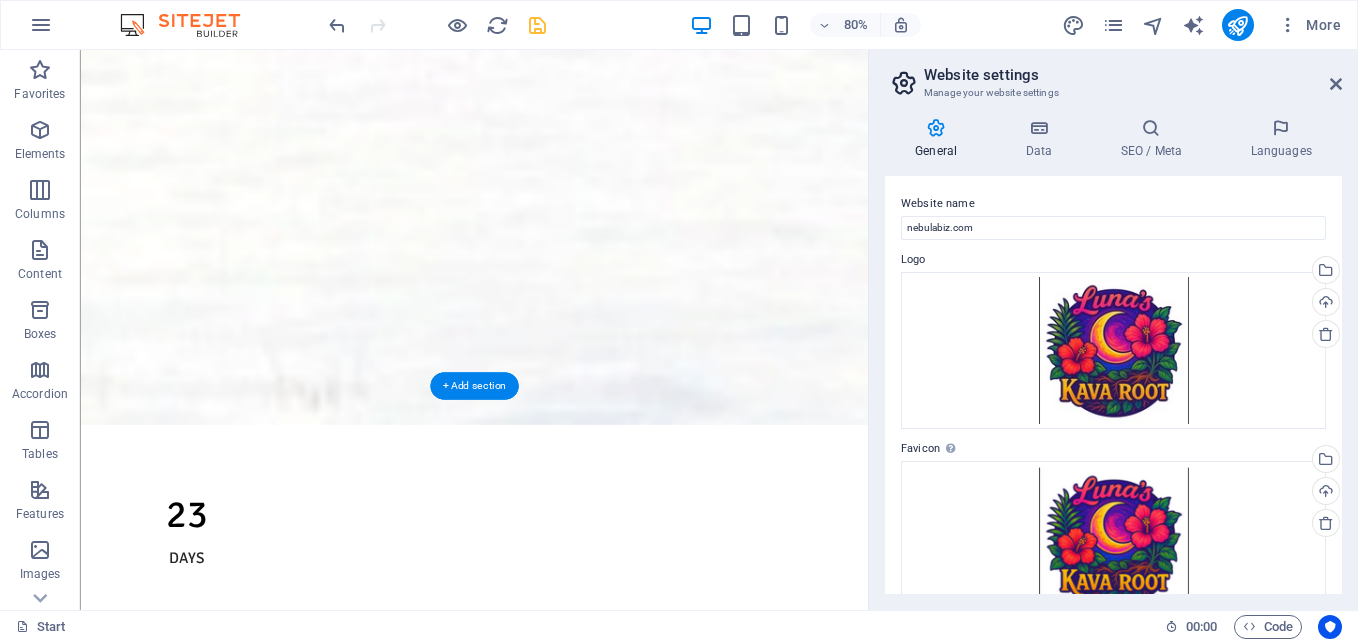 scroll, scrollTop: 2590, scrollLeft: 0, axis: vertical 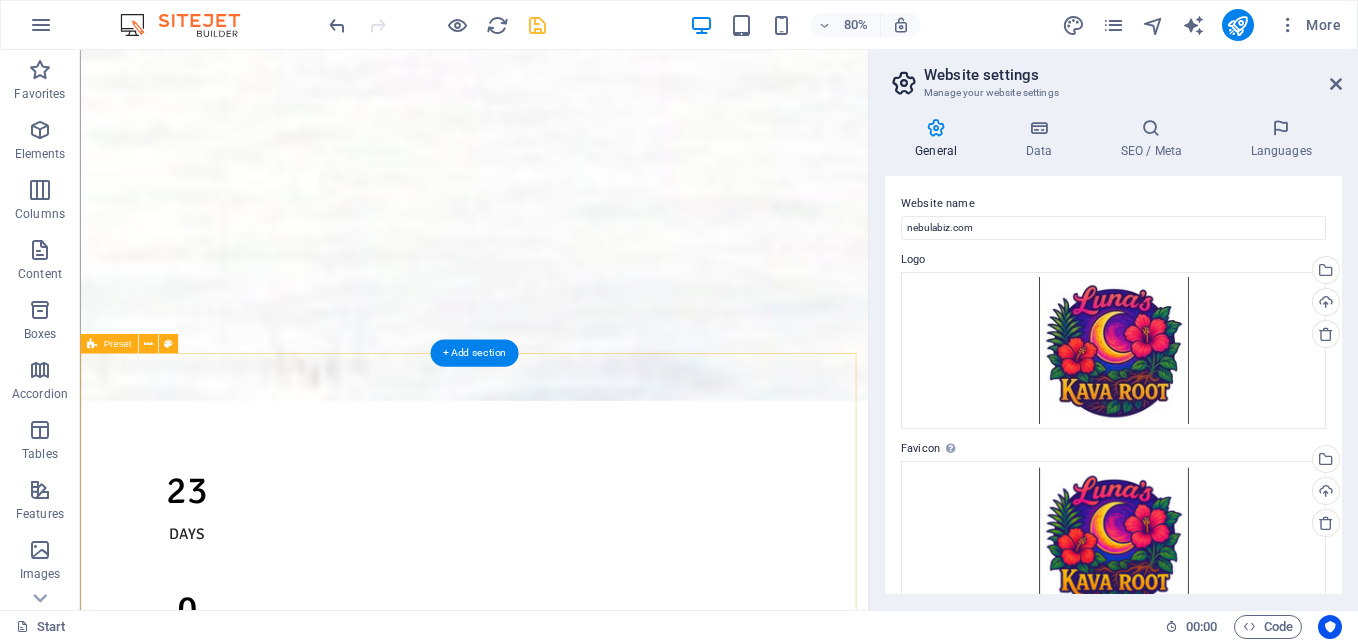 click at bounding box center [572, 5001] 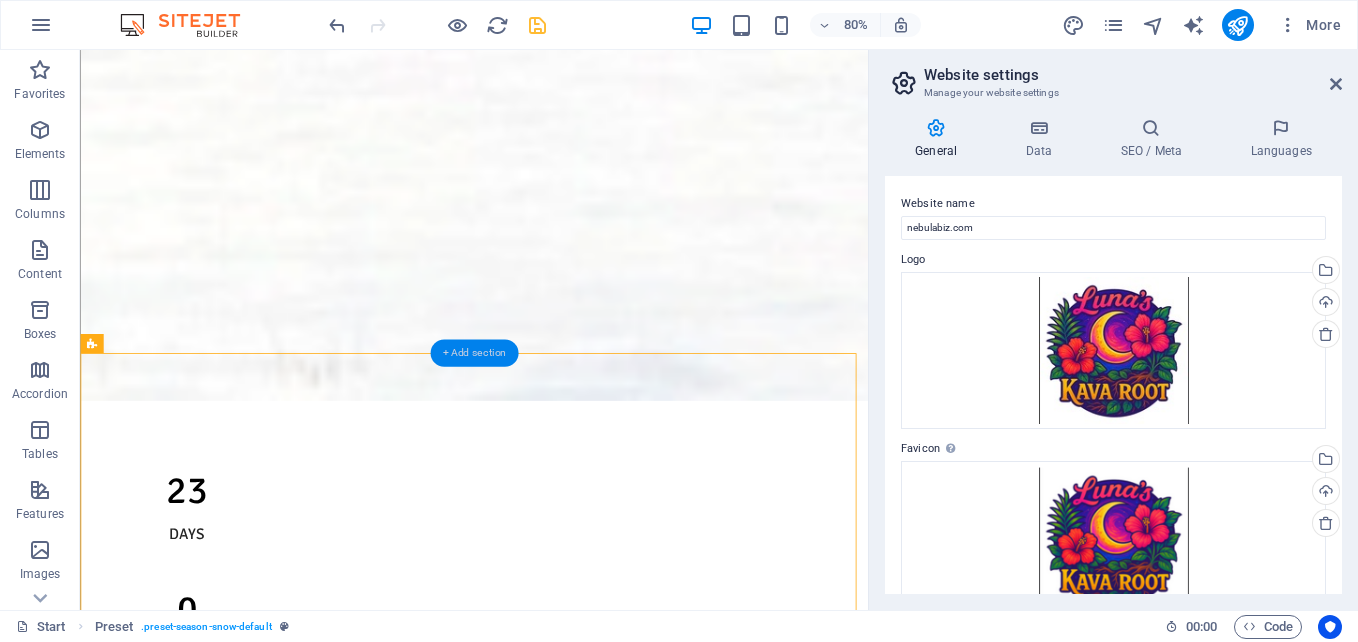 click on "+ Add section" at bounding box center (474, 353) 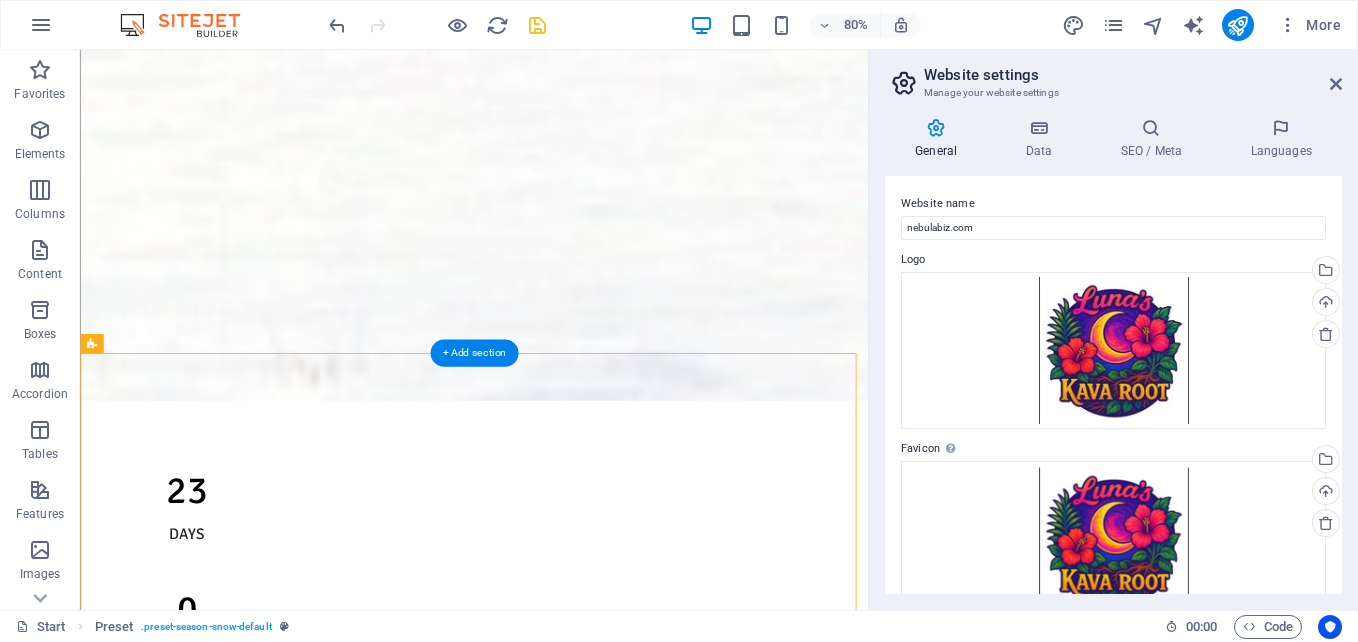 scroll, scrollTop: 2550, scrollLeft: 0, axis: vertical 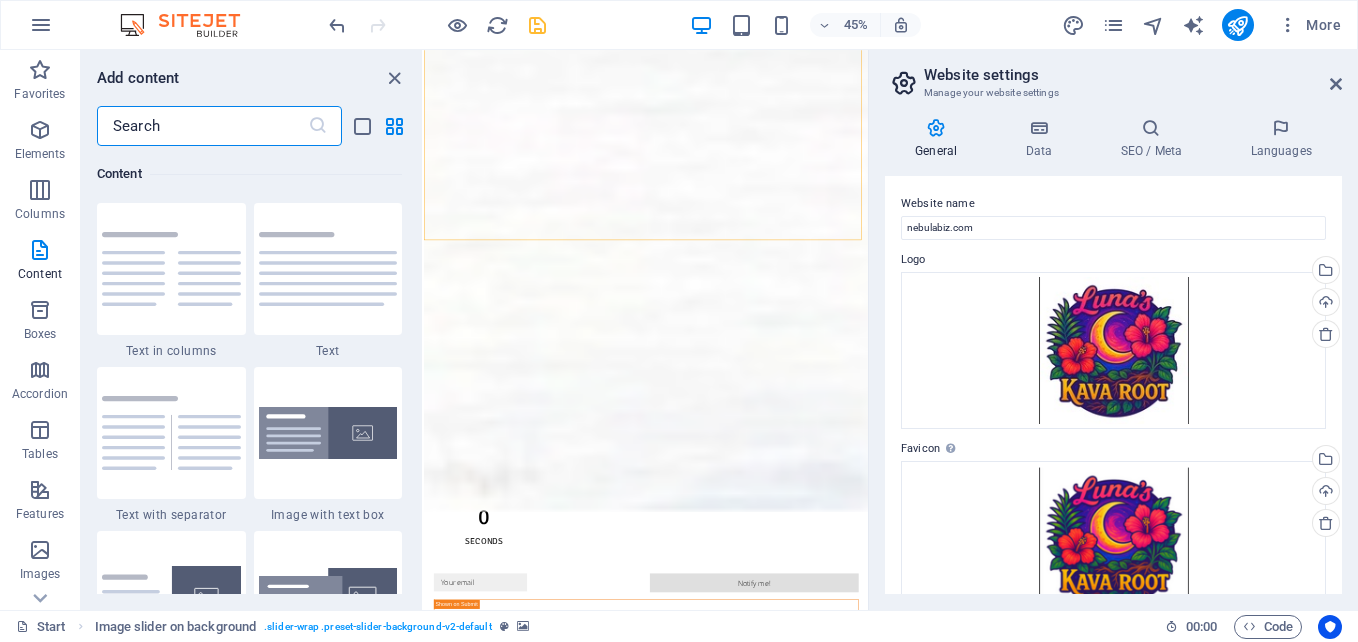 click at bounding box center [202, 126] 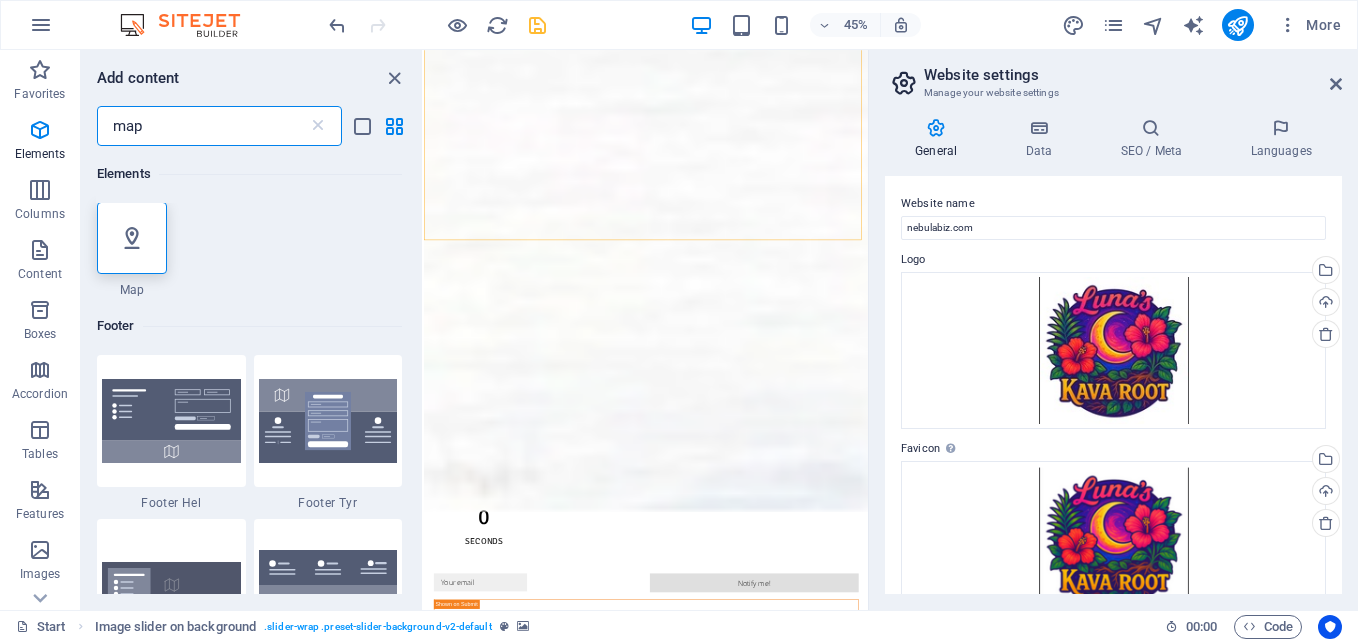 scroll, scrollTop: 0, scrollLeft: 0, axis: both 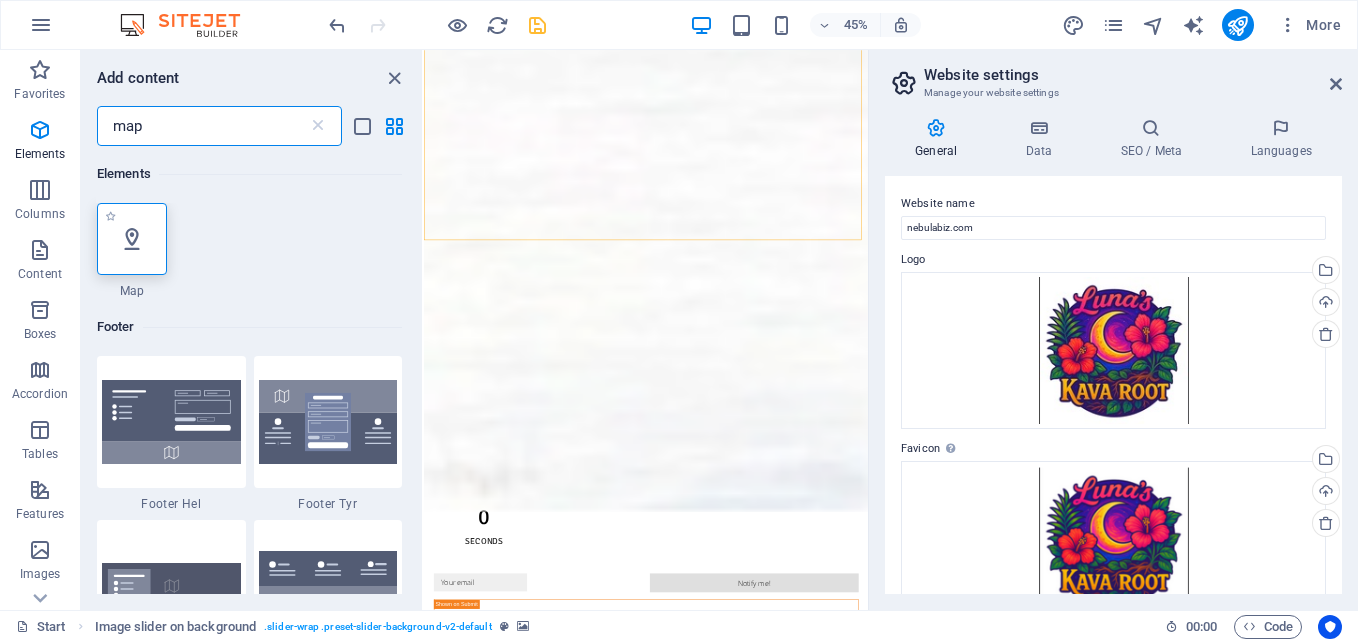 type on "map" 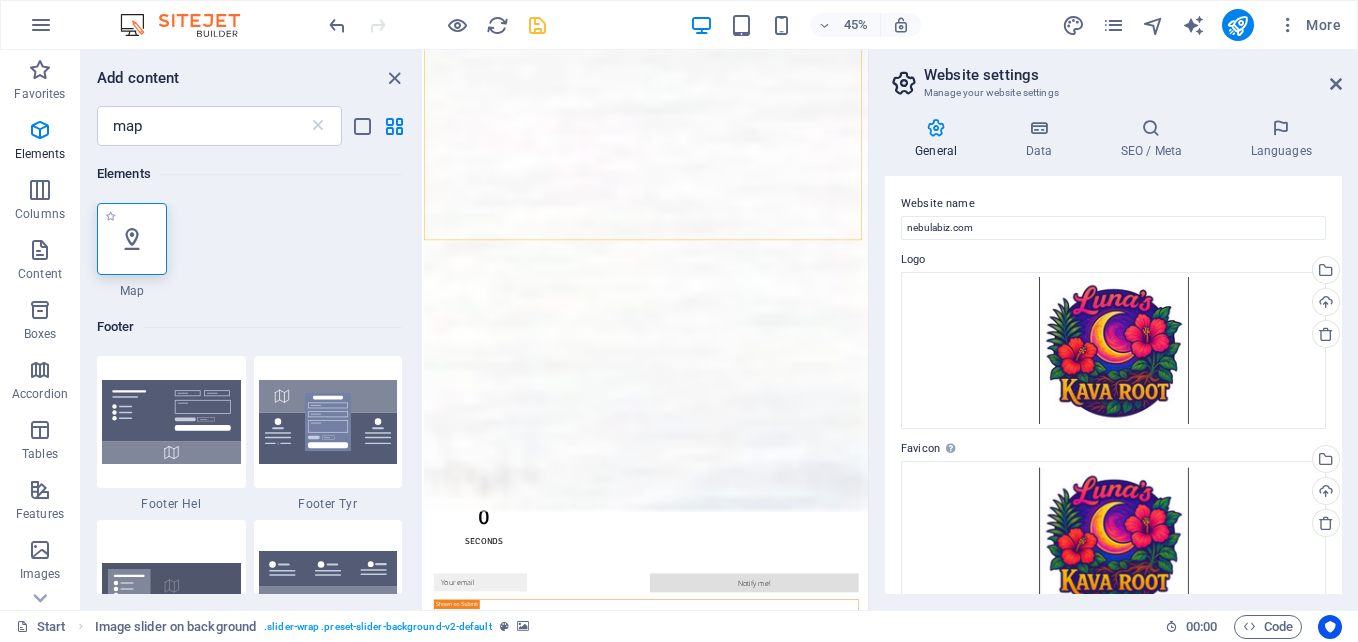 click at bounding box center [132, 239] 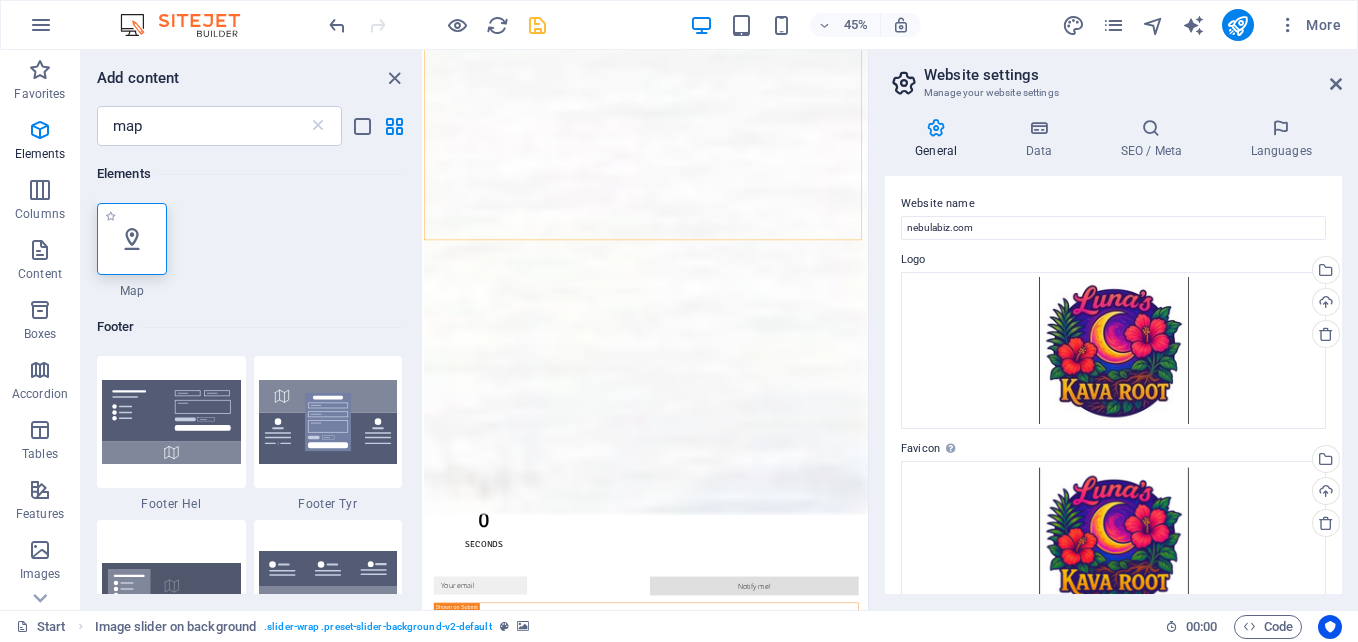 select on "1" 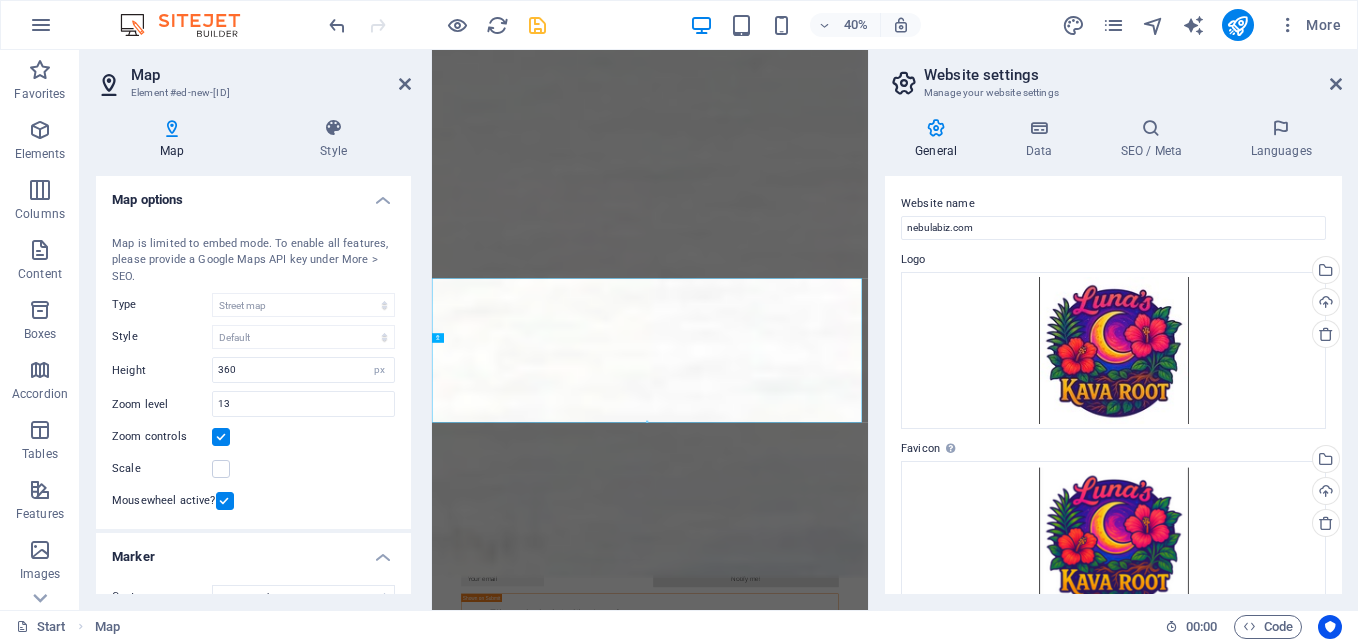 scroll, scrollTop: 2427, scrollLeft: 0, axis: vertical 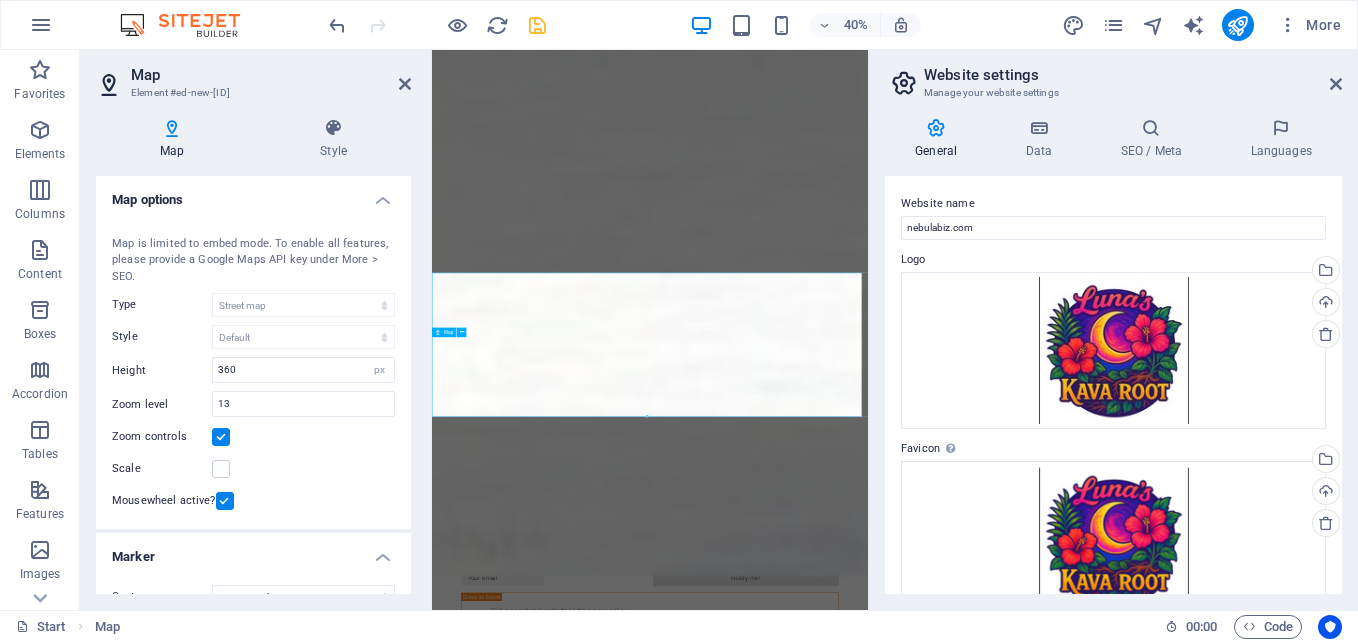 drag, startPoint x: 522, startPoint y: 737, endPoint x: 532, endPoint y: 955, distance: 218.22923 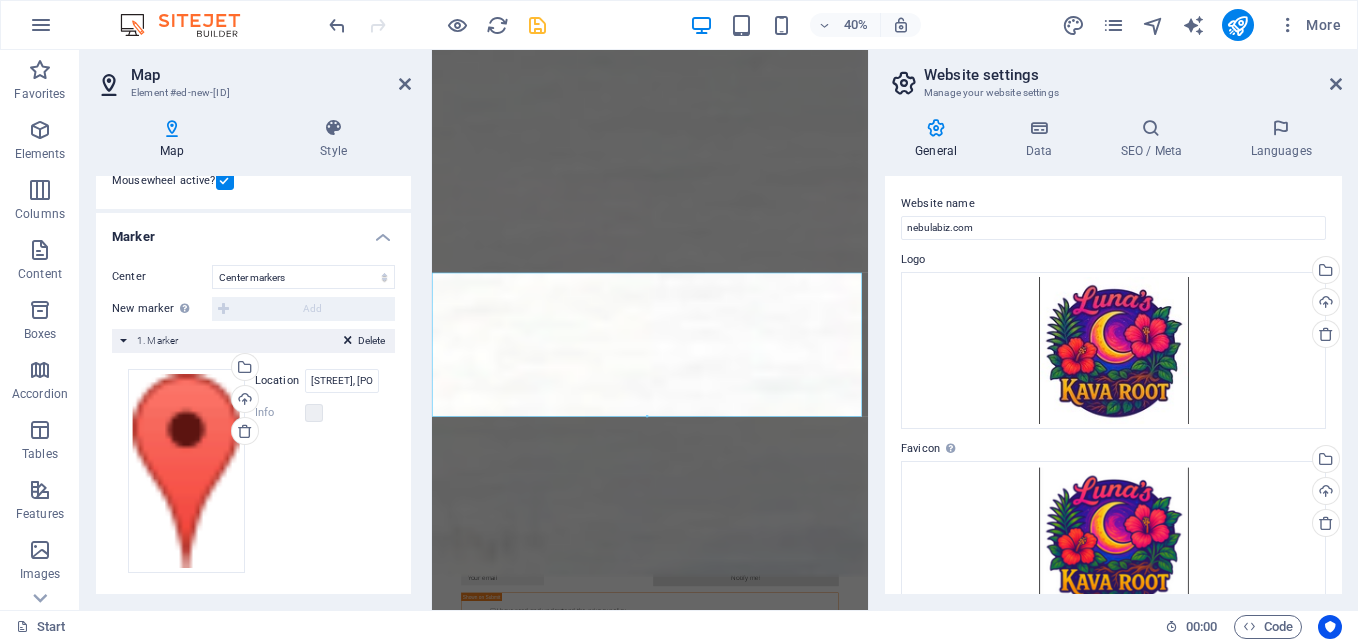 scroll, scrollTop: 327, scrollLeft: 0, axis: vertical 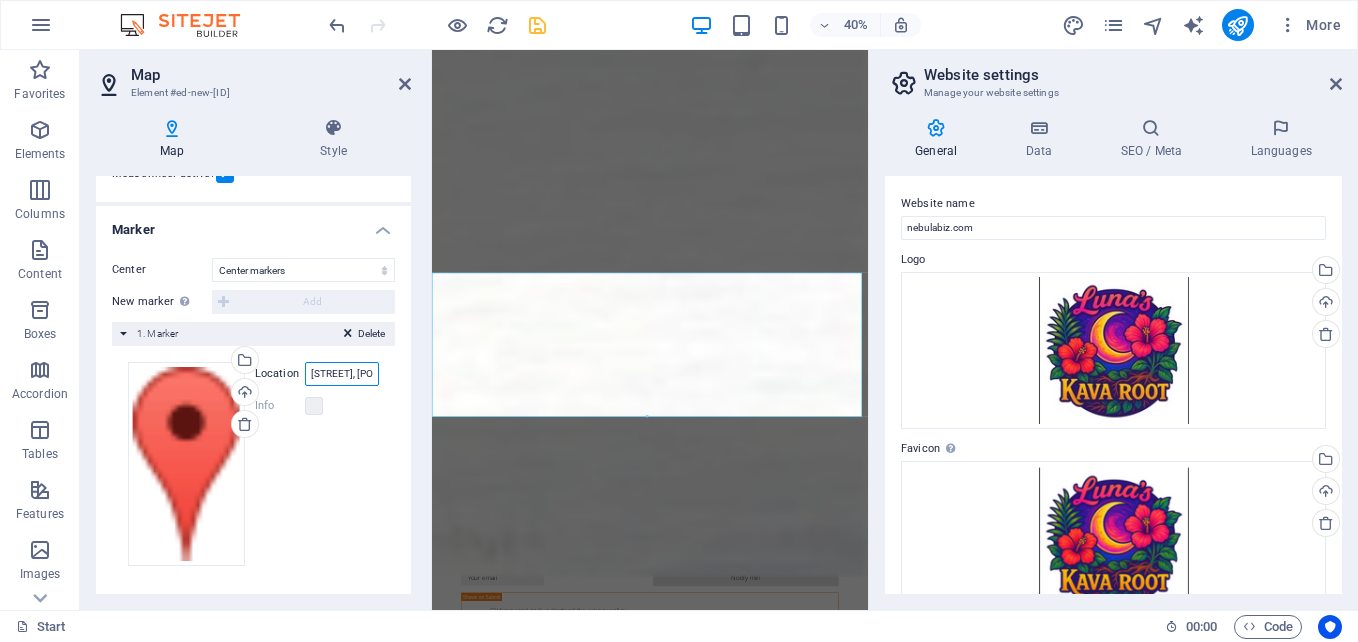 click on "Street, 12345 Berlin" at bounding box center [342, 374] 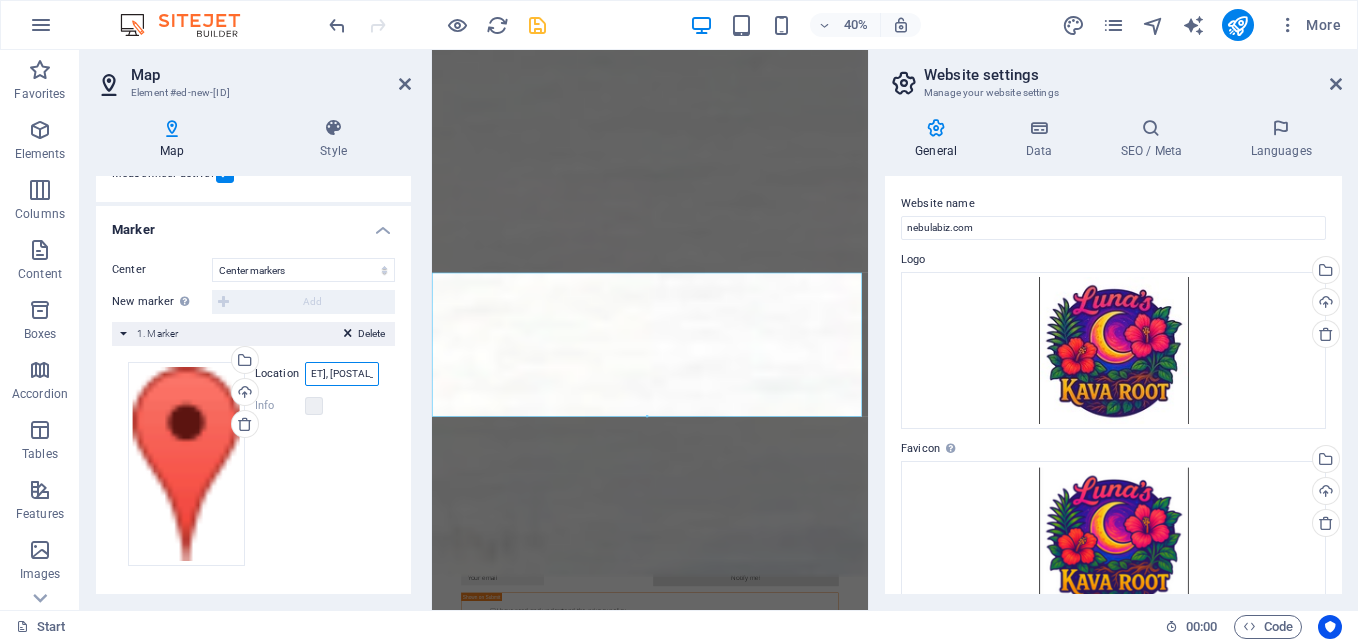 drag, startPoint x: 741, startPoint y: 423, endPoint x: 534, endPoint y: 882, distance: 503.51764 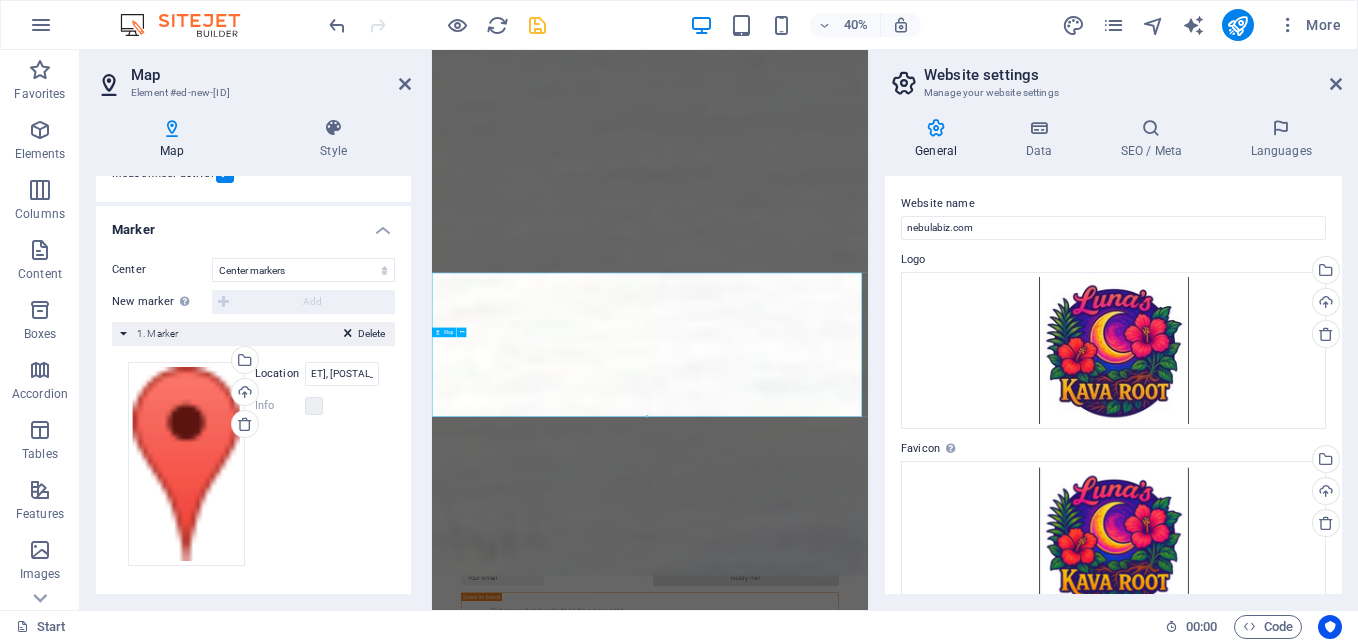 scroll, scrollTop: 0, scrollLeft: 0, axis: both 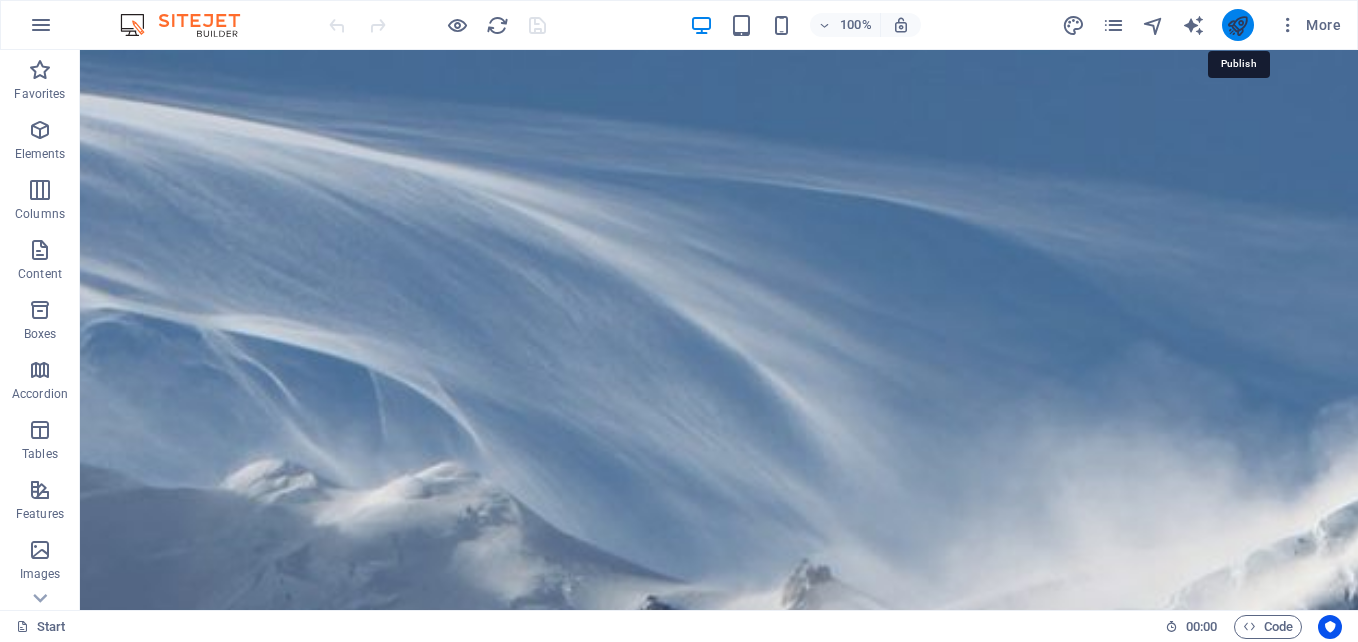 click at bounding box center (1237, 25) 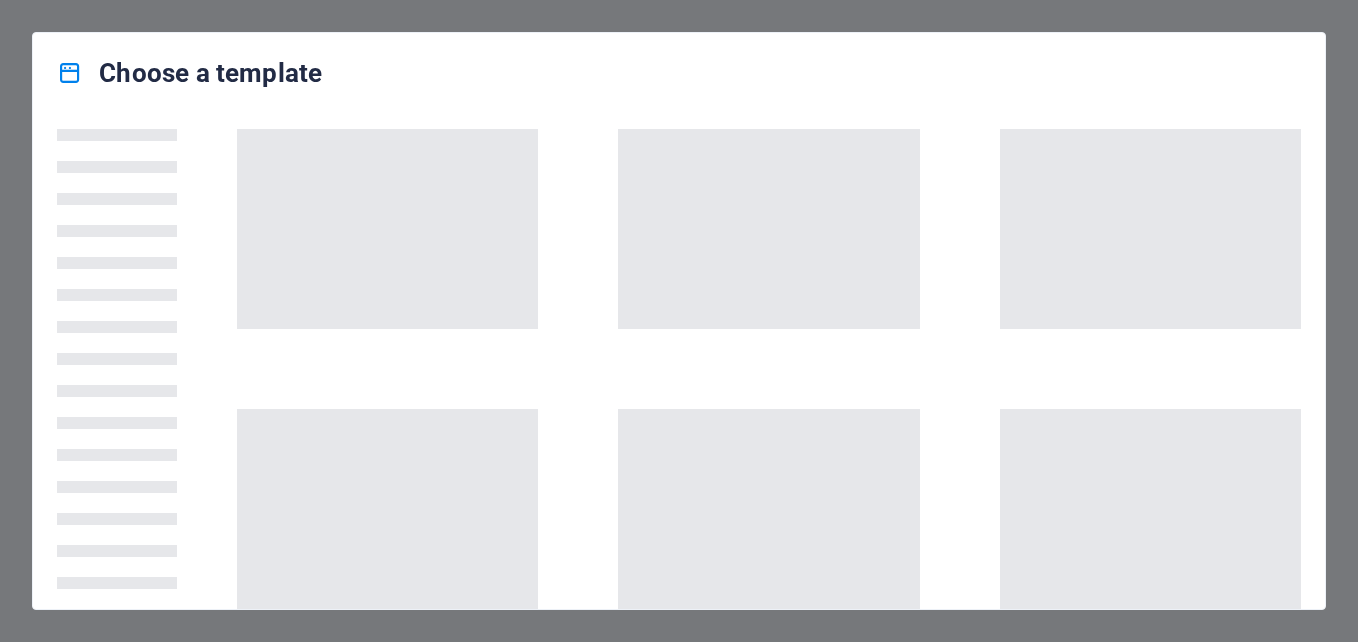 scroll, scrollTop: 0, scrollLeft: 0, axis: both 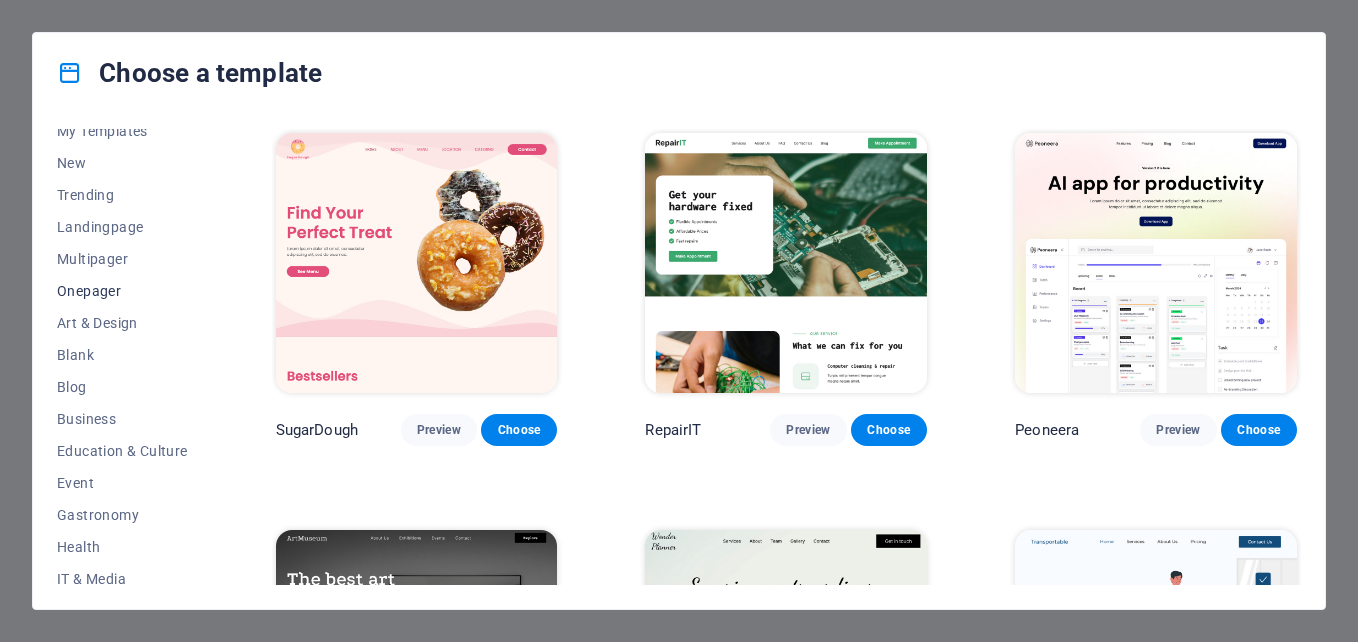 click on "Onepager" at bounding box center [122, 291] 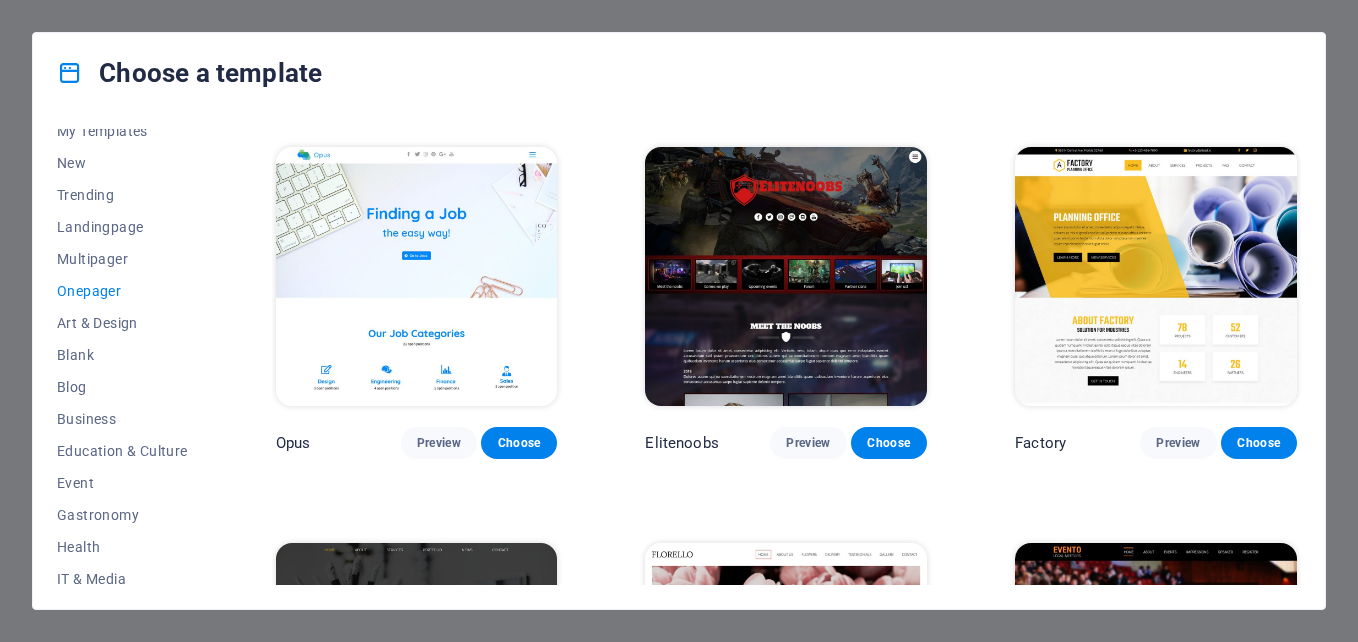 scroll, scrollTop: 6743, scrollLeft: 0, axis: vertical 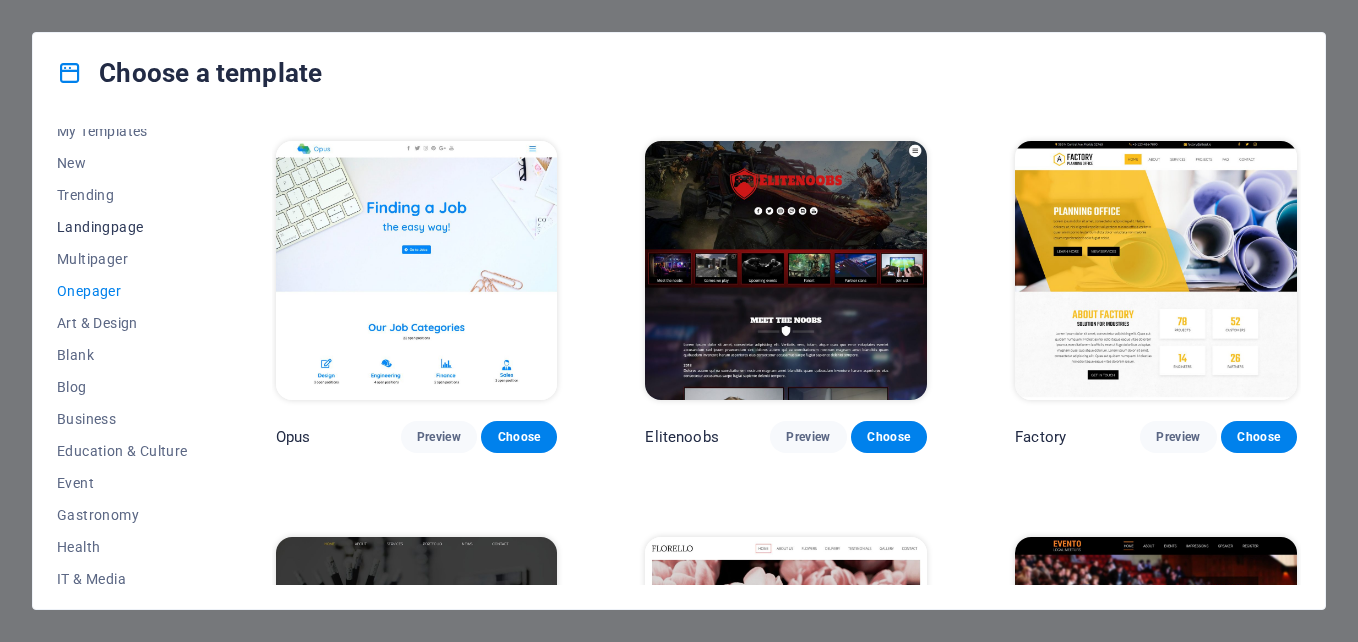 click on "Landingpage" at bounding box center (122, 227) 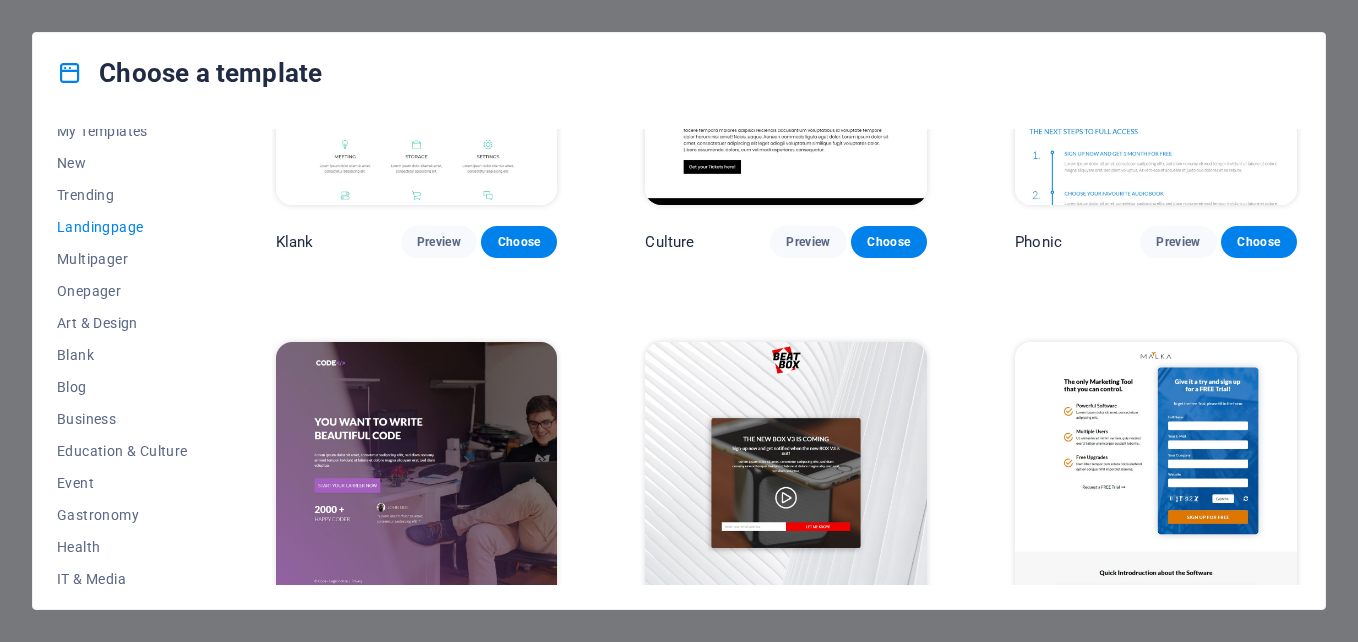 scroll, scrollTop: 192, scrollLeft: 0, axis: vertical 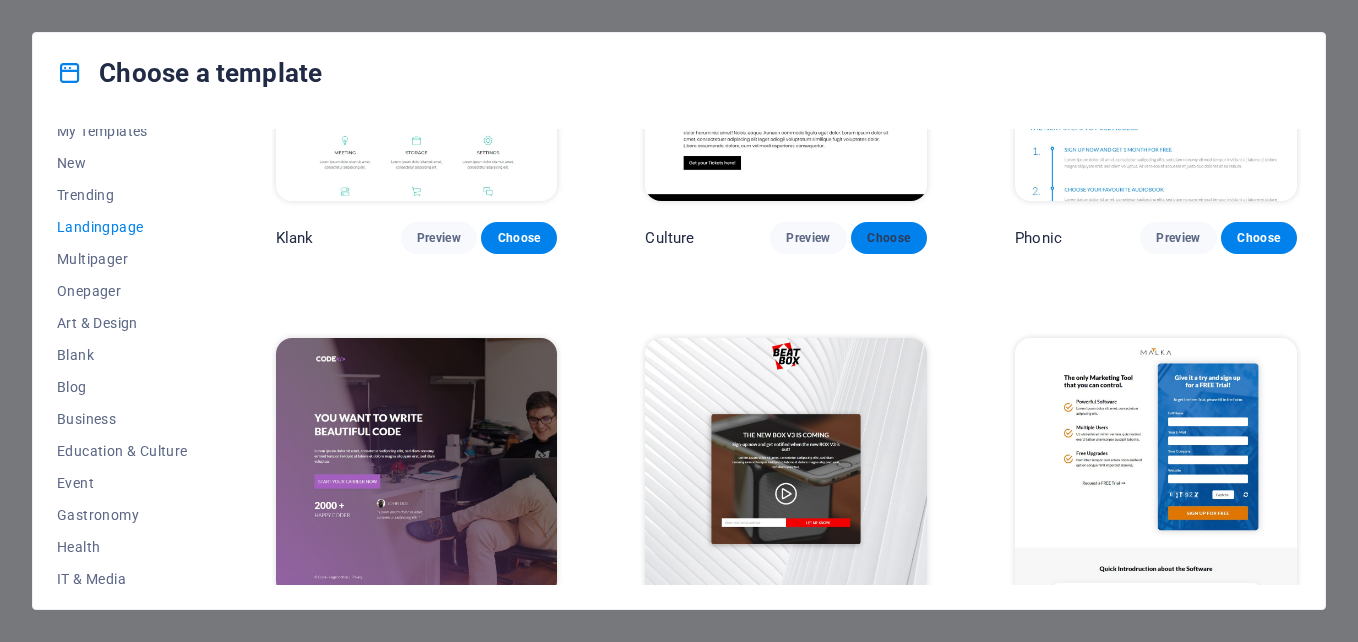 drag, startPoint x: 560, startPoint y: 275, endPoint x: 893, endPoint y: 237, distance: 335.16116 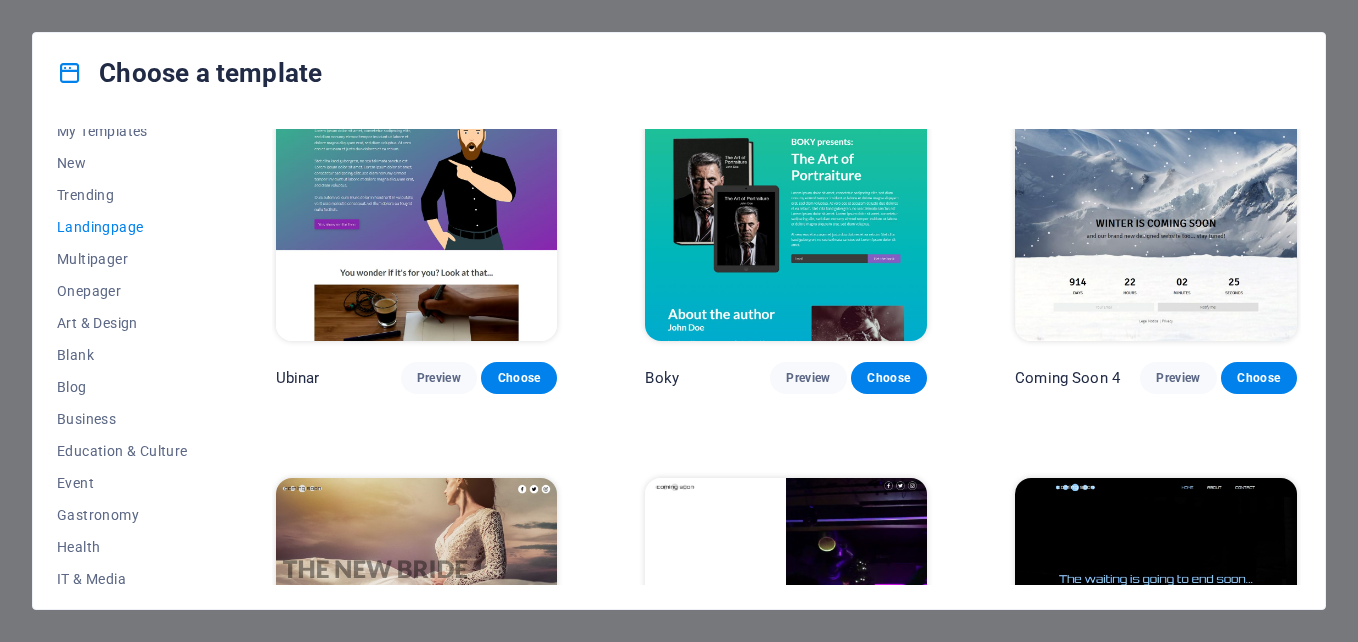 scroll, scrollTop: 2822, scrollLeft: 0, axis: vertical 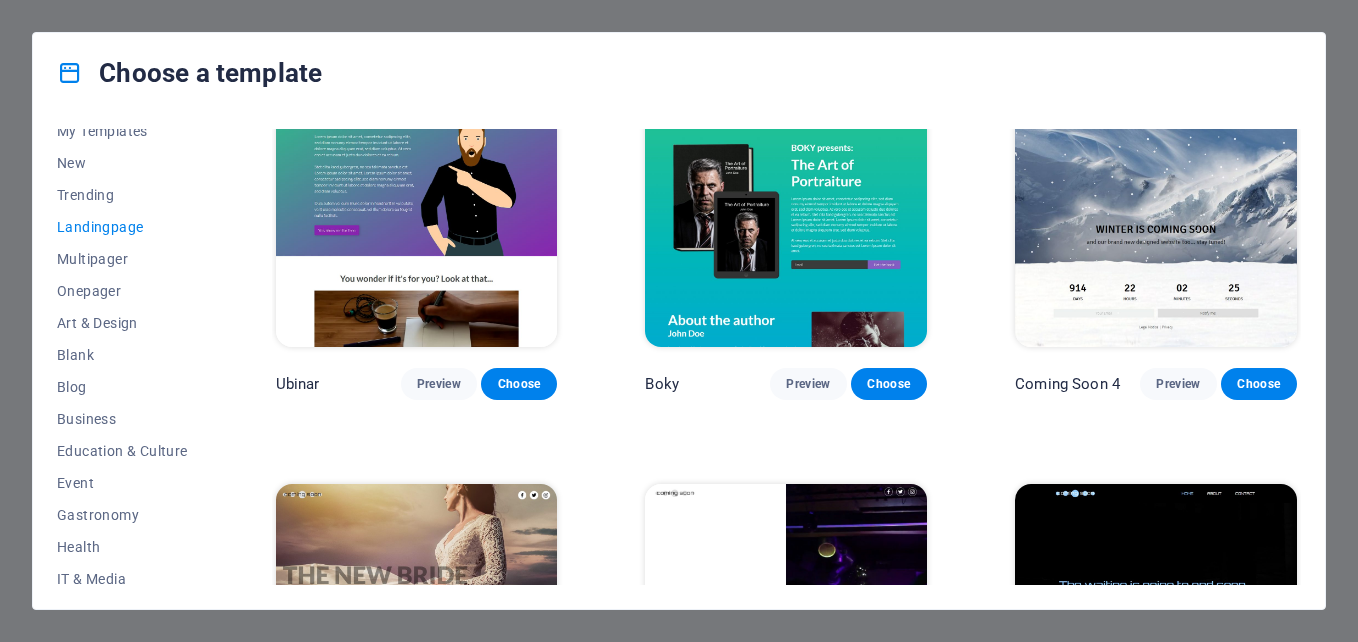 click at bounding box center [1156, 217] 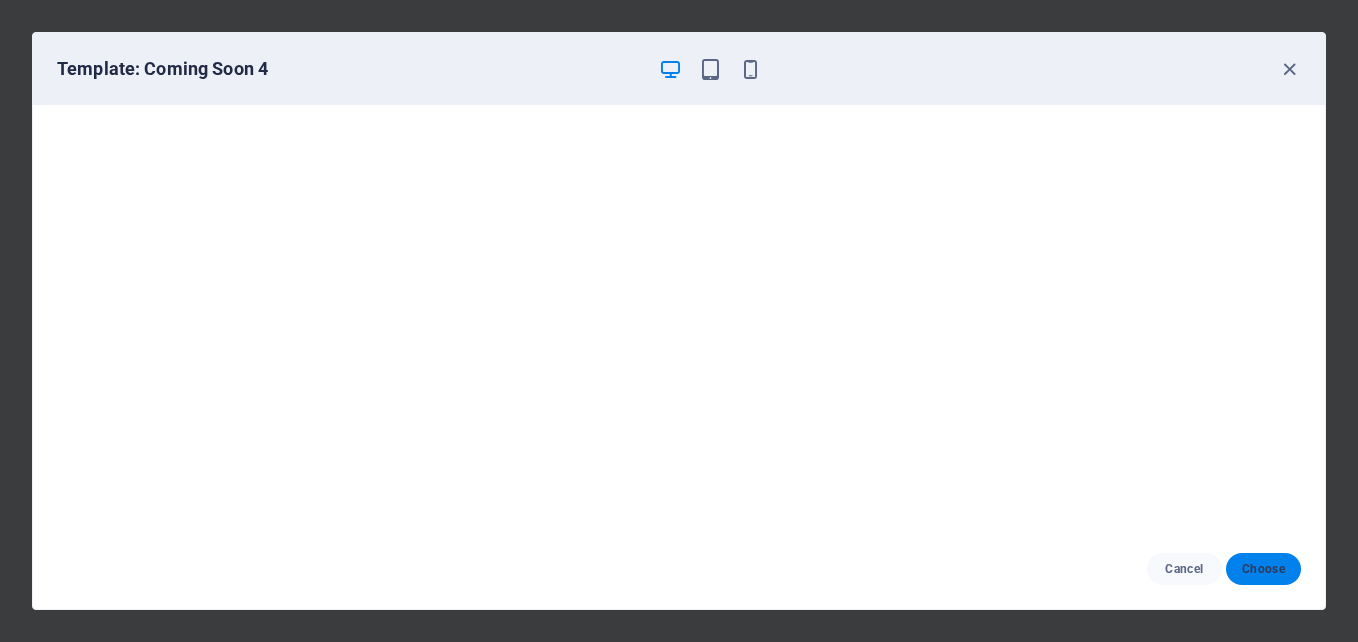 click on "Choose" at bounding box center [1263, 569] 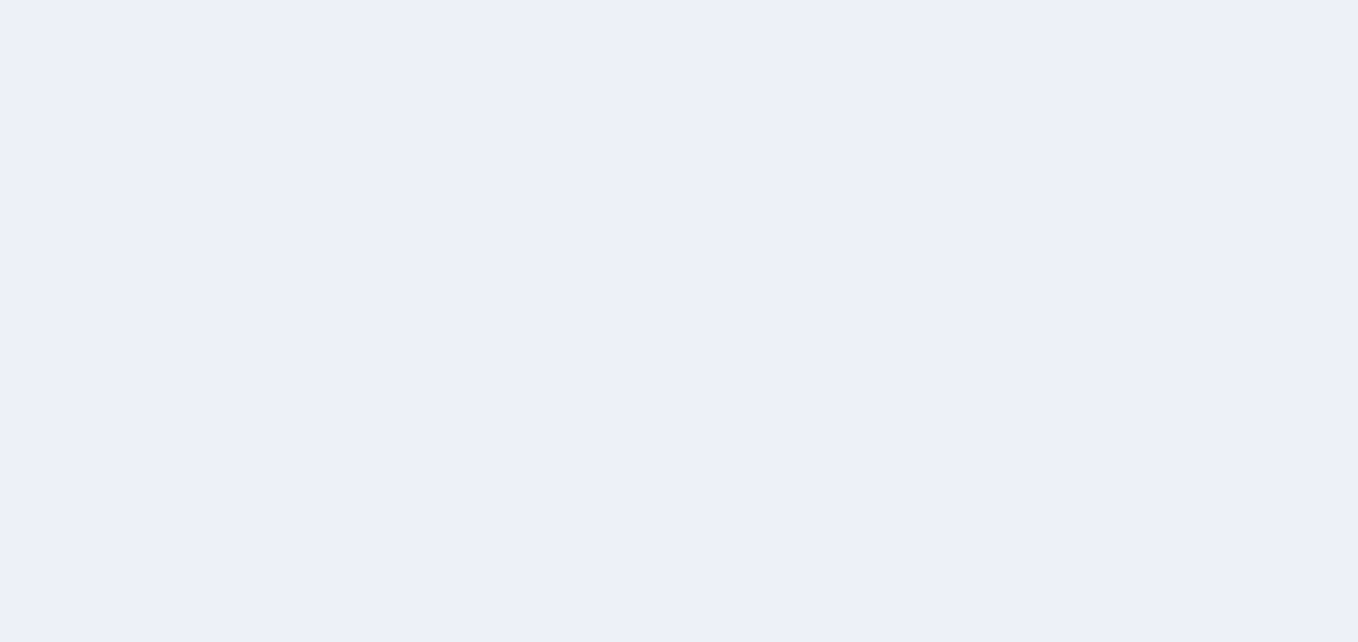 scroll, scrollTop: 0, scrollLeft: 0, axis: both 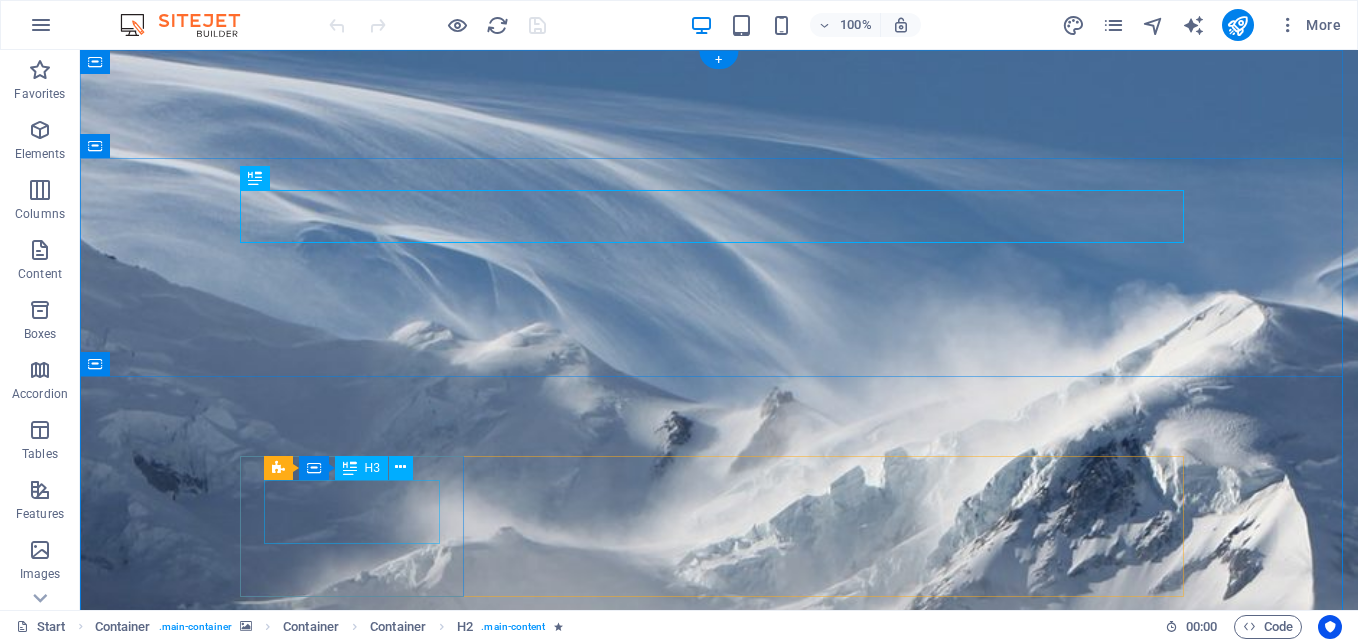 click on "0" at bounding box center (359, 2389) 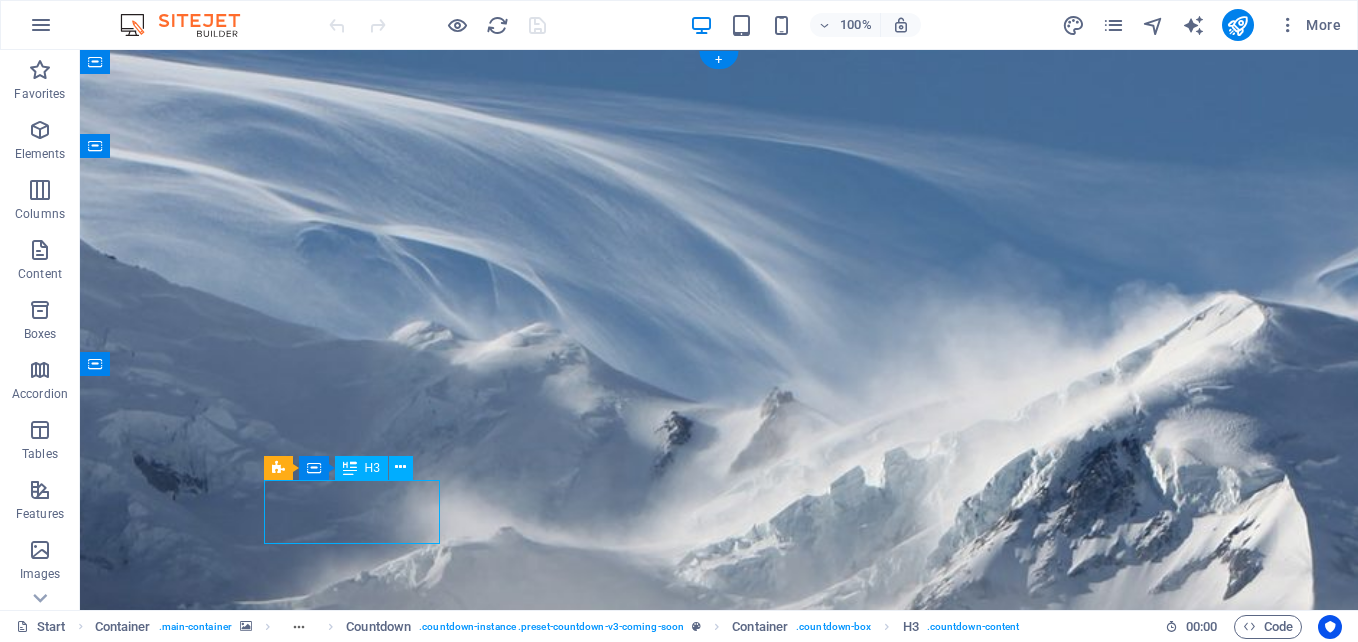 click on "0" at bounding box center (359, 2389) 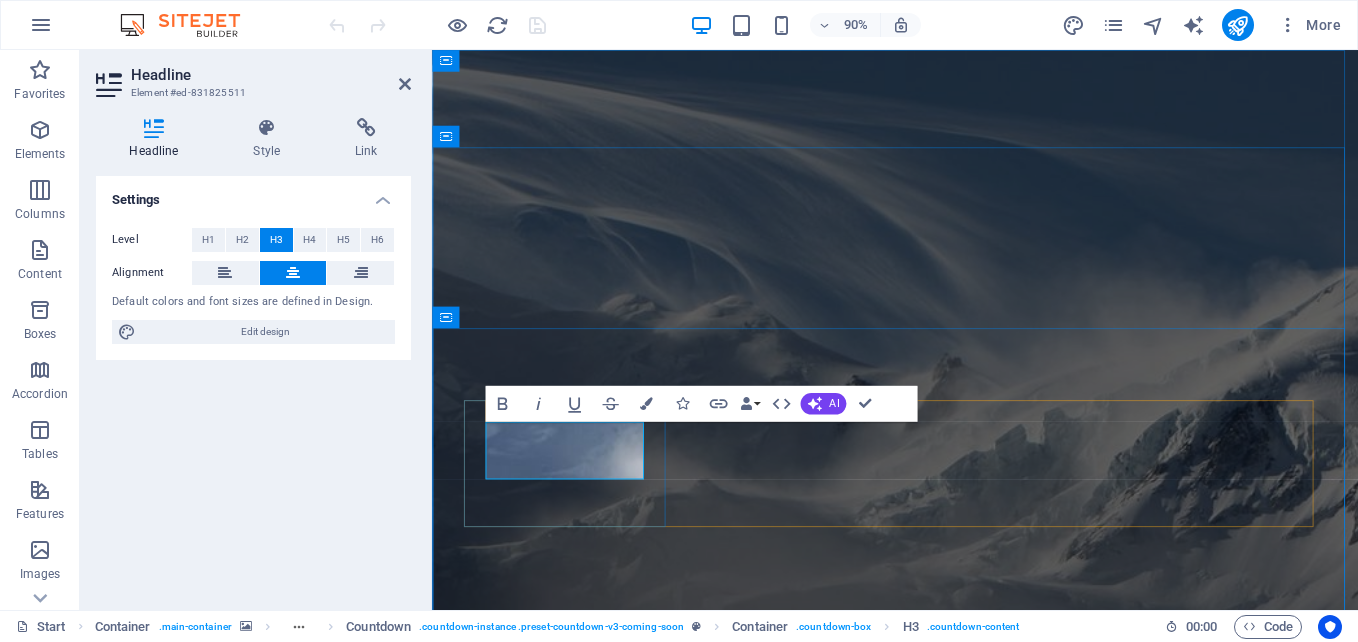 type 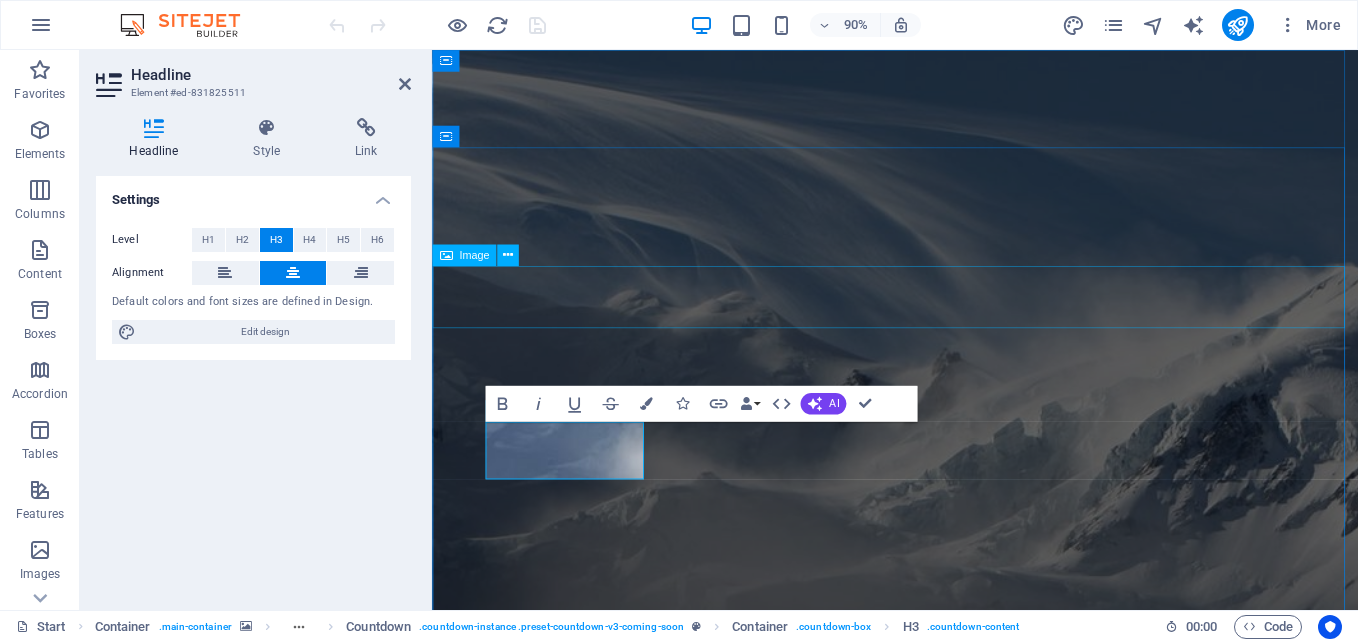 click at bounding box center (946, 1508) 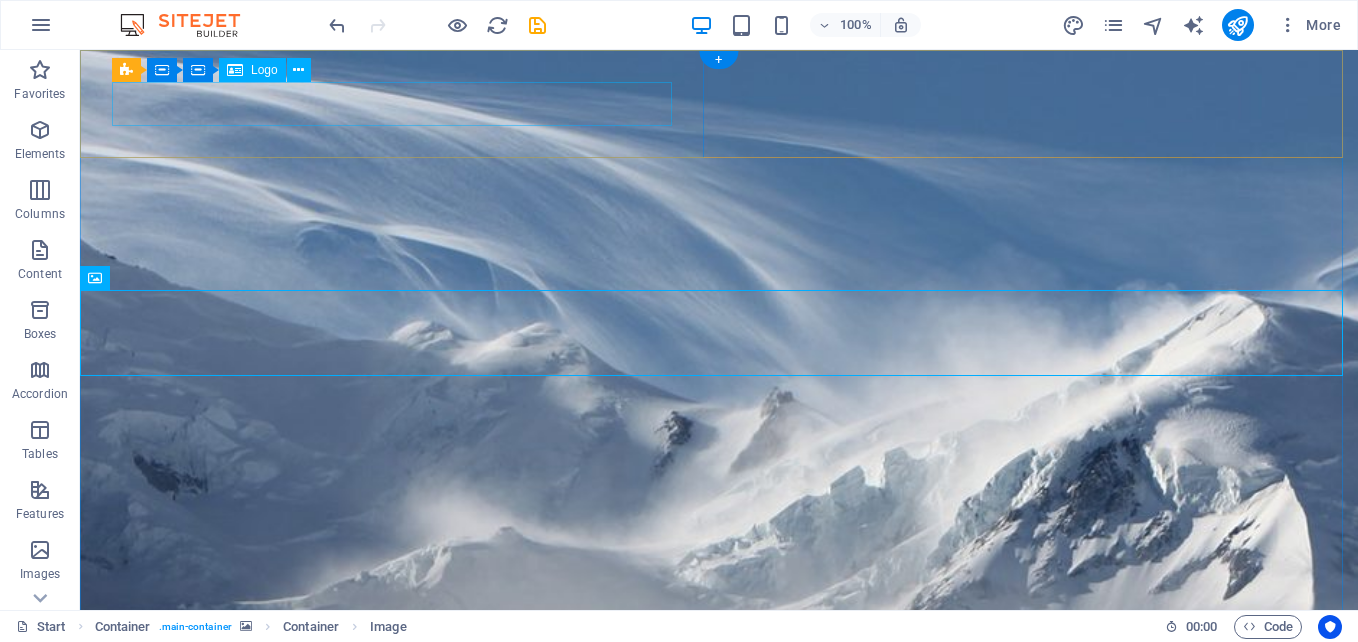 click at bounding box center [719, 1114] 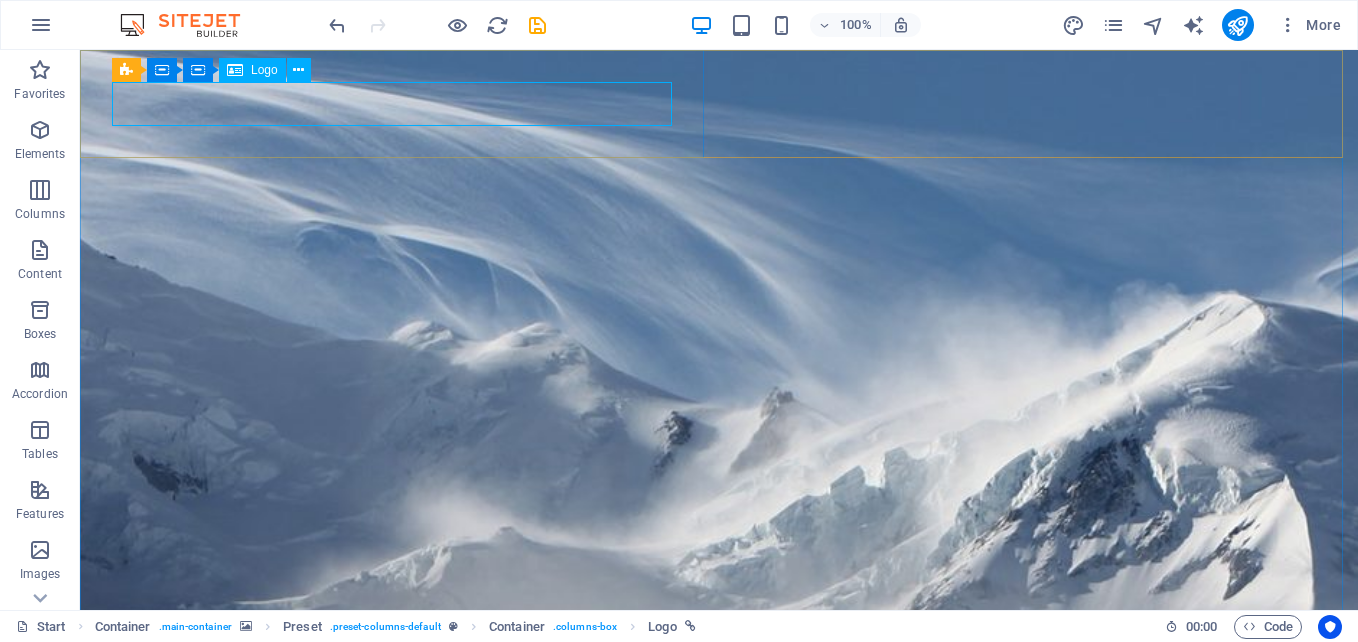 click on "Logo" at bounding box center (264, 70) 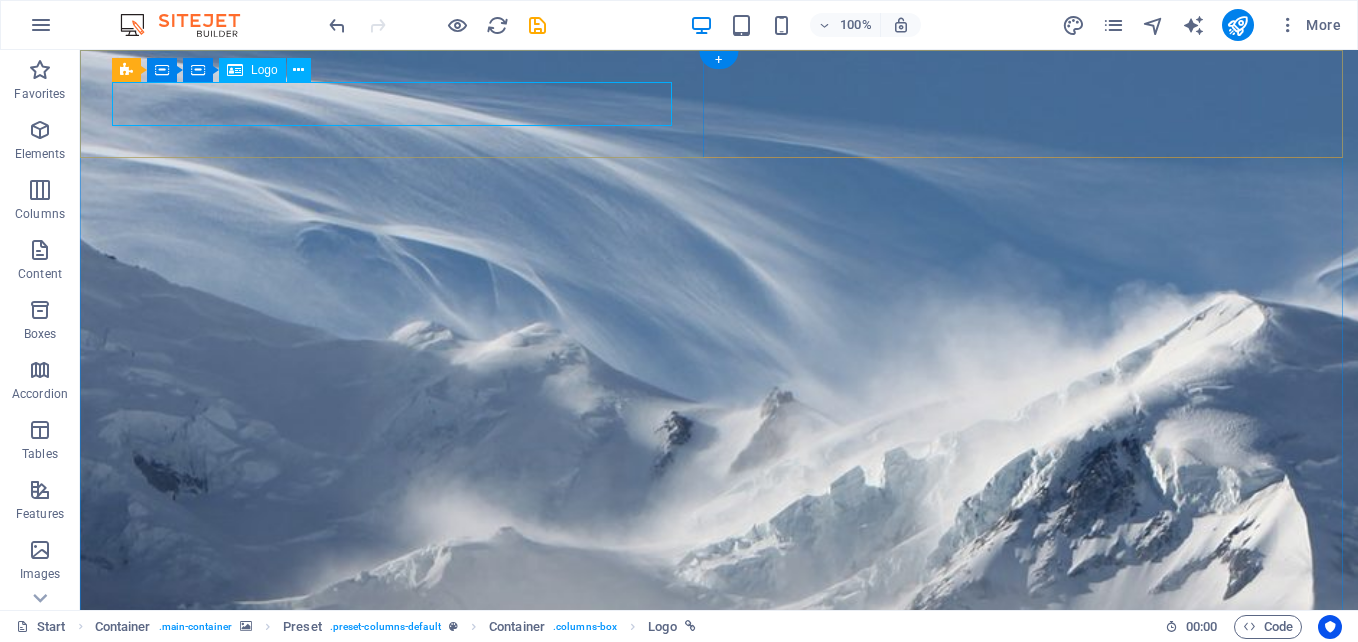 click at bounding box center (719, 1114) 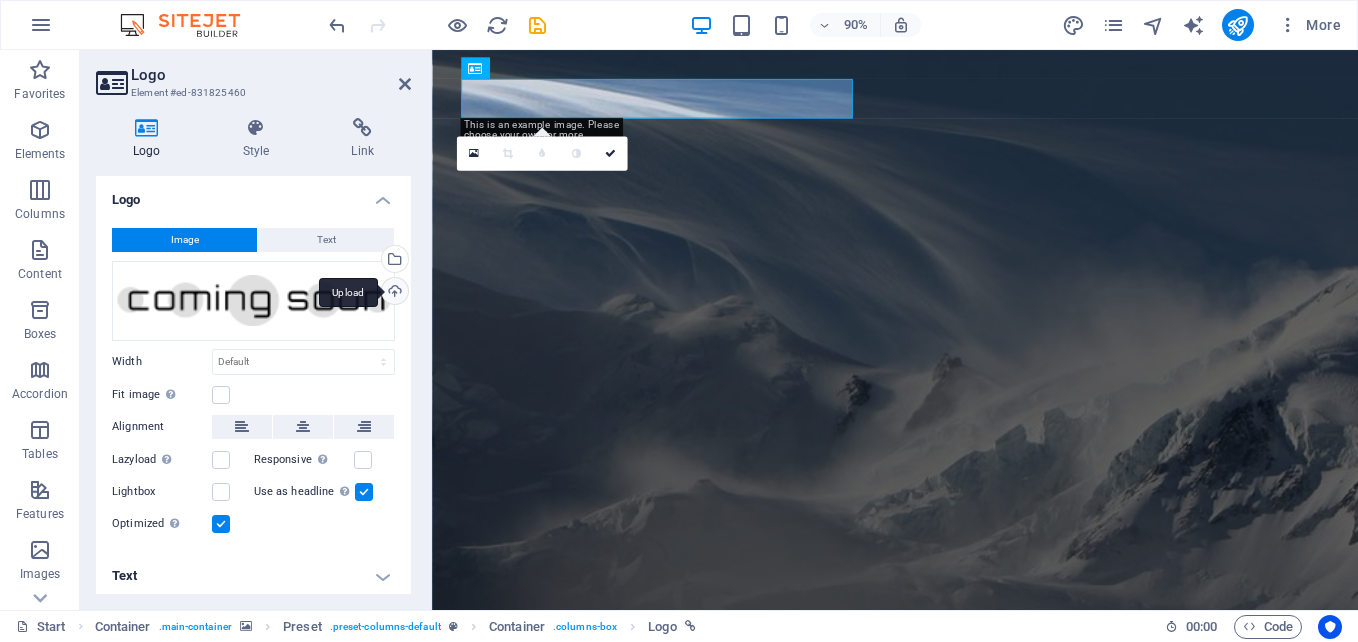 click on "Upload" at bounding box center (393, 293) 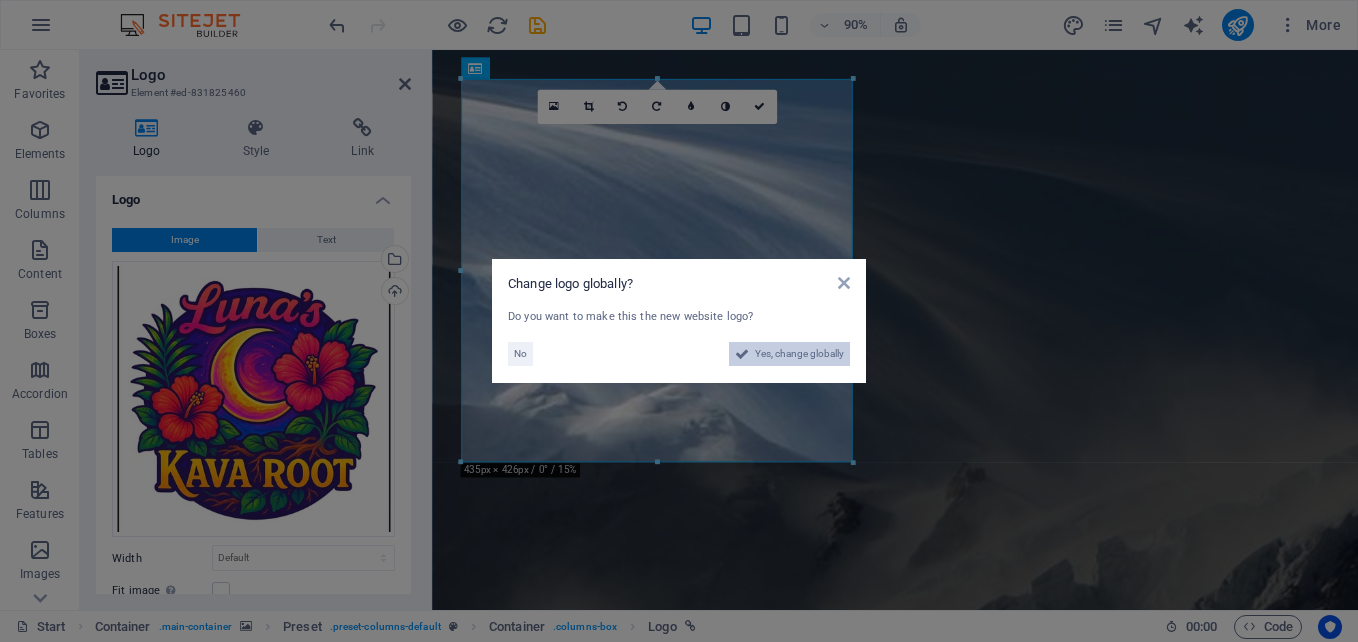 click on "Yes, change globally" at bounding box center [799, 354] 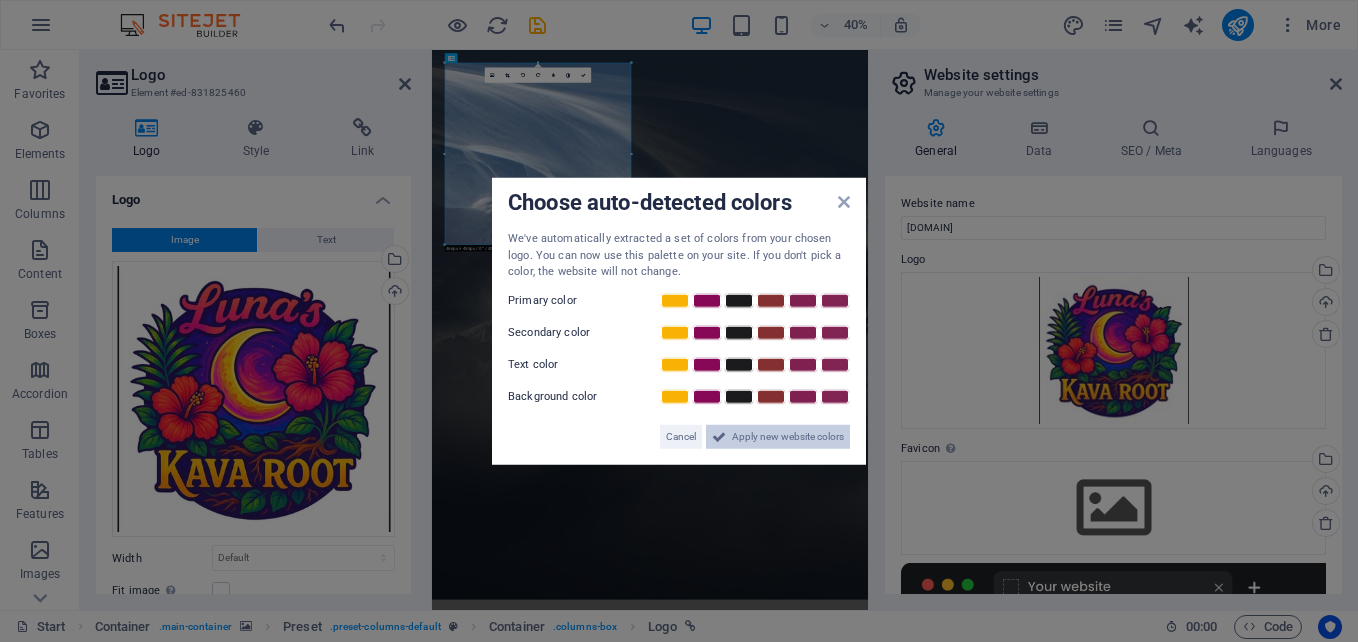 click on "Apply new website colors" at bounding box center [788, 436] 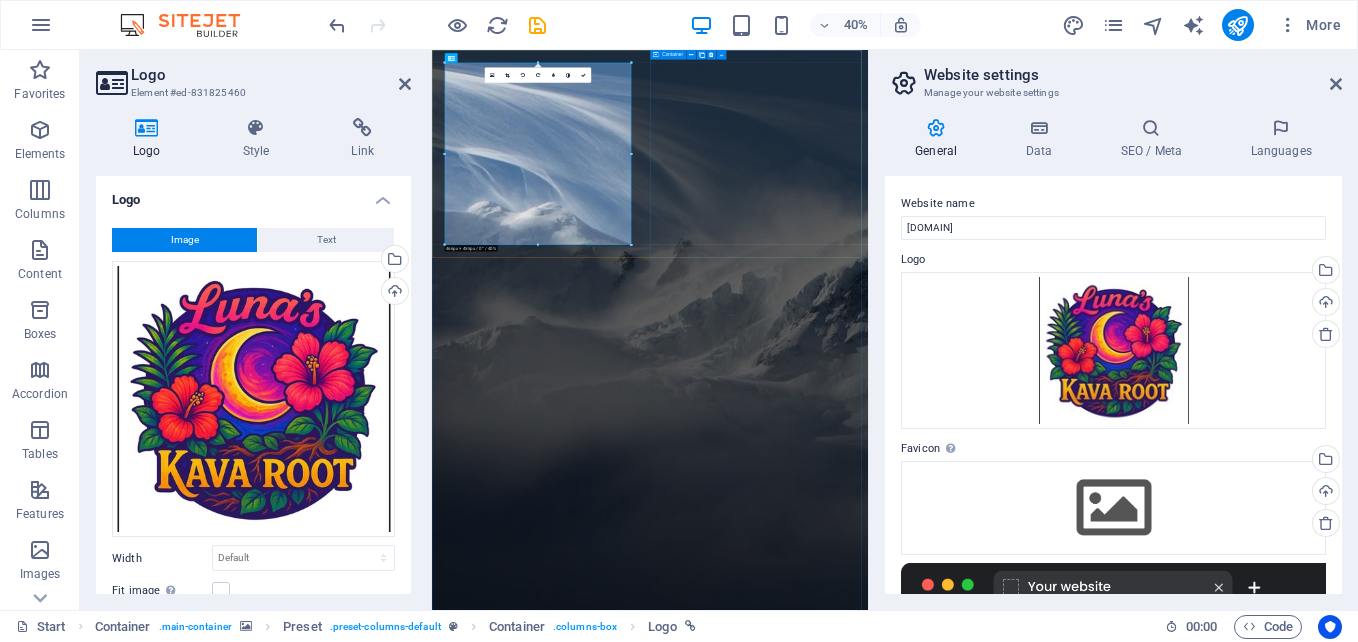 click at bounding box center [977, 2623] 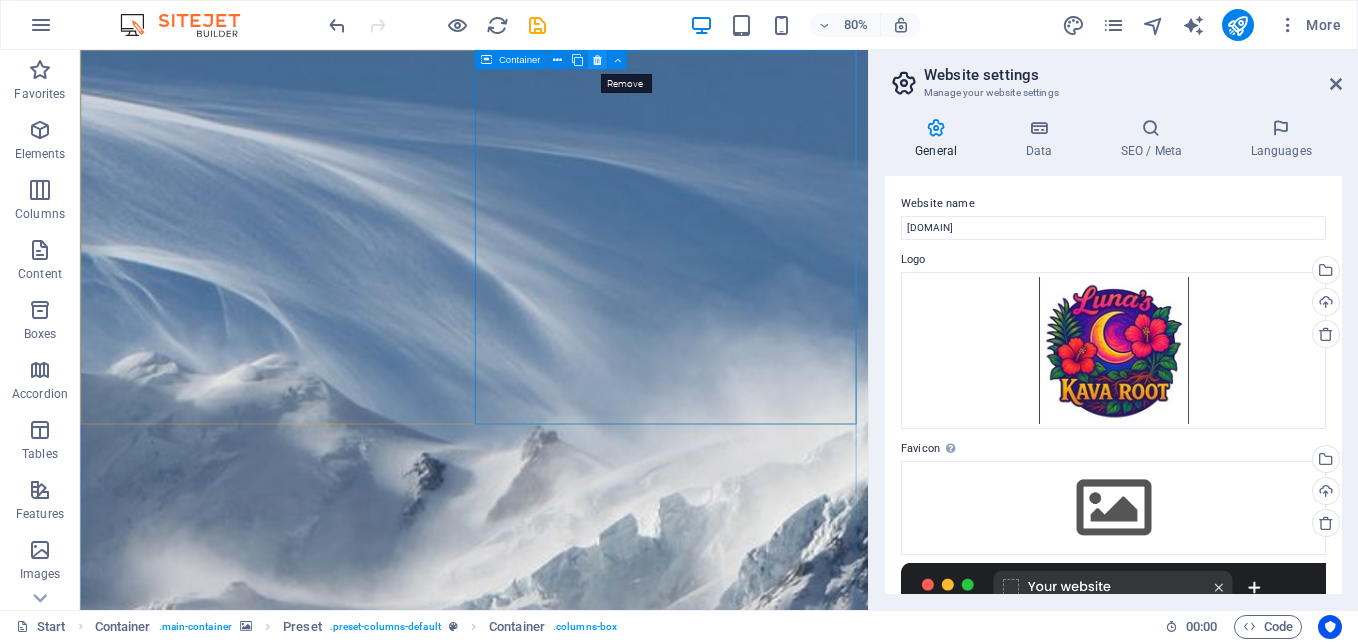 click at bounding box center (596, 59) 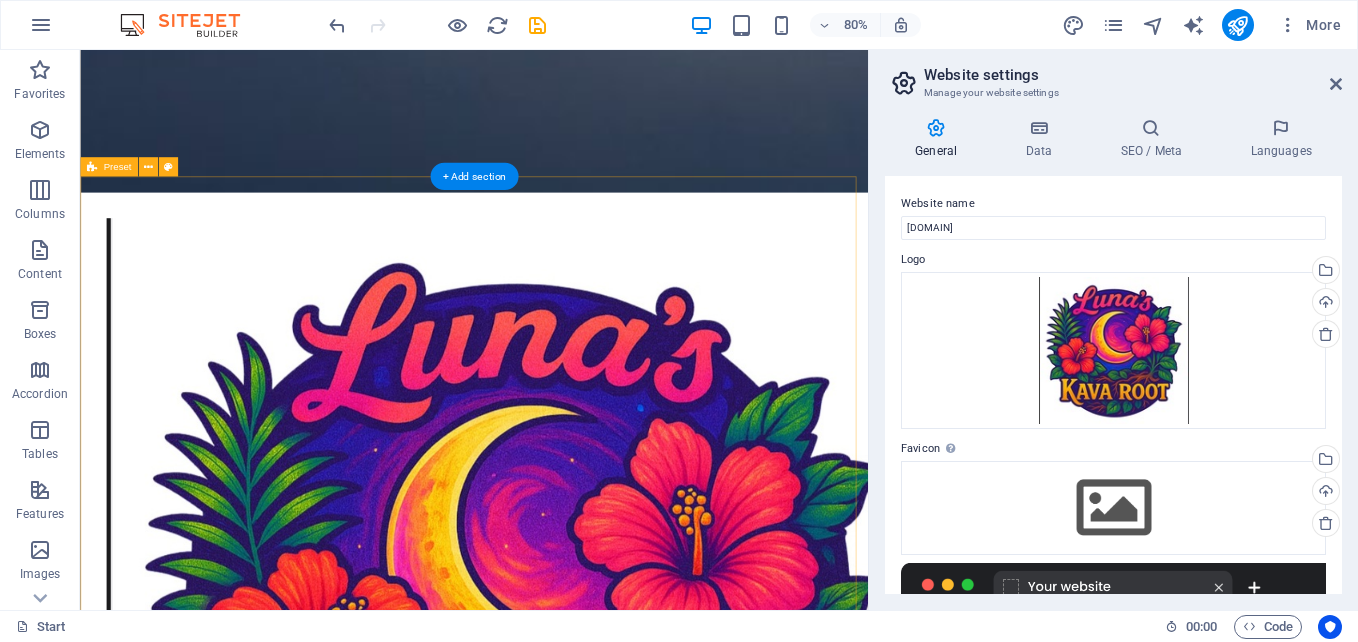 scroll, scrollTop: 1627, scrollLeft: 0, axis: vertical 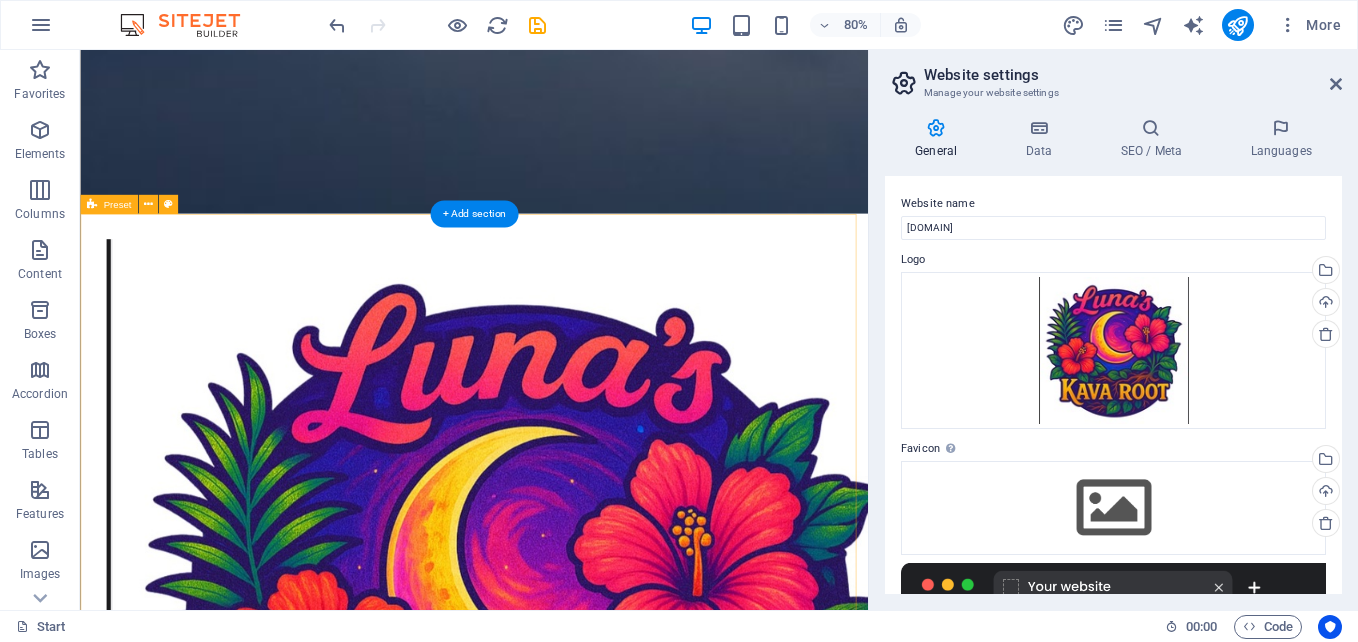click at bounding box center [572, 3725] 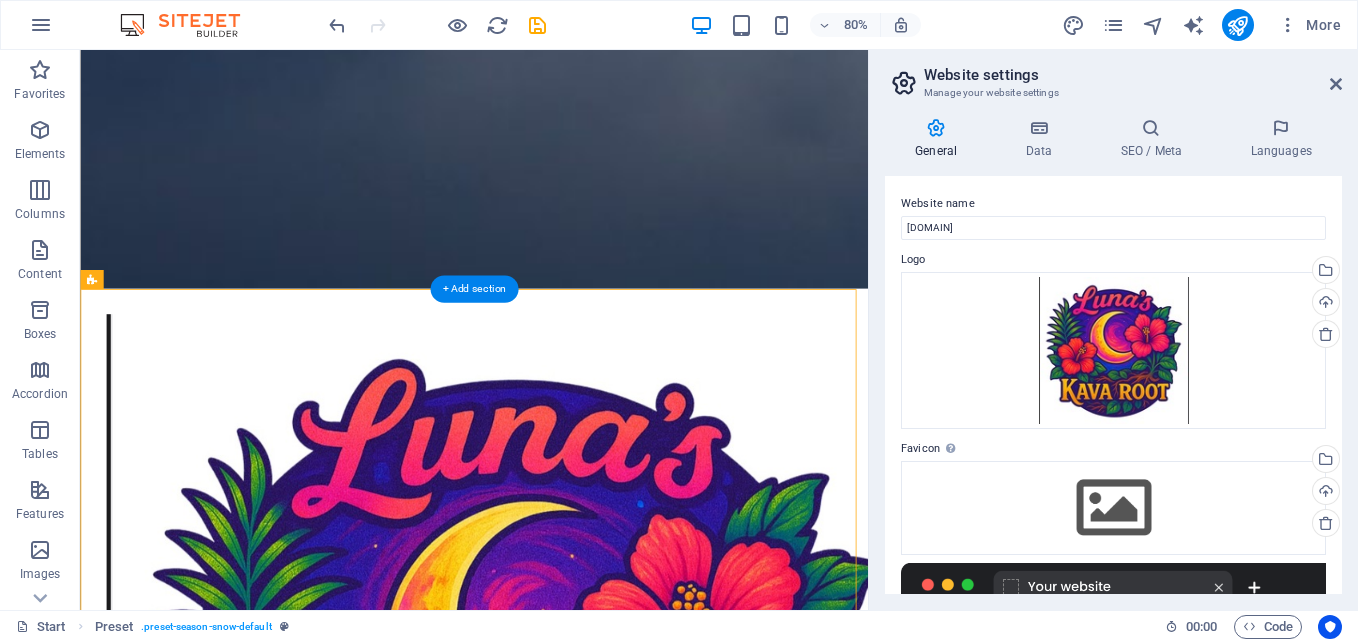 scroll, scrollTop: 1532, scrollLeft: 0, axis: vertical 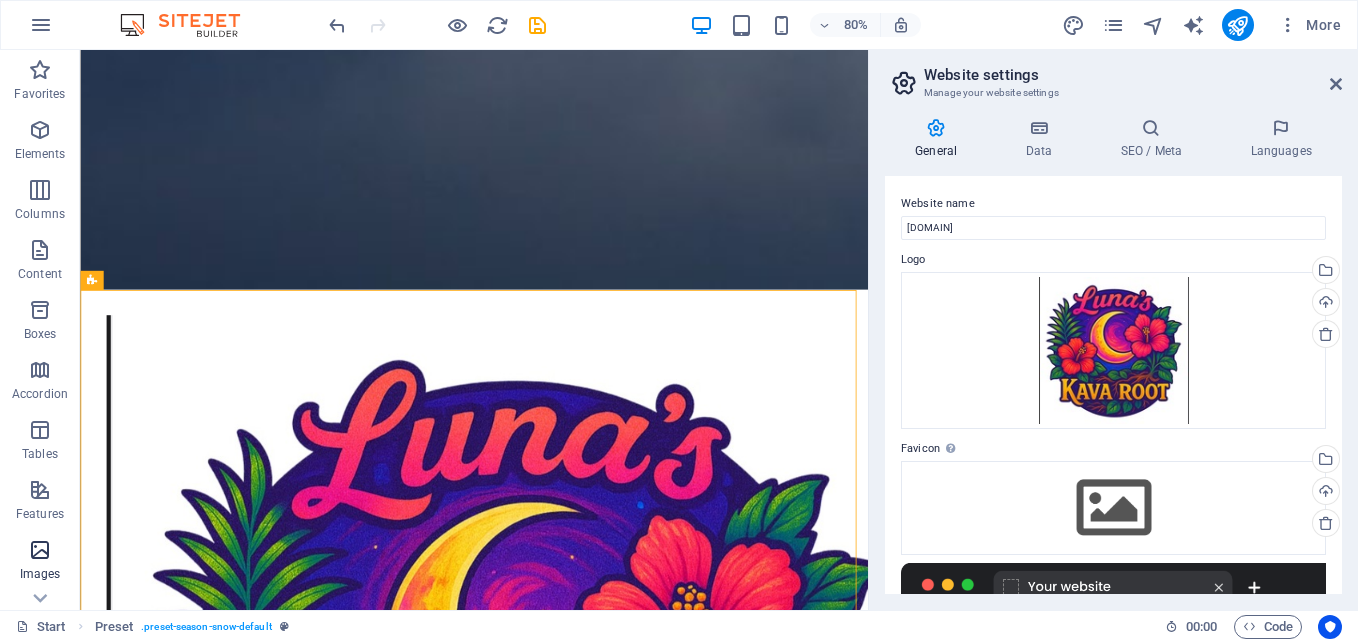 click at bounding box center [40, 550] 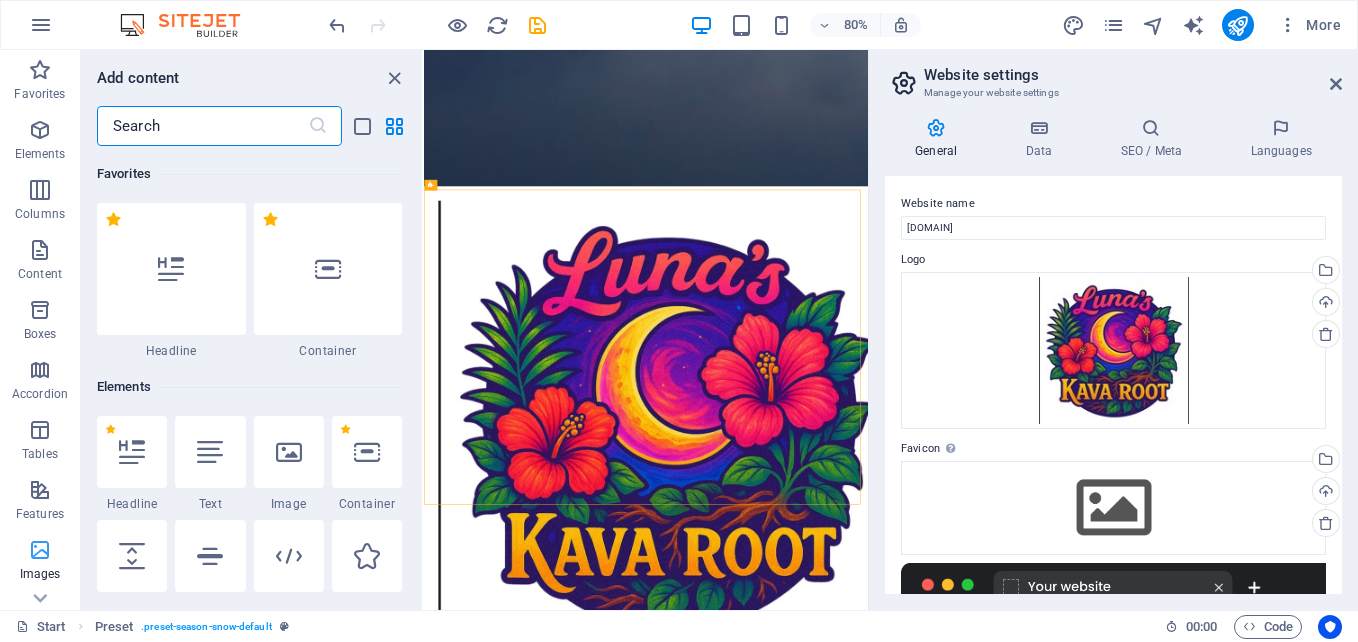scroll, scrollTop: 1522, scrollLeft: 0, axis: vertical 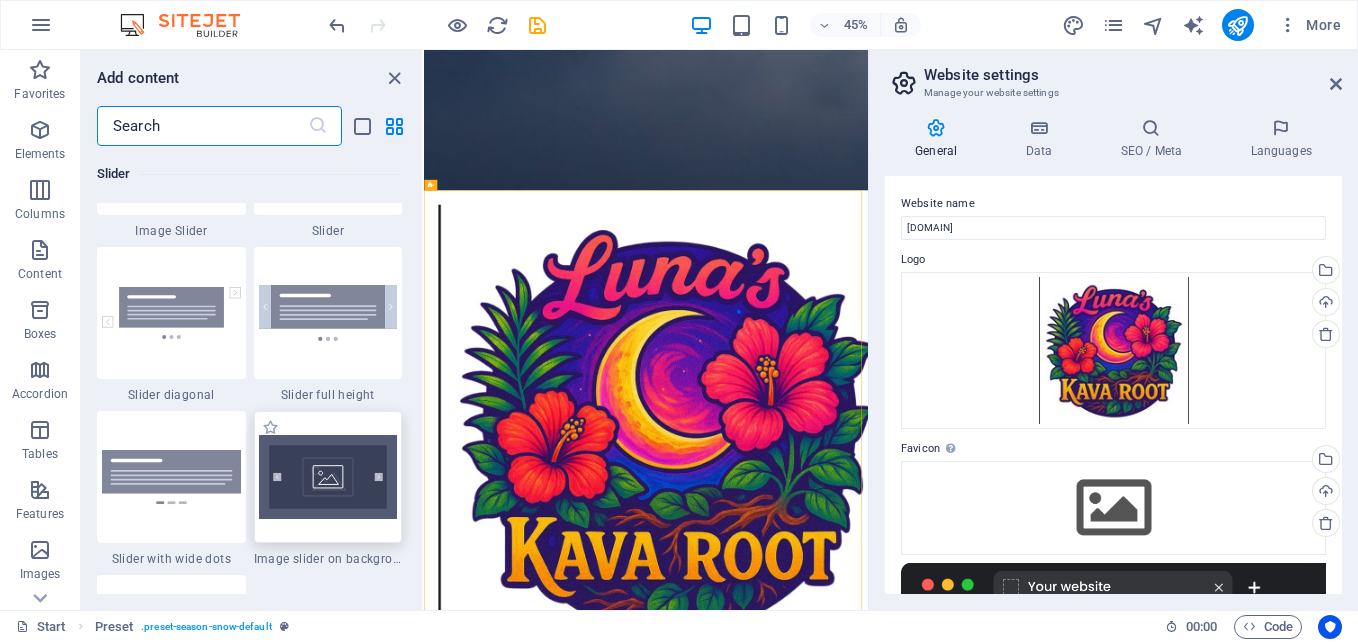 click at bounding box center (328, 477) 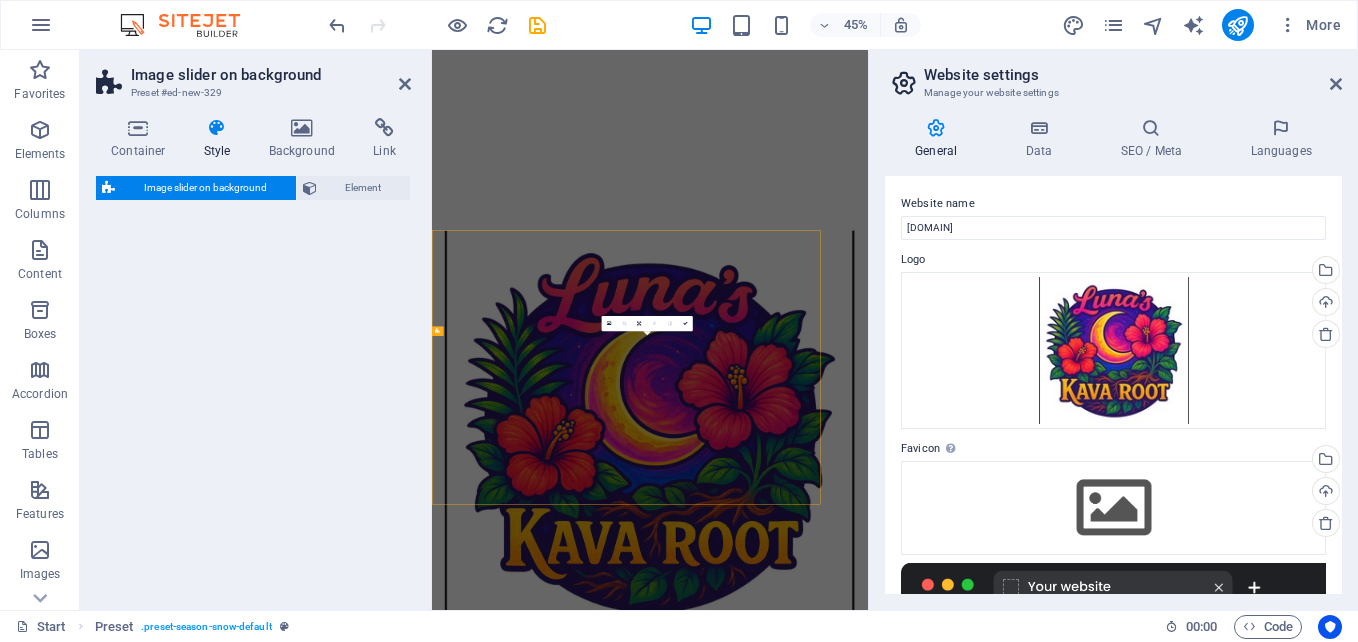 select on "rem" 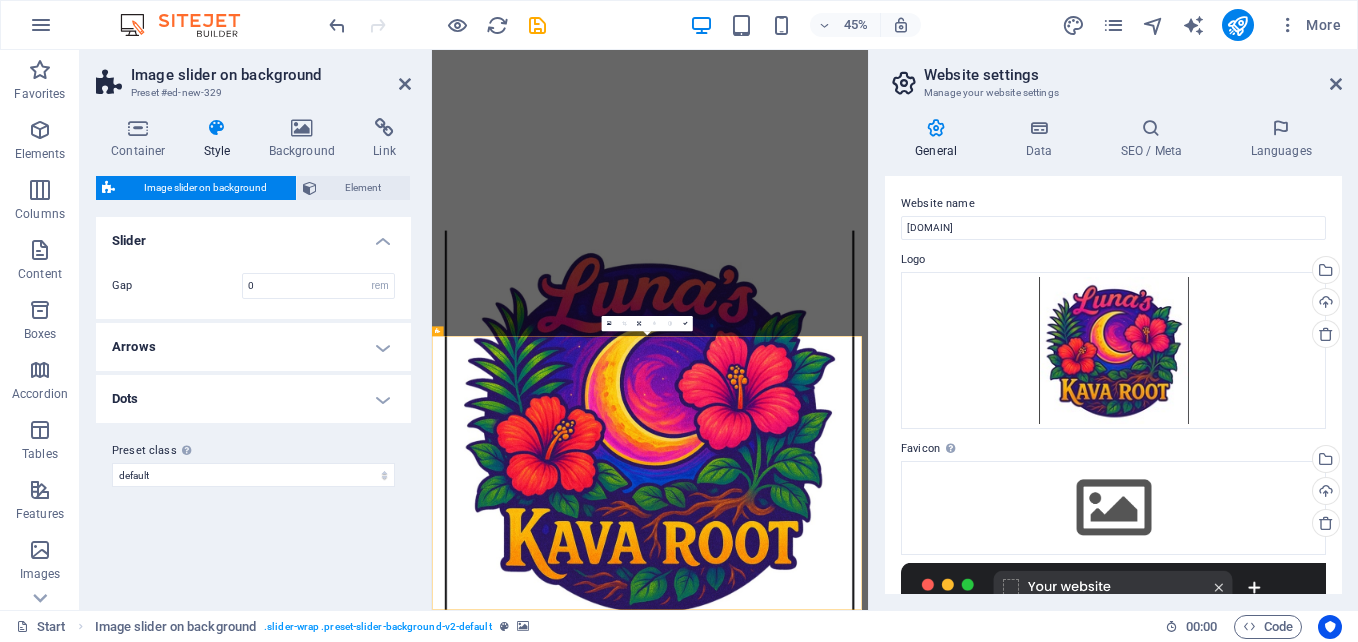 scroll, scrollTop: 2602, scrollLeft: 0, axis: vertical 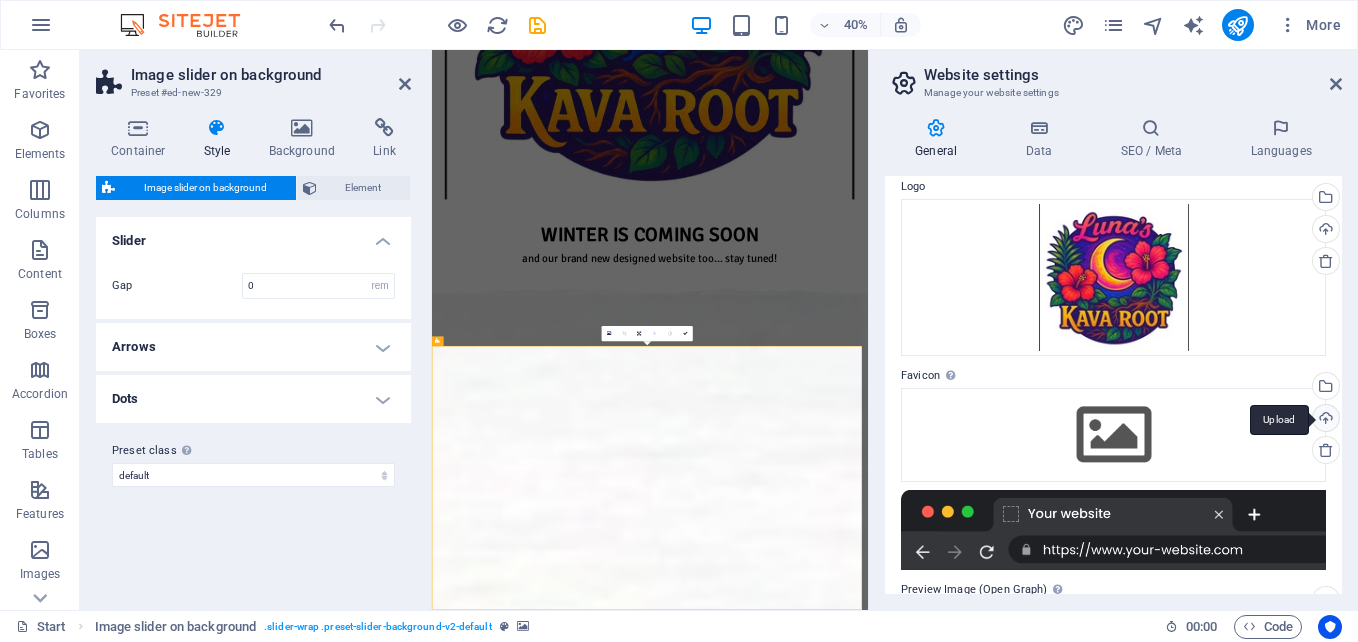 click on "Upload" at bounding box center [1324, 420] 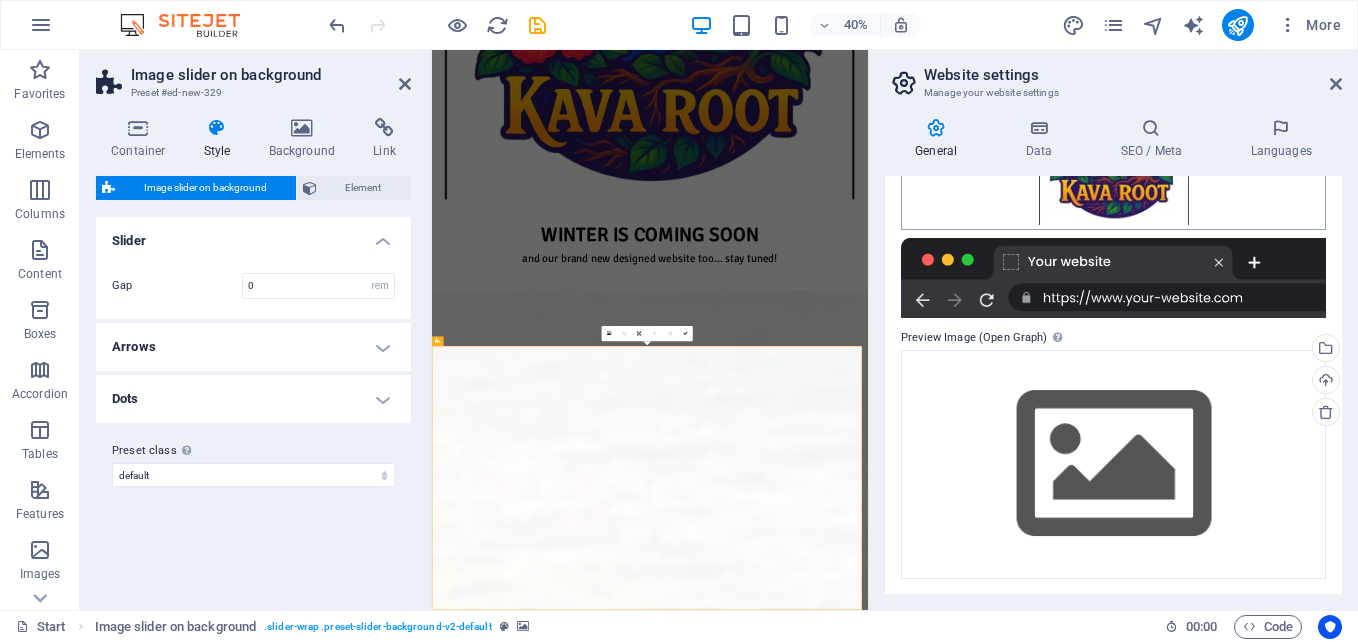 scroll, scrollTop: 389, scrollLeft: 0, axis: vertical 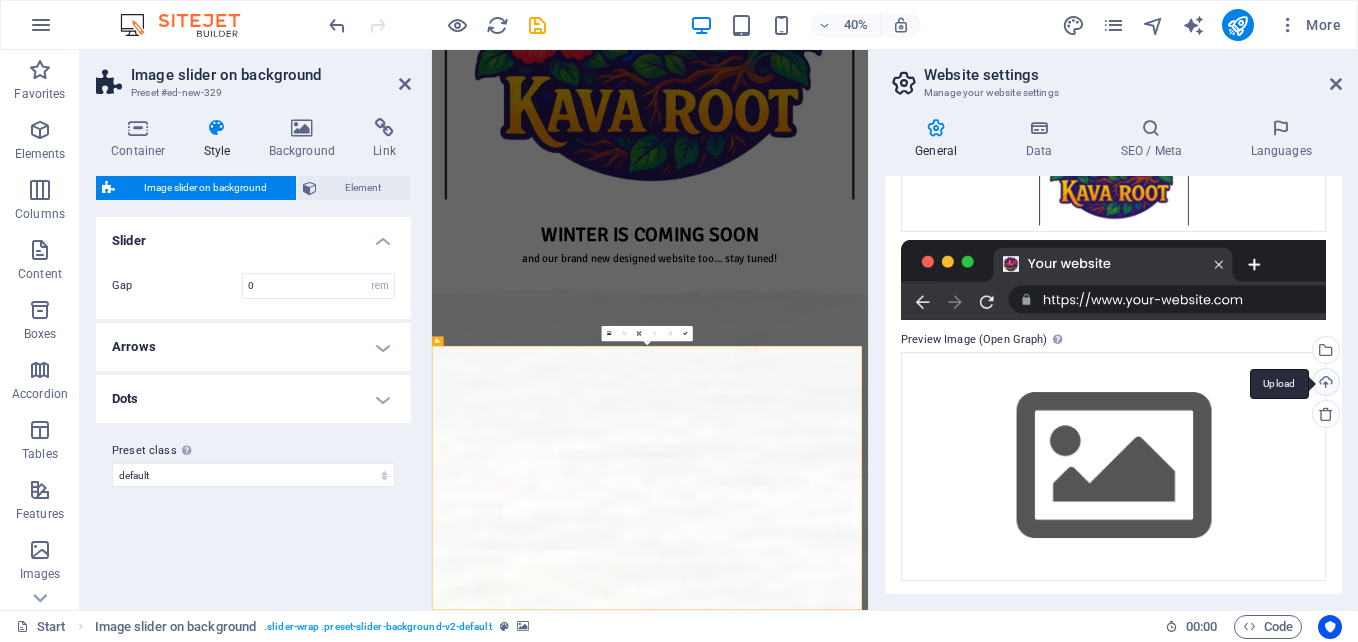 click on "Upload" at bounding box center [1324, 384] 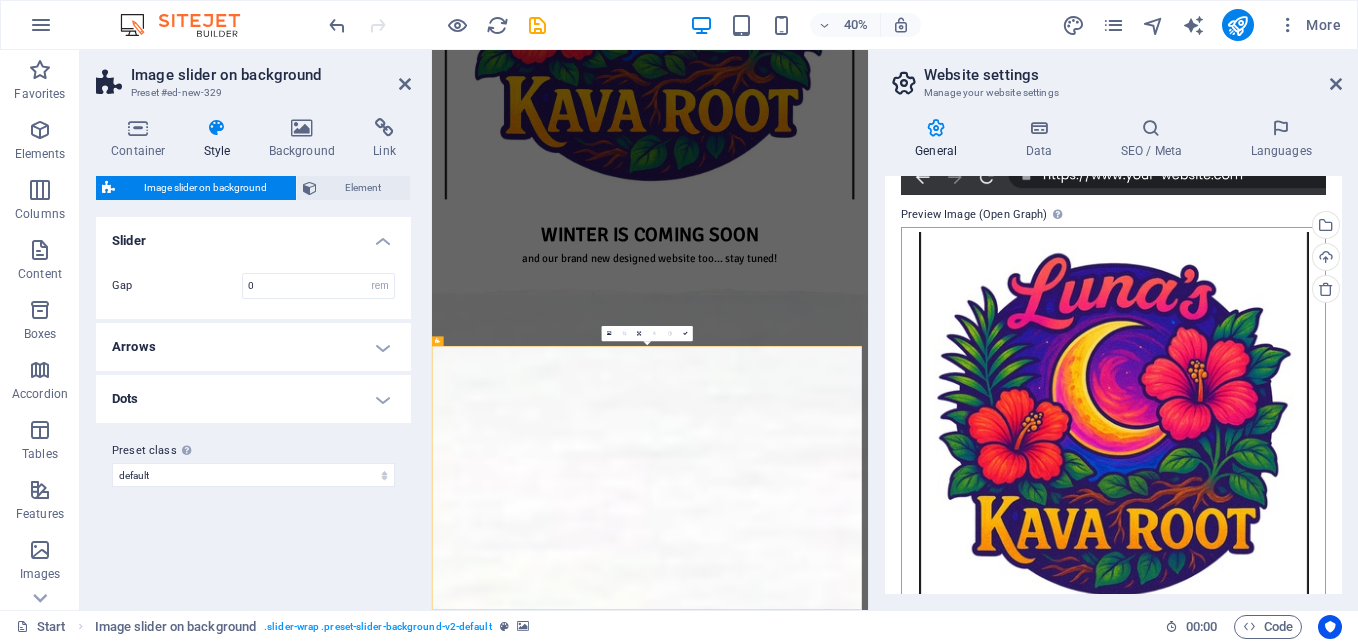 scroll, scrollTop: 554, scrollLeft: 0, axis: vertical 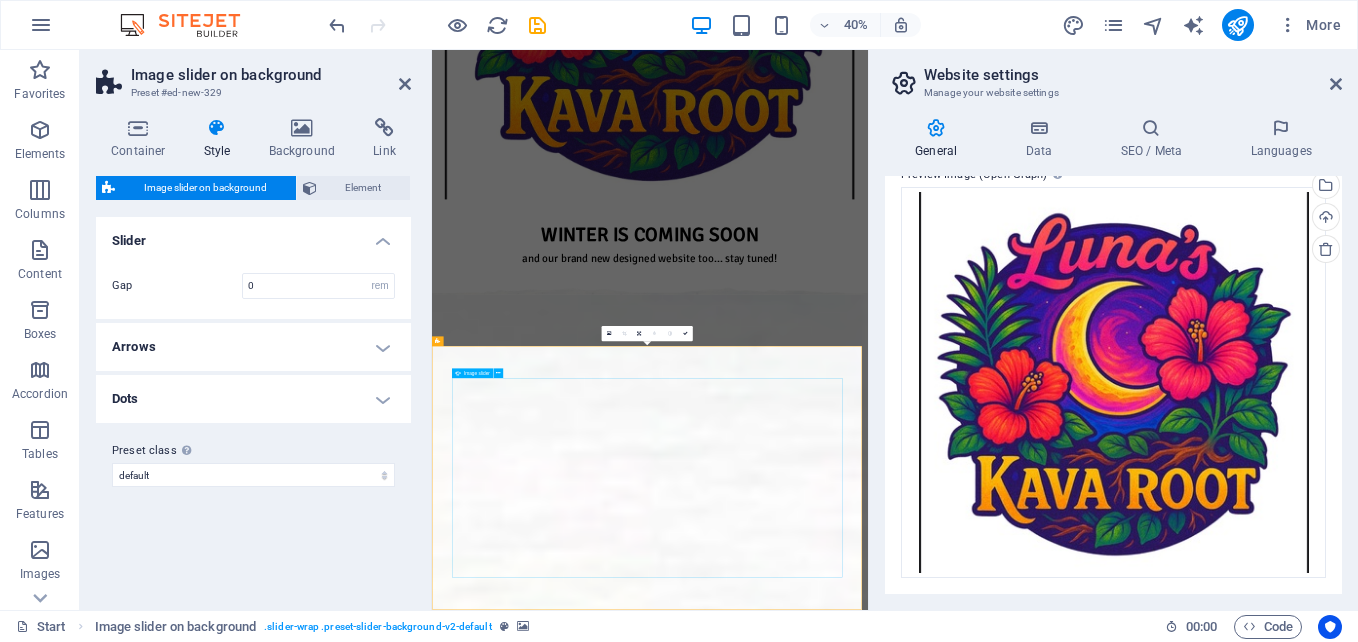 click at bounding box center [-951, 6507] 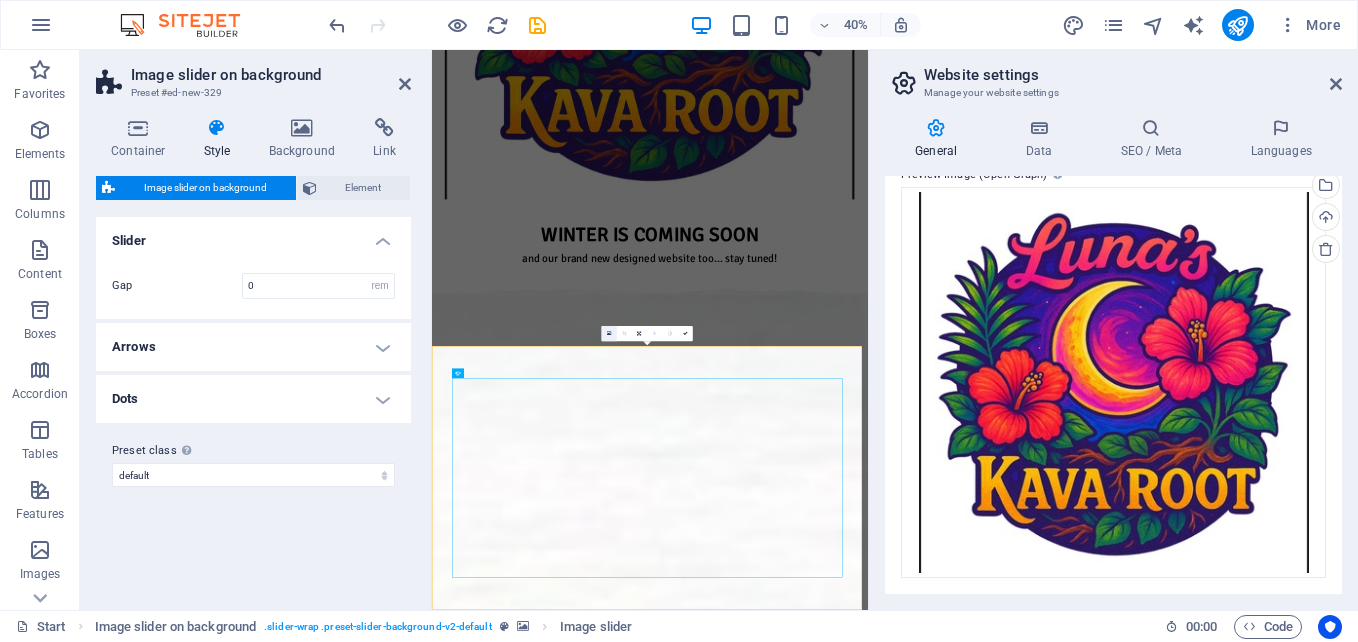 click at bounding box center [609, 334] 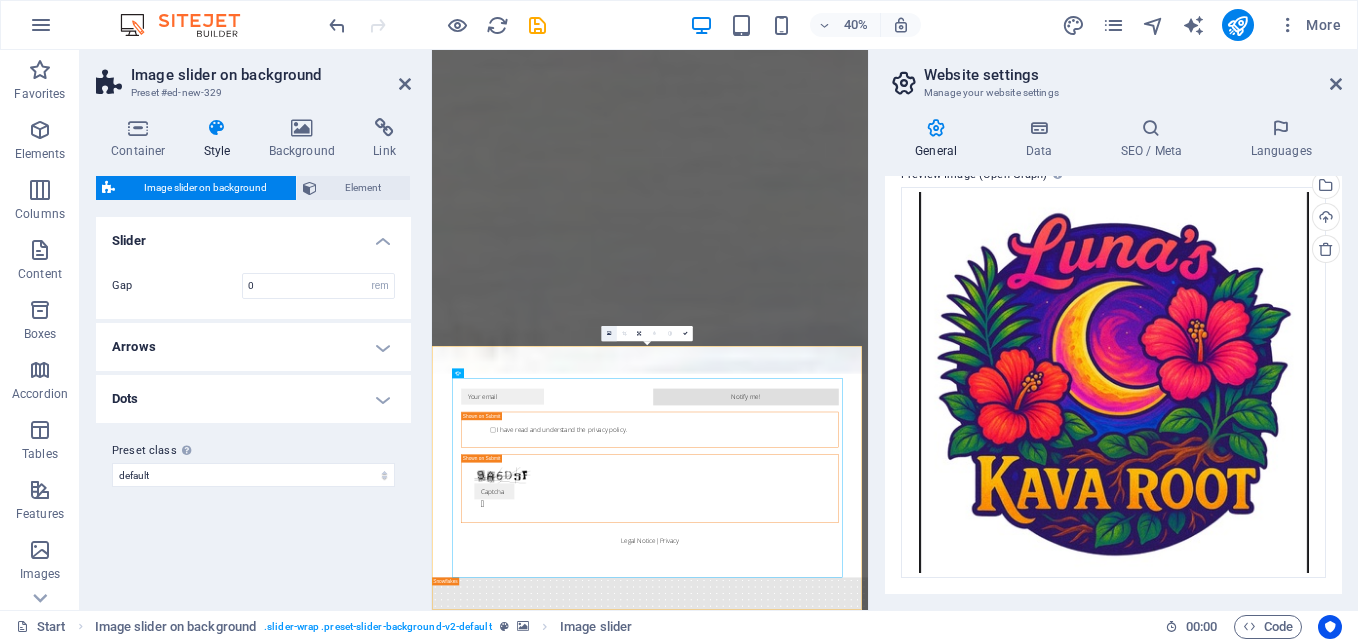 scroll, scrollTop: 1367, scrollLeft: 0, axis: vertical 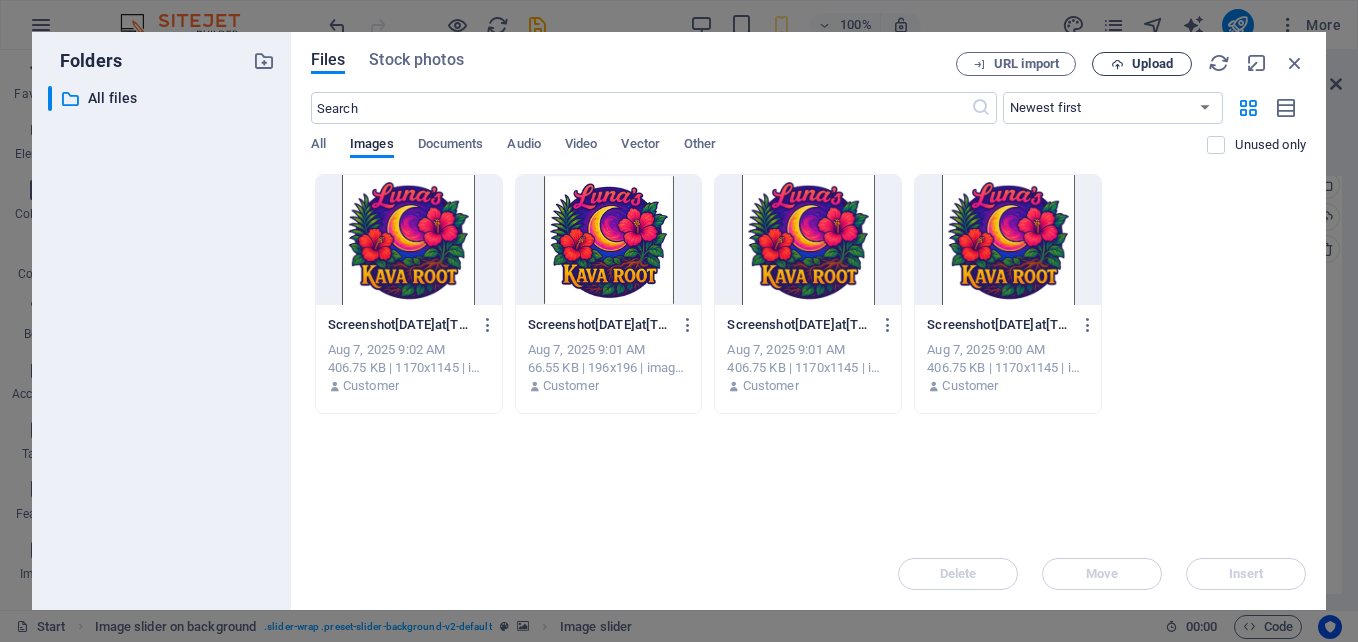 click on "Upload" at bounding box center [1152, 64] 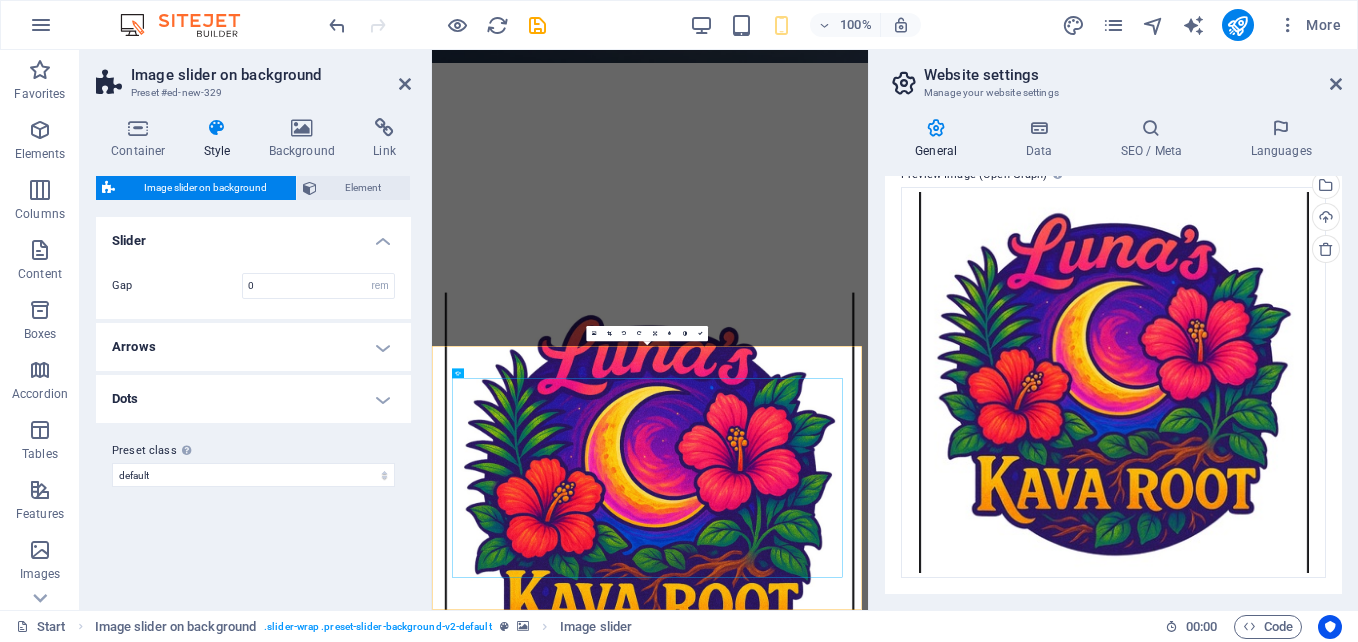 scroll, scrollTop: 2602, scrollLeft: 0, axis: vertical 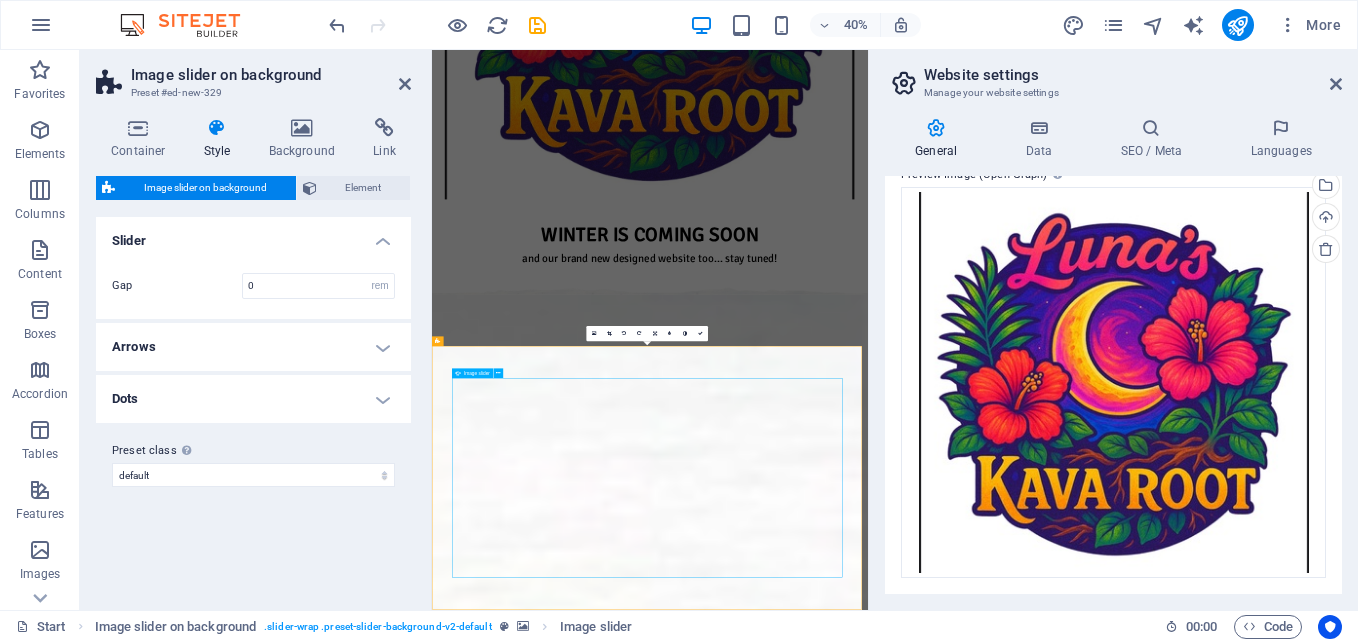 click at bounding box center [25, 5783] 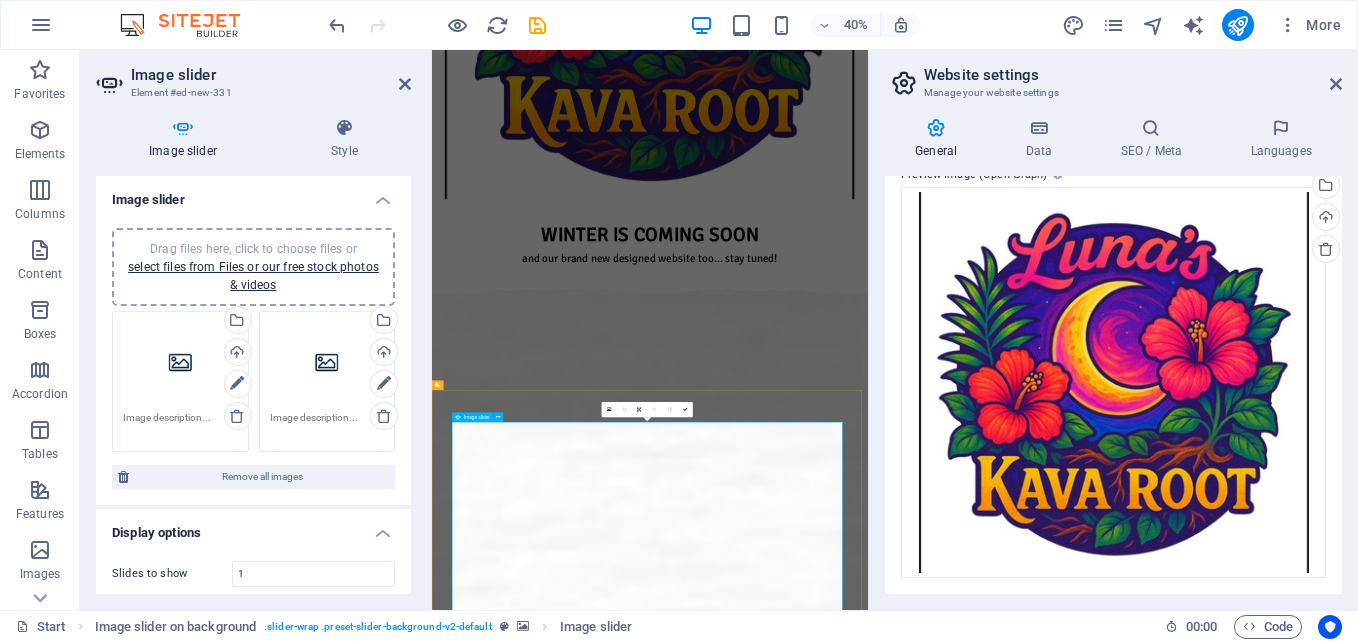 scroll, scrollTop: 2492, scrollLeft: 0, axis: vertical 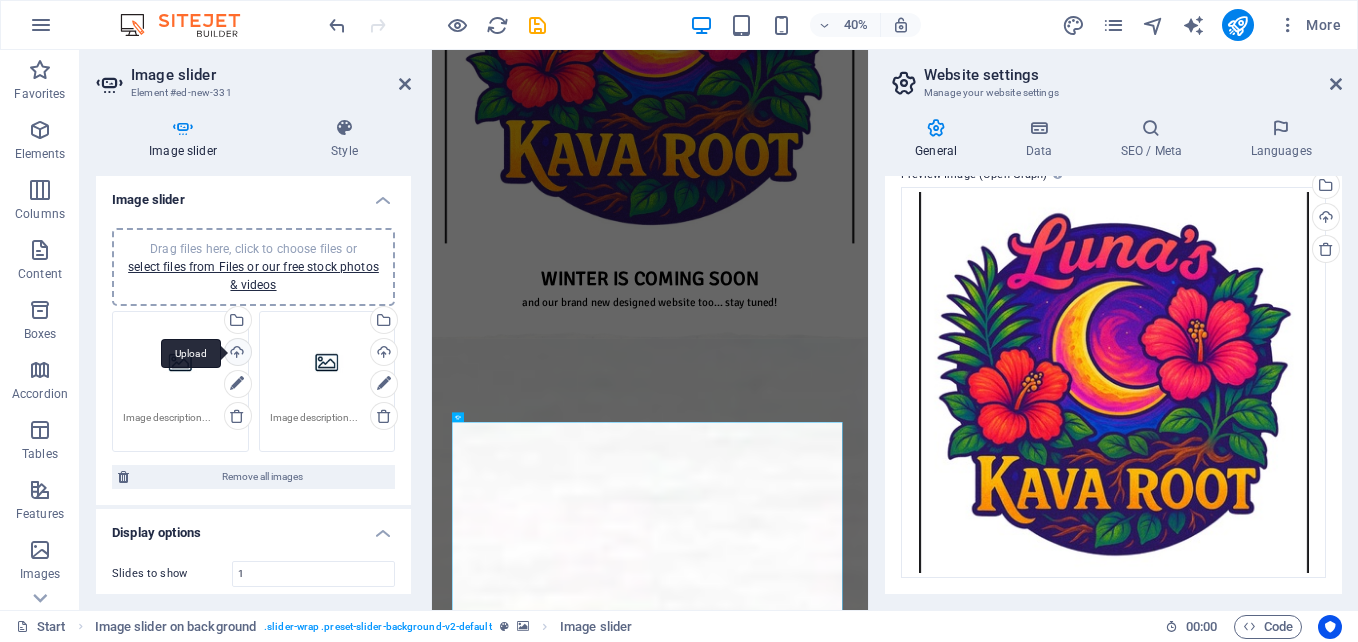 click on "Upload" at bounding box center (236, 354) 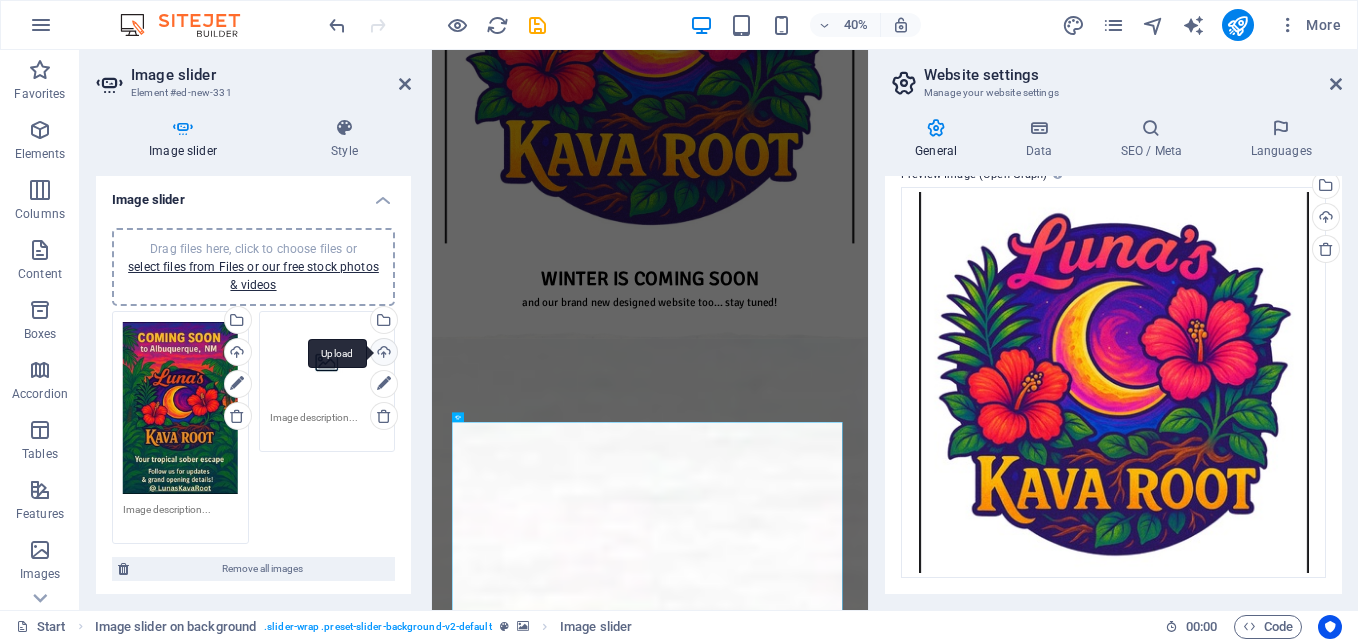 click on "Upload" at bounding box center [382, 354] 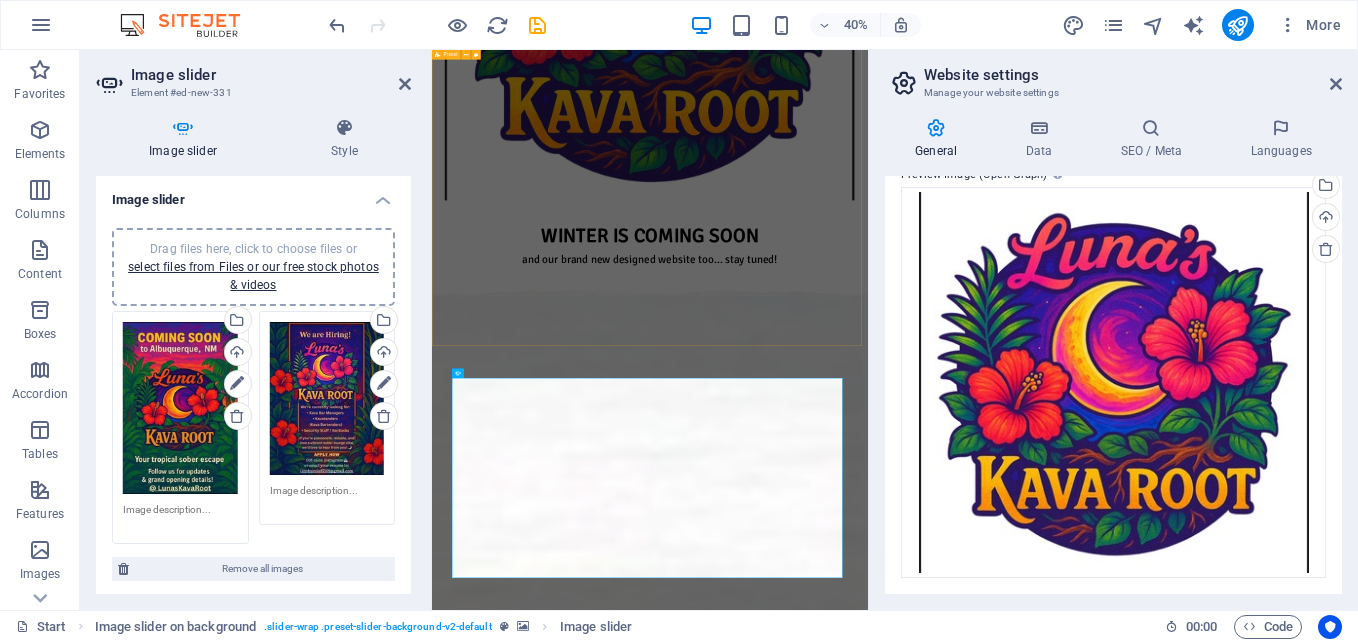 scroll, scrollTop: 2602, scrollLeft: 0, axis: vertical 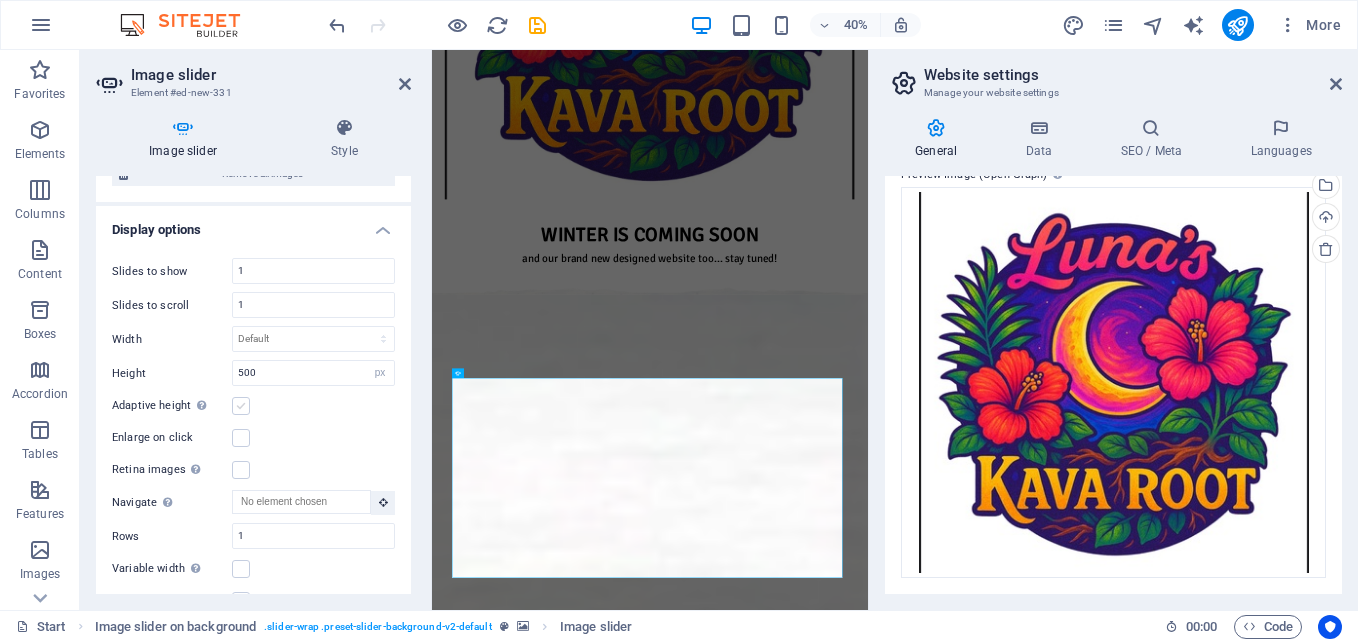 click at bounding box center [241, 406] 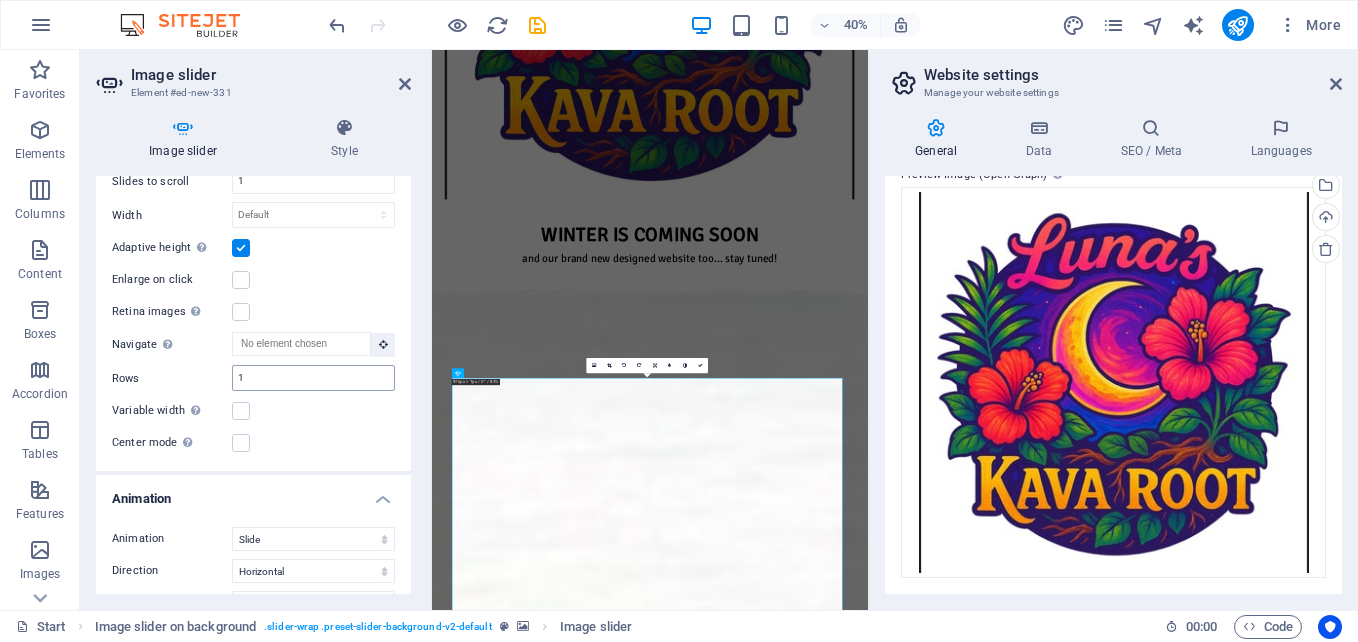 scroll, scrollTop: 527, scrollLeft: 0, axis: vertical 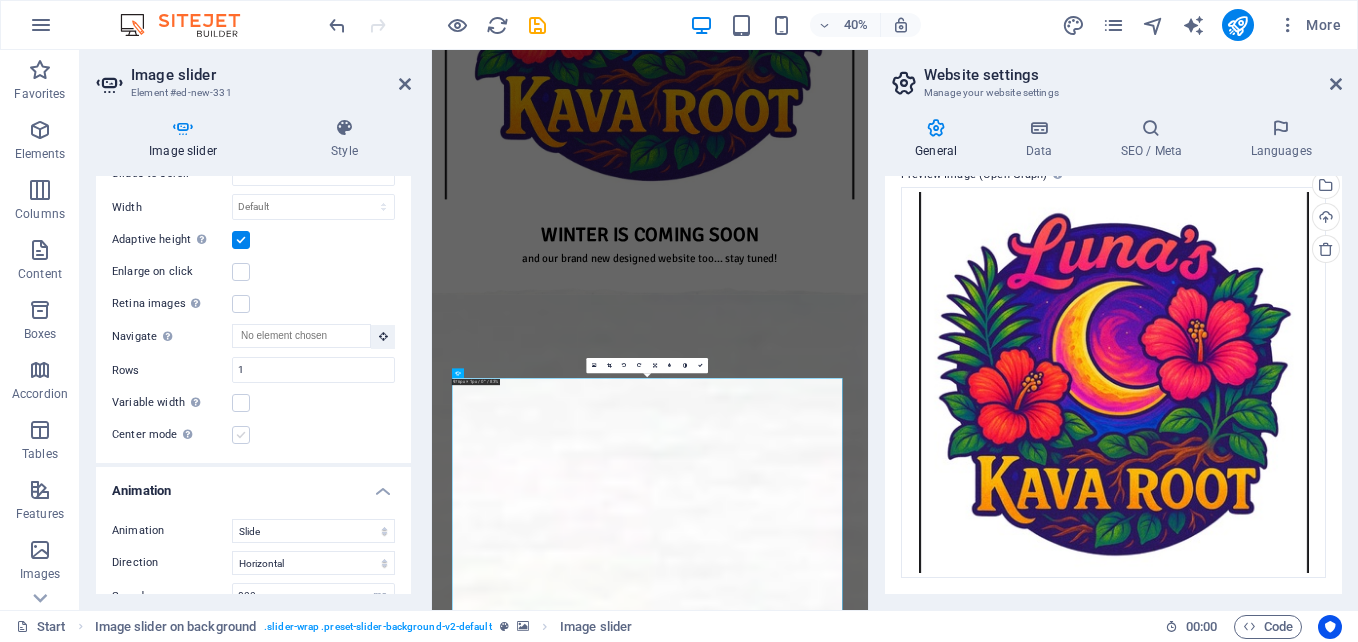 click at bounding box center [241, 435] 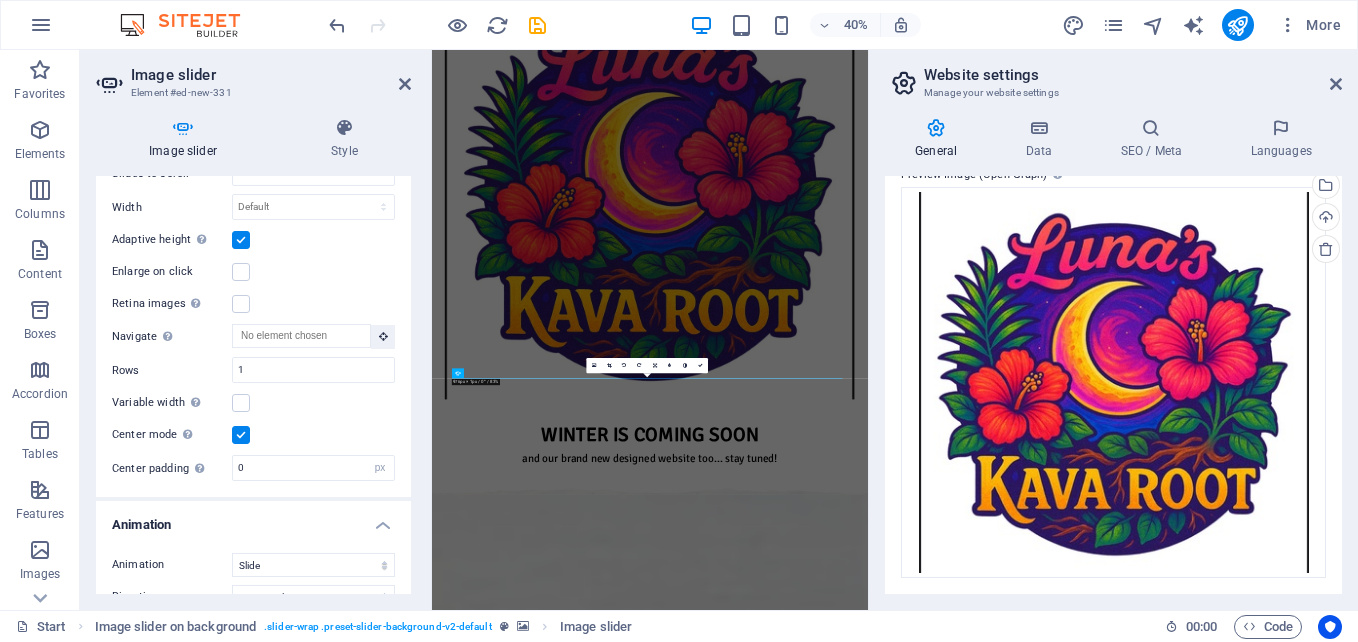 scroll, scrollTop: 2602, scrollLeft: 0, axis: vertical 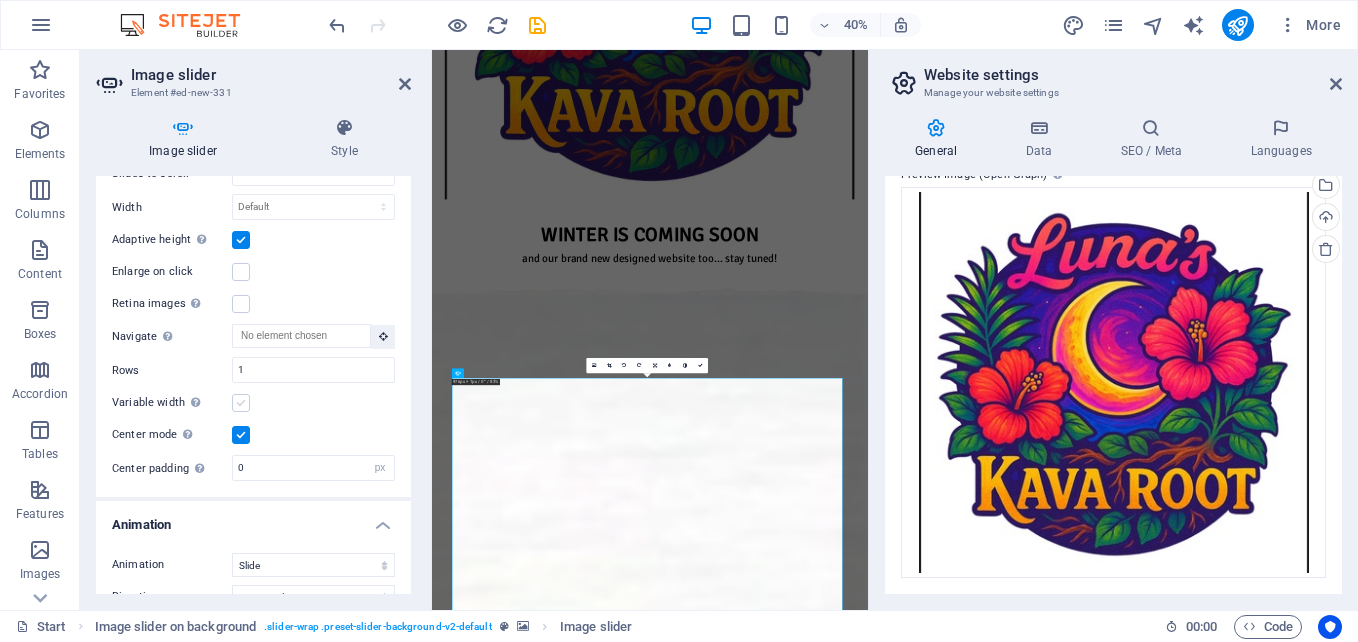 click at bounding box center (241, 403) 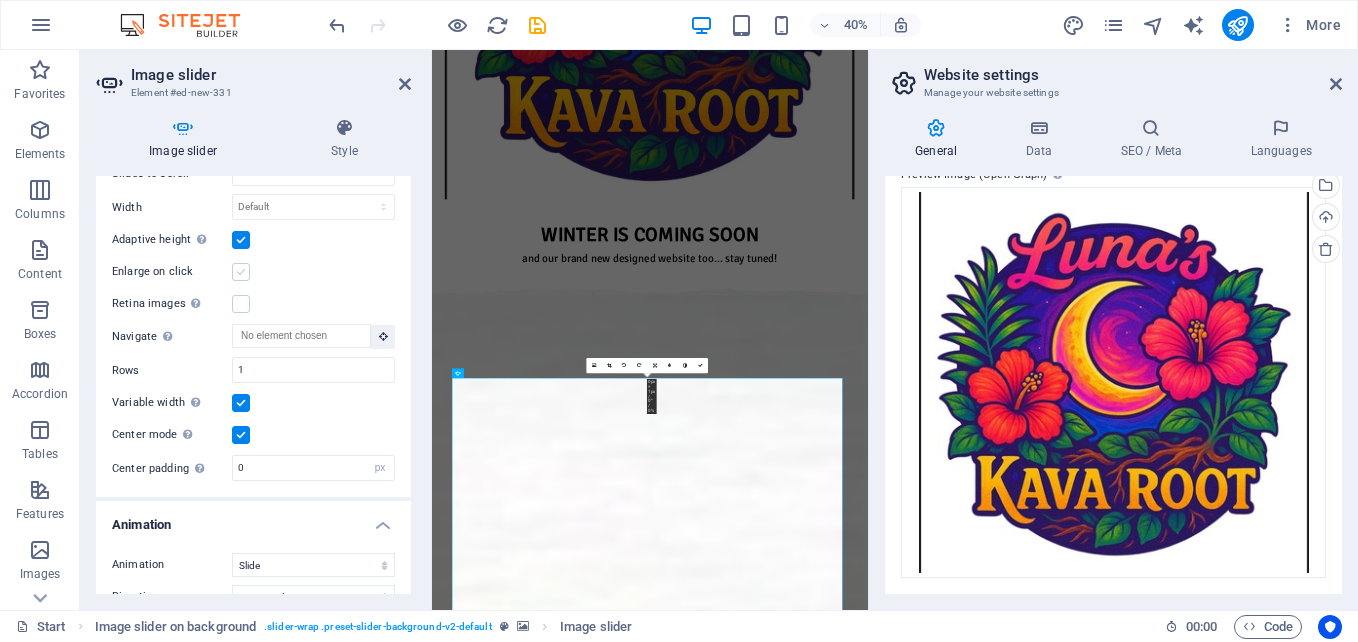 click at bounding box center [241, 272] 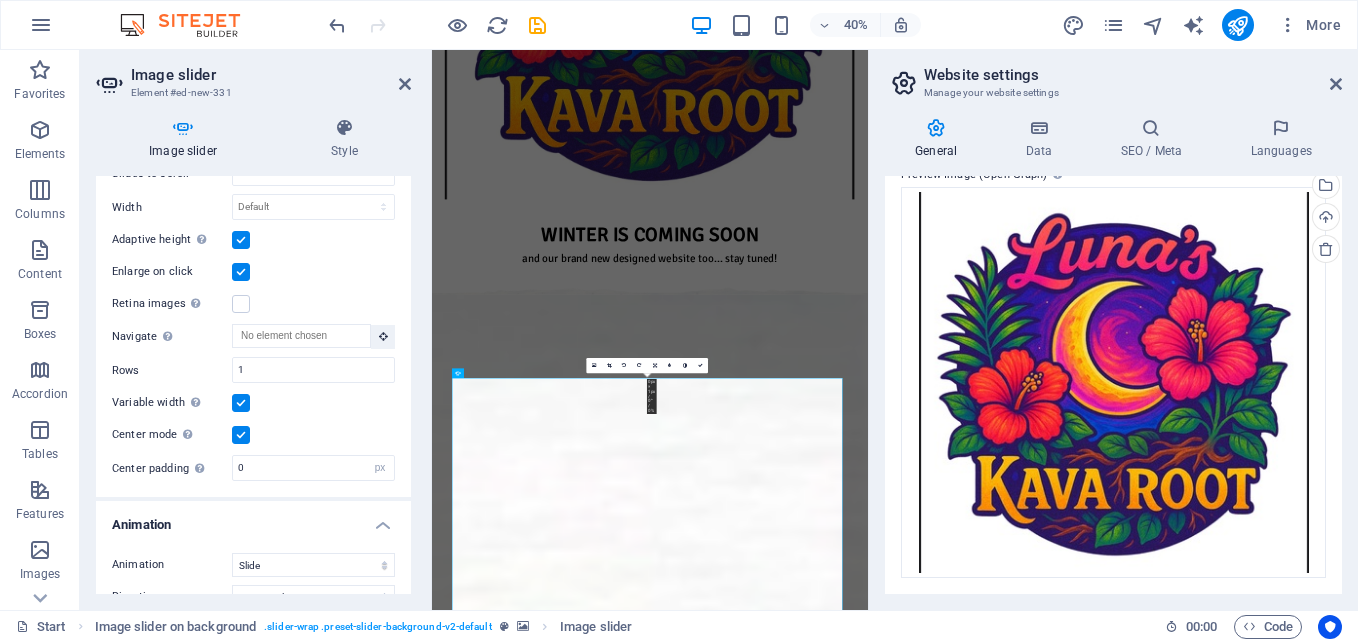 click at bounding box center [241, 272] 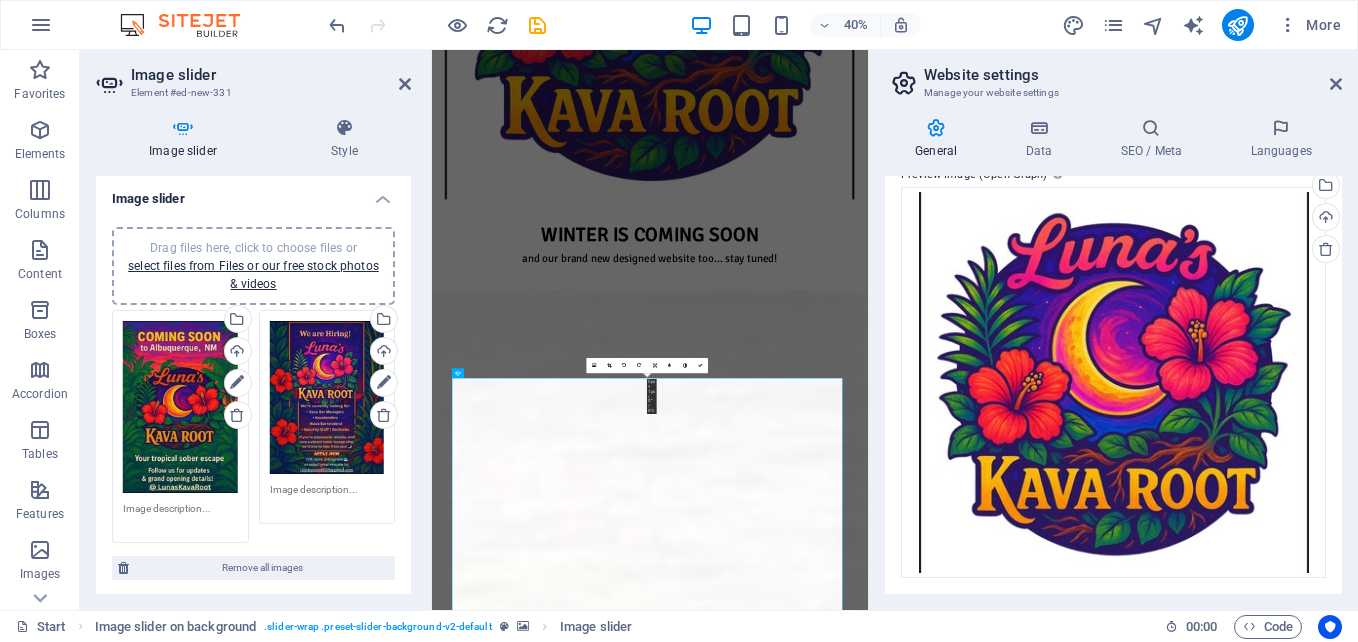 scroll, scrollTop: 0, scrollLeft: 0, axis: both 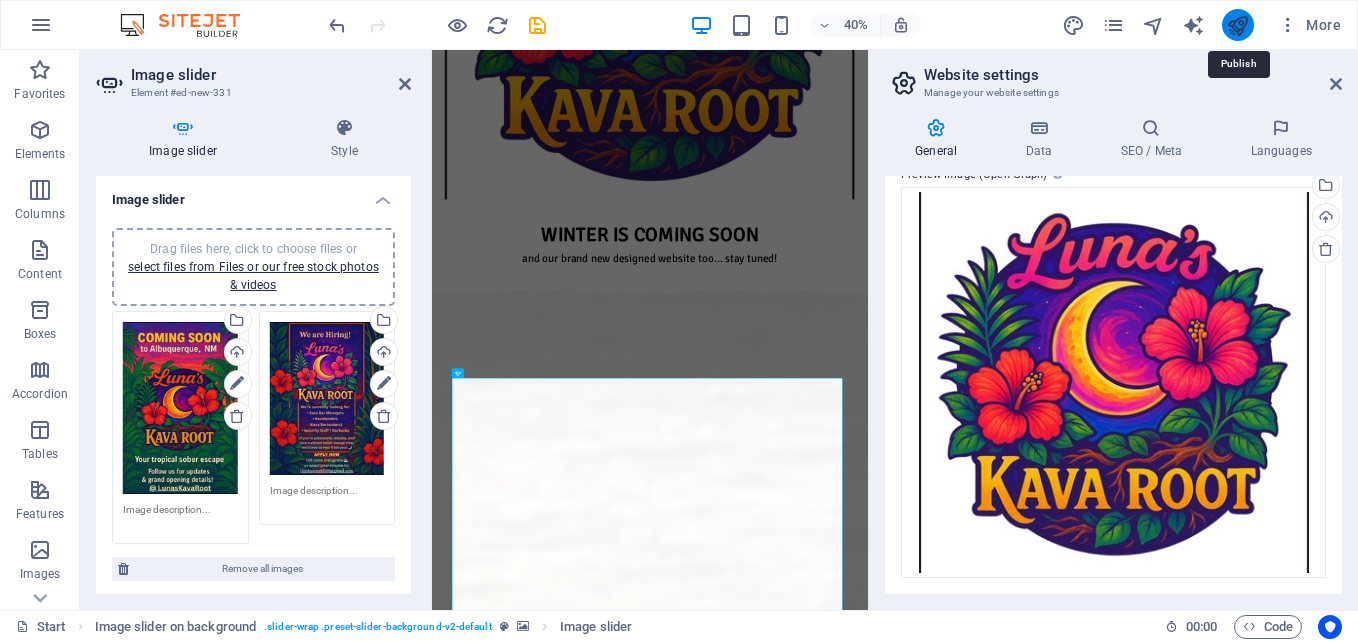 click at bounding box center [1237, 25] 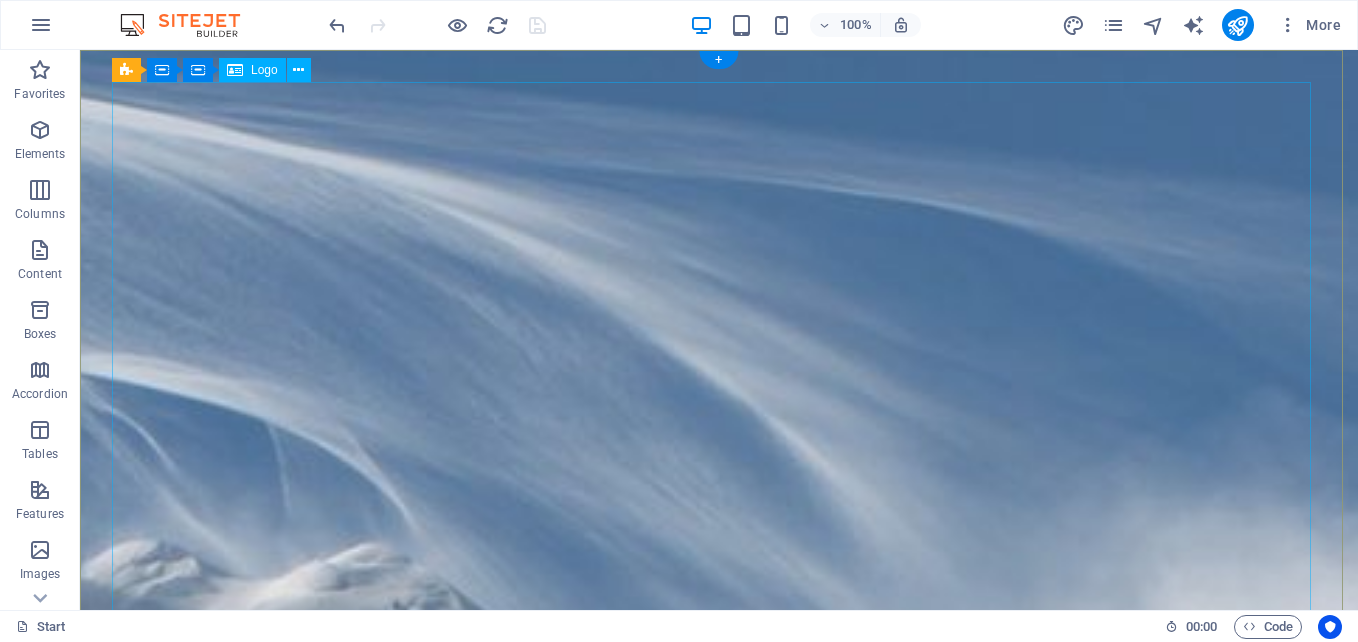 scroll, scrollTop: 0, scrollLeft: 0, axis: both 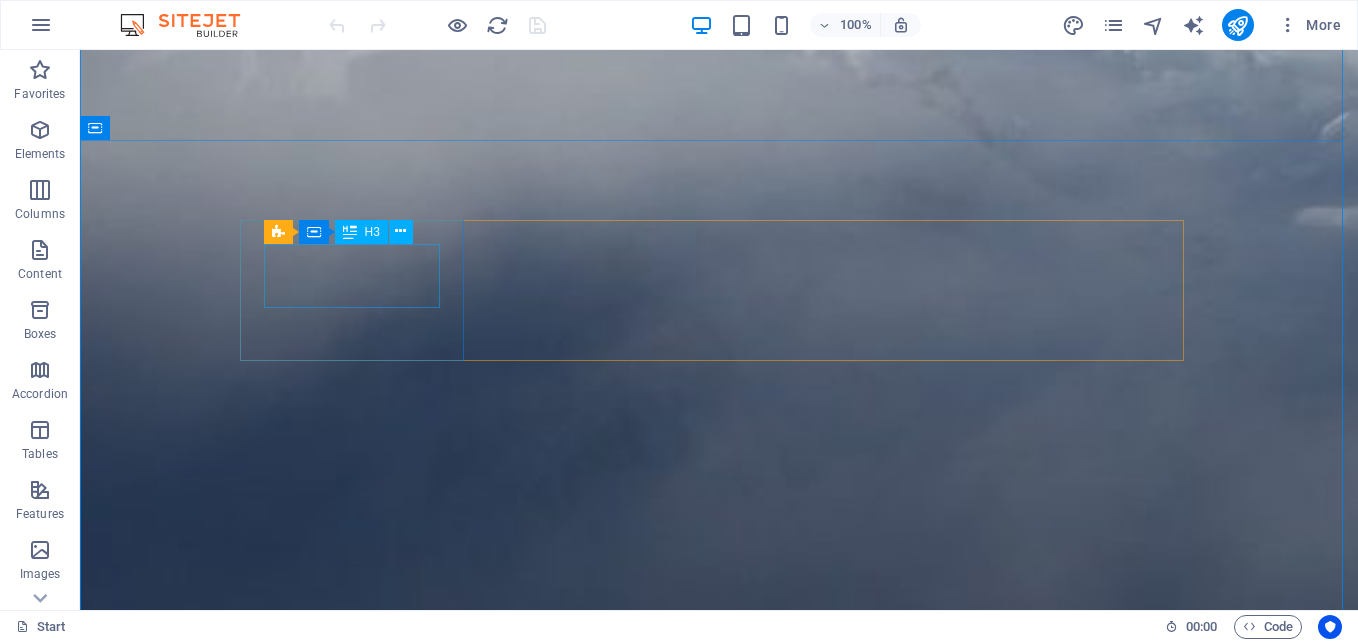 click on "23" at bounding box center [359, 2921] 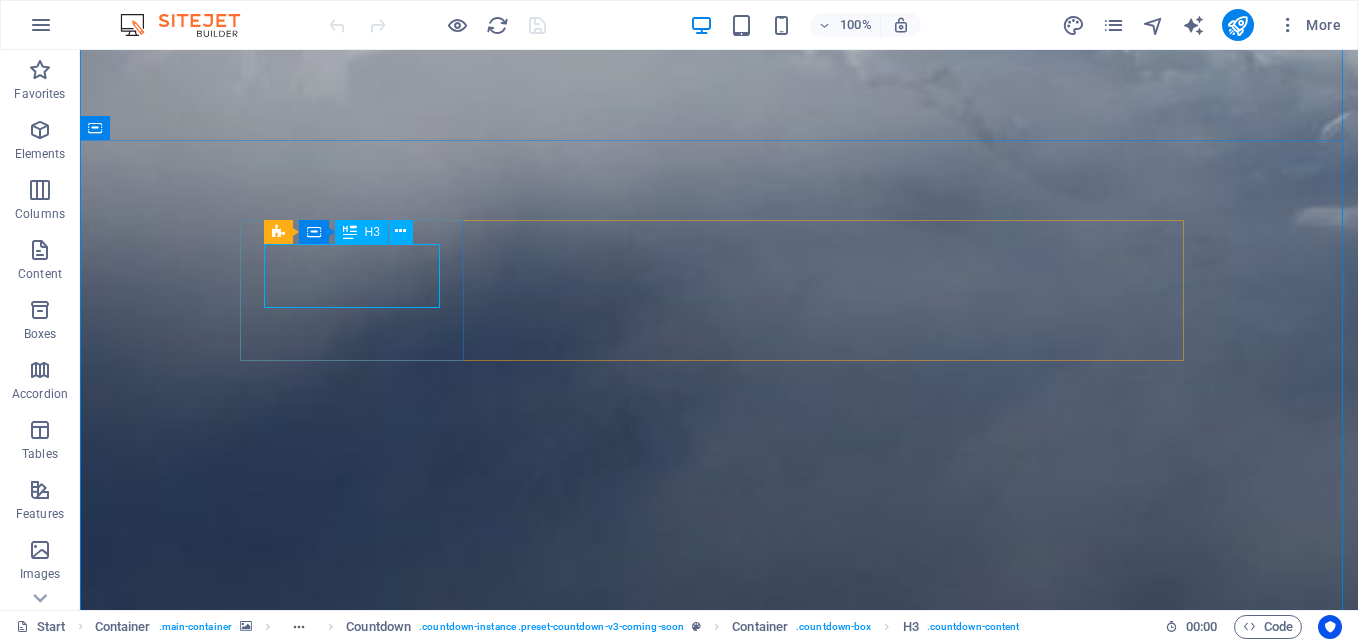 click on "23" at bounding box center [359, 2921] 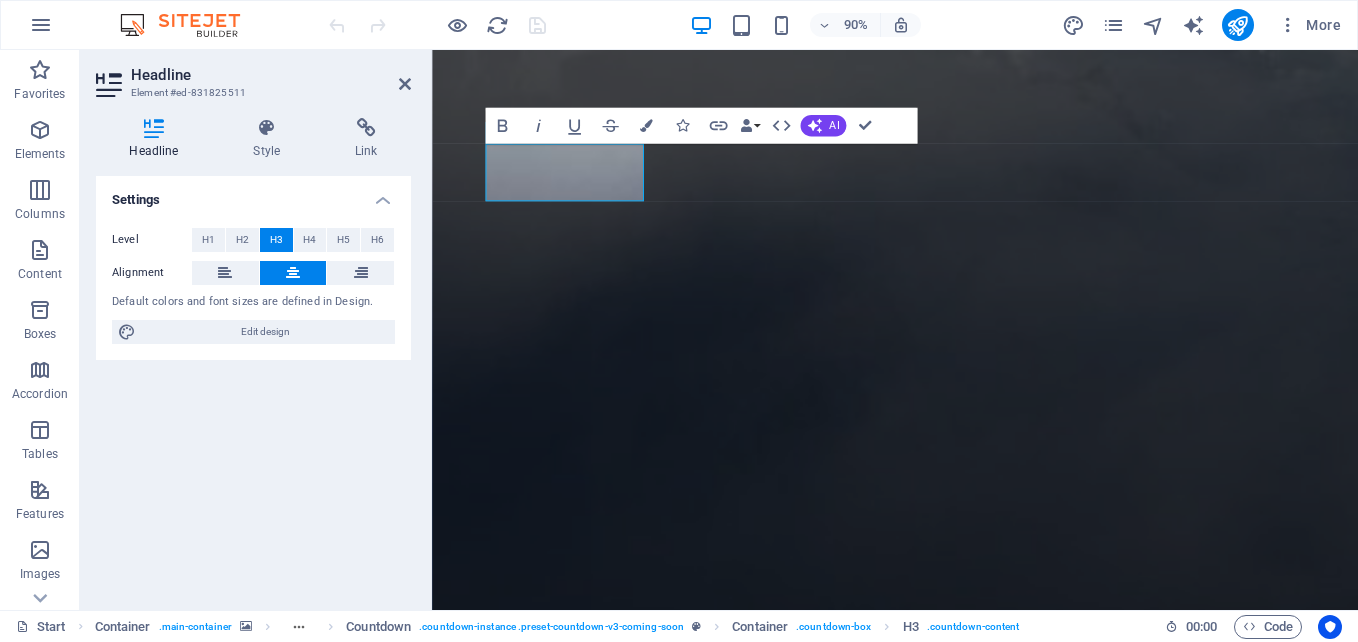 type 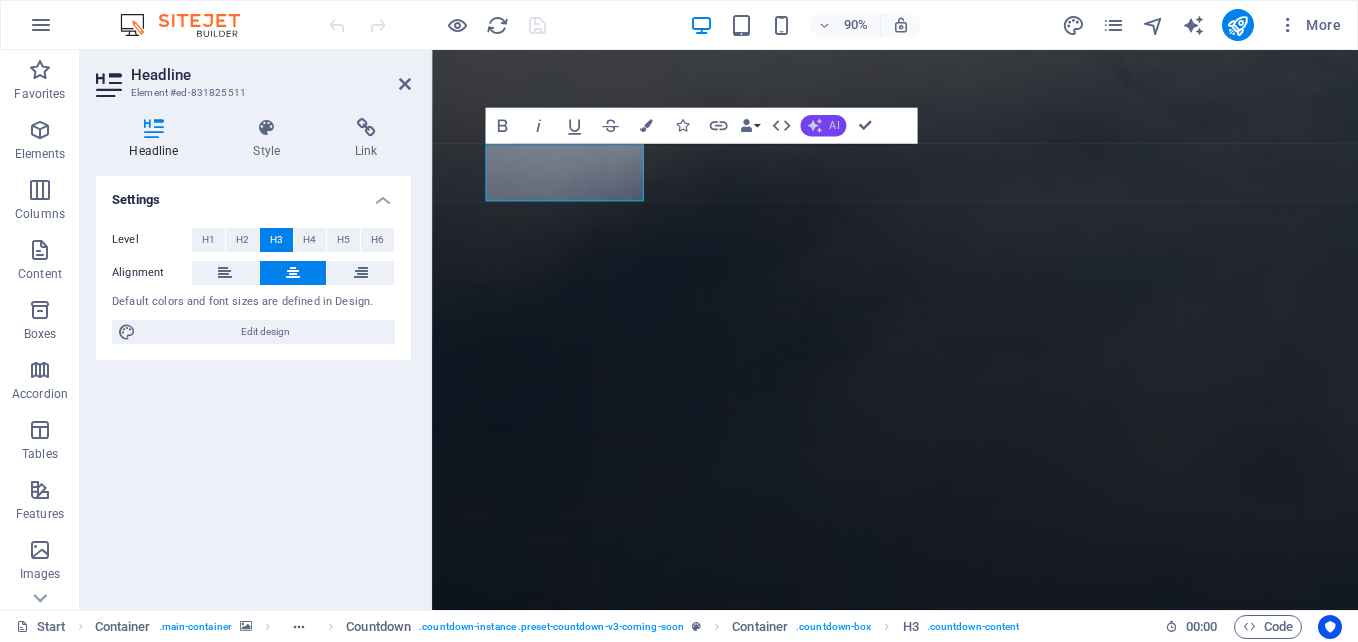 click 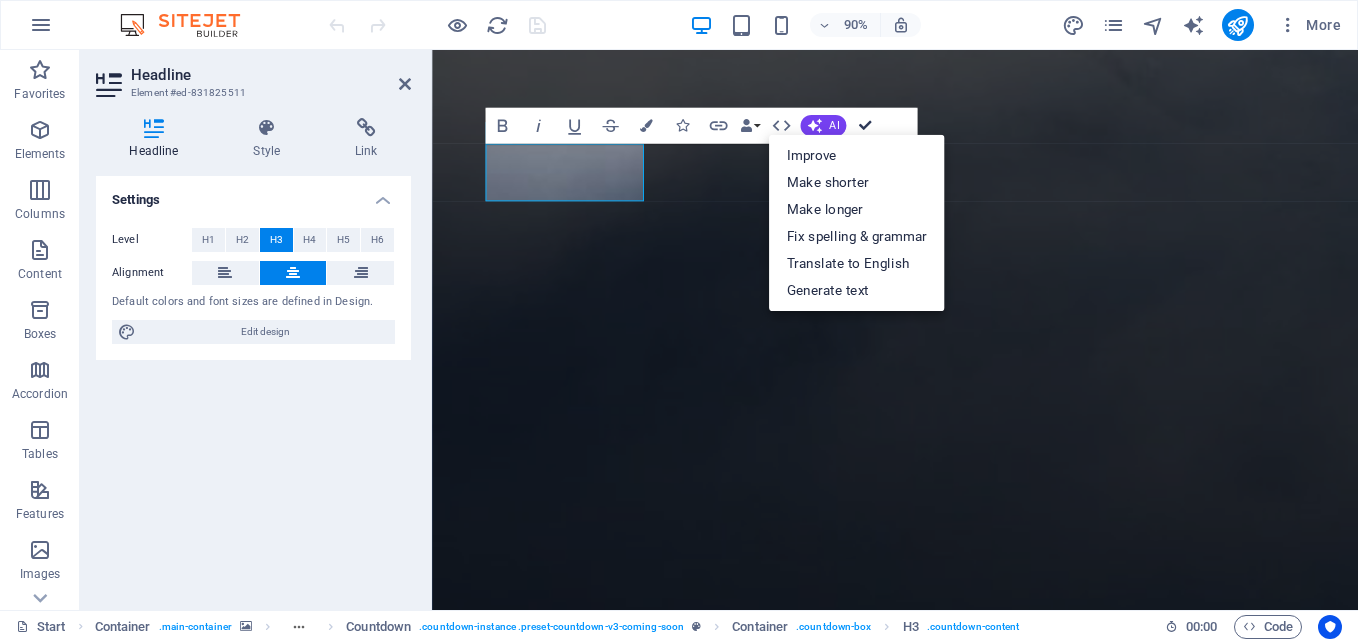 drag, startPoint x: 864, startPoint y: 115, endPoint x: 784, endPoint y: 65, distance: 94.33981 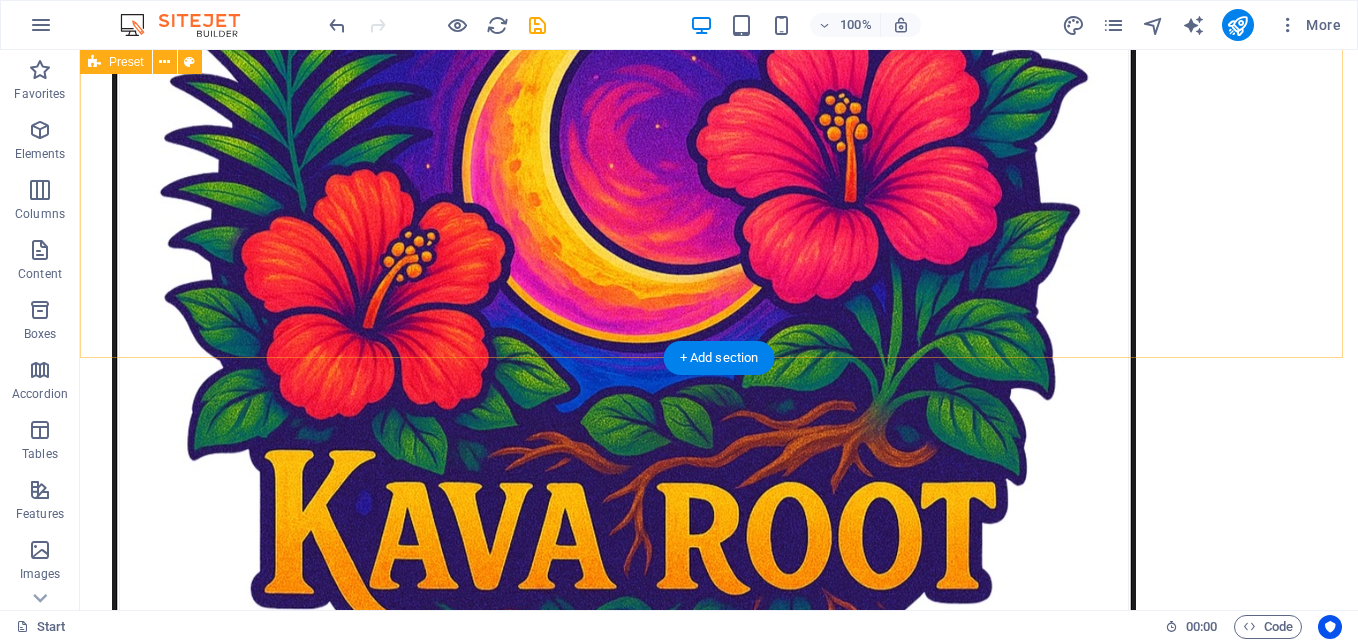 scroll, scrollTop: 2326, scrollLeft: 0, axis: vertical 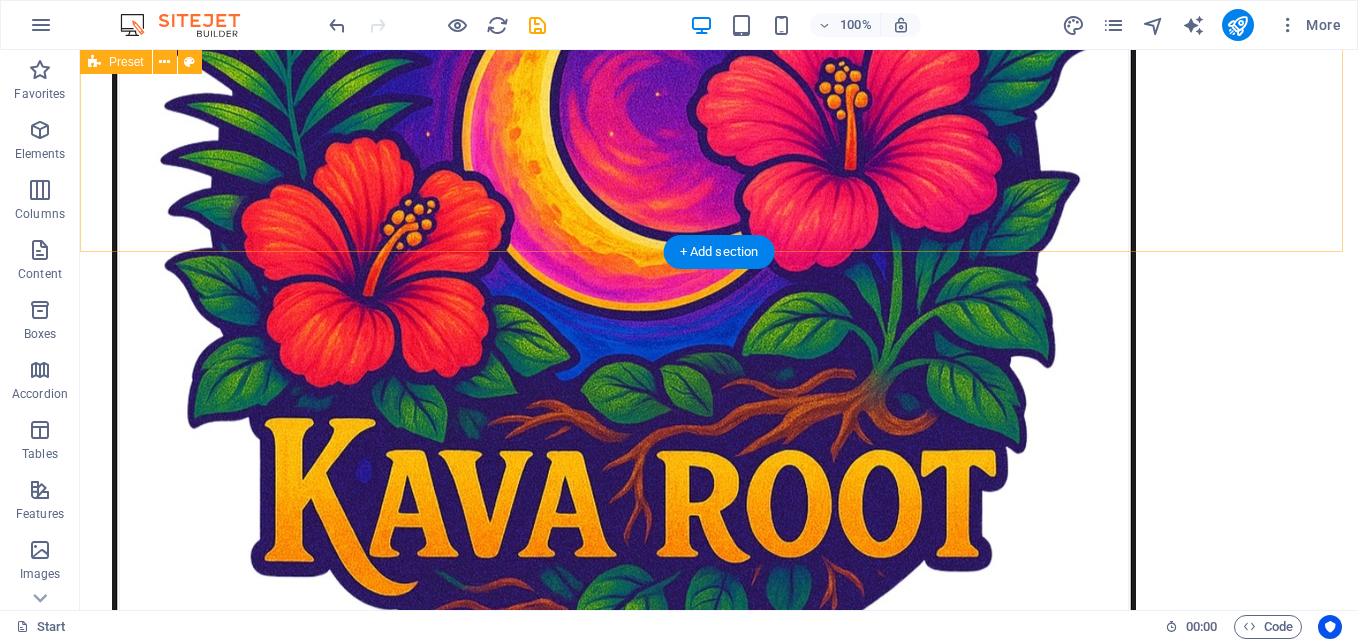 drag, startPoint x: 608, startPoint y: 260, endPoint x: 602, endPoint y: 81, distance: 179.10052 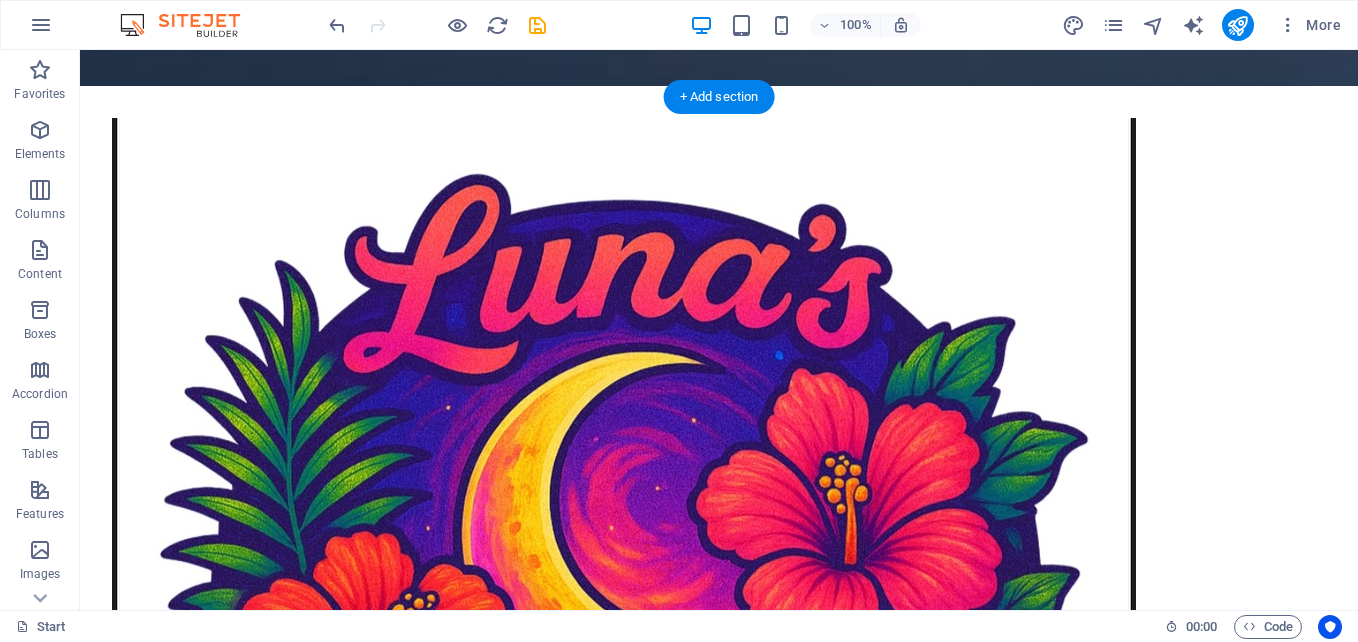 scroll, scrollTop: 1893, scrollLeft: 0, axis: vertical 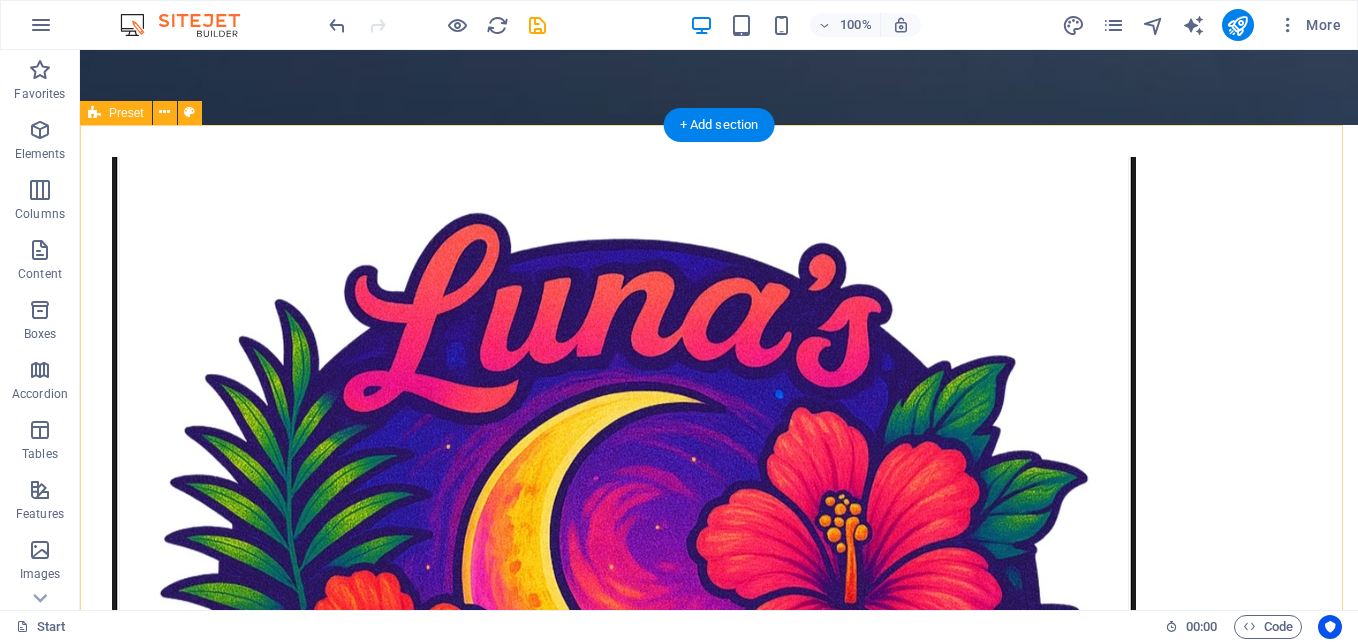 click at bounding box center [719, 3545] 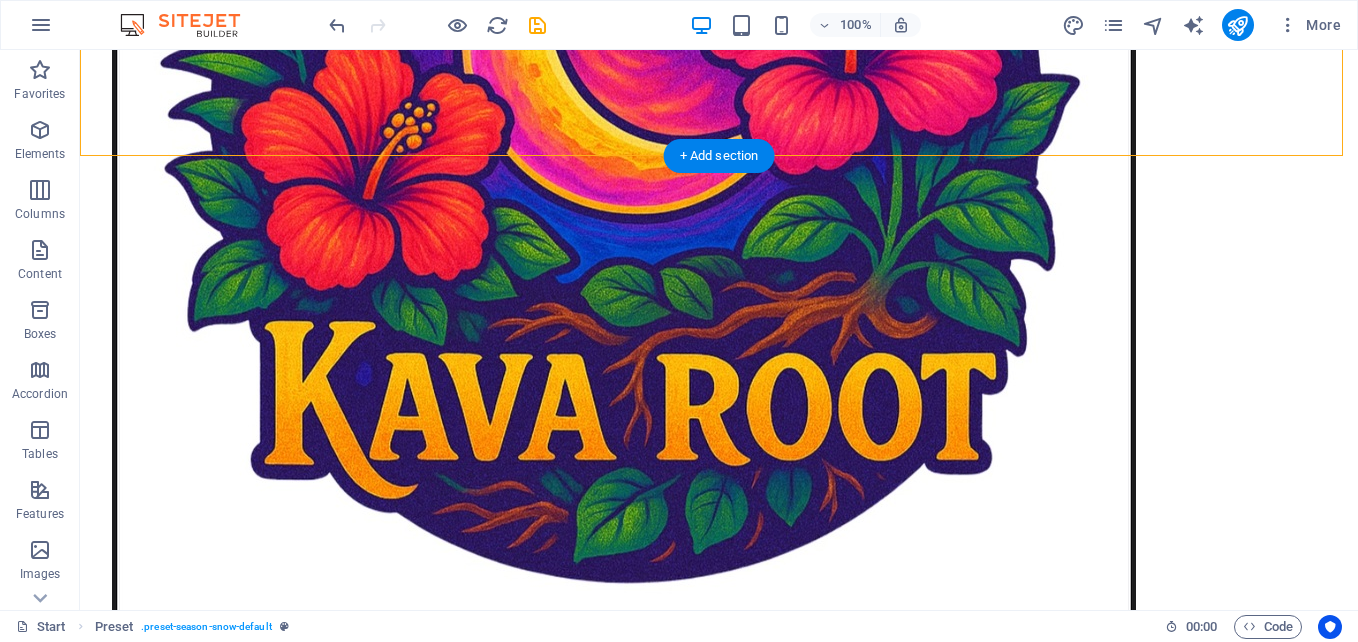scroll, scrollTop: 2422, scrollLeft: 0, axis: vertical 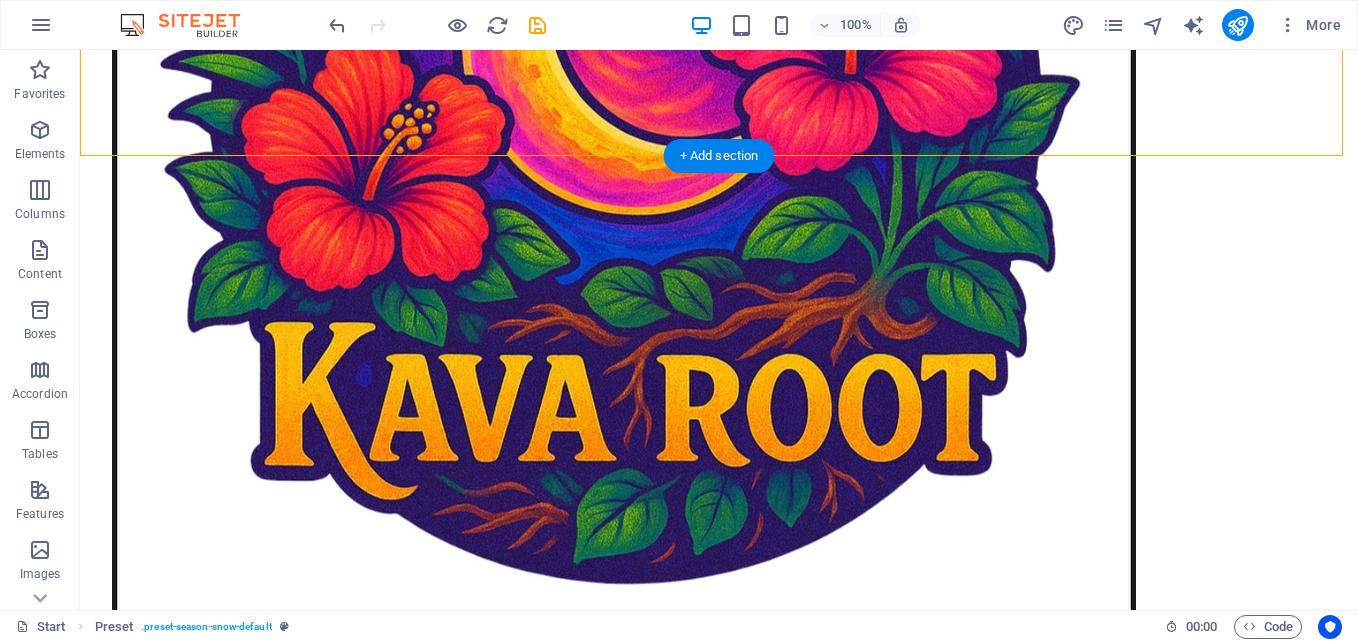 drag, startPoint x: 185, startPoint y: 224, endPoint x: 187, endPoint y: 318, distance: 94.02127 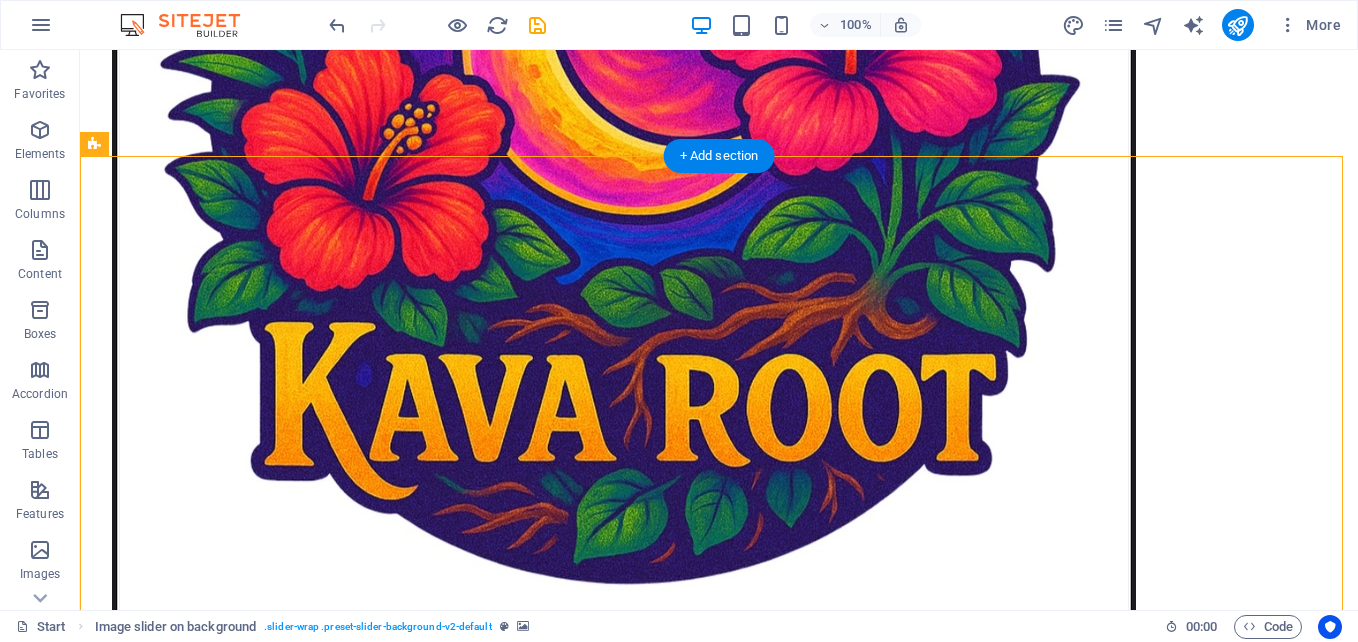 click at bounding box center [719, 4064] 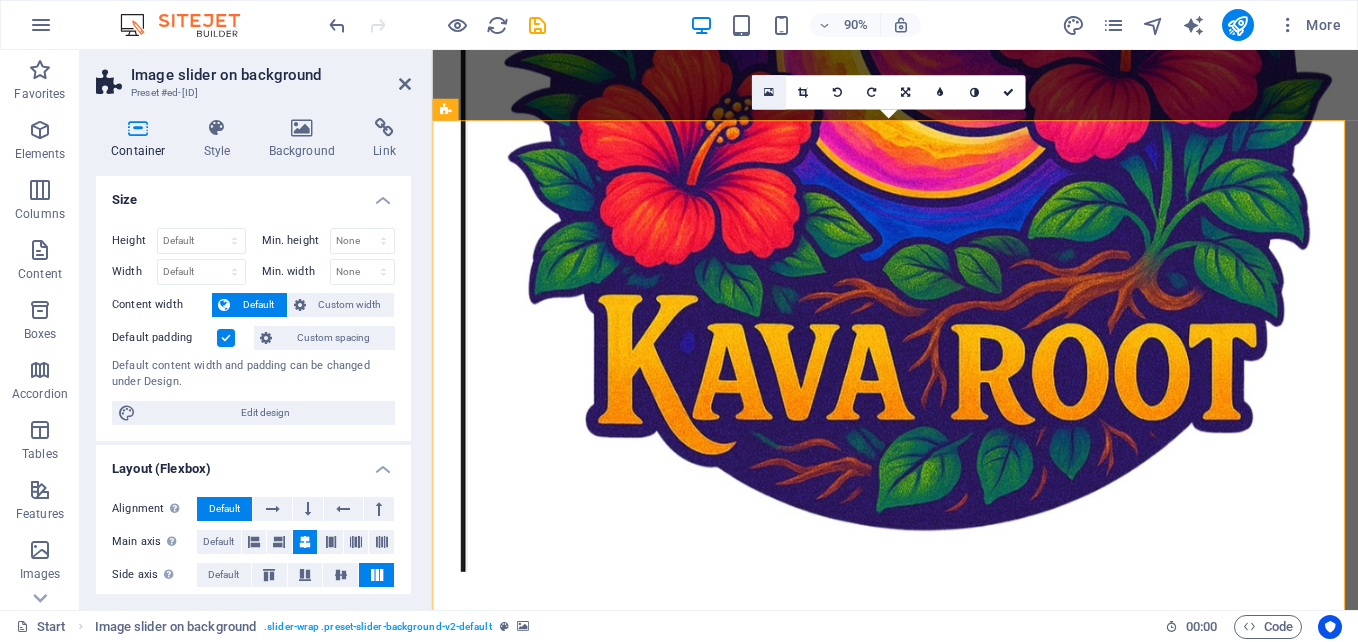 click at bounding box center (769, 92) 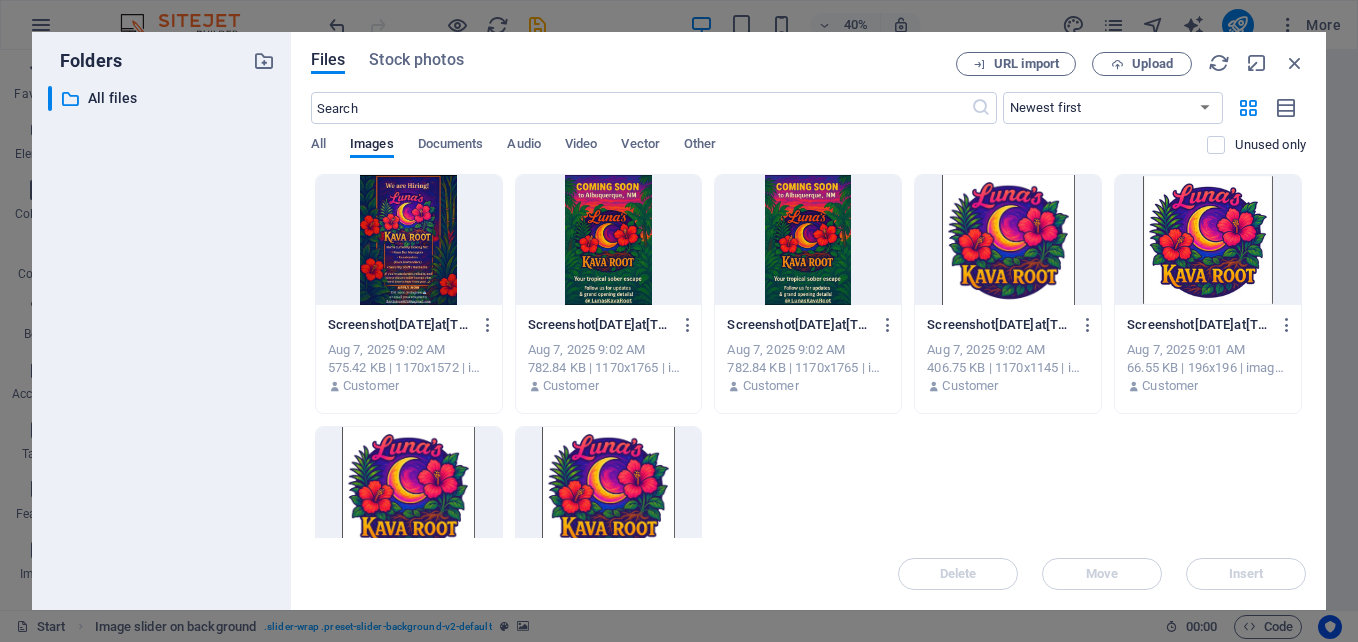 click at bounding box center (609, 492) 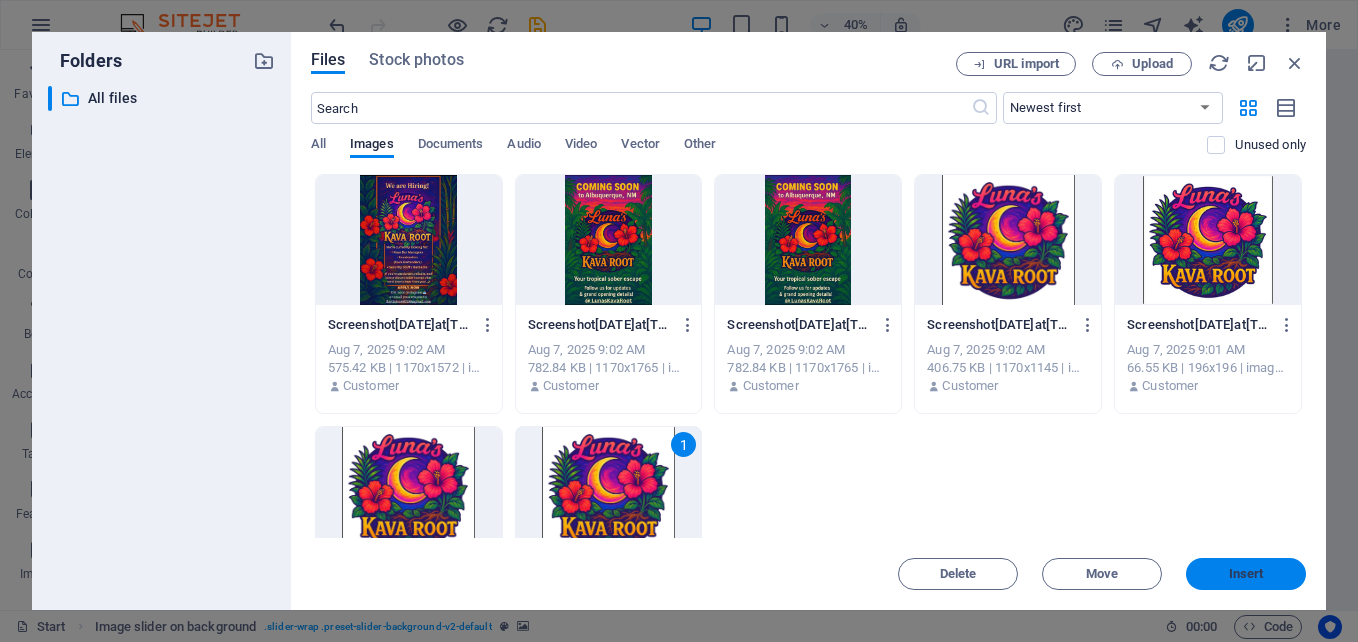 click on "Insert" at bounding box center (1246, 574) 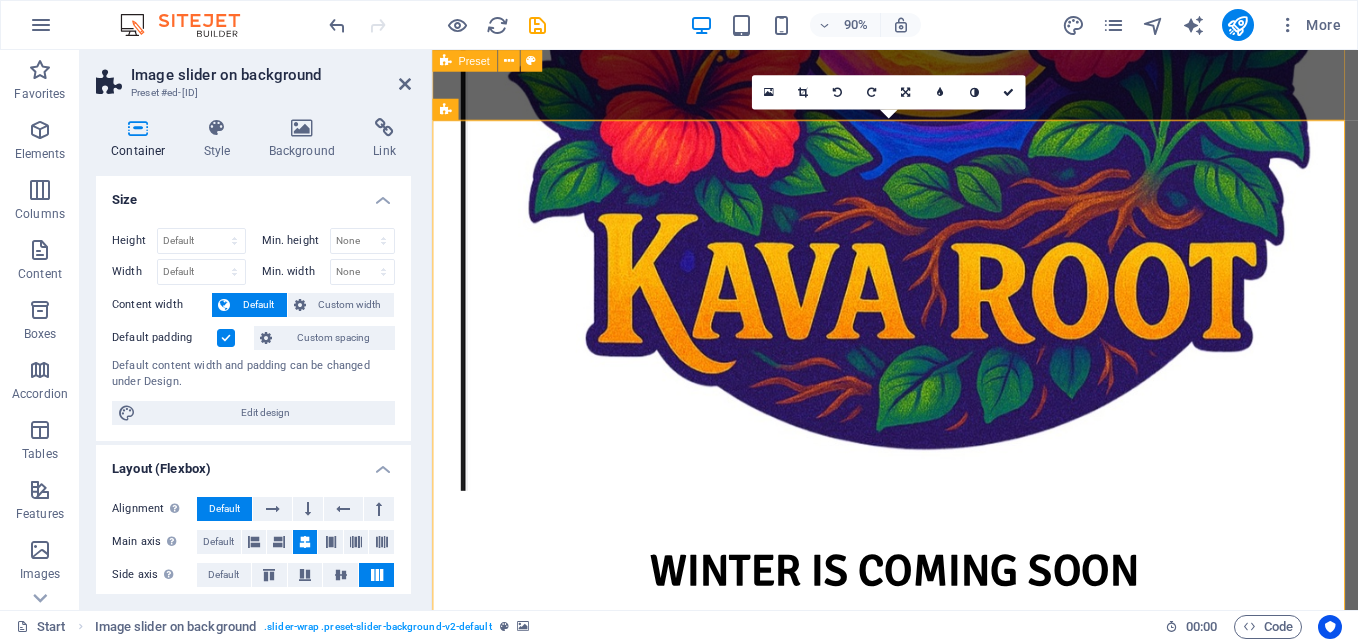 click at bounding box center [946, 2940] 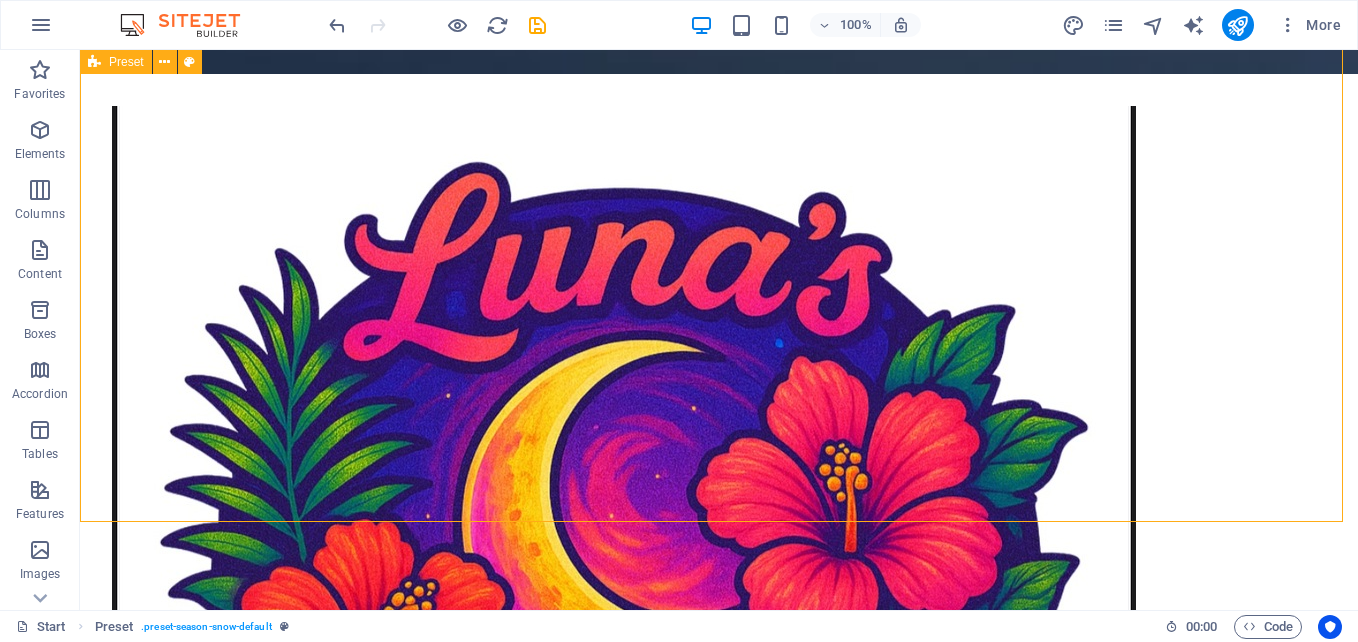 scroll, scrollTop: 1847, scrollLeft: 0, axis: vertical 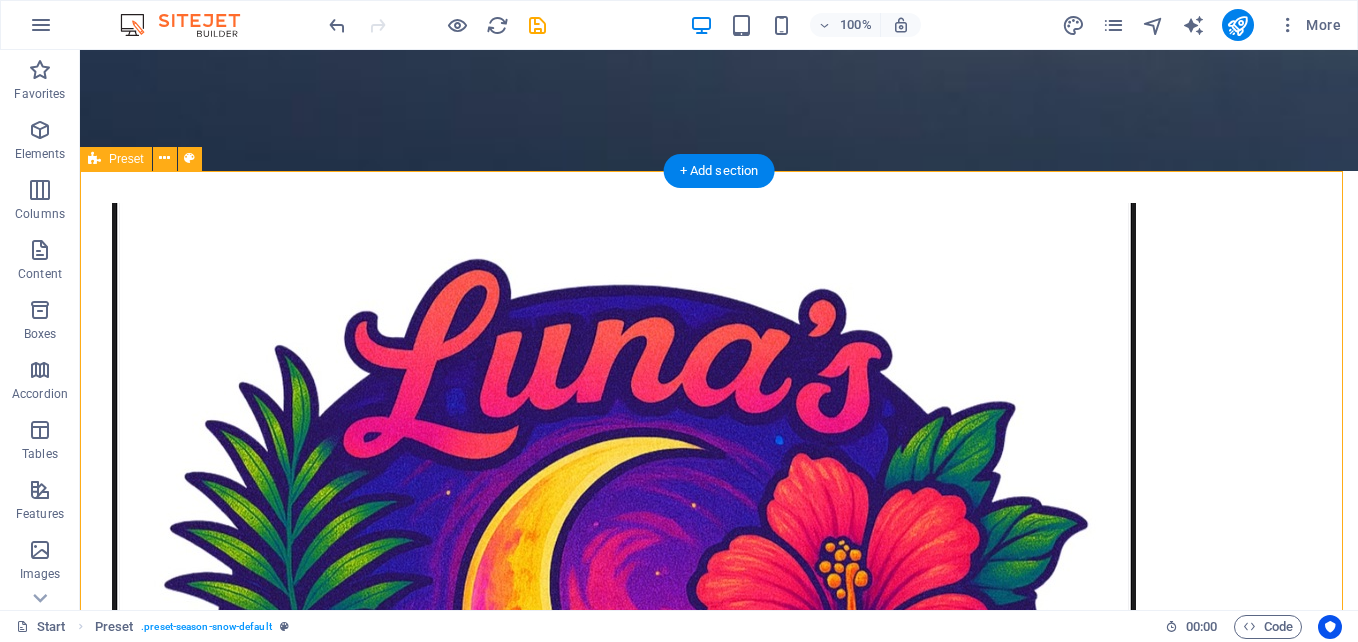 click at bounding box center (719, 3591) 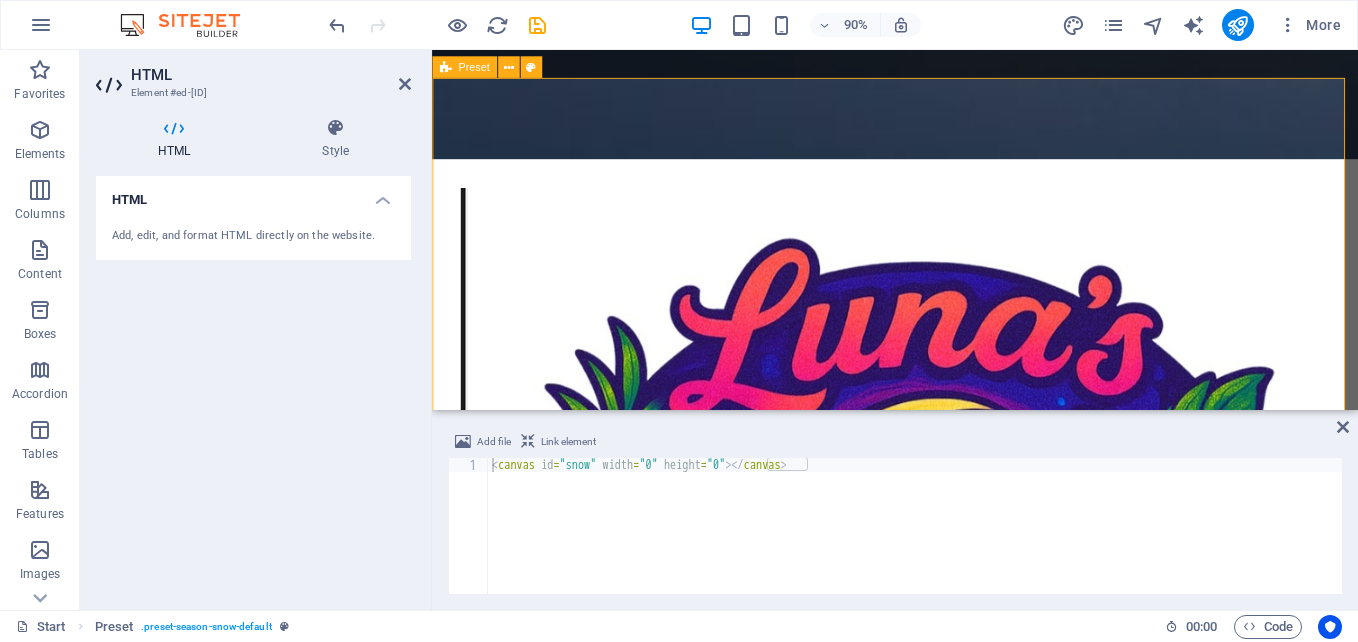 click at bounding box center [946, 3494] 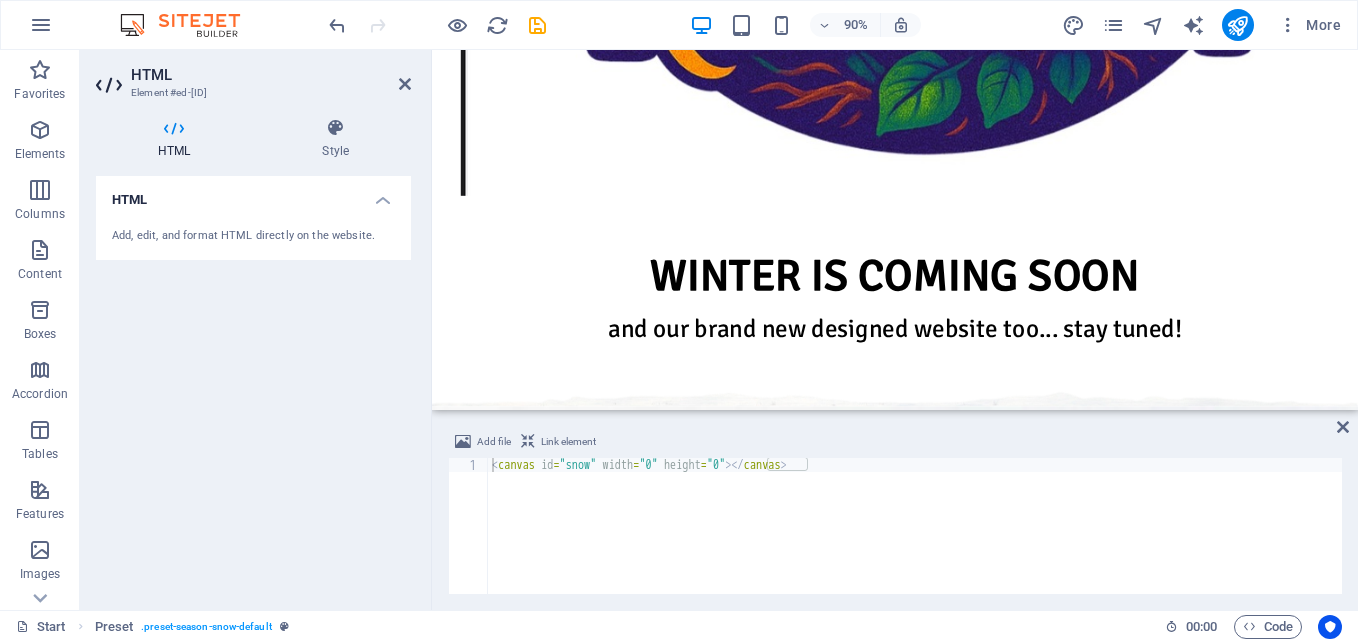 drag, startPoint x: 454, startPoint y: 447, endPoint x: 433, endPoint y: 442, distance: 21.587032 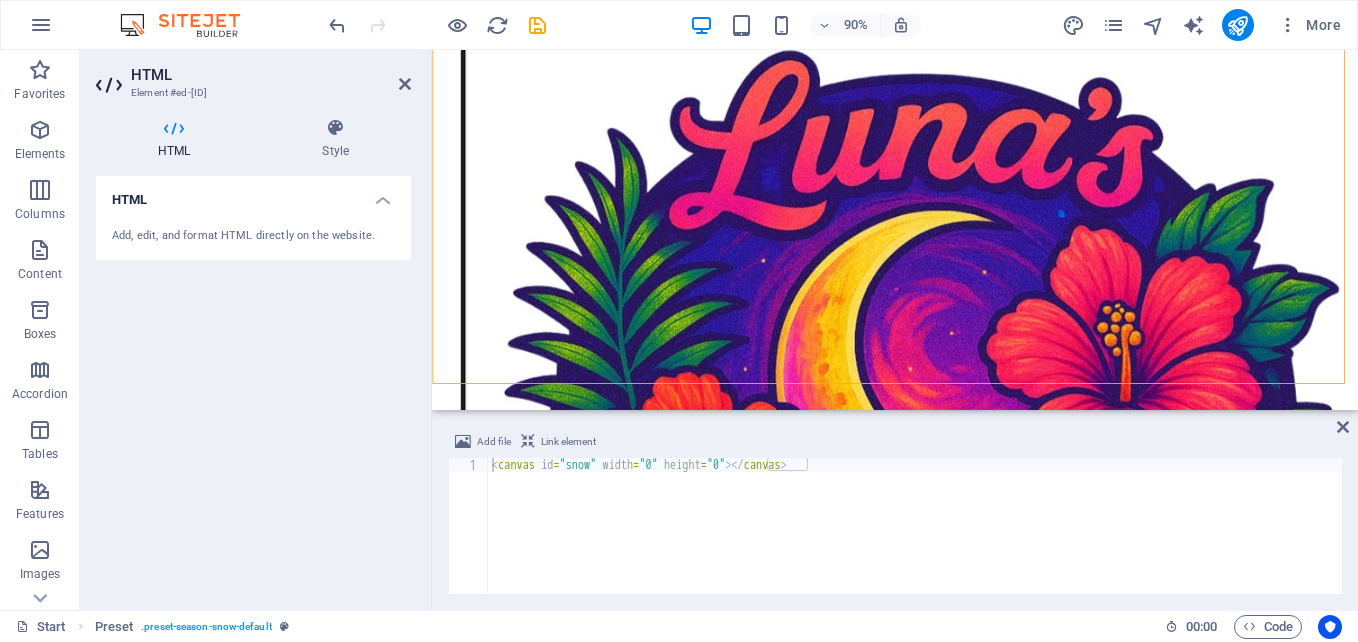 scroll, scrollTop: 1994, scrollLeft: 0, axis: vertical 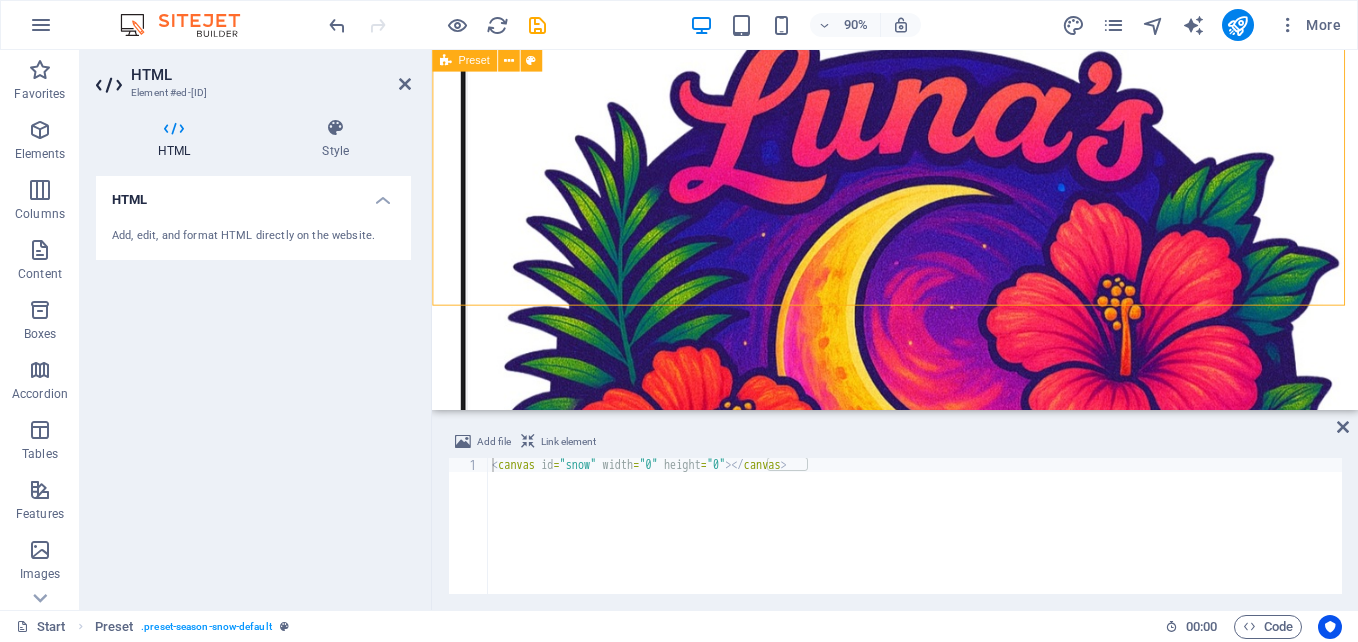 drag, startPoint x: 484, startPoint y: 356, endPoint x: 490, endPoint y: 214, distance: 142.12671 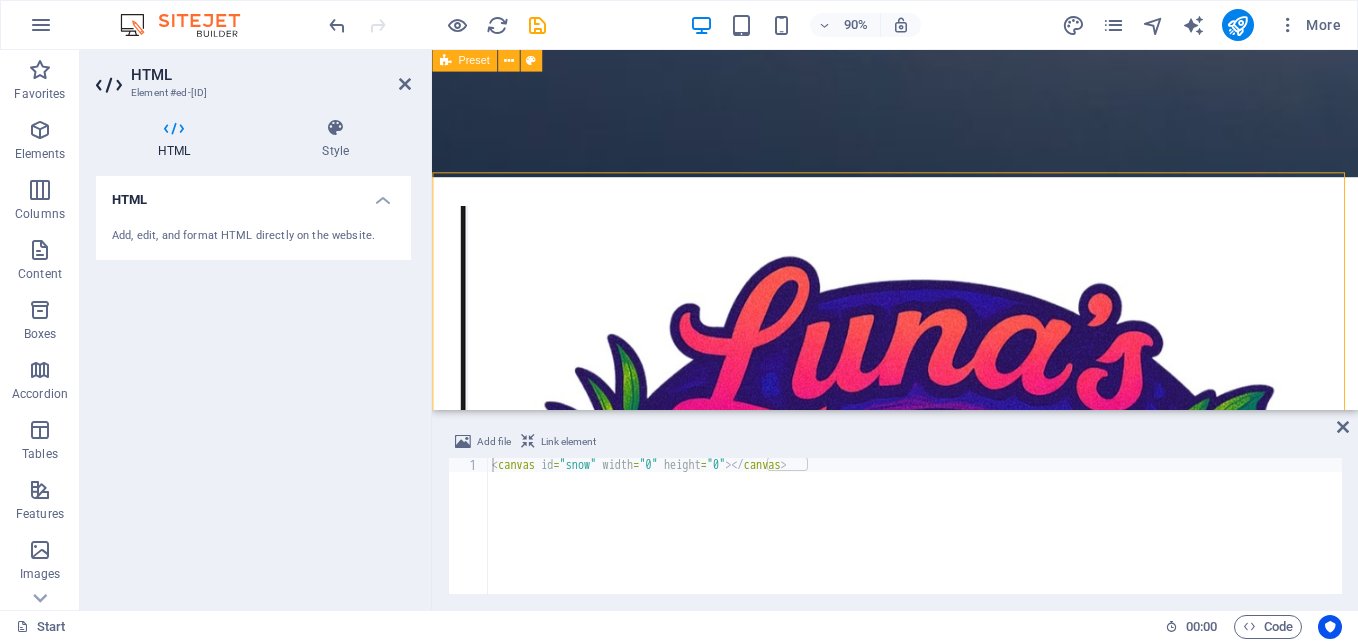 scroll, scrollTop: 1736, scrollLeft: 0, axis: vertical 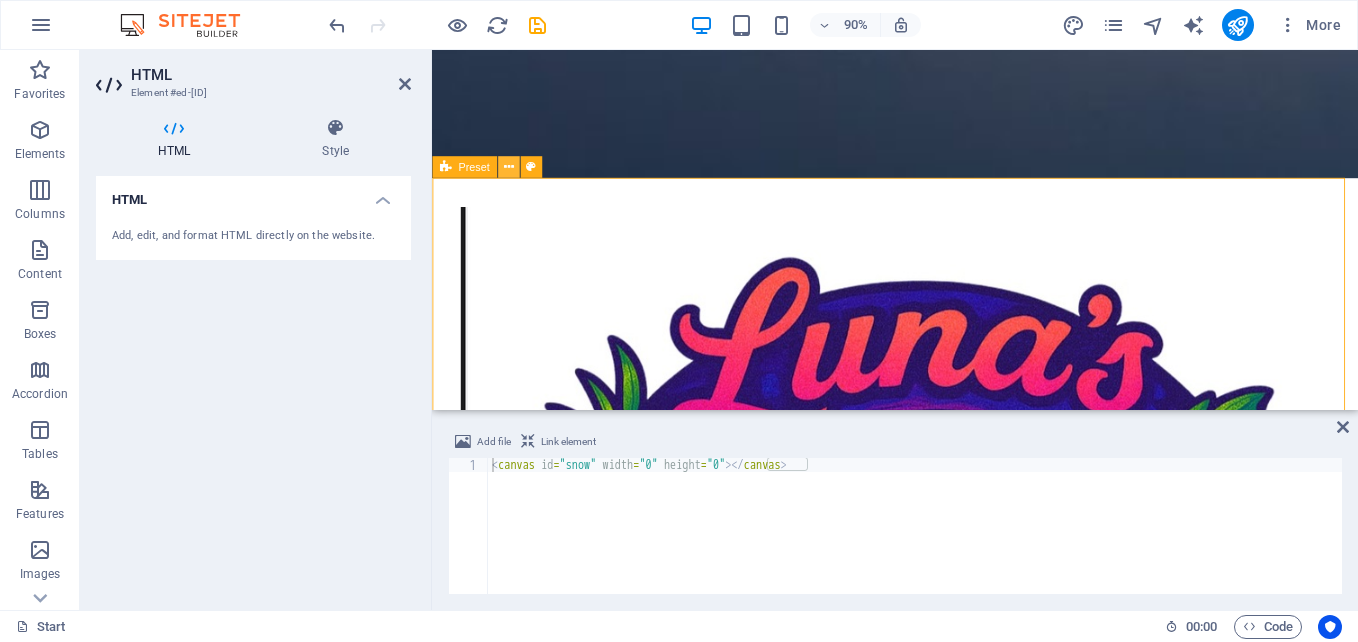 click at bounding box center (508, 167) 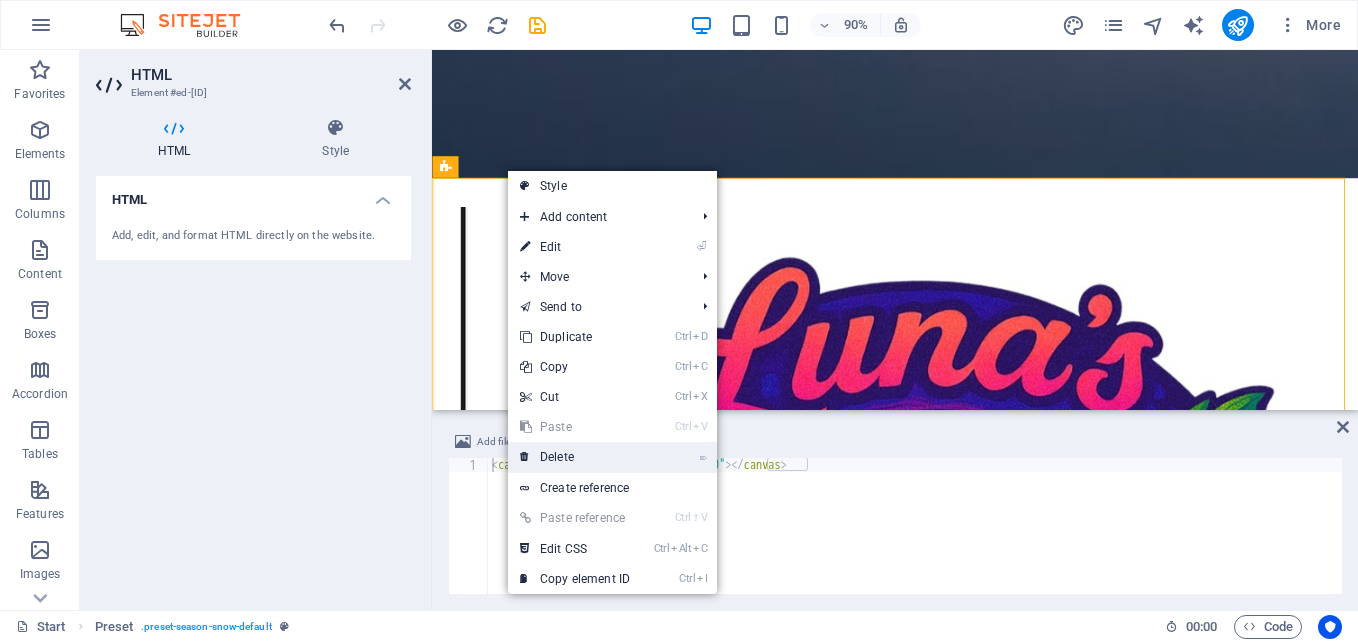 click on "⌦  Delete" at bounding box center (575, 457) 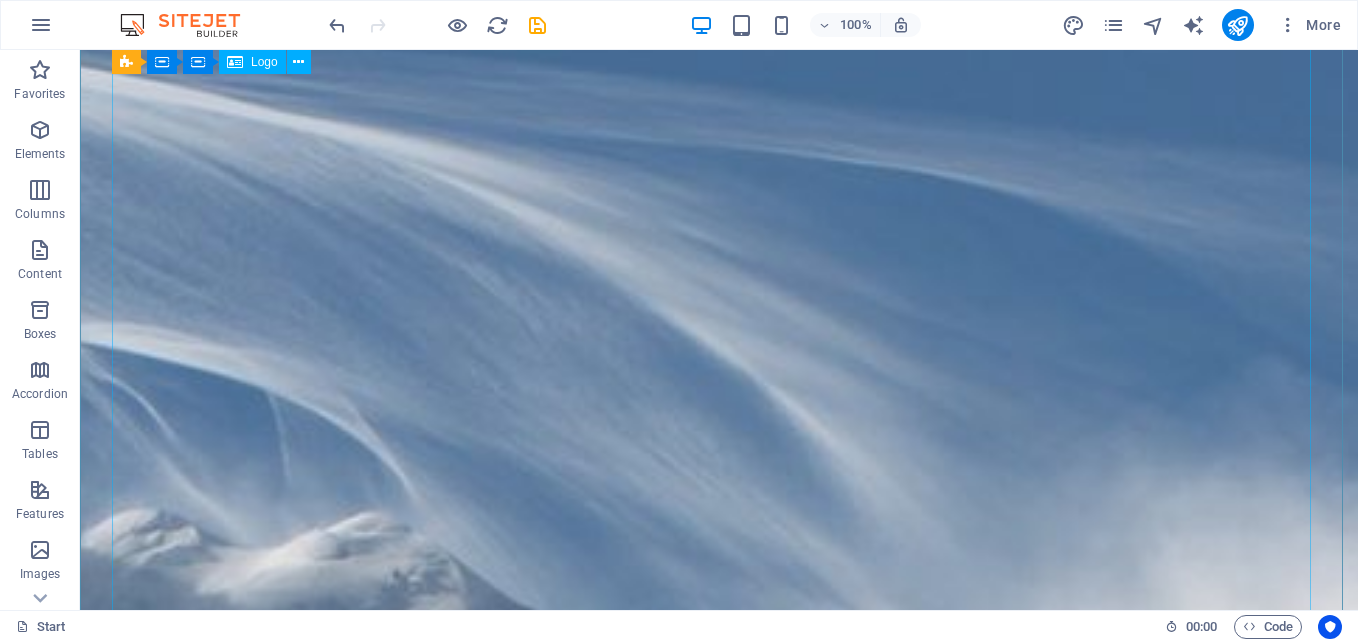 scroll, scrollTop: 0, scrollLeft: 0, axis: both 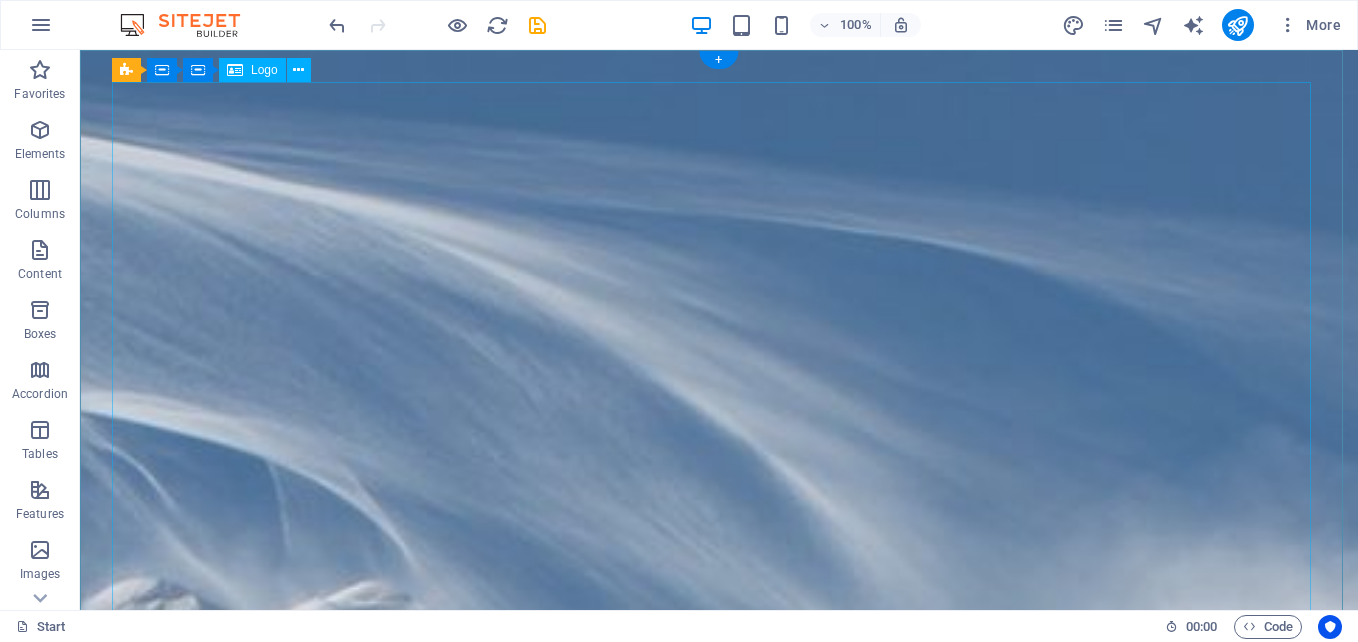click at bounding box center (719, 2551) 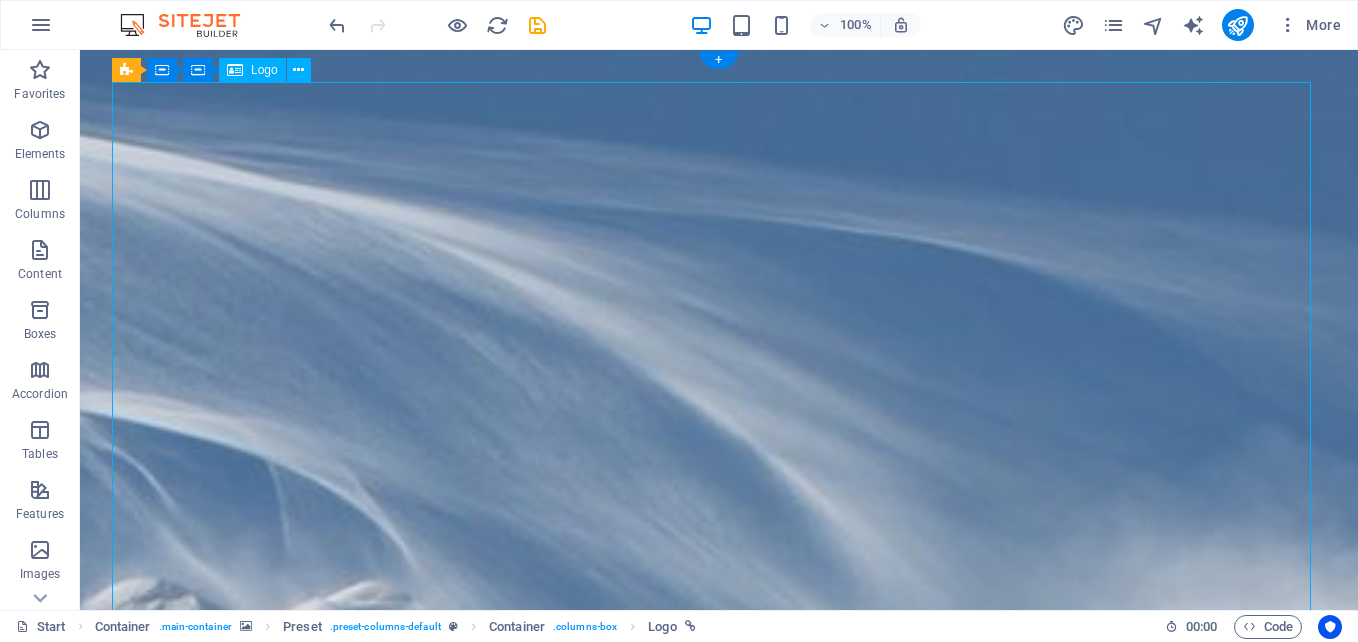 click at bounding box center (719, 2551) 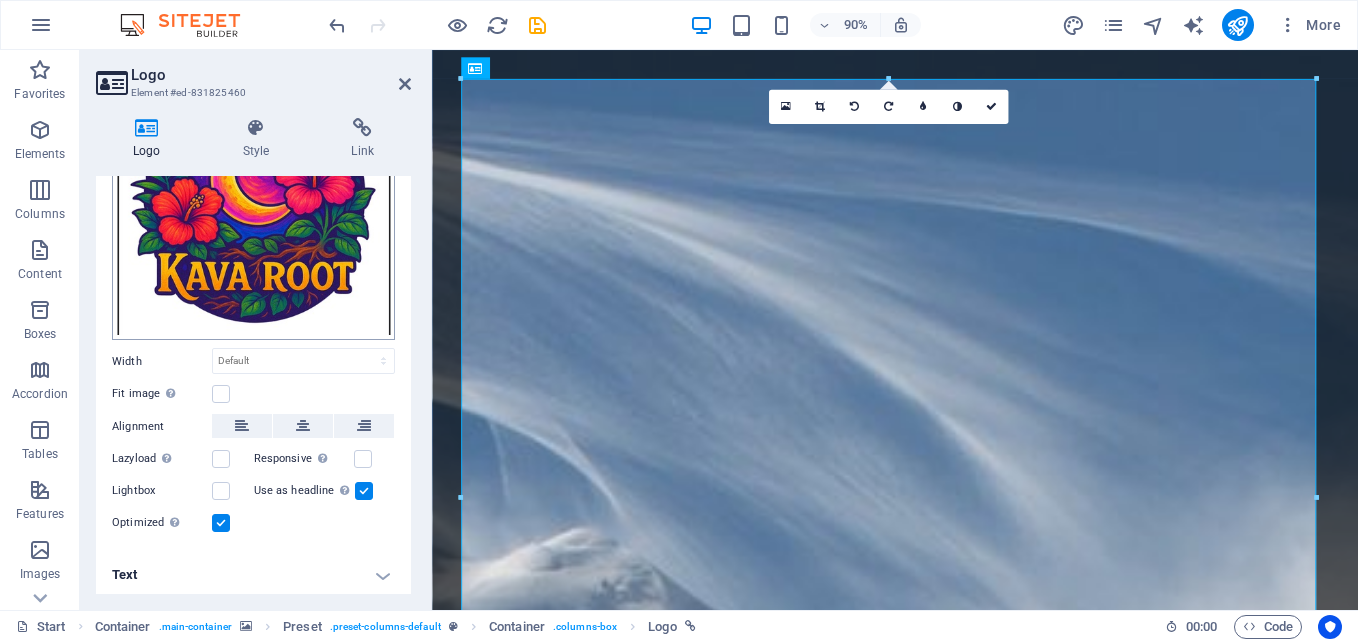 scroll, scrollTop: 199, scrollLeft: 0, axis: vertical 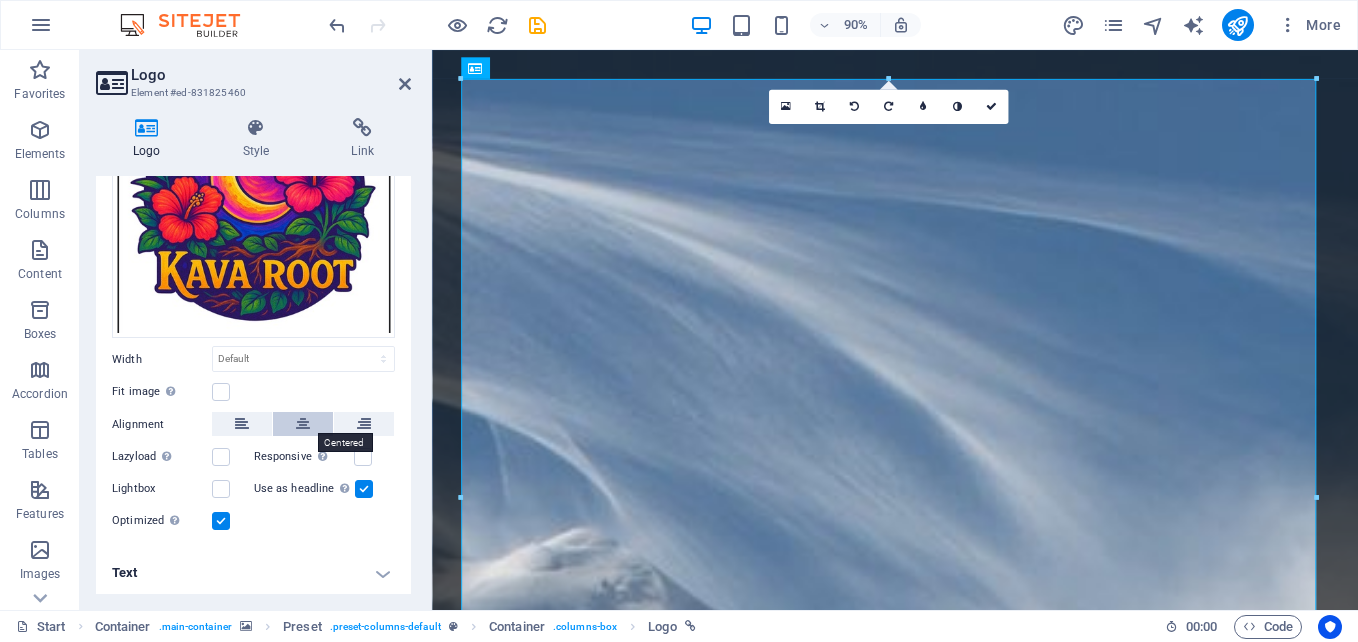 click at bounding box center [303, 424] 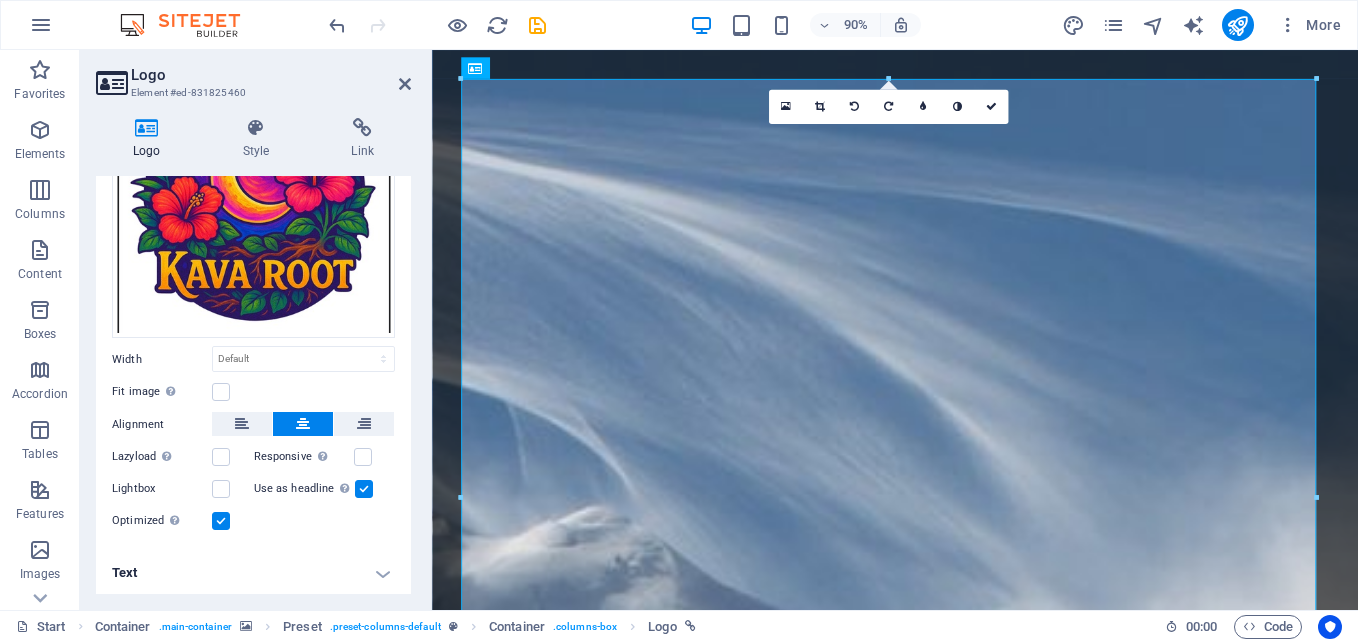 click at bounding box center [303, 424] 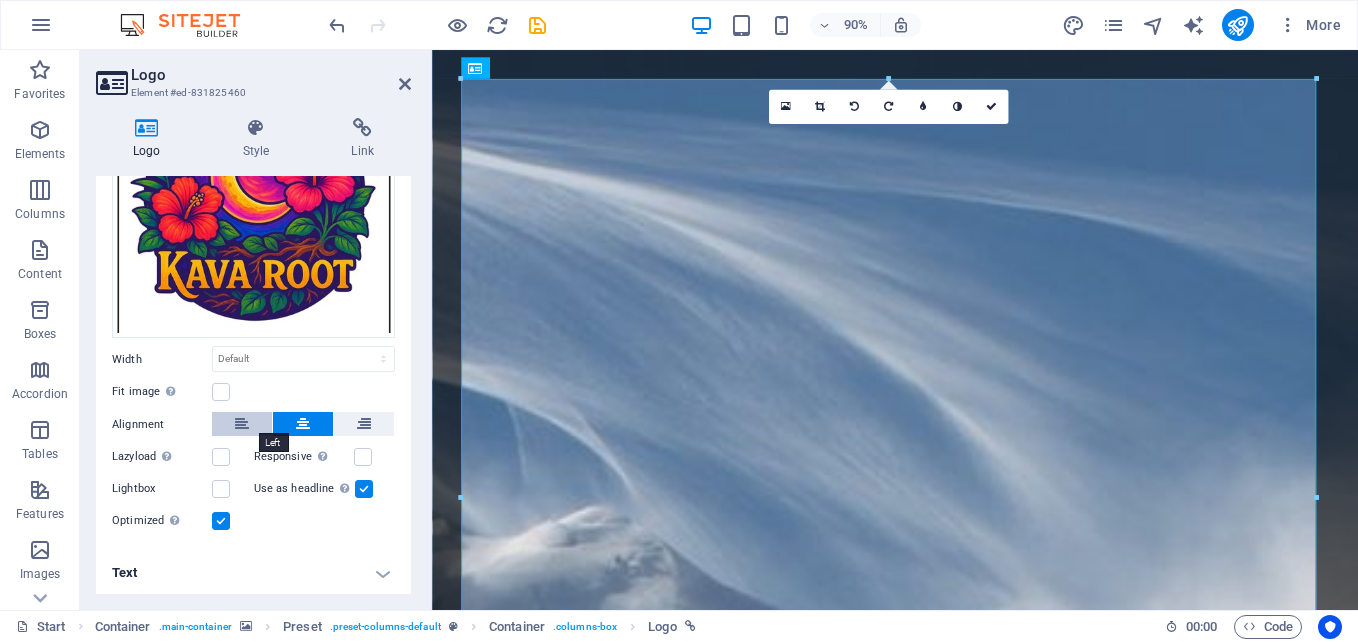 click at bounding box center [242, 424] 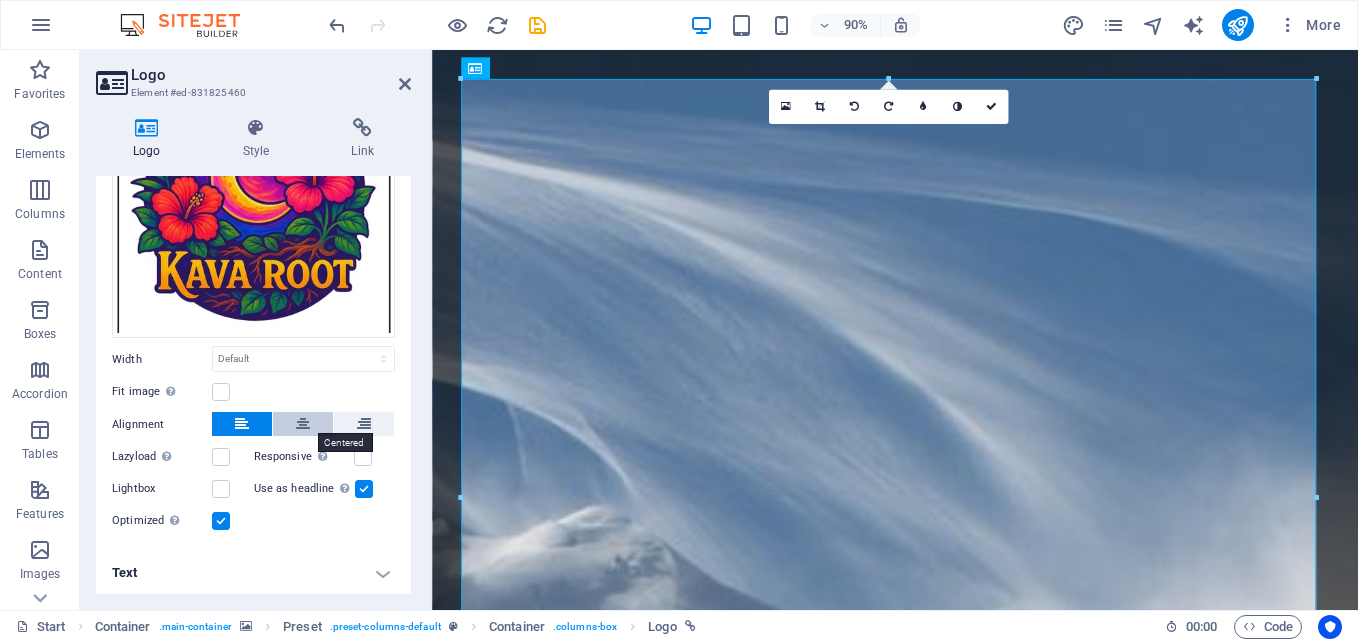 click at bounding box center [303, 424] 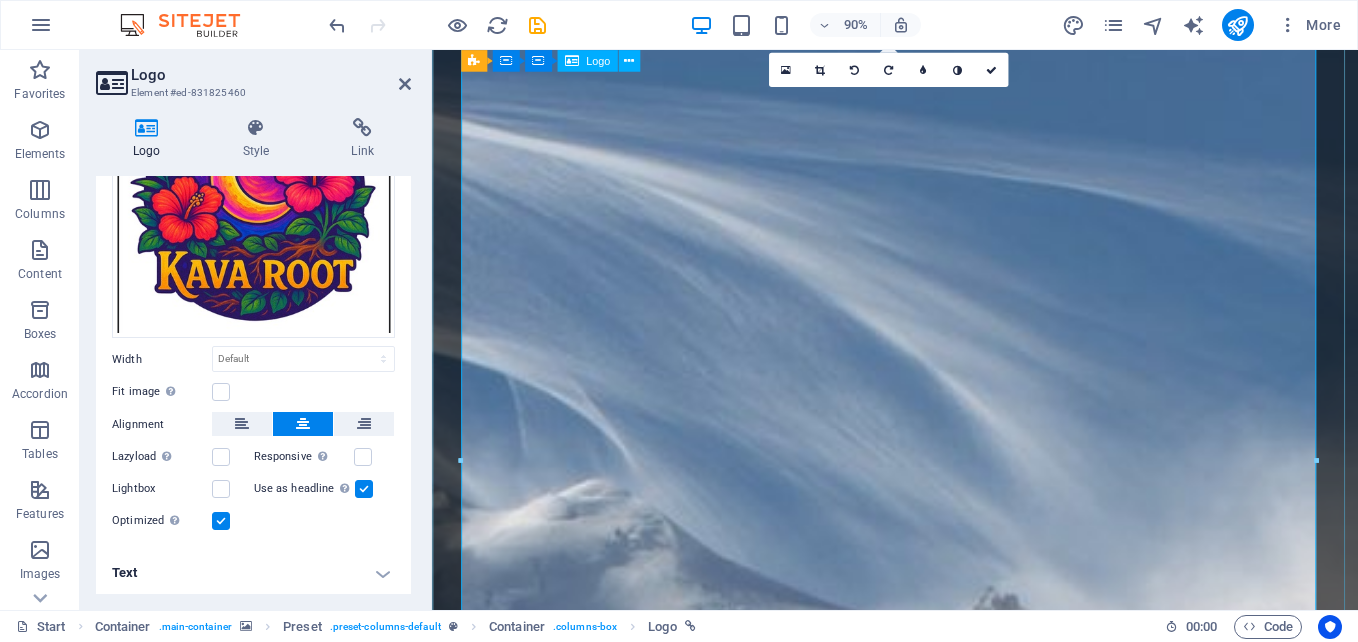 scroll, scrollTop: 0, scrollLeft: 0, axis: both 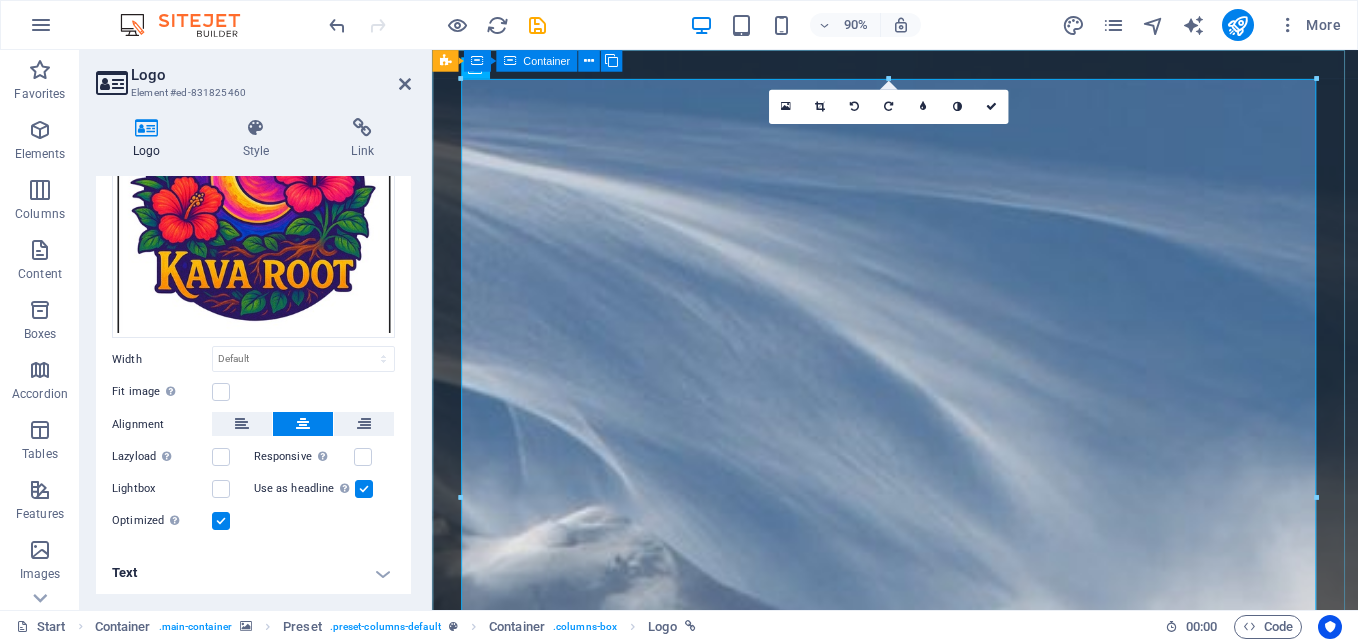 click at bounding box center [946, 2461] 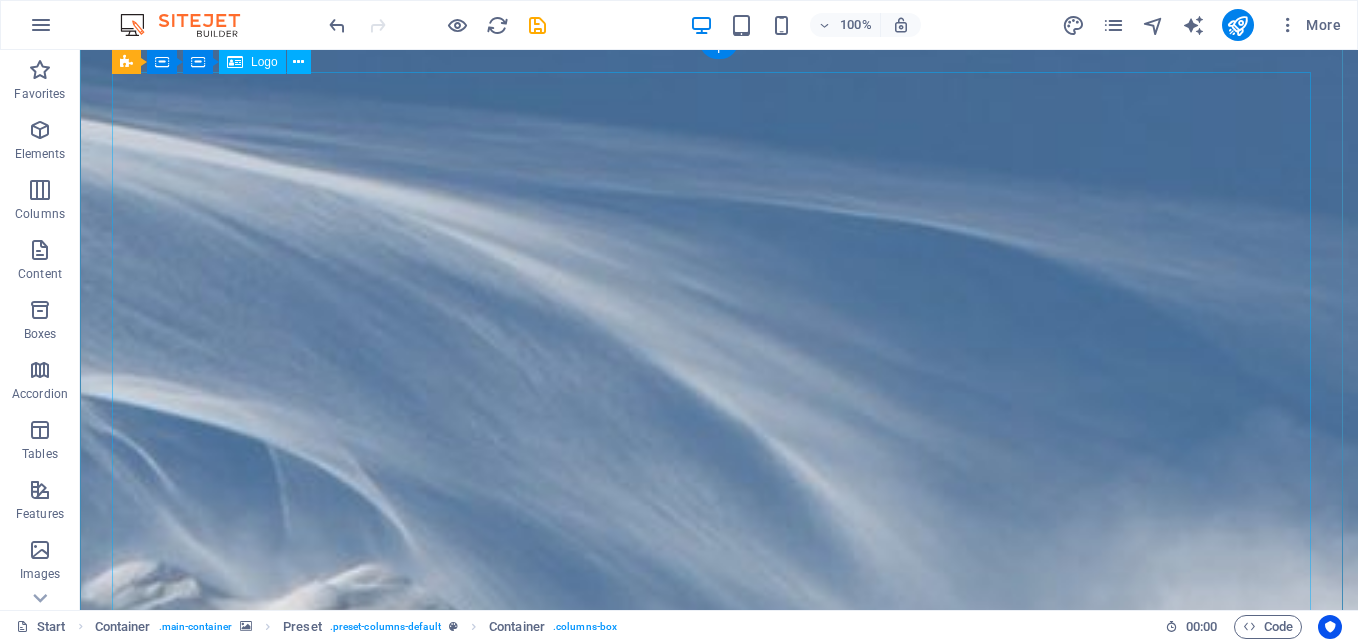 scroll, scrollTop: 0, scrollLeft: 0, axis: both 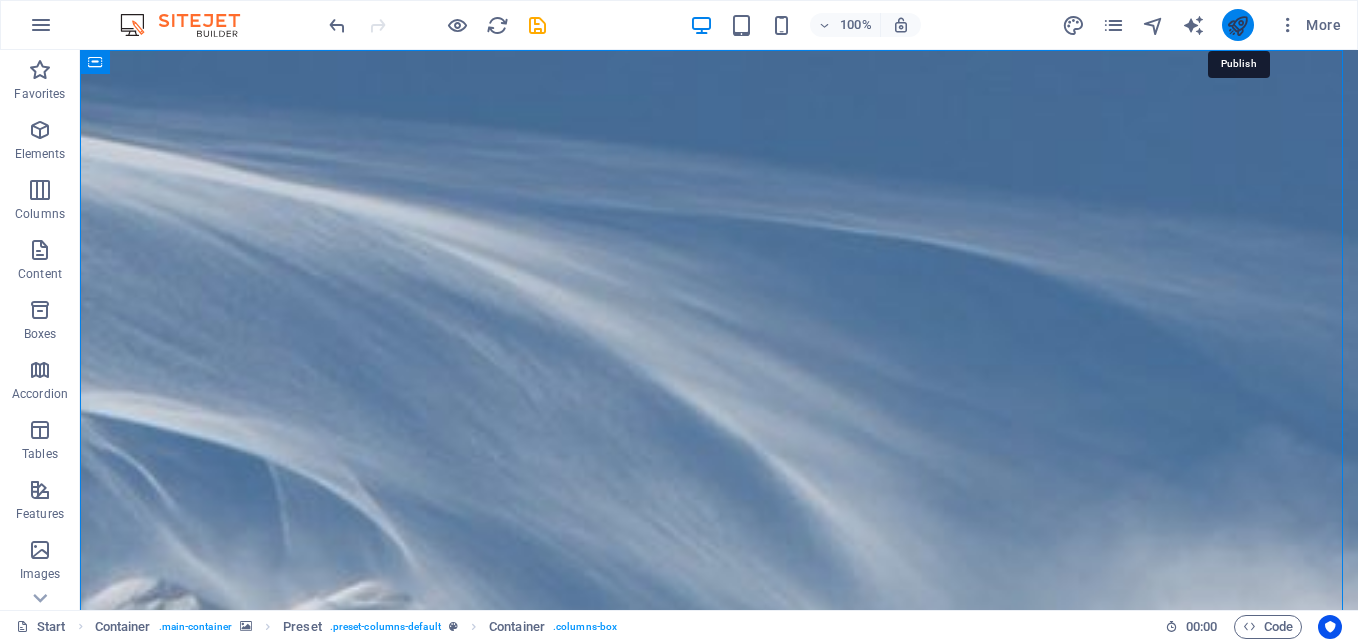 click at bounding box center (1237, 25) 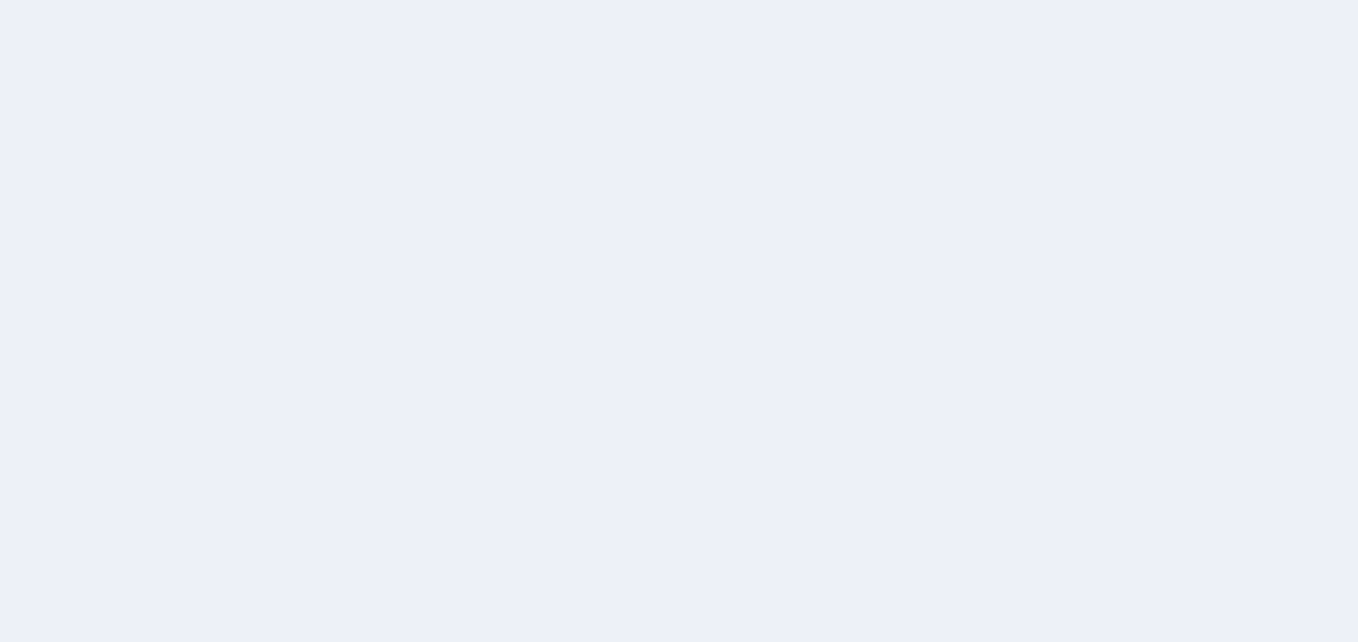 scroll, scrollTop: 0, scrollLeft: 0, axis: both 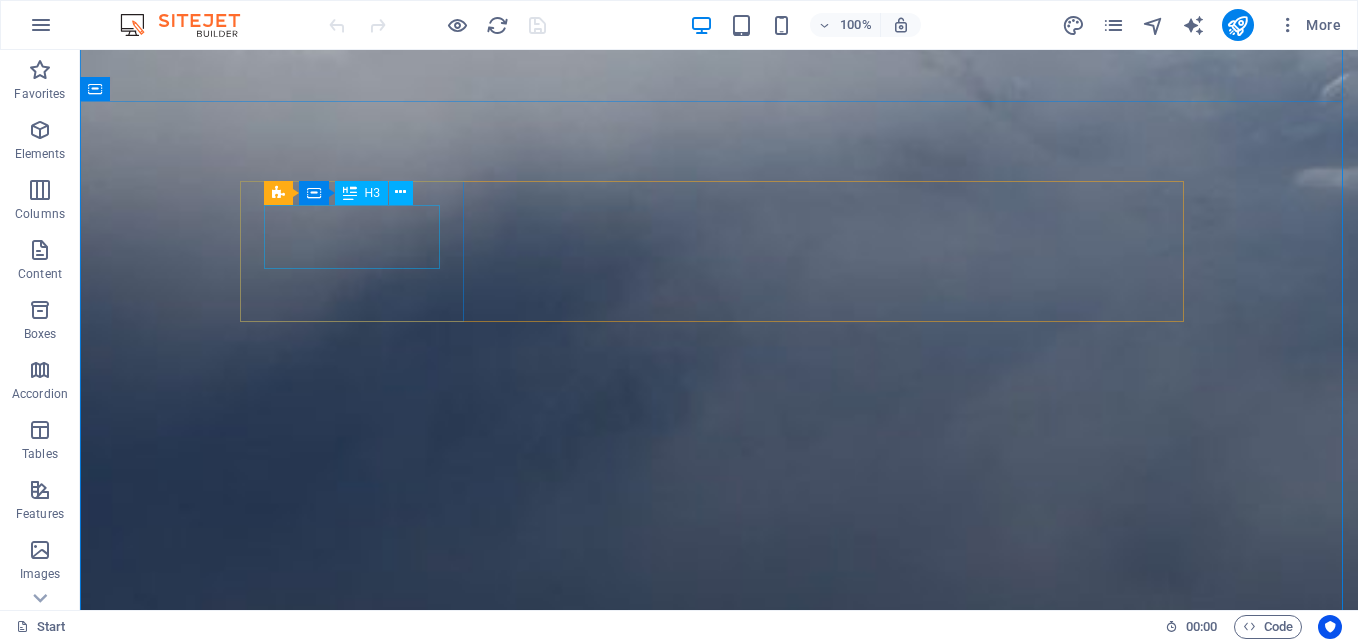 click on "24" at bounding box center (359, 2882) 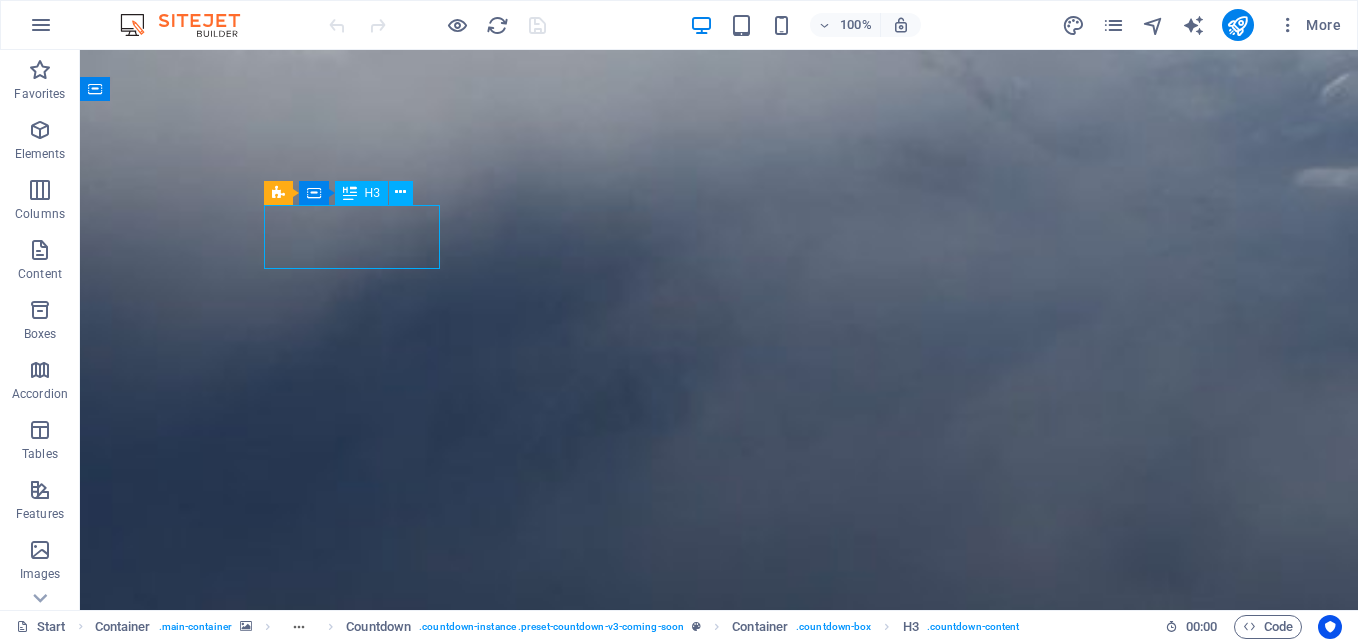 click on "24" at bounding box center [359, 2882] 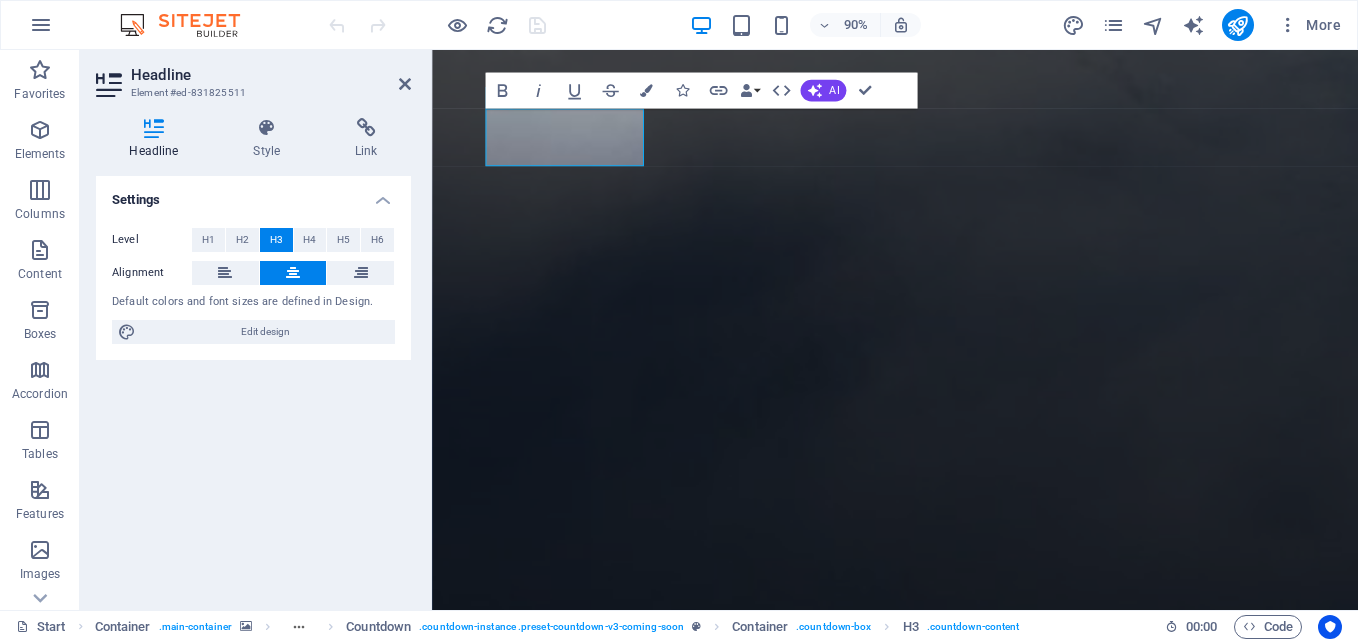 type 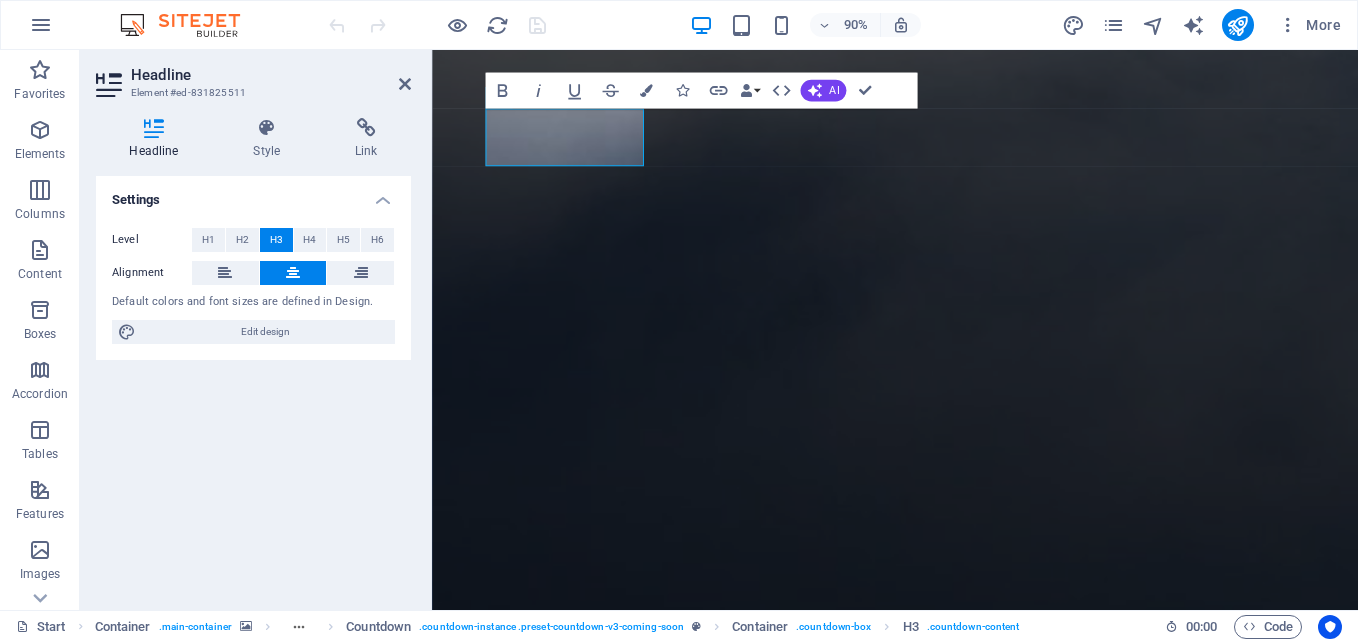 click on "Settings Level H1 H2 H3 H4 H5 H6 Alignment Default colors and font sizes are defined in Design. Edit design" at bounding box center (253, 385) 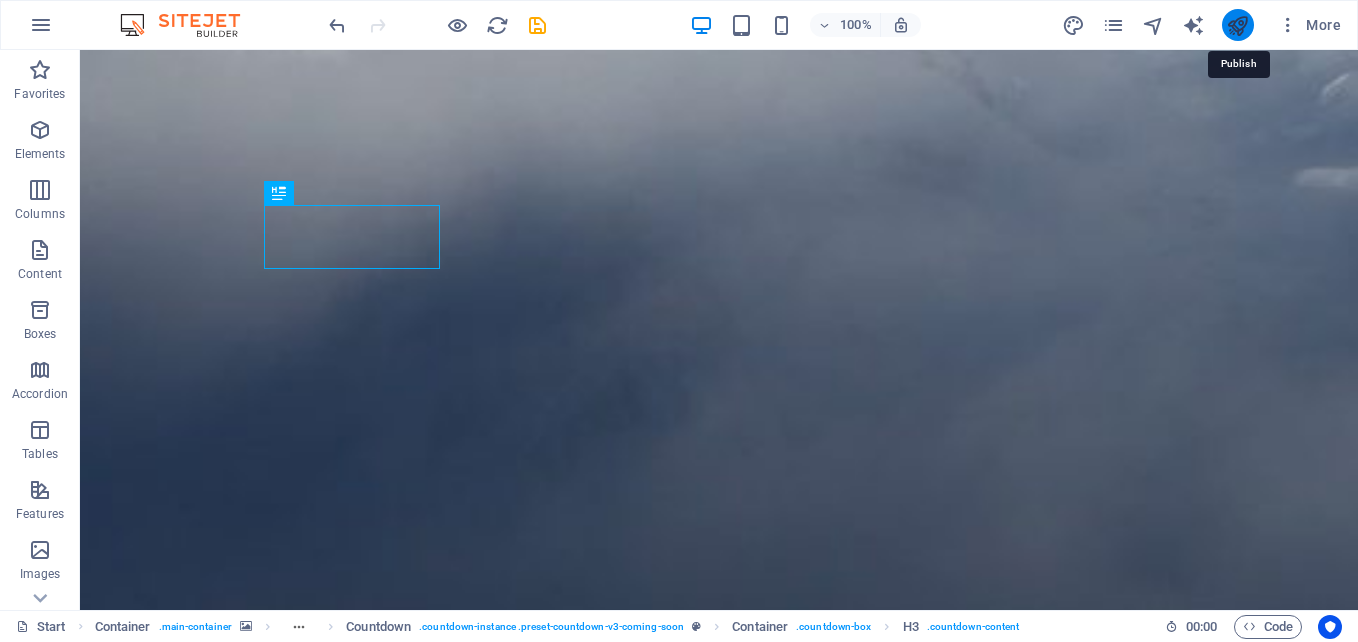 click at bounding box center [1237, 25] 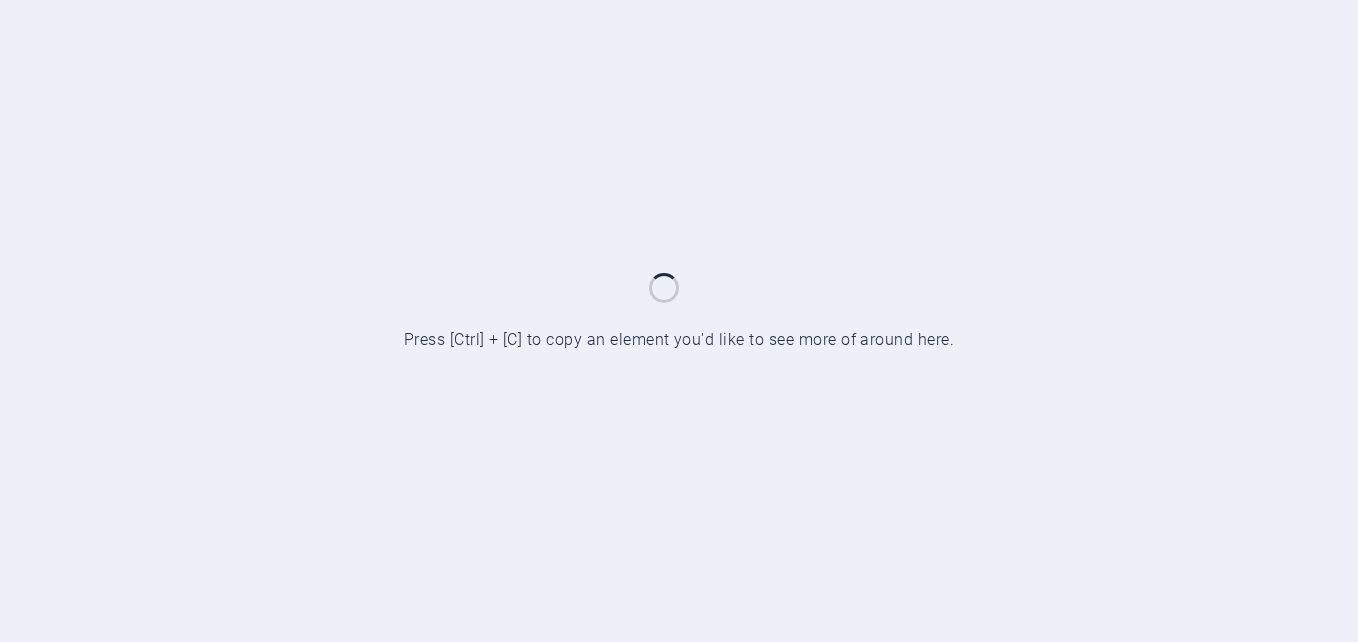 scroll, scrollTop: 0, scrollLeft: 0, axis: both 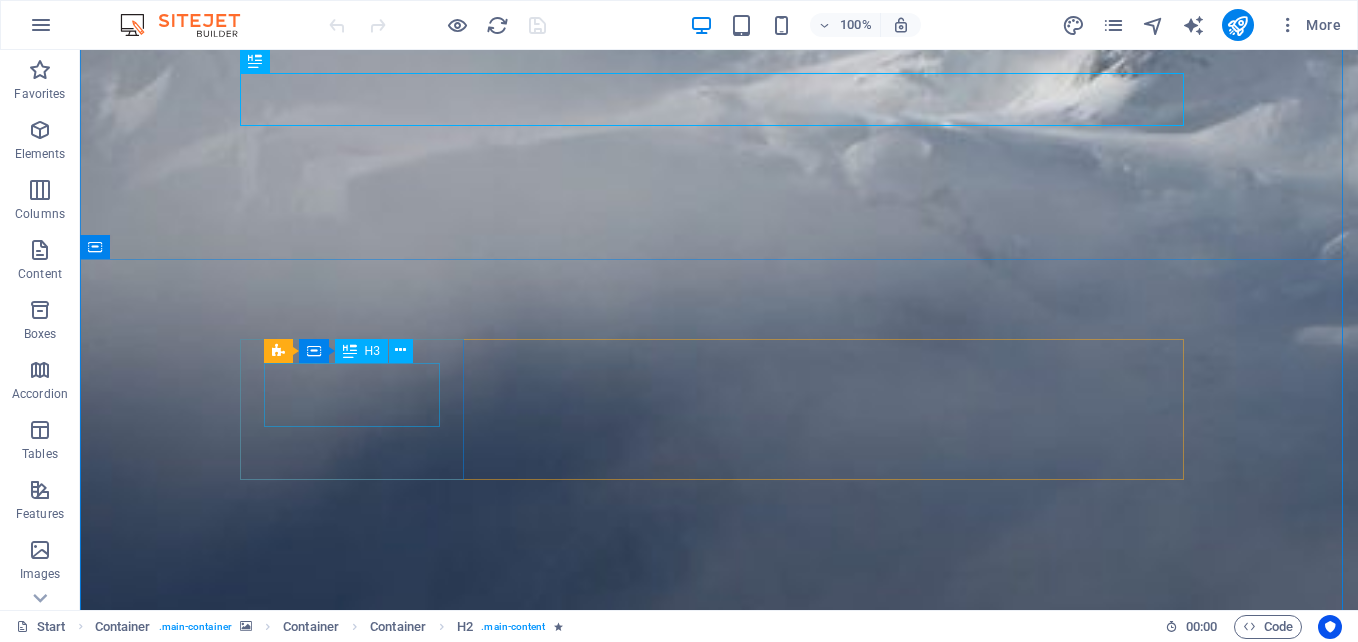 click on "886" at bounding box center [359, 3040] 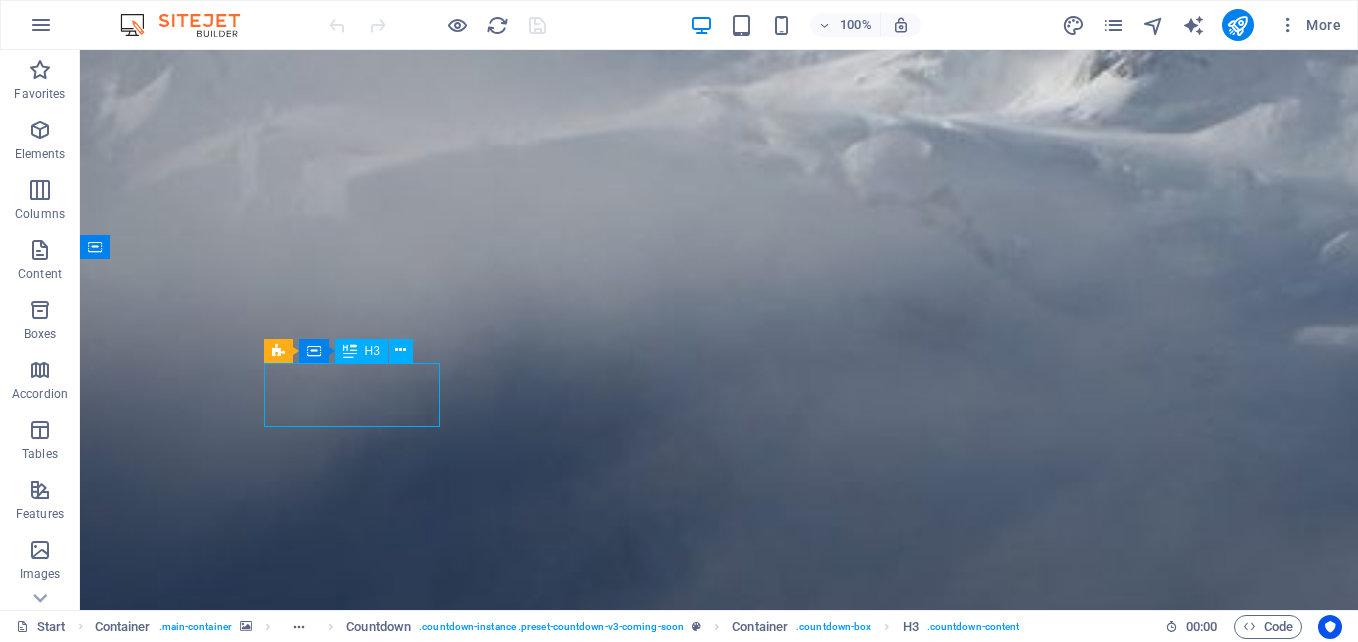 click on "886" at bounding box center [359, 3040] 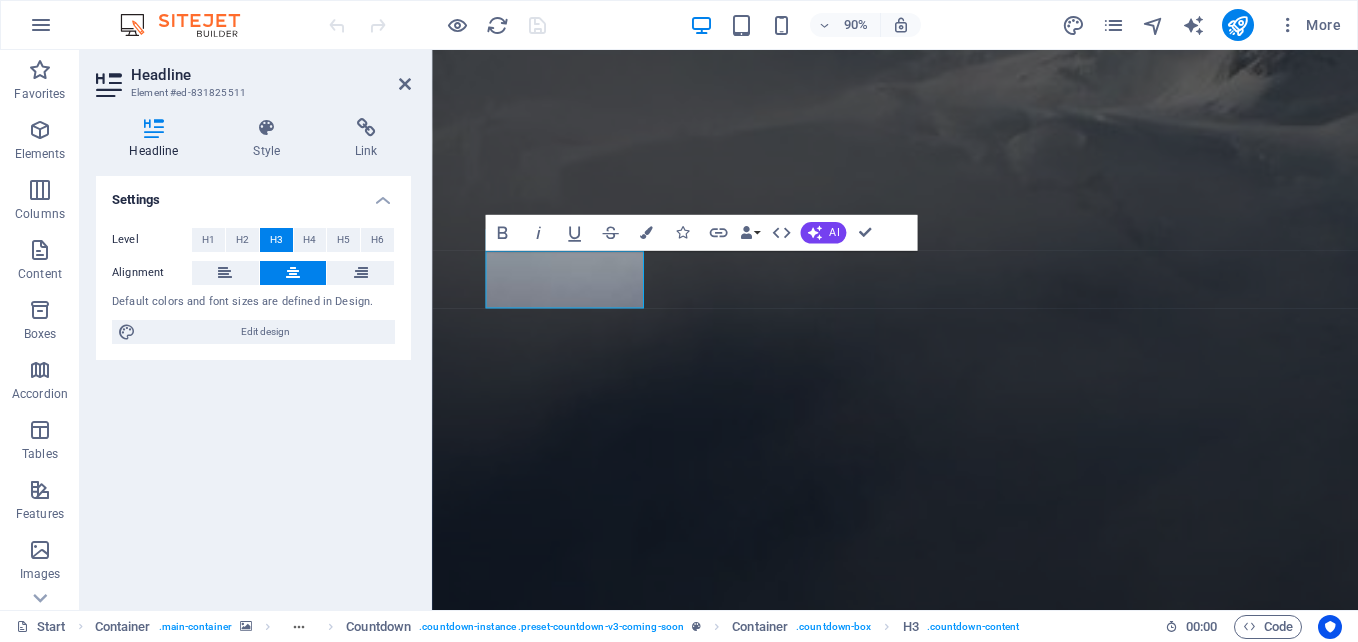 type 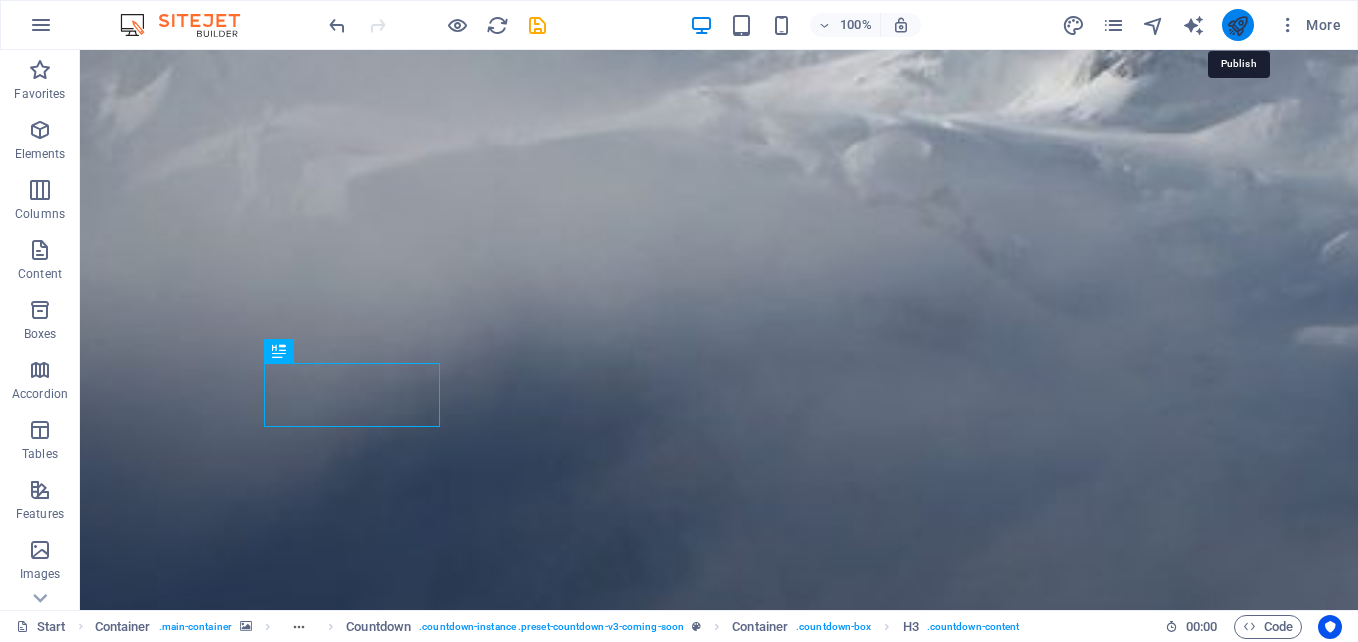 click at bounding box center (1237, 25) 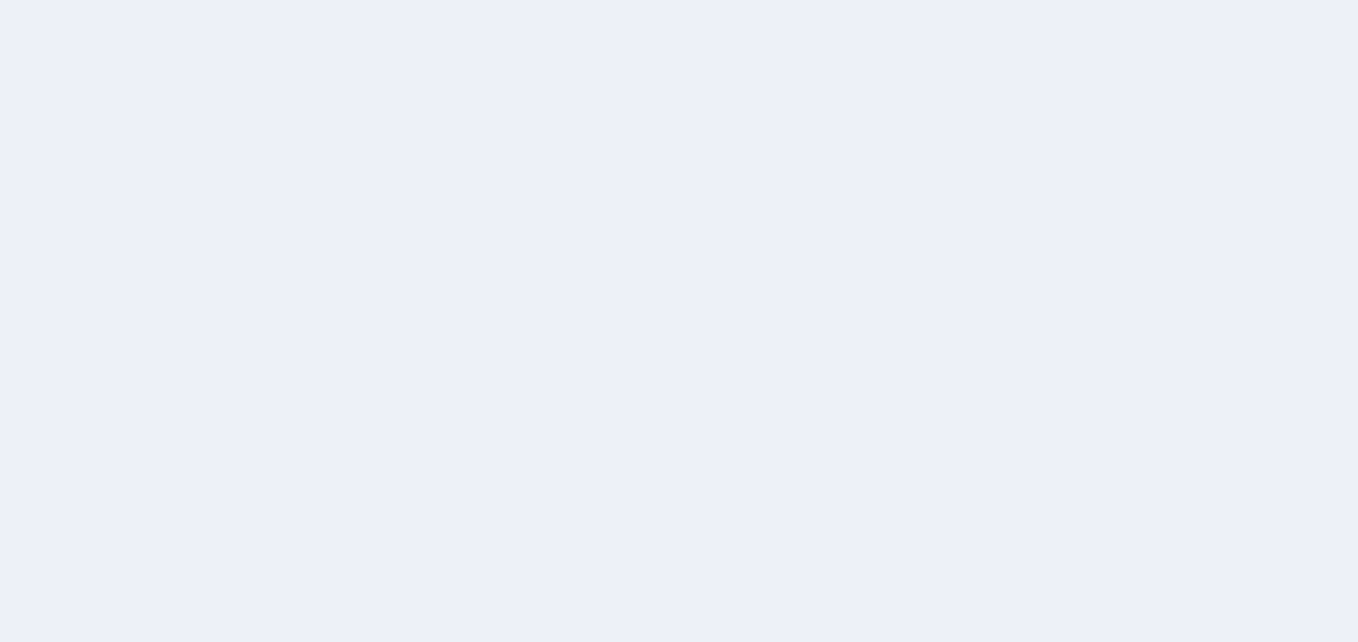 scroll, scrollTop: 0, scrollLeft: 0, axis: both 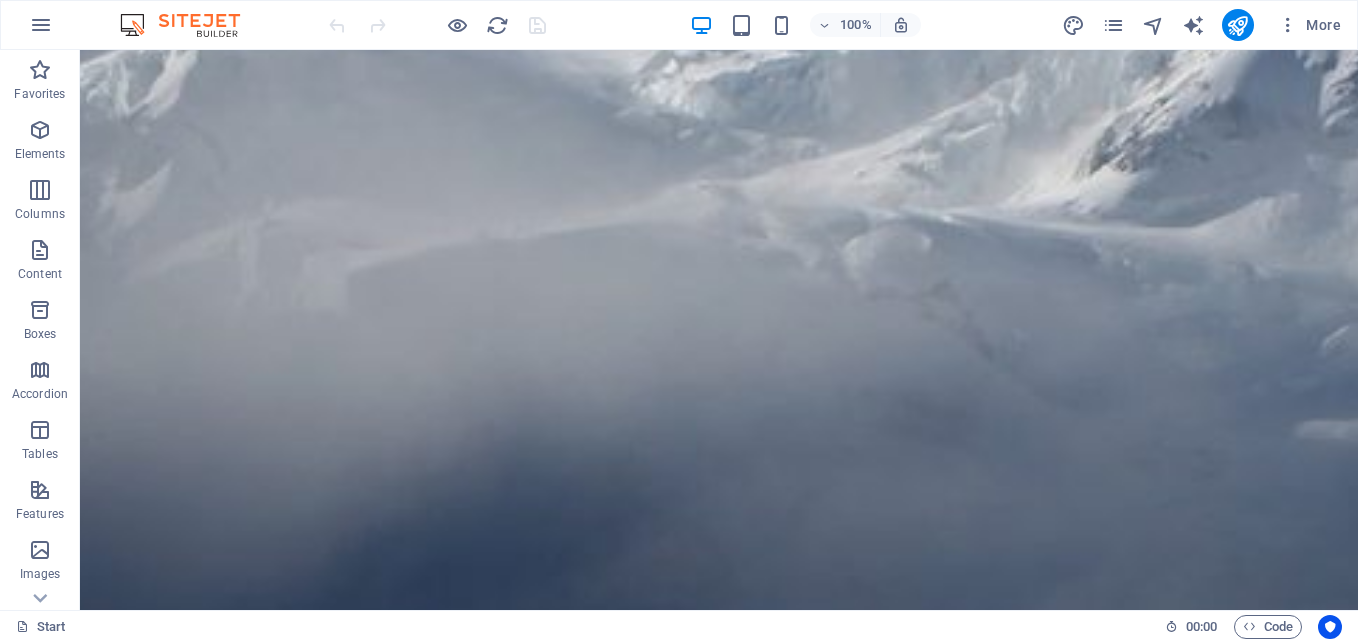click at bounding box center (719, 2664) 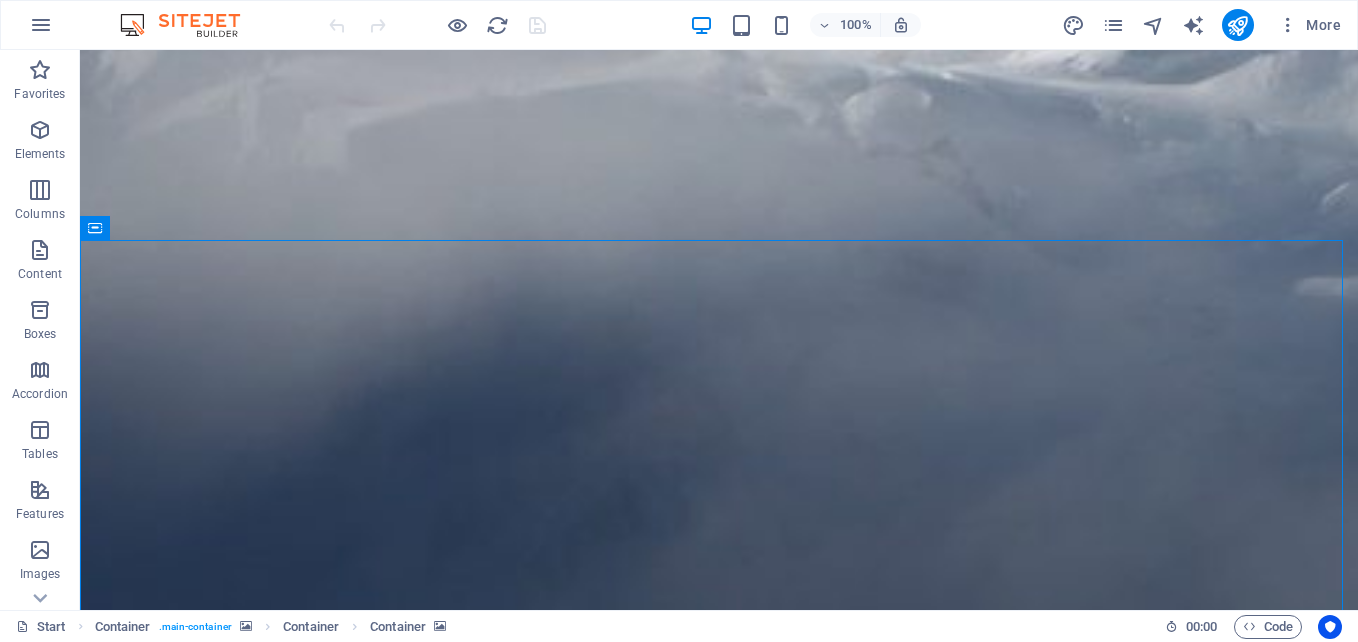 scroll, scrollTop: 1130, scrollLeft: 0, axis: vertical 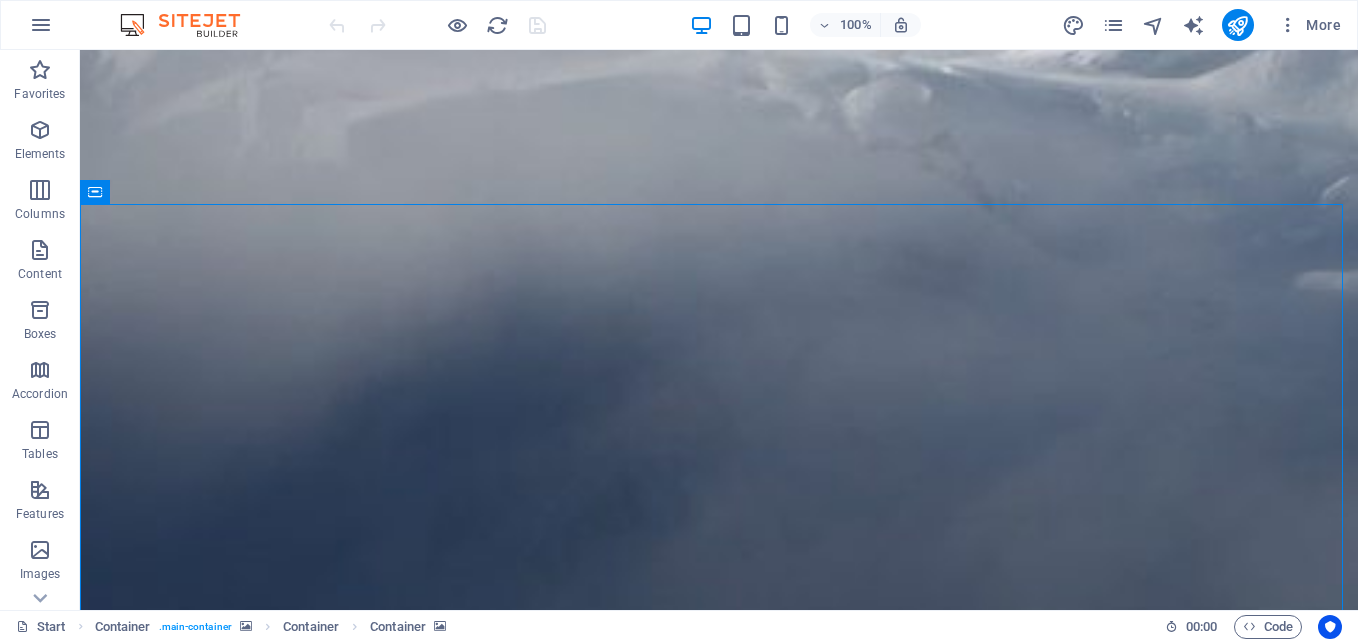 click at bounding box center (719, 2515) 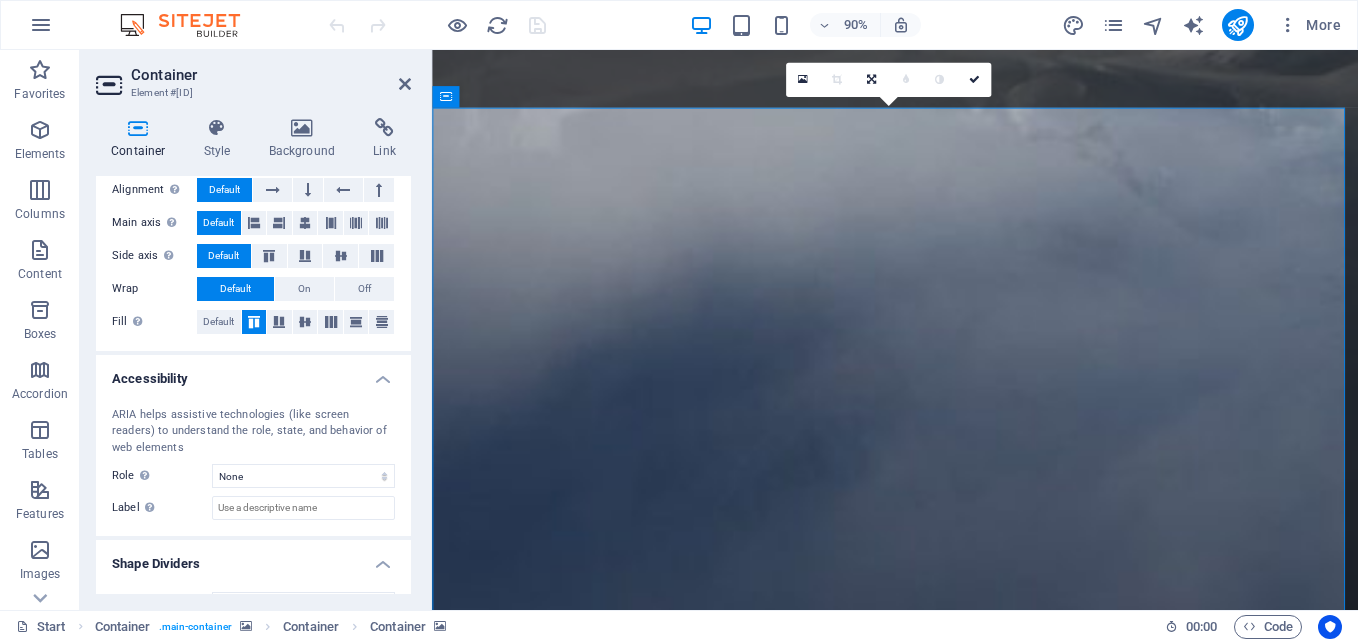 scroll, scrollTop: 357, scrollLeft: 0, axis: vertical 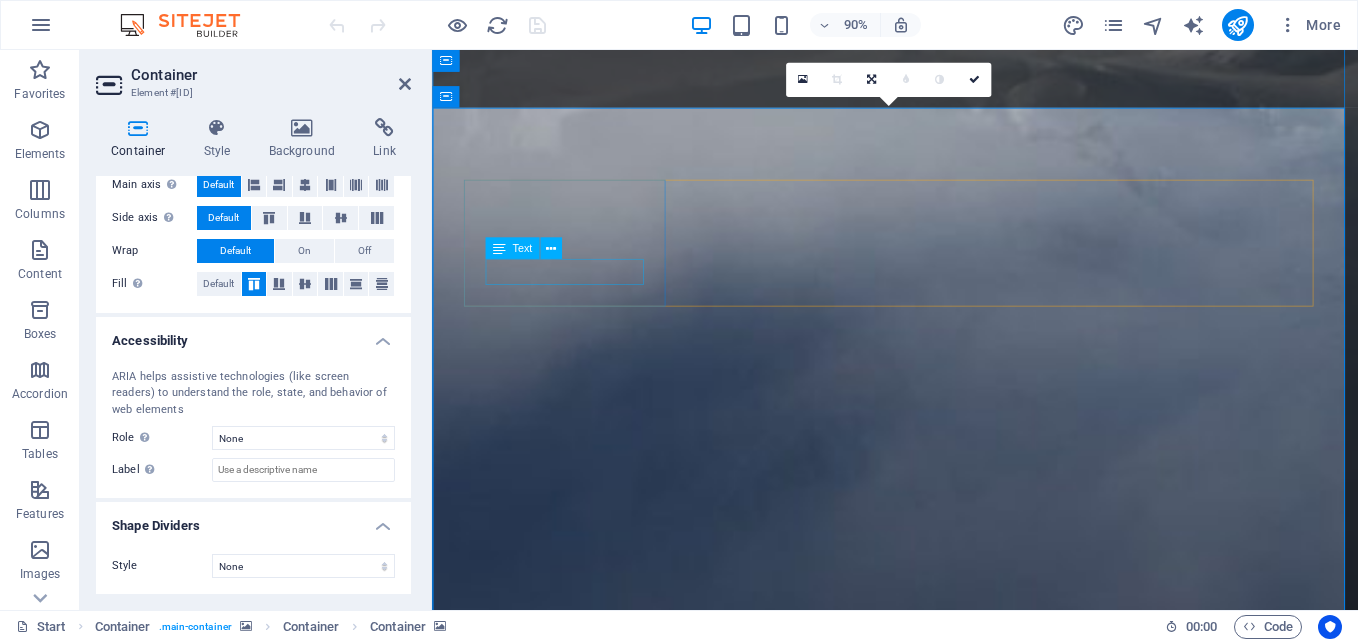 click on "Text" at bounding box center (529, 249) 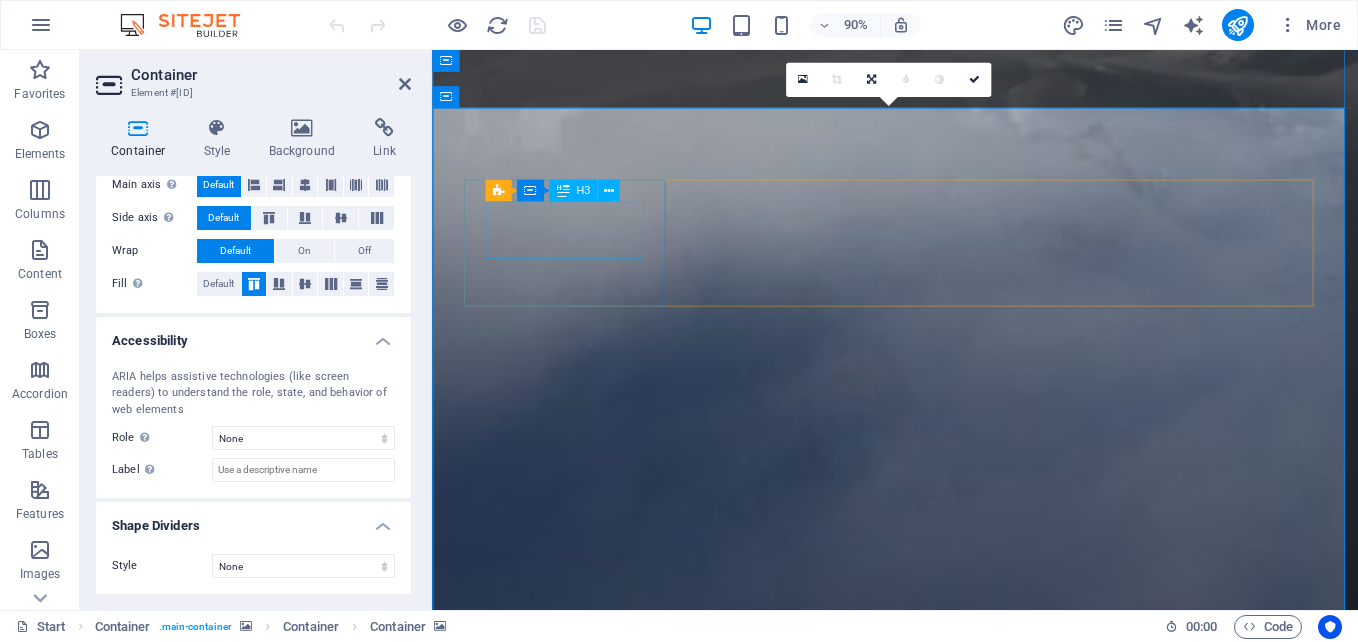 click on "24" at bounding box center [587, 2968] 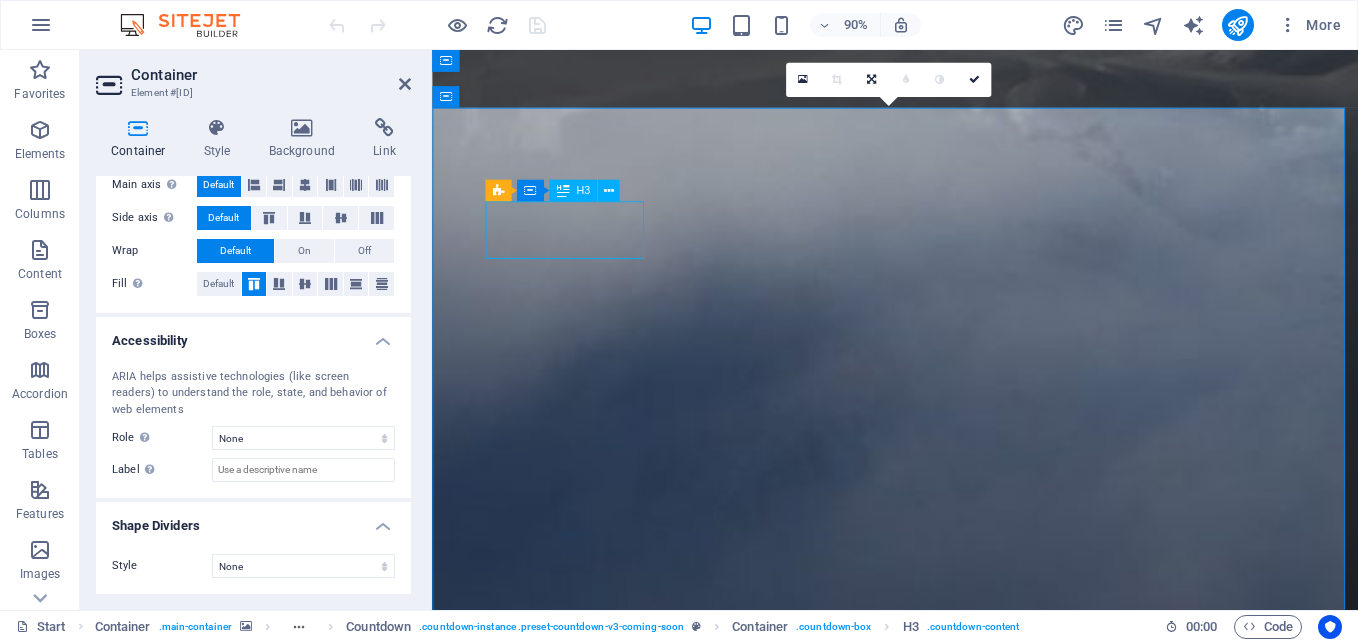 click on "24" at bounding box center (587, 2968) 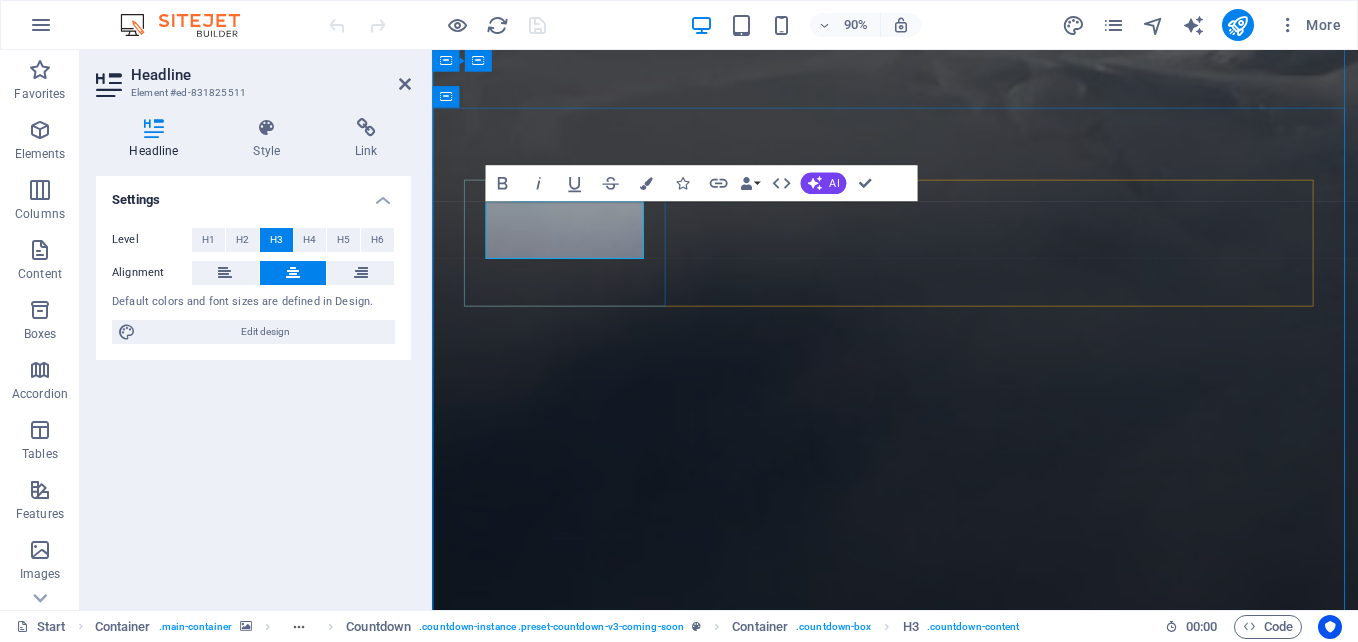 click on "24" at bounding box center (587, 2968) 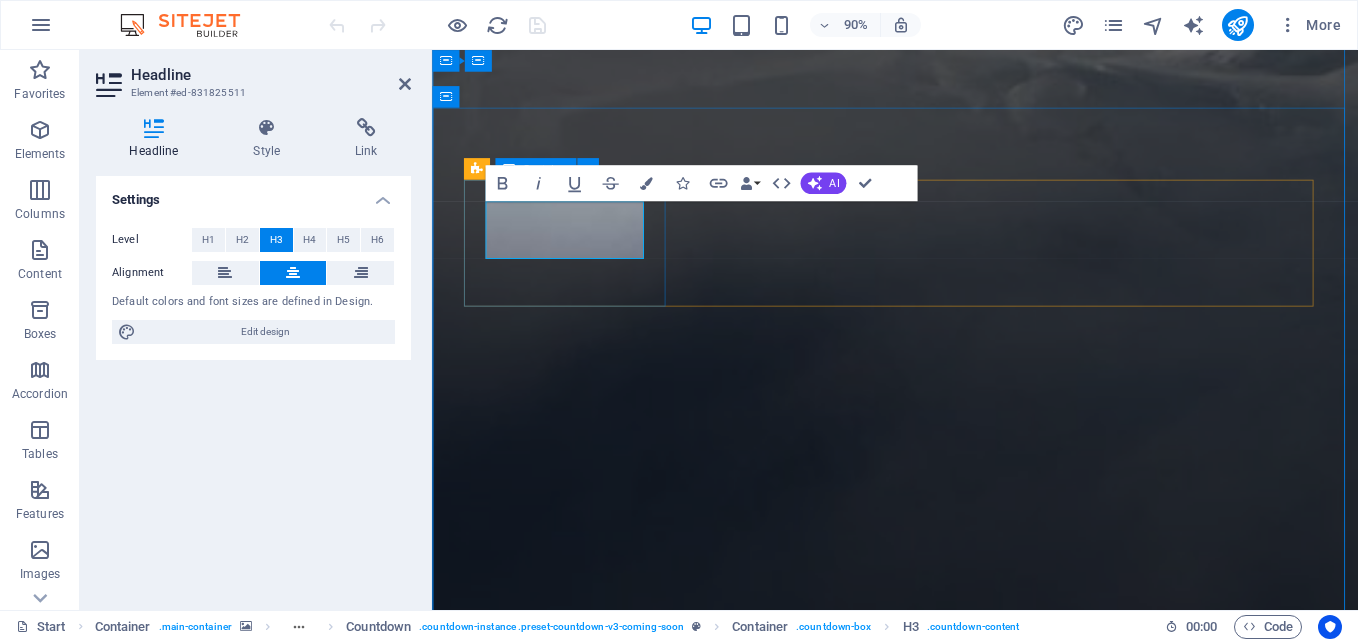 click on "24 Days" at bounding box center (587, 2990) 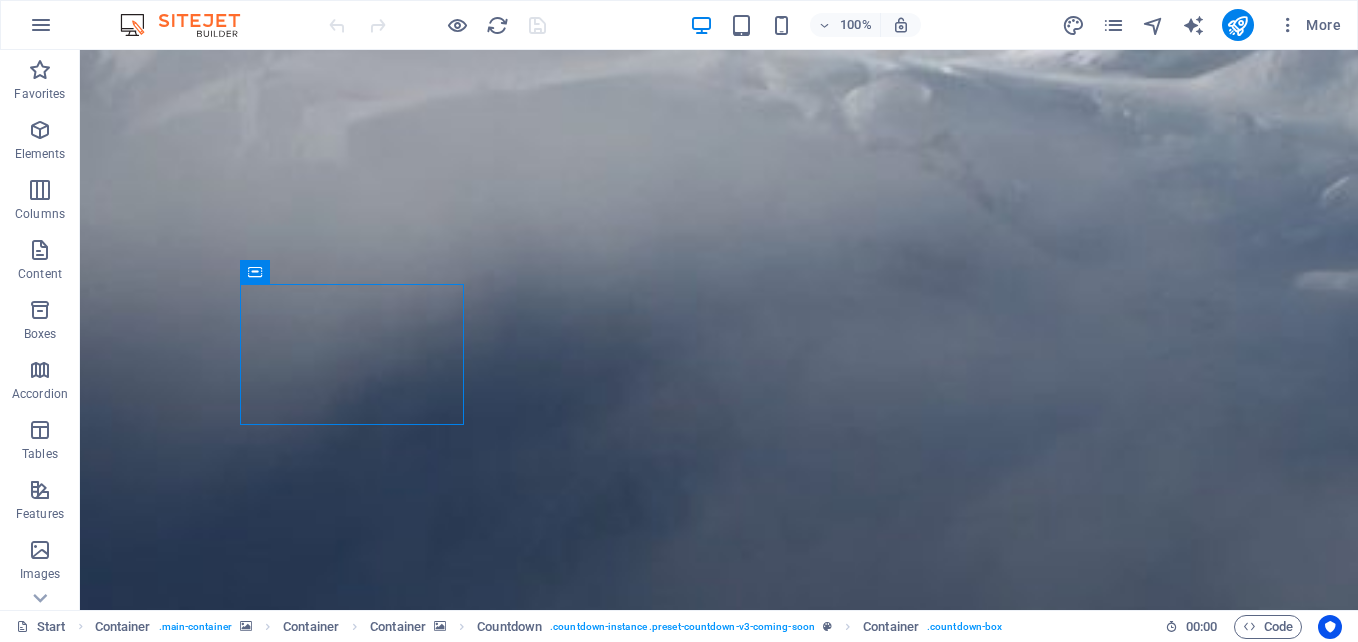 click at bounding box center [719, 2515] 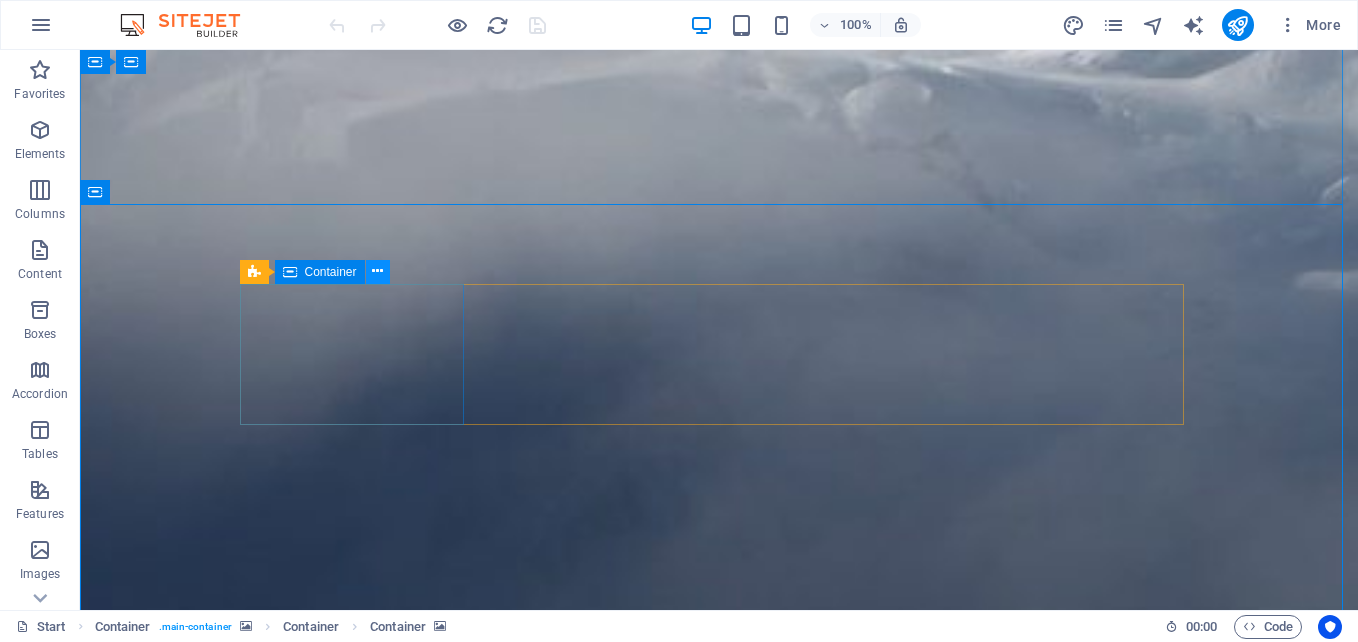 click at bounding box center (377, 271) 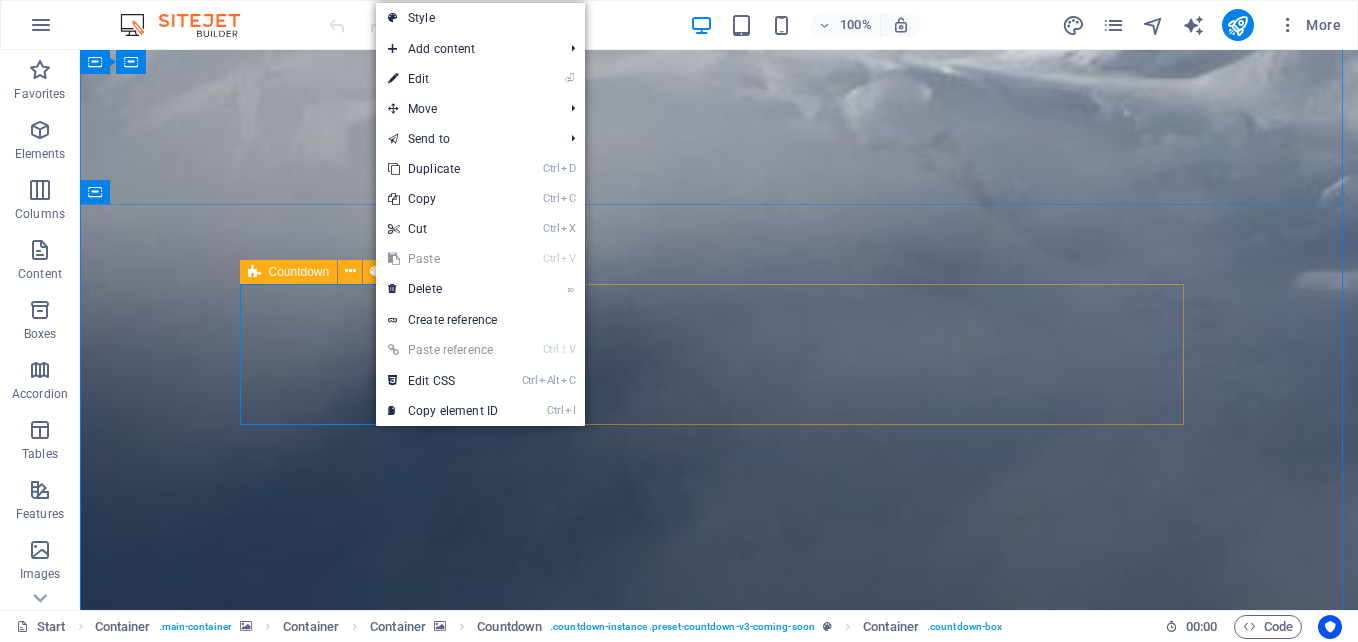 click at bounding box center (254, 272) 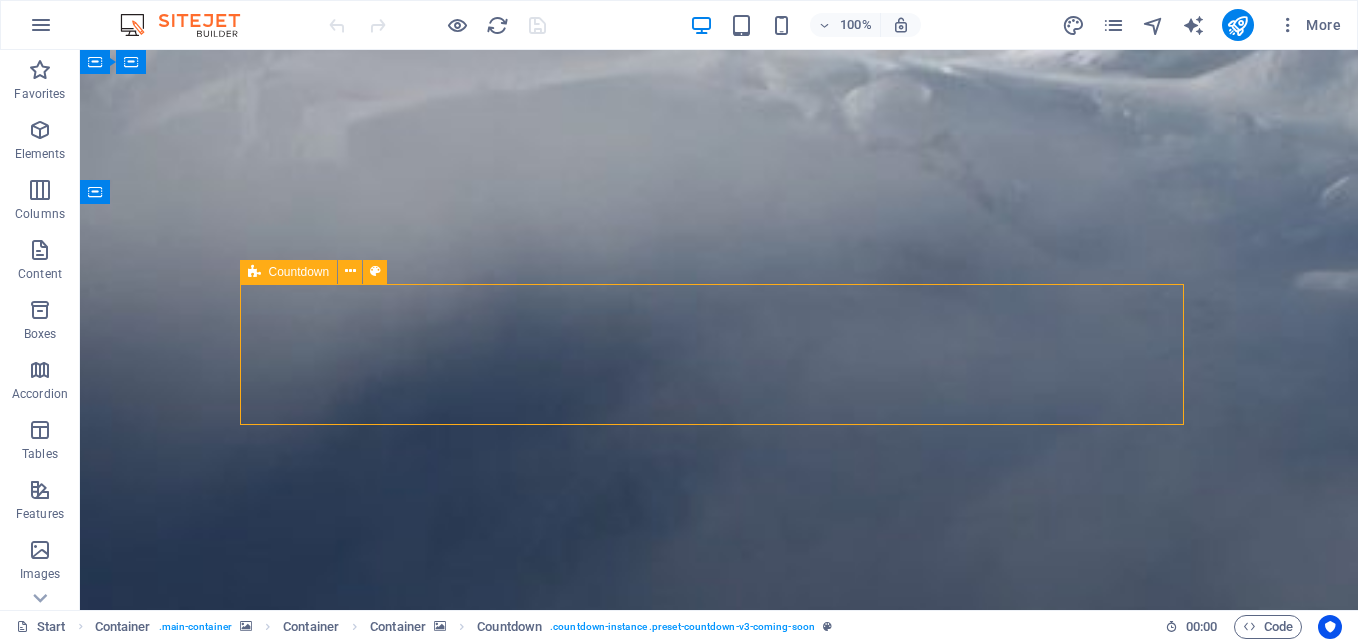 click at bounding box center [254, 272] 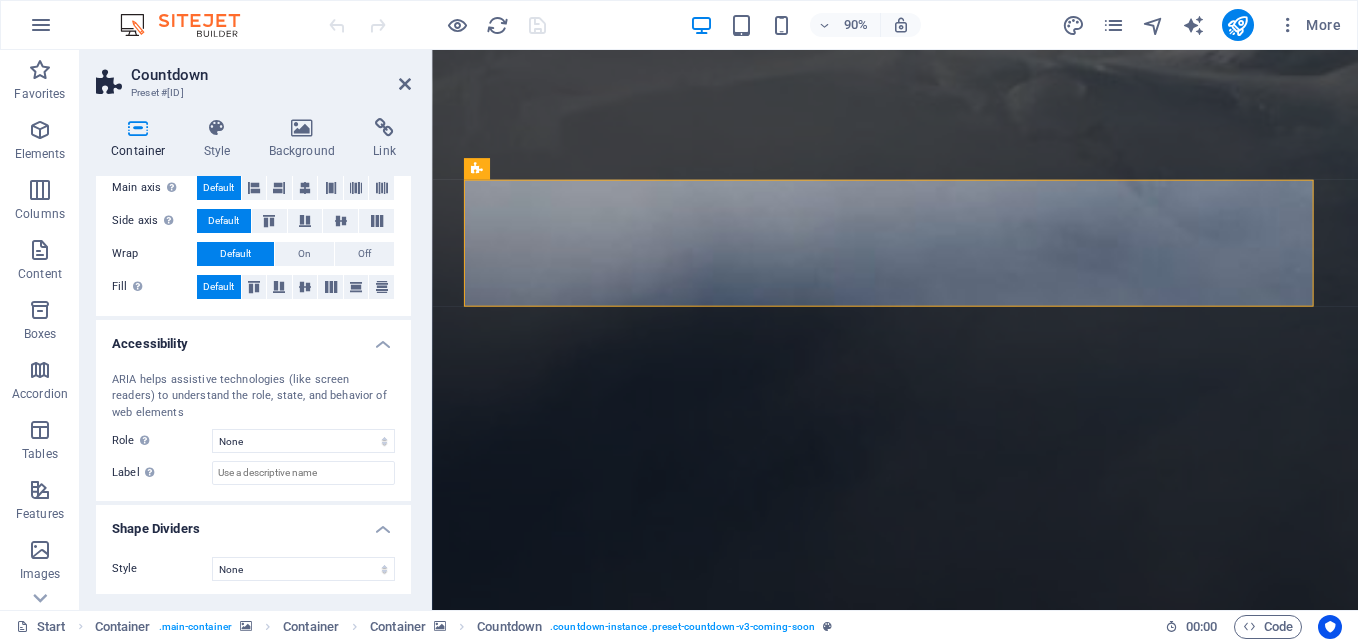 scroll, scrollTop: 357, scrollLeft: 0, axis: vertical 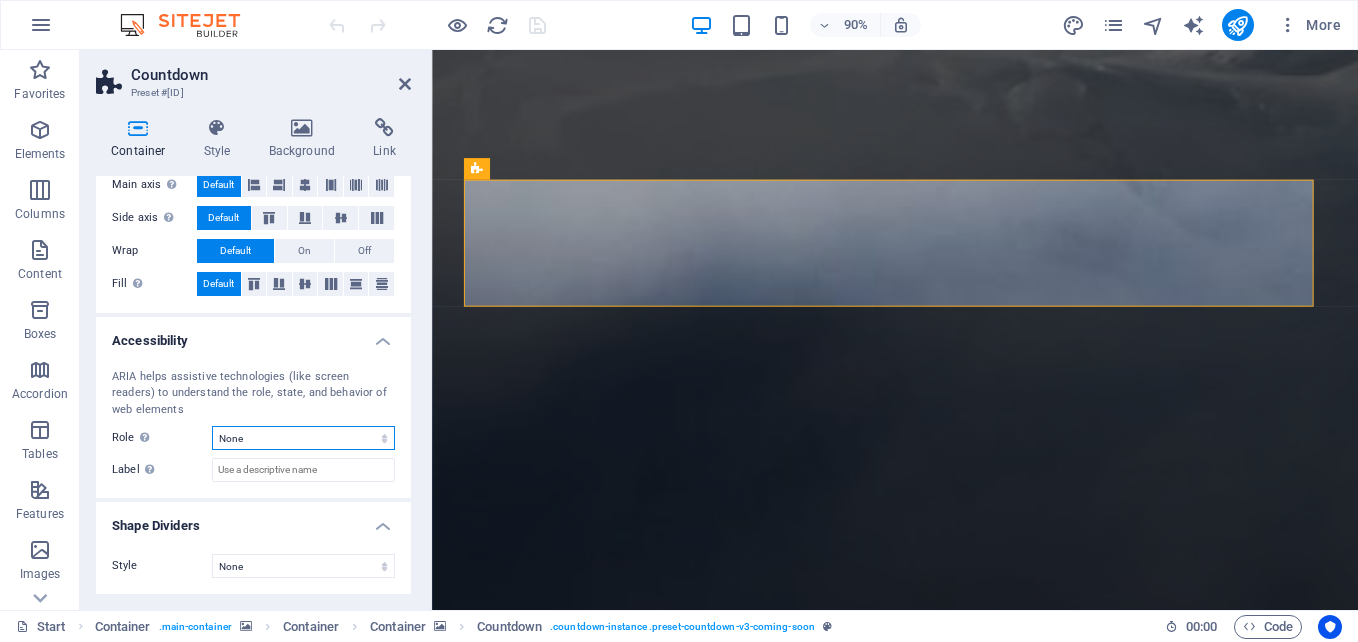 click on "None Alert Article Banner Comment Complementary Dialog Footer Header Marquee Presentation Region Section Separator Status Timer" at bounding box center [303, 438] 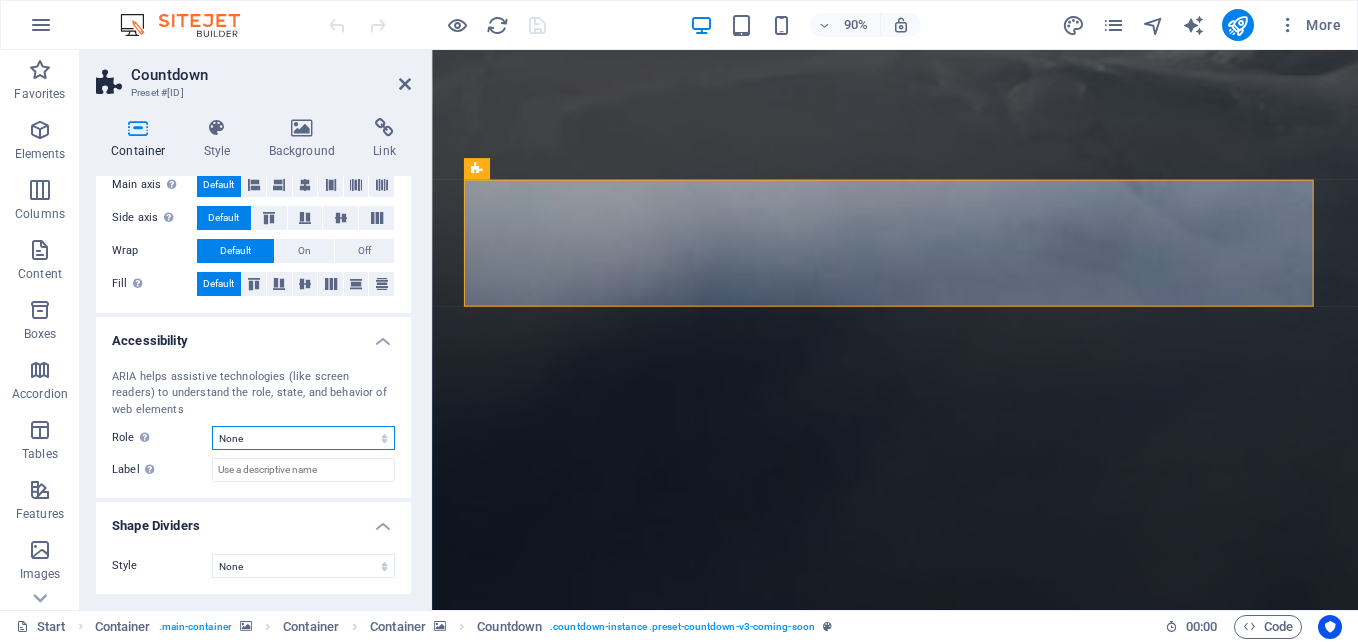 select on "timer" 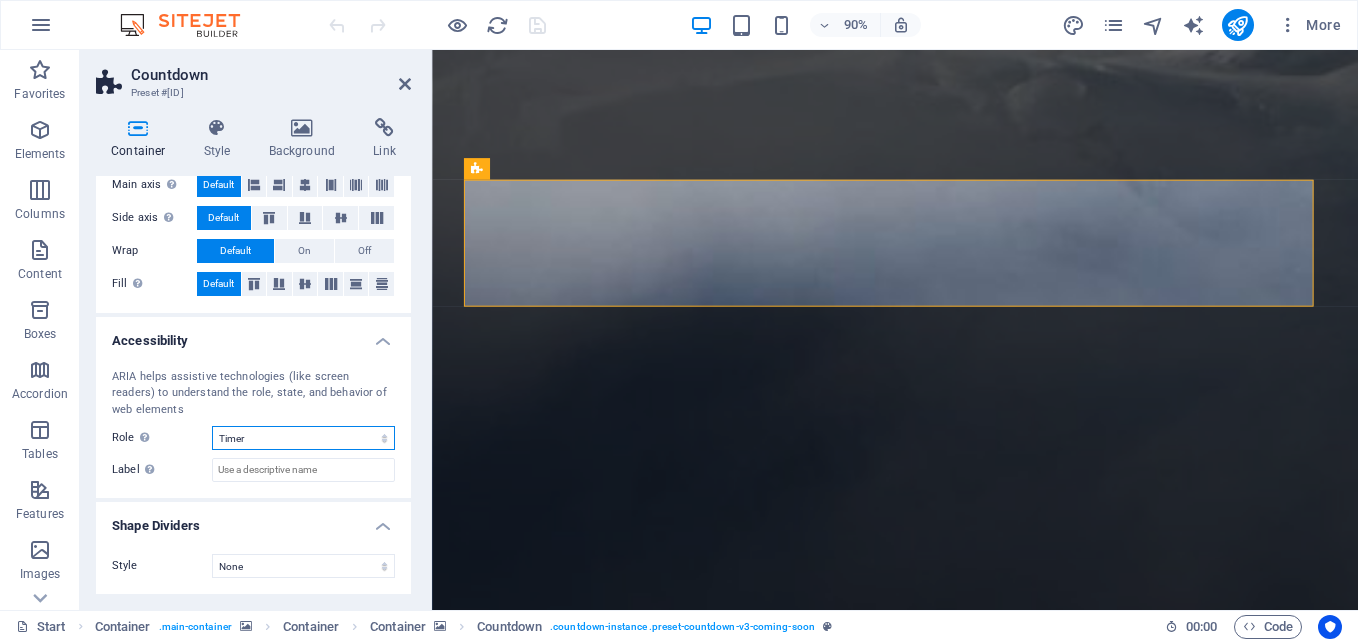 click on "None Alert Article Banner Comment Complementary Dialog Footer Header Marquee Presentation Region Section Separator Status Timer" at bounding box center (303, 438) 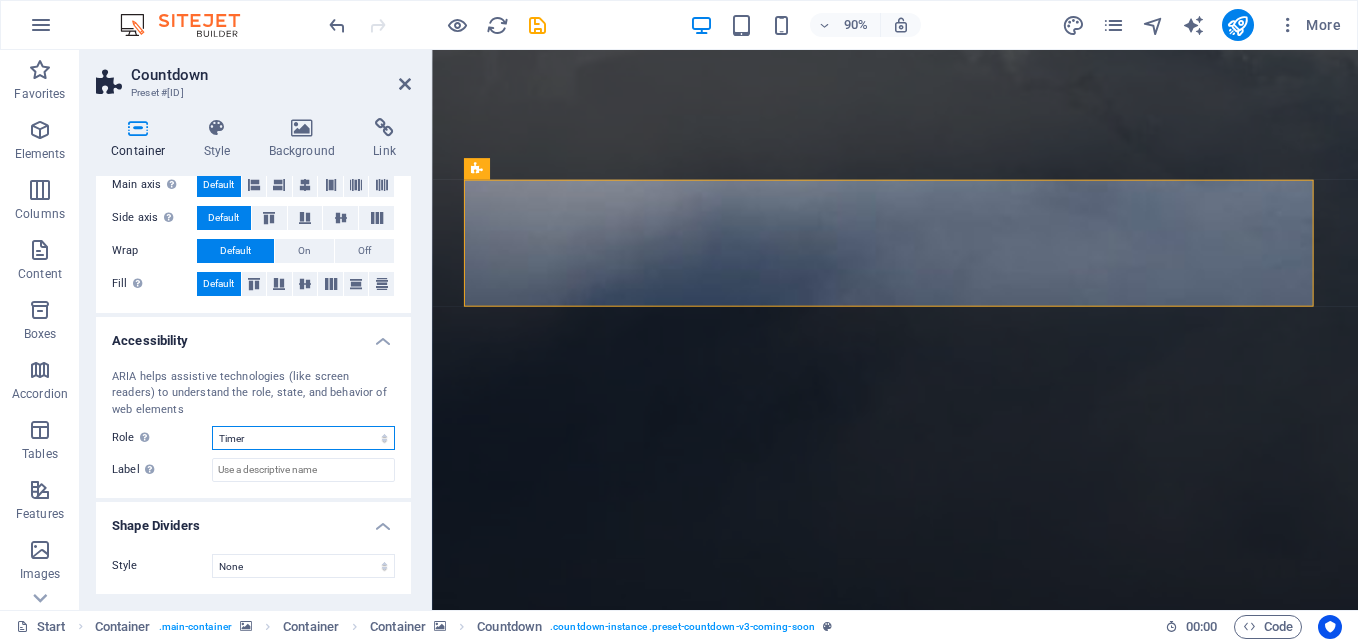 click on "None Alert Article Banner Comment Complementary Dialog Footer Header Marquee Presentation Region Section Separator Status Timer" at bounding box center [303, 438] 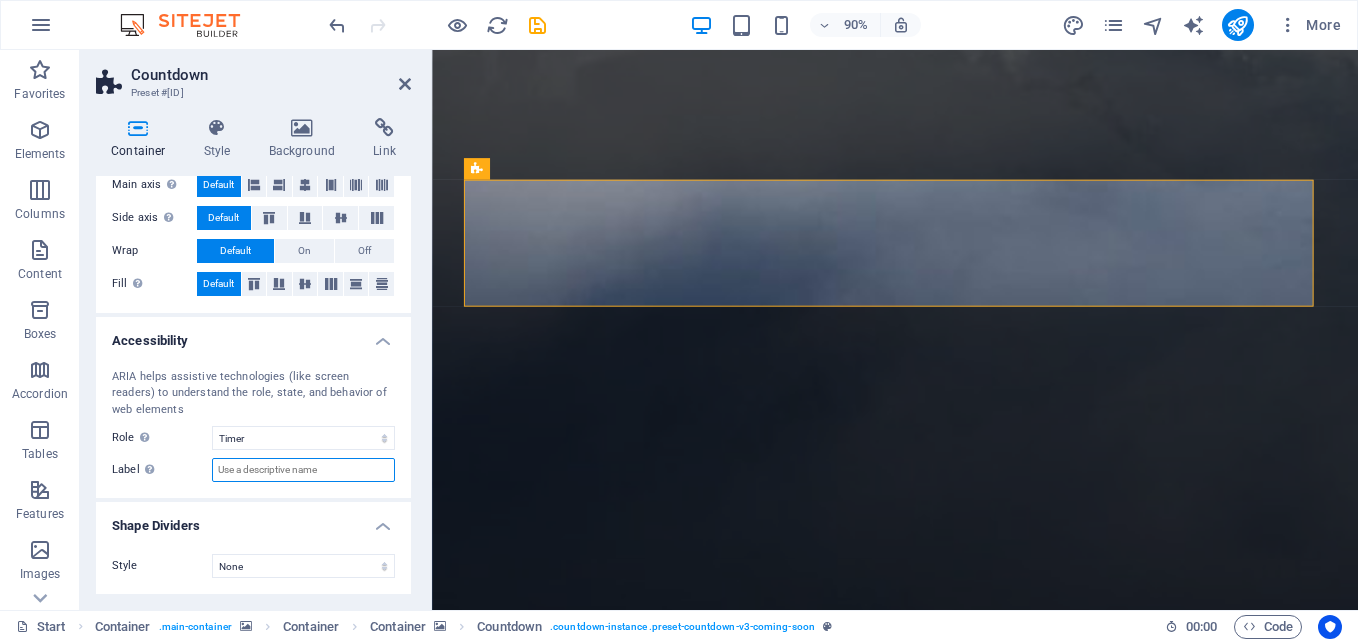 click on "Label Use the  ARIA label  to provide a clear and descriptive name for elements that aren not self-explanatory on their own." at bounding box center [303, 470] 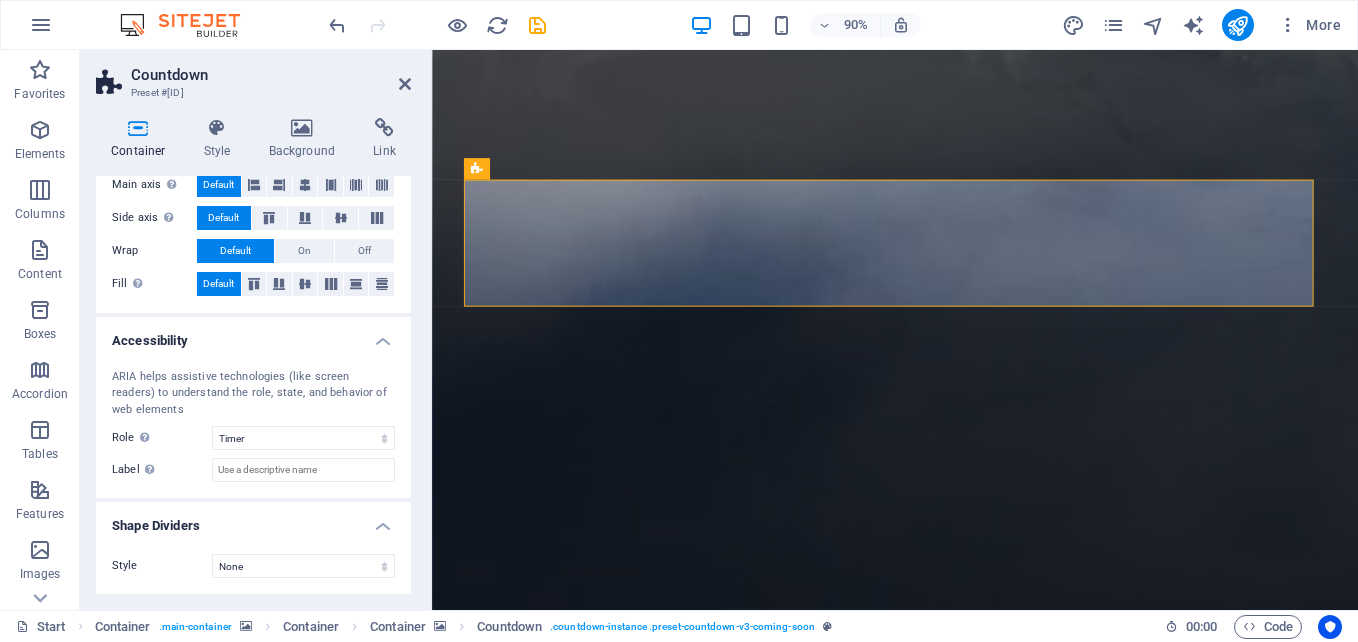 click on "ARIA helps assistive technologies (like screen readers) to understand the role, state, and behavior of web elements Role The ARIA role defines the purpose of an element.  Here you can find all explanations and recommendations None Alert Article Banner Comment Complementary Dialog Footer Header Marquee Presentation Region Section Separator Status Timer Label Use the  ARIA label  to provide a clear and descriptive name for elements that aren not self-explanatory on their own." at bounding box center (253, 426) 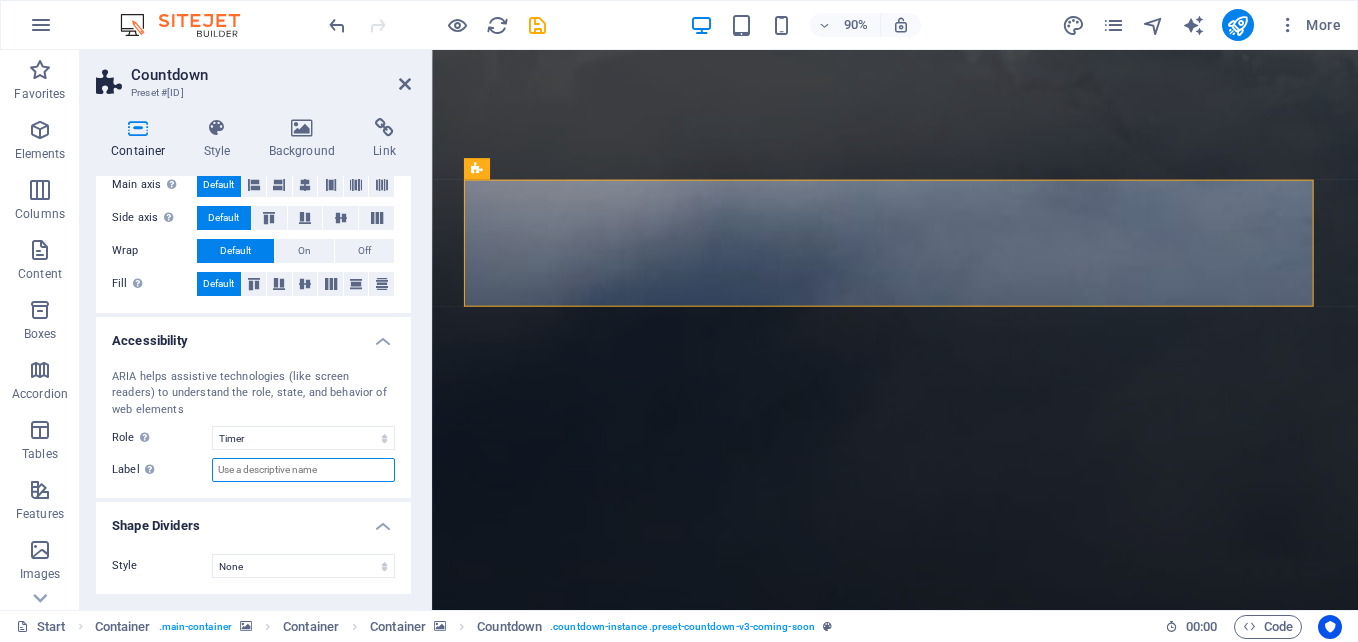 click on "Label Use the  ARIA label  to provide a clear and descriptive name for elements that aren not self-explanatory on their own." at bounding box center [303, 470] 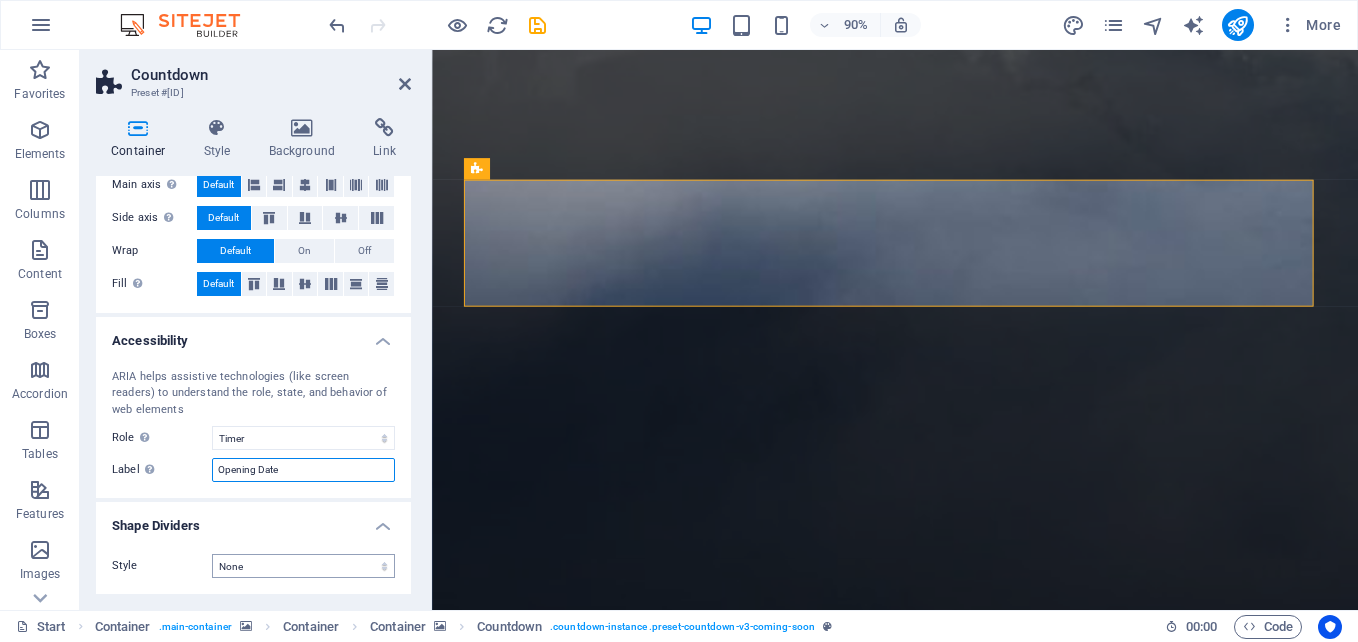 type on "Opening Date" 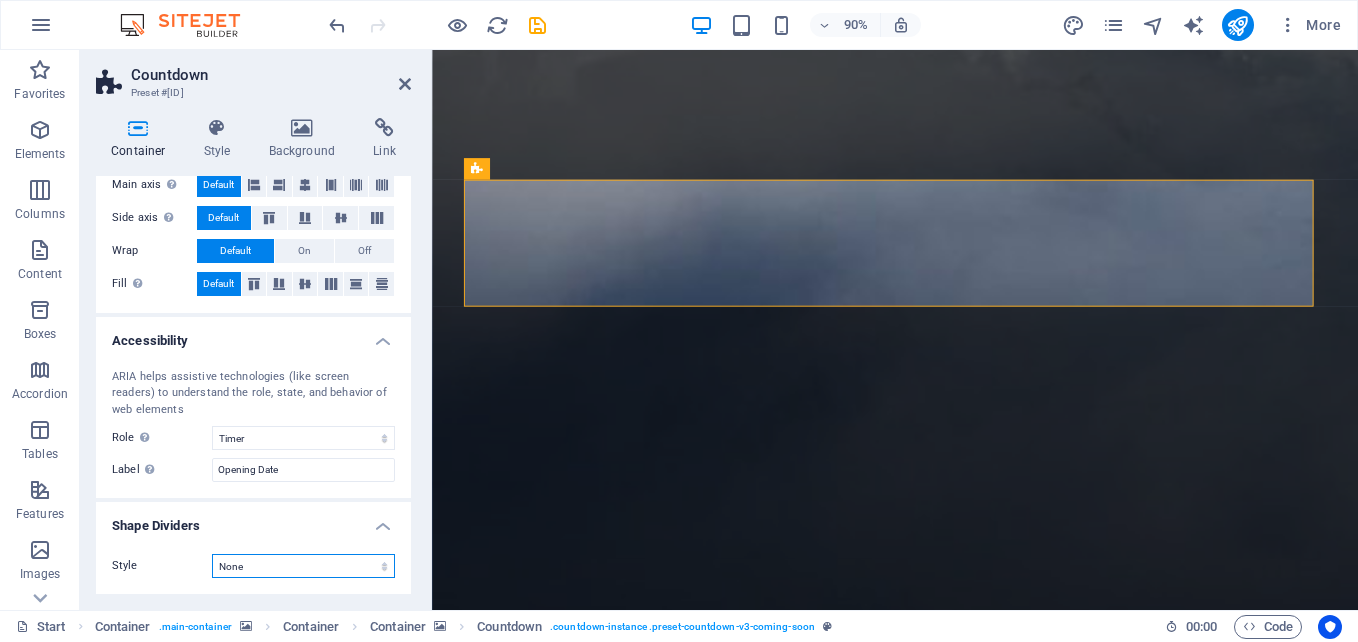 click on "None Triangle Square Diagonal Polygon 1 Polygon 2 Zigzag Multiple Zigzags Waves Multiple Waves Half Circle Circle Circle Shadow Blocks Hexagons Clouds Multiple Clouds Fan Pyramids Book Paint Drip Fire Shredded Paper Arrow" at bounding box center (303, 566) 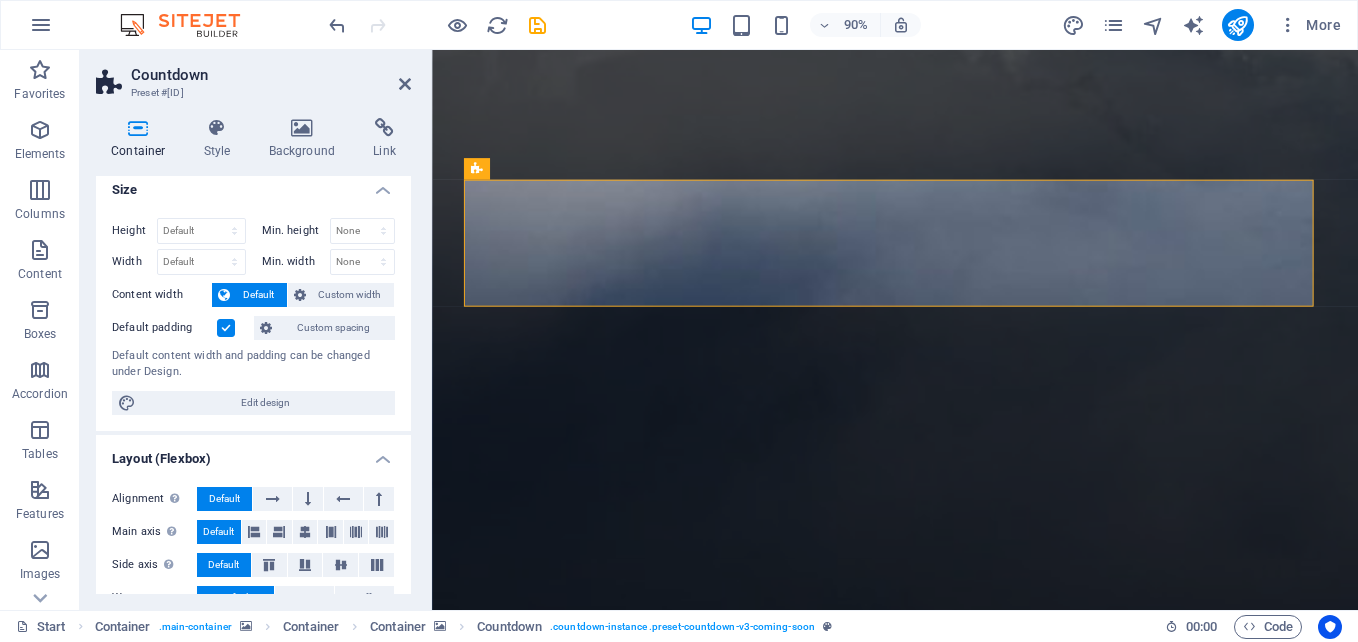 scroll, scrollTop: 0, scrollLeft: 0, axis: both 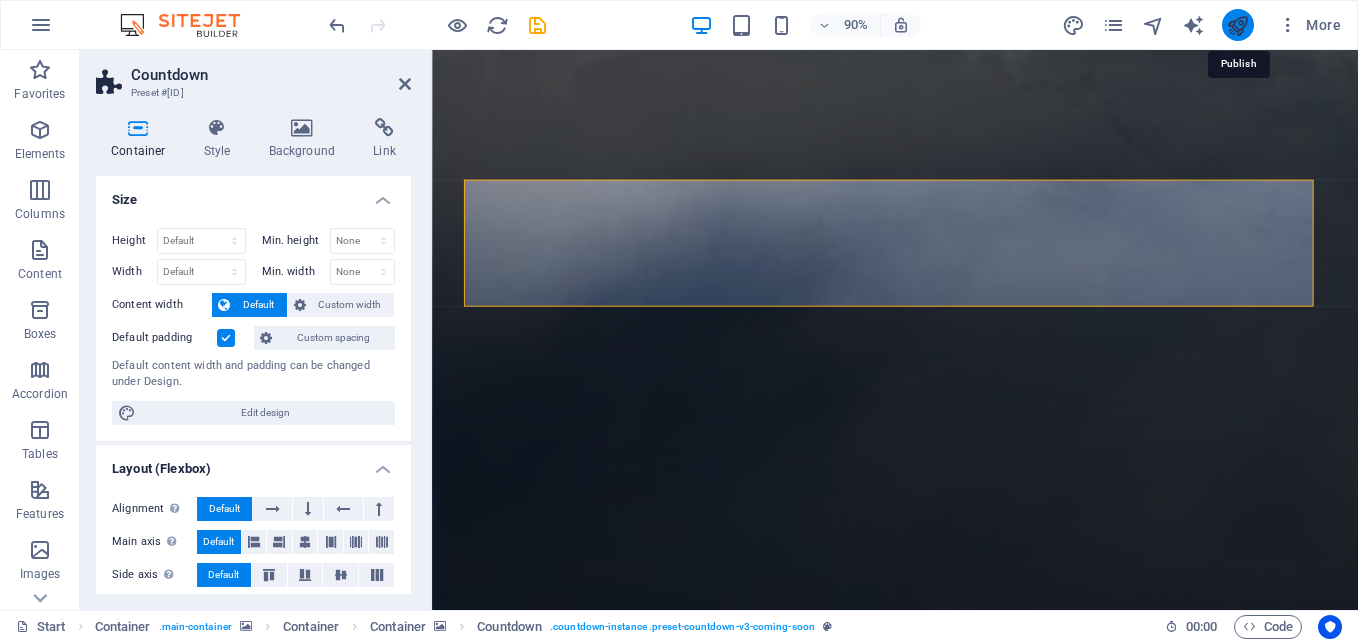 click at bounding box center (1237, 25) 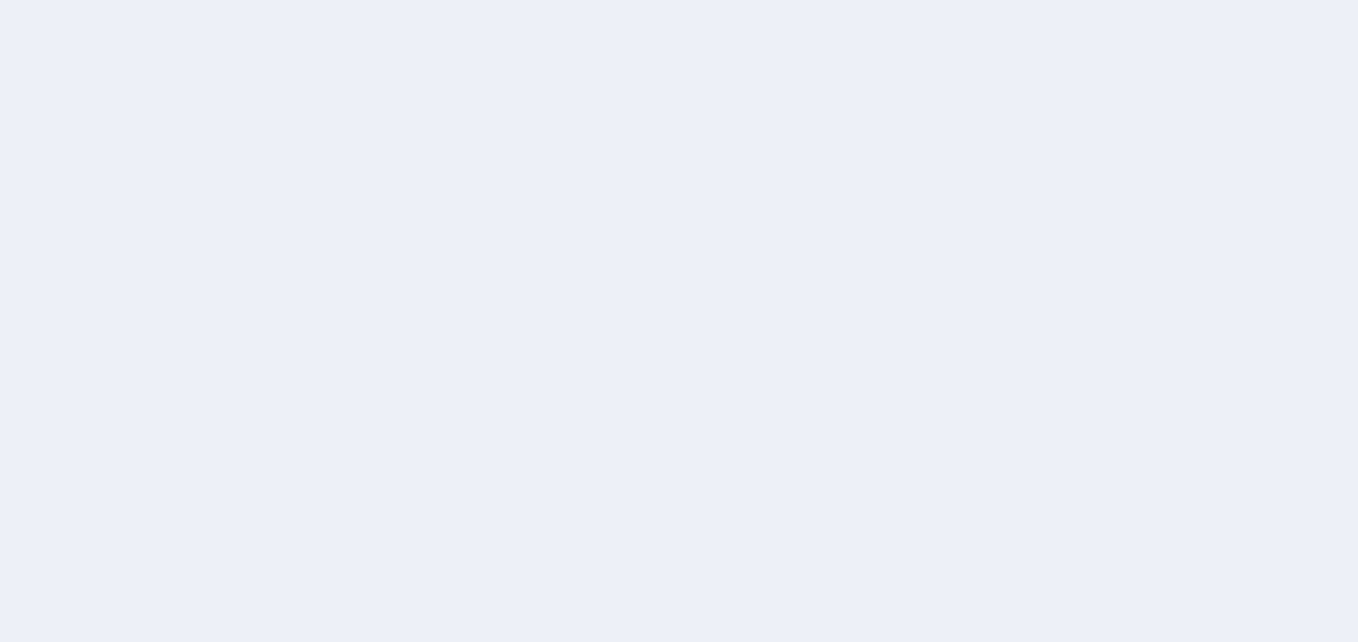 scroll, scrollTop: 0, scrollLeft: 0, axis: both 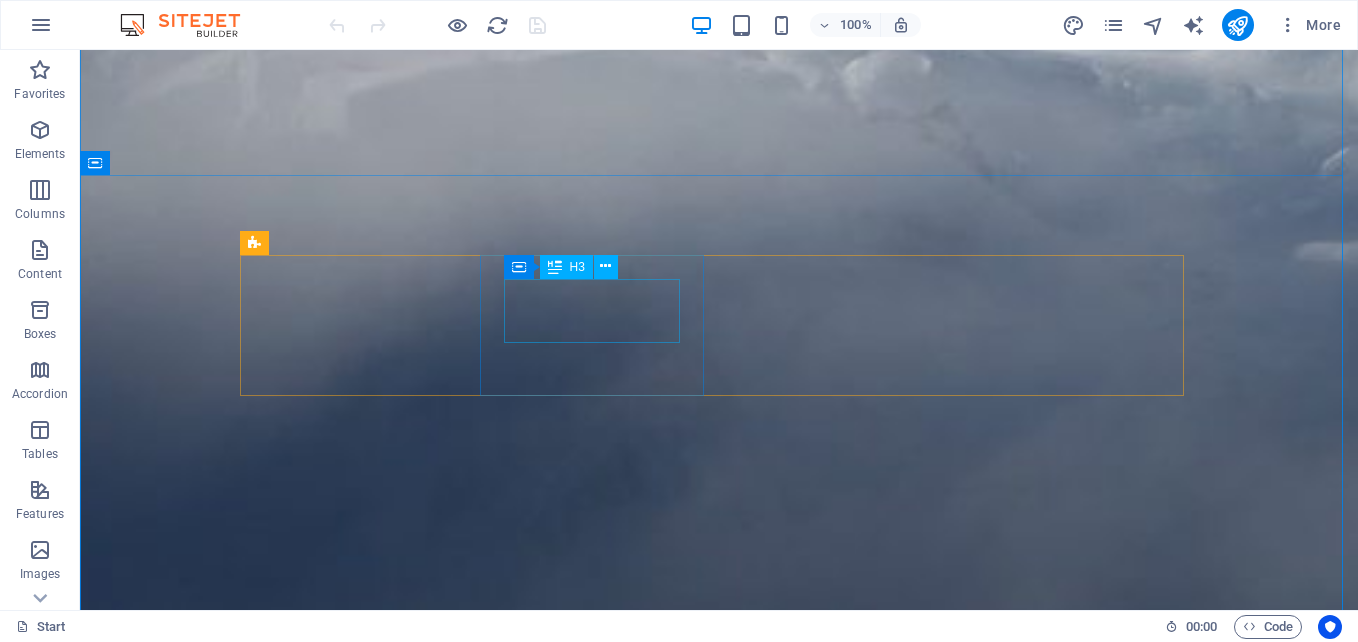 click on "0" at bounding box center [359, 3105] 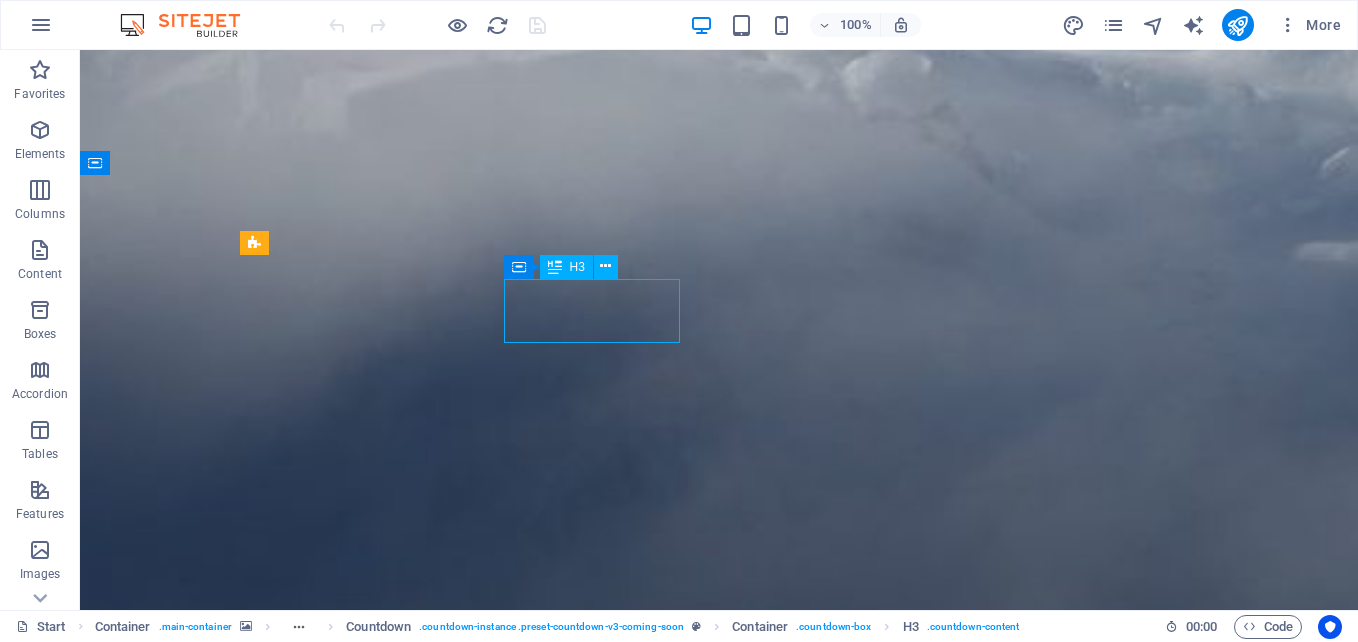 click on "0" at bounding box center (359, 3105) 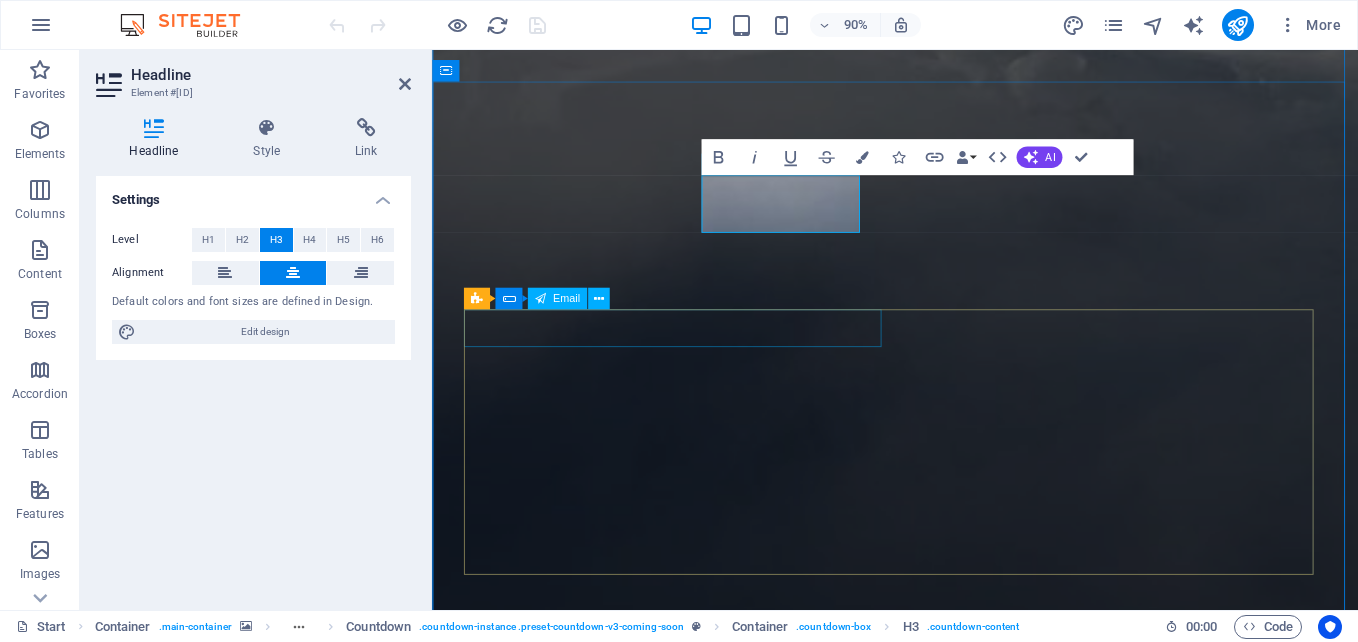 type 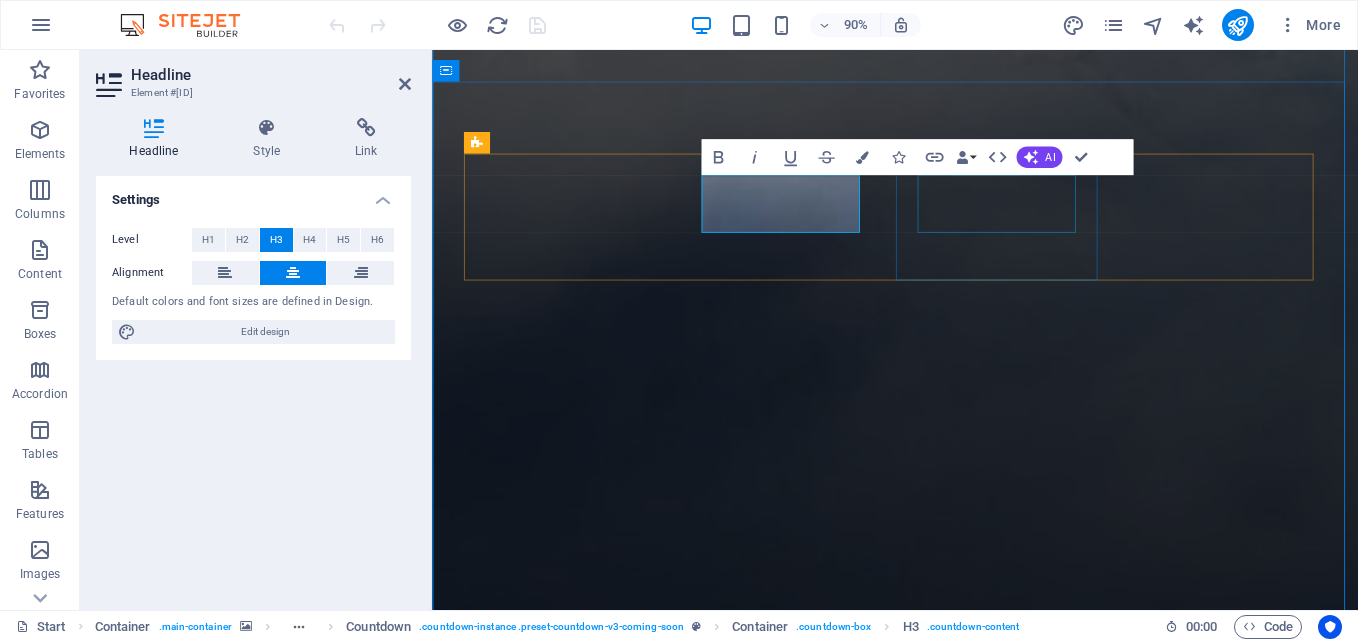click on "0" at bounding box center [587, 3146] 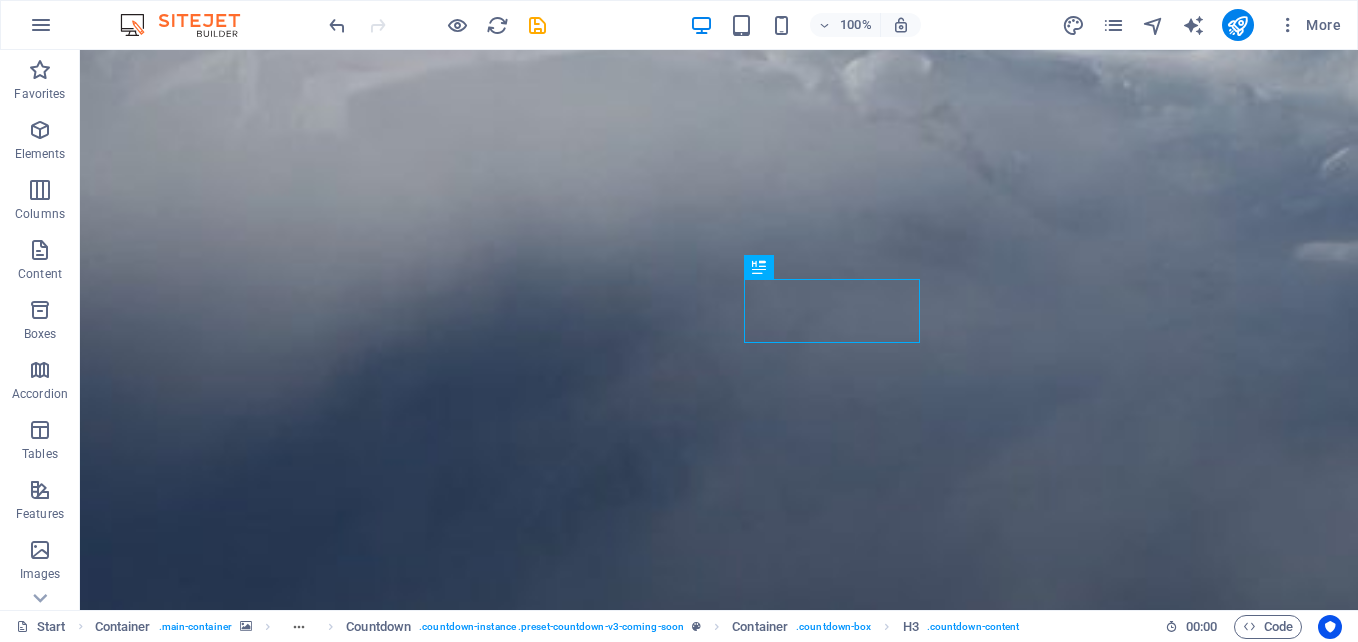 click at bounding box center [719, 2486] 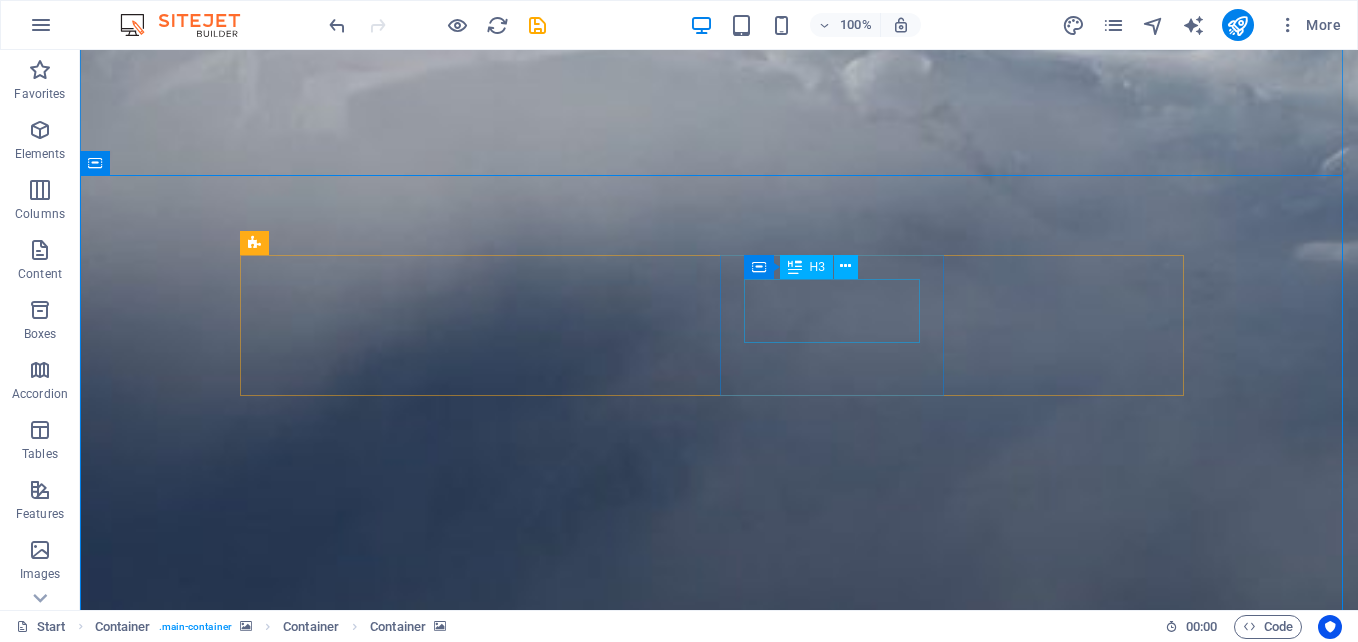 click on "0" at bounding box center (359, 3253) 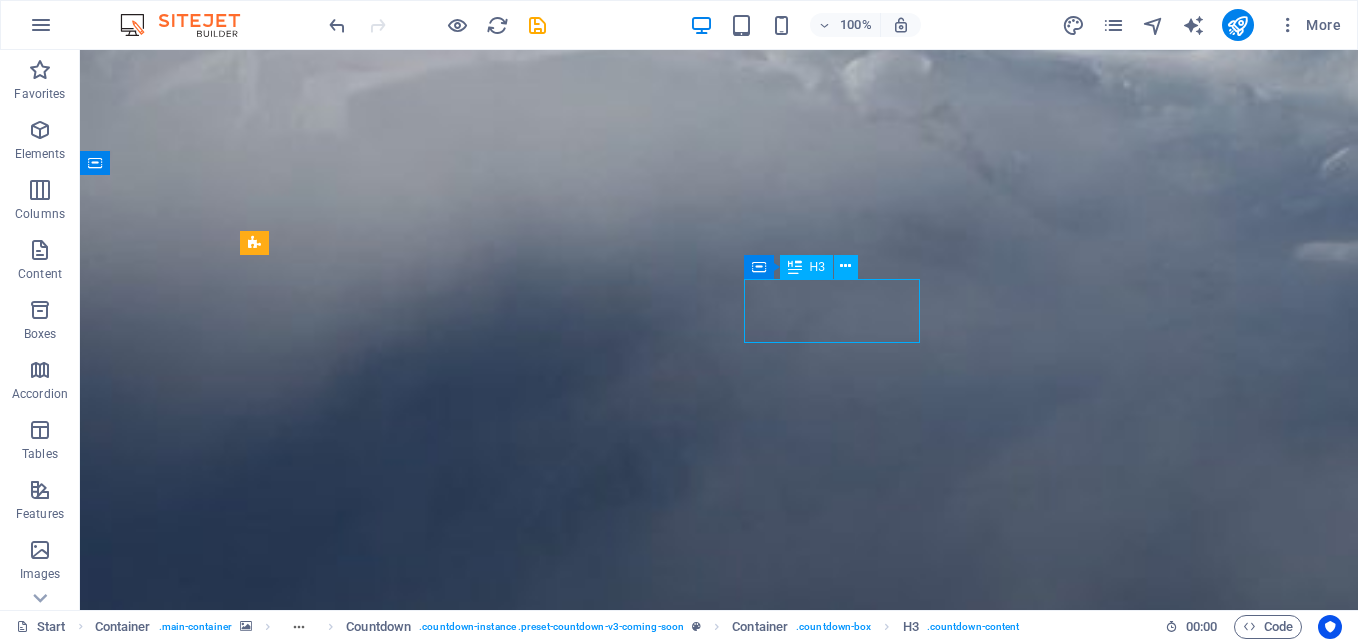 click on "0" at bounding box center [359, 3253] 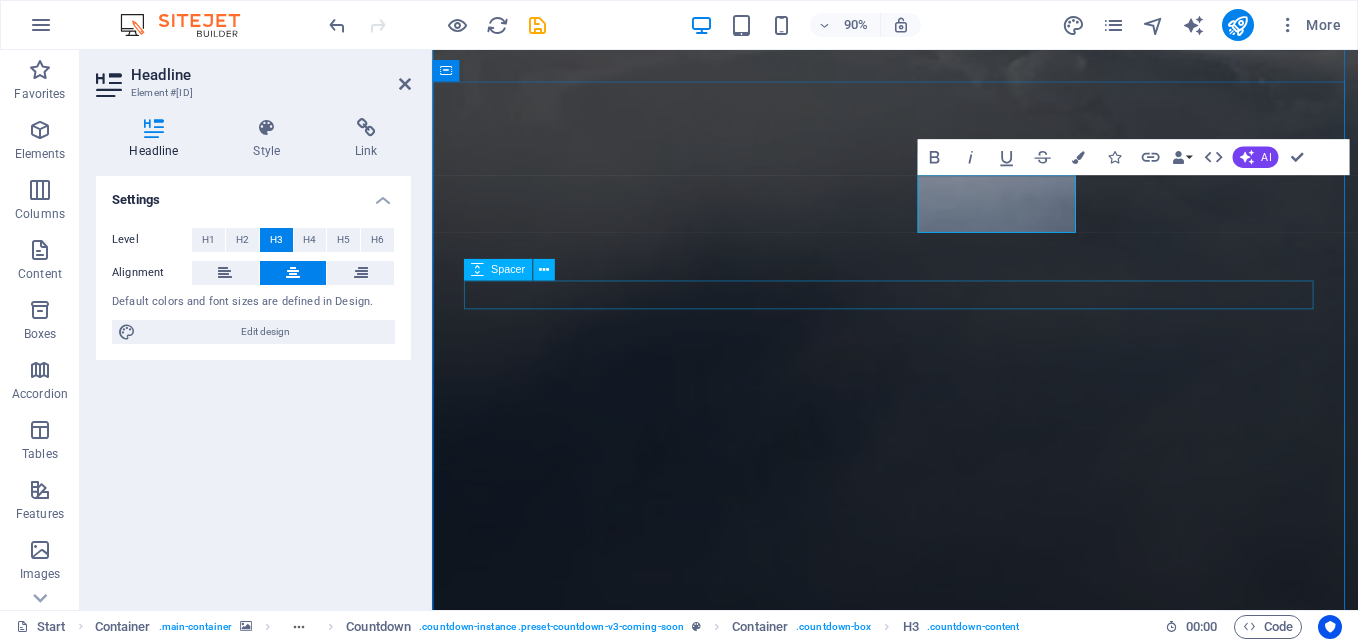 type 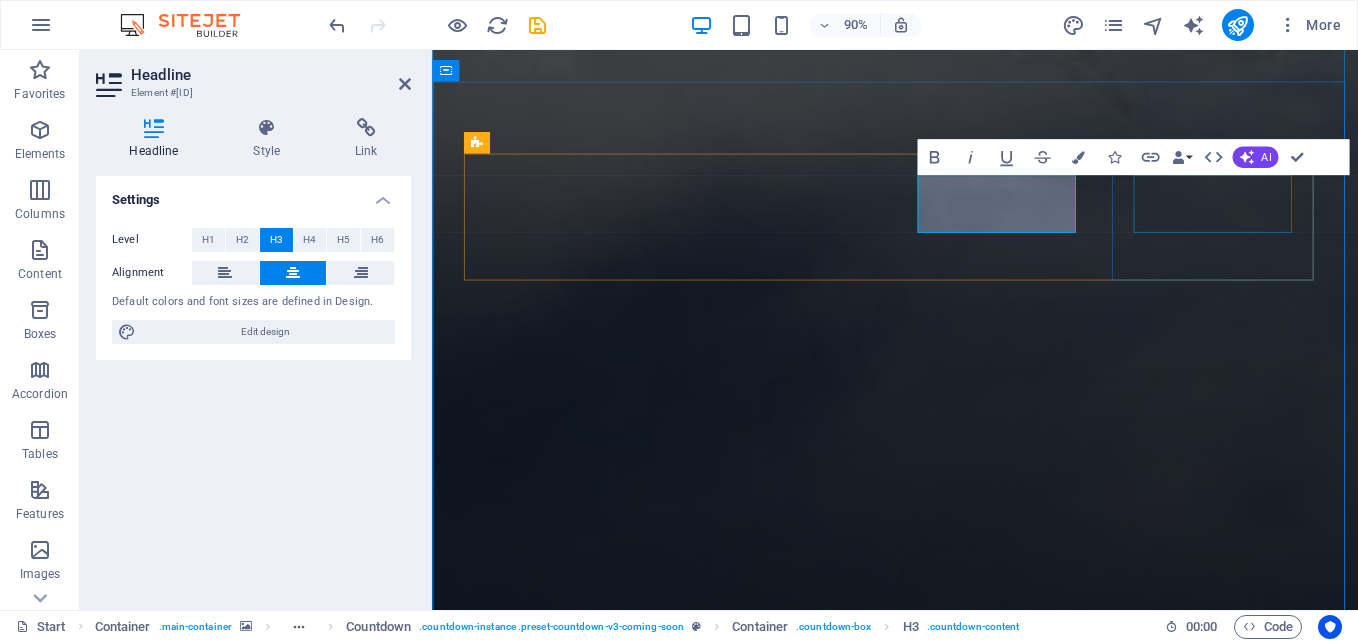 click on "0" at bounding box center (587, 3295) 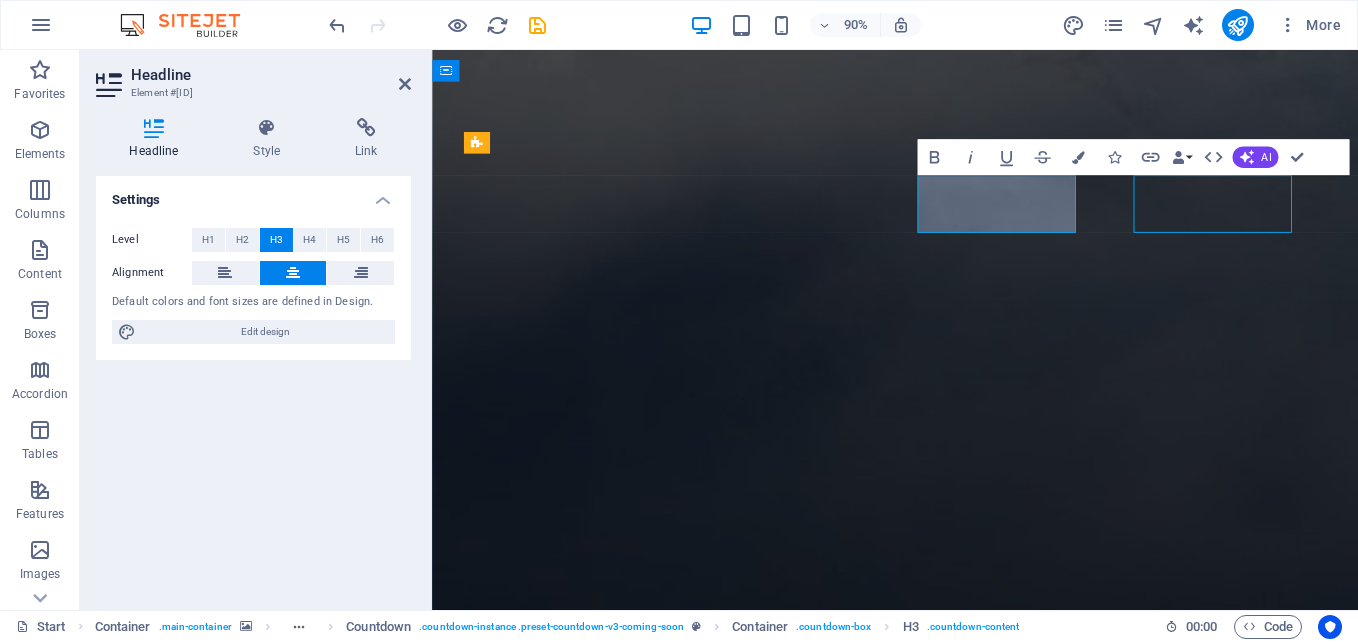 click on "24 Days 11 Hours 36 Minutes 0 Seconds Notify me!   I have read and understand the privacy policy. Unreadable? Load new Legal Notice  |  Privacy" at bounding box center (946, 2964) 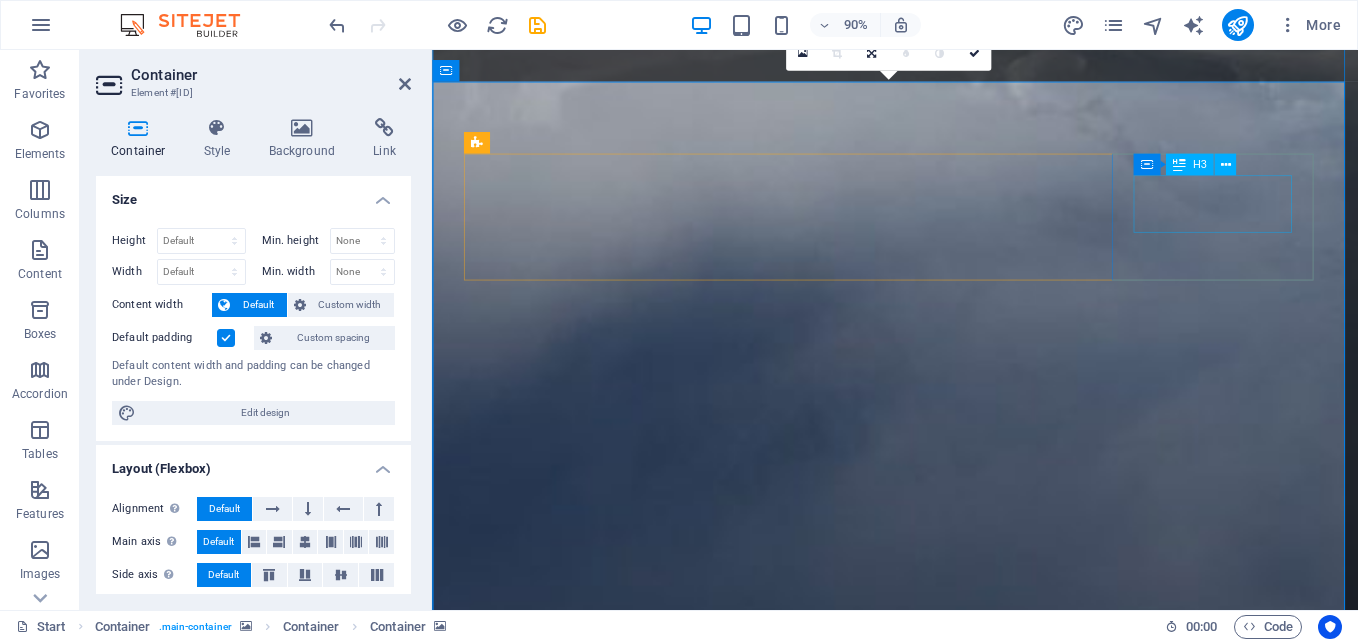 click on "0" at bounding box center [587, 3385] 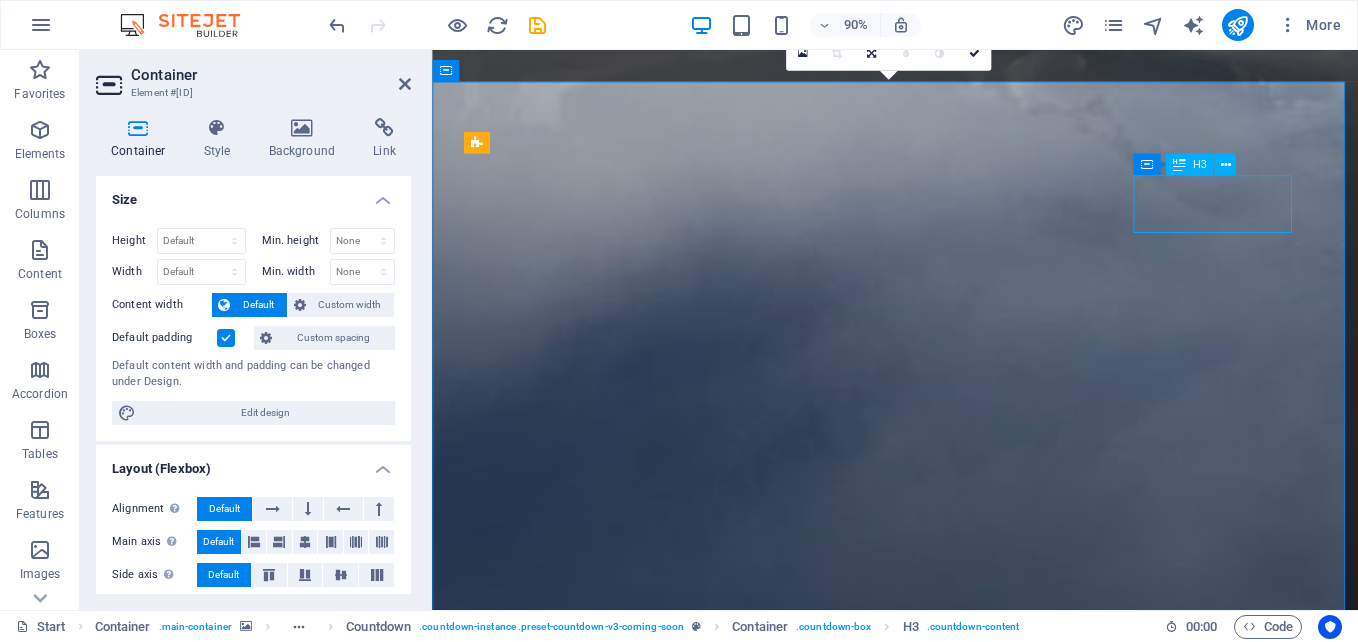 click on "0" at bounding box center (587, 3385) 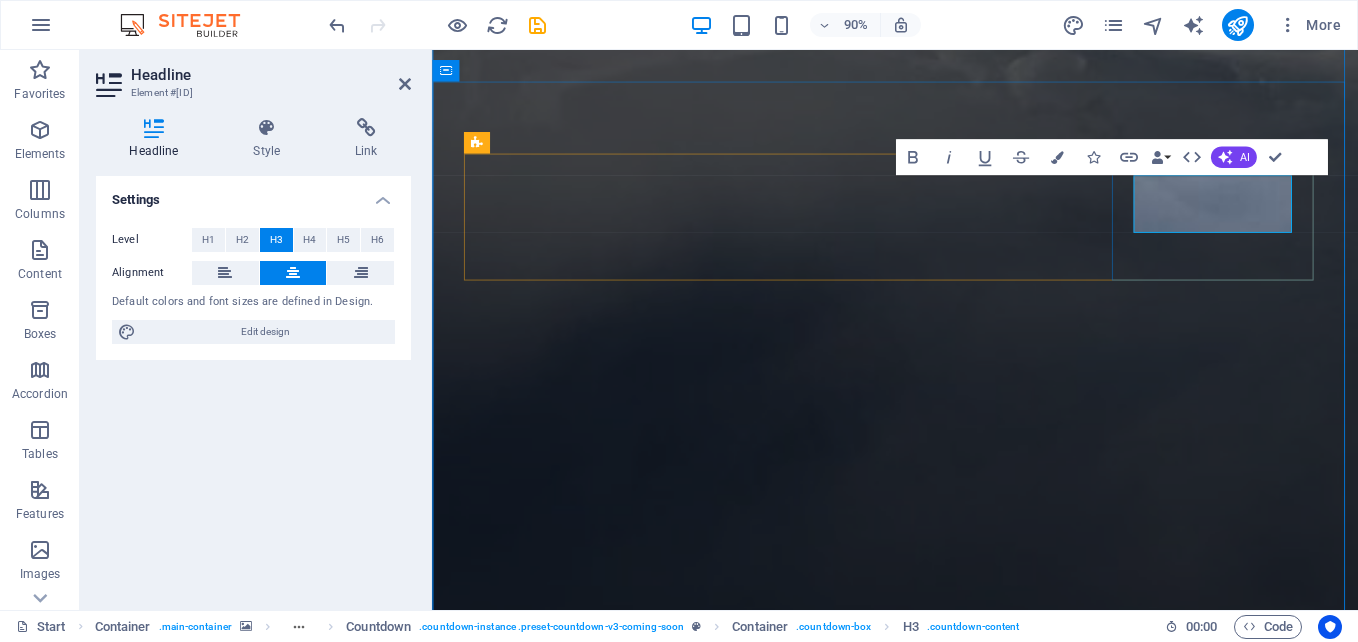 type 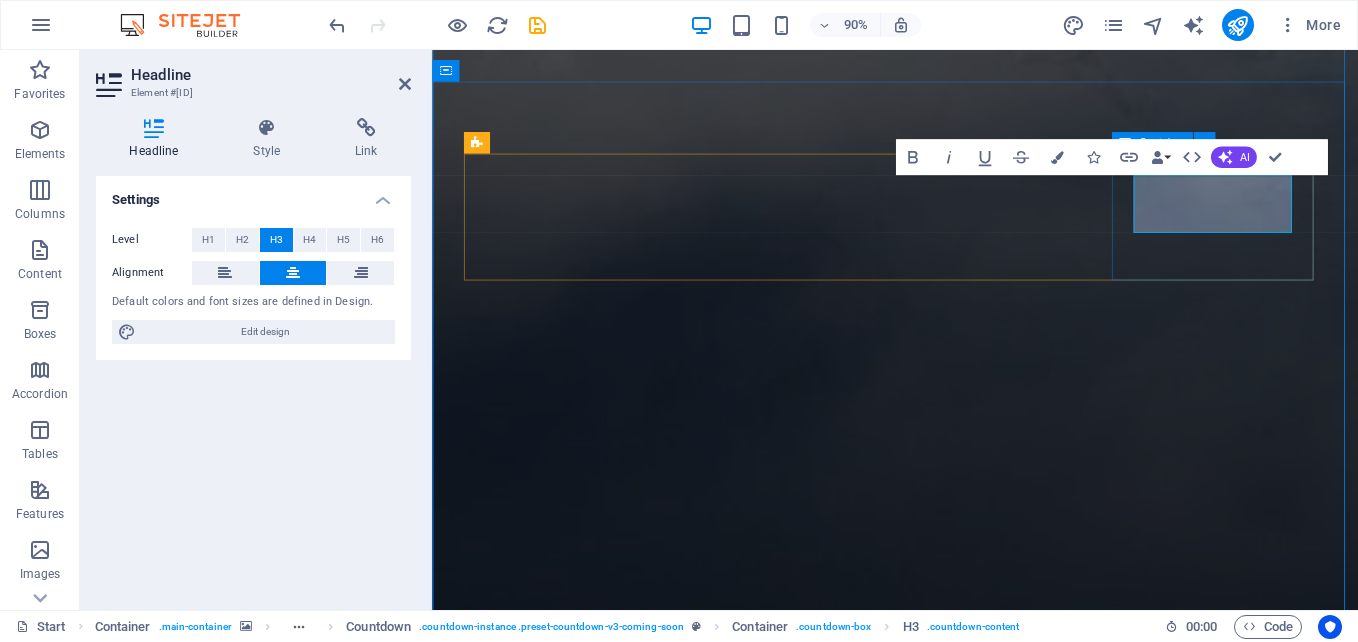 click on "17 Seconds" at bounding box center [587, 3317] 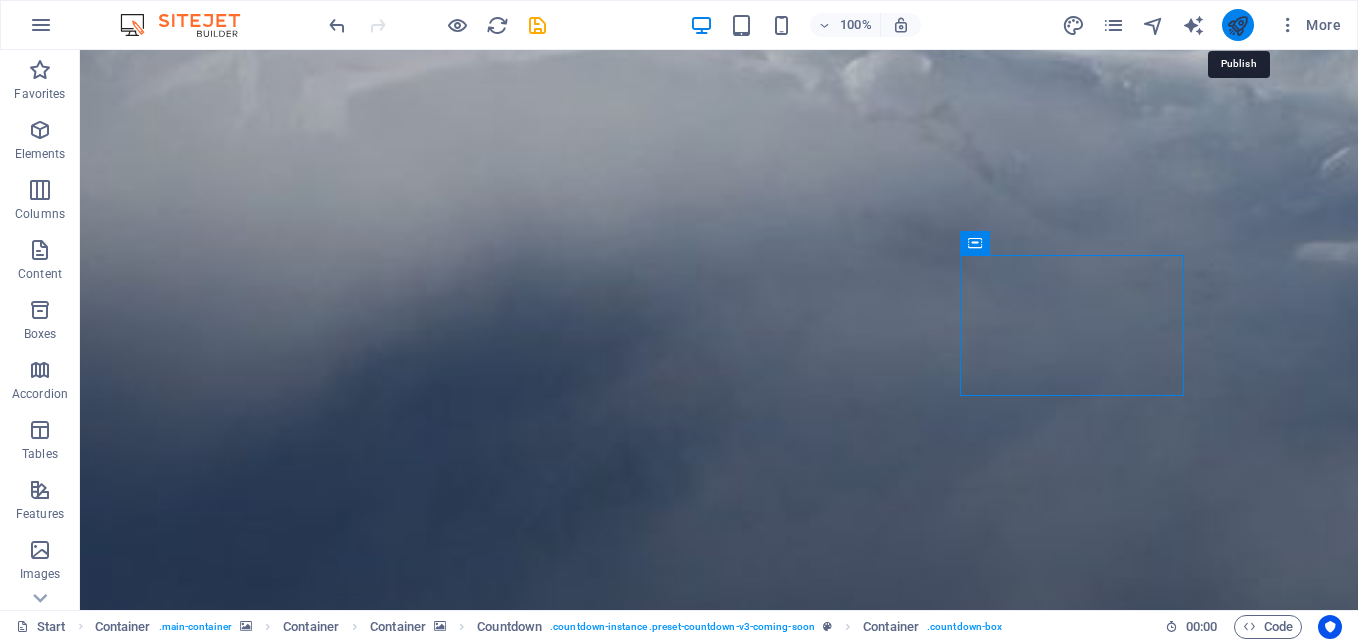 click at bounding box center (1237, 25) 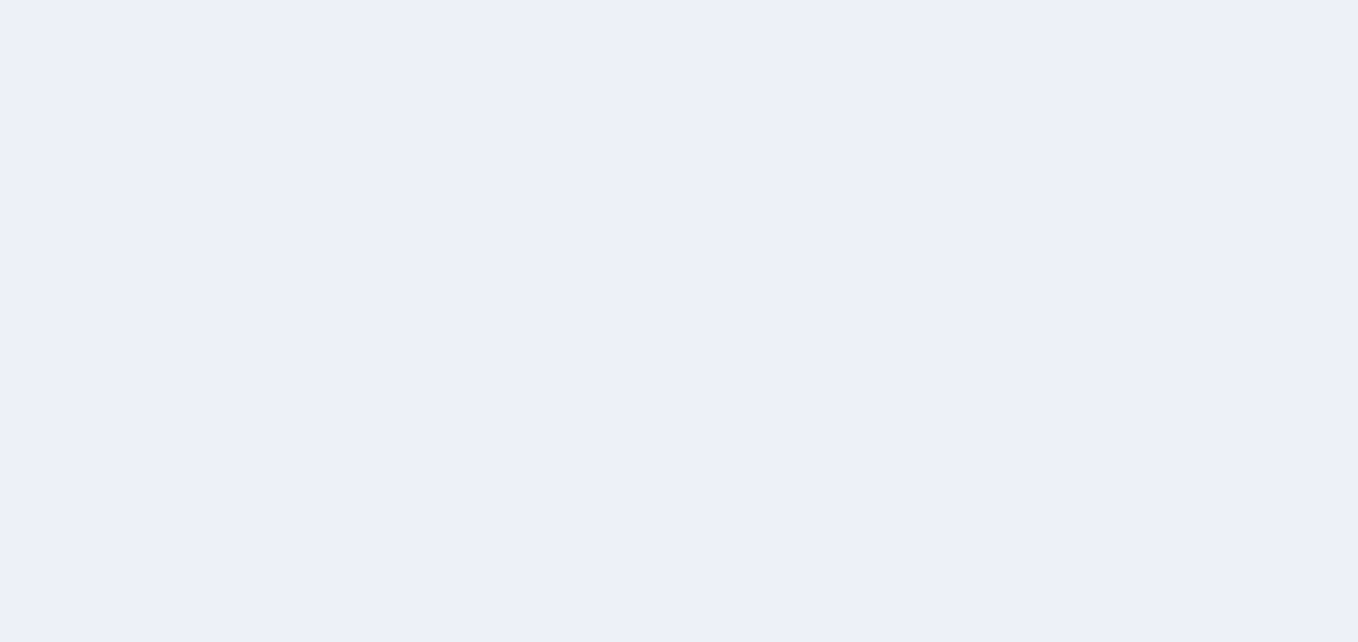 scroll, scrollTop: 0, scrollLeft: 0, axis: both 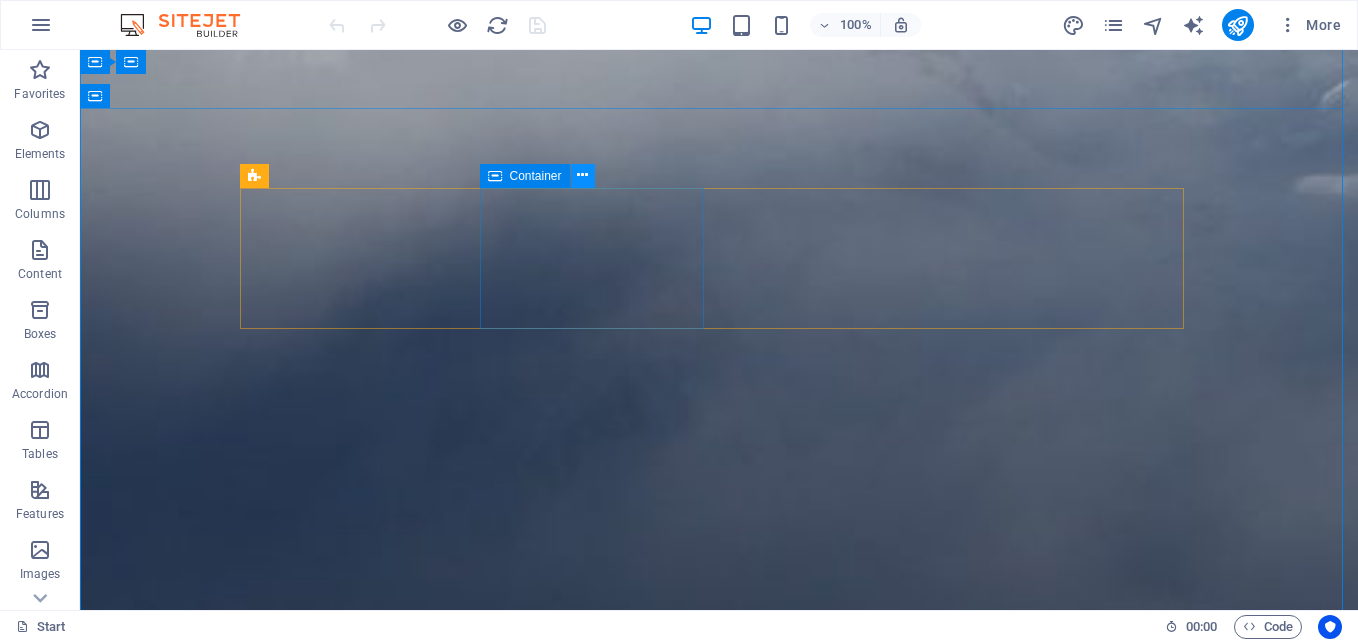 click at bounding box center [582, 175] 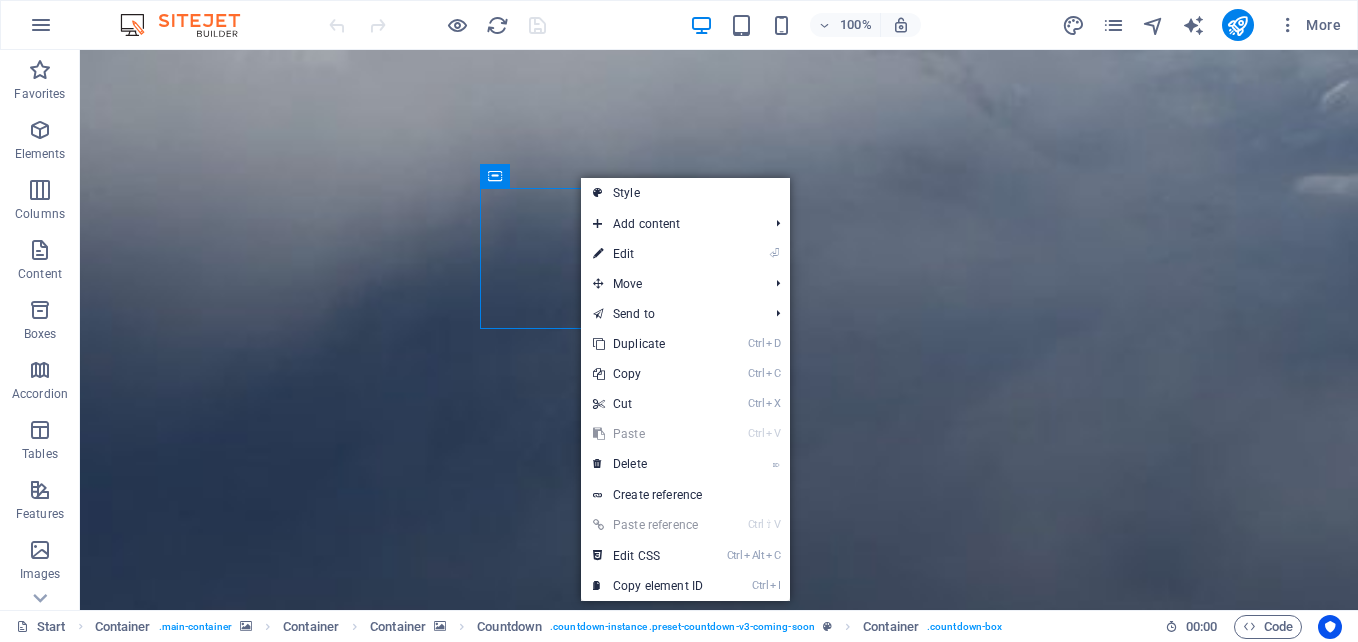click on "100% More" at bounding box center (837, 25) 